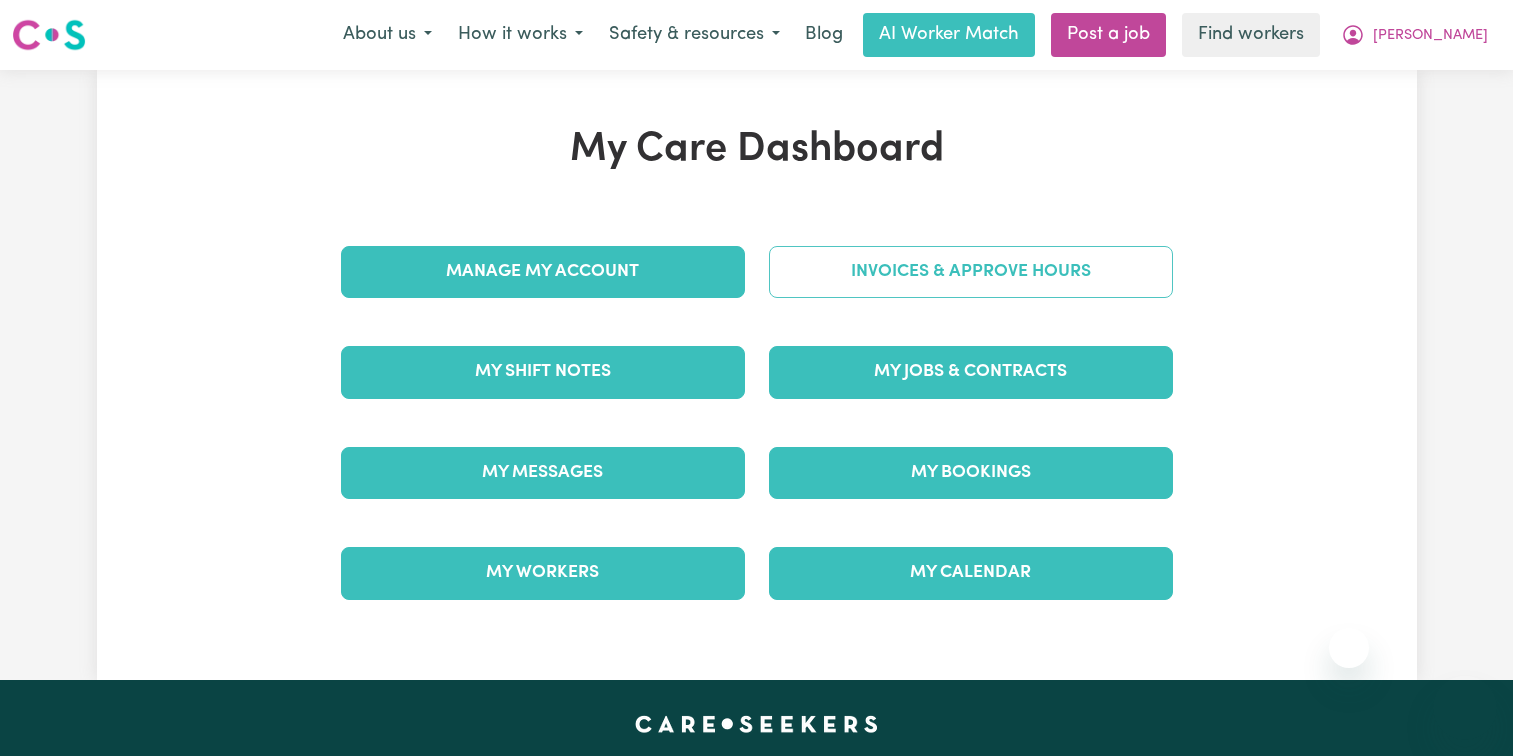 scroll, scrollTop: 0, scrollLeft: 0, axis: both 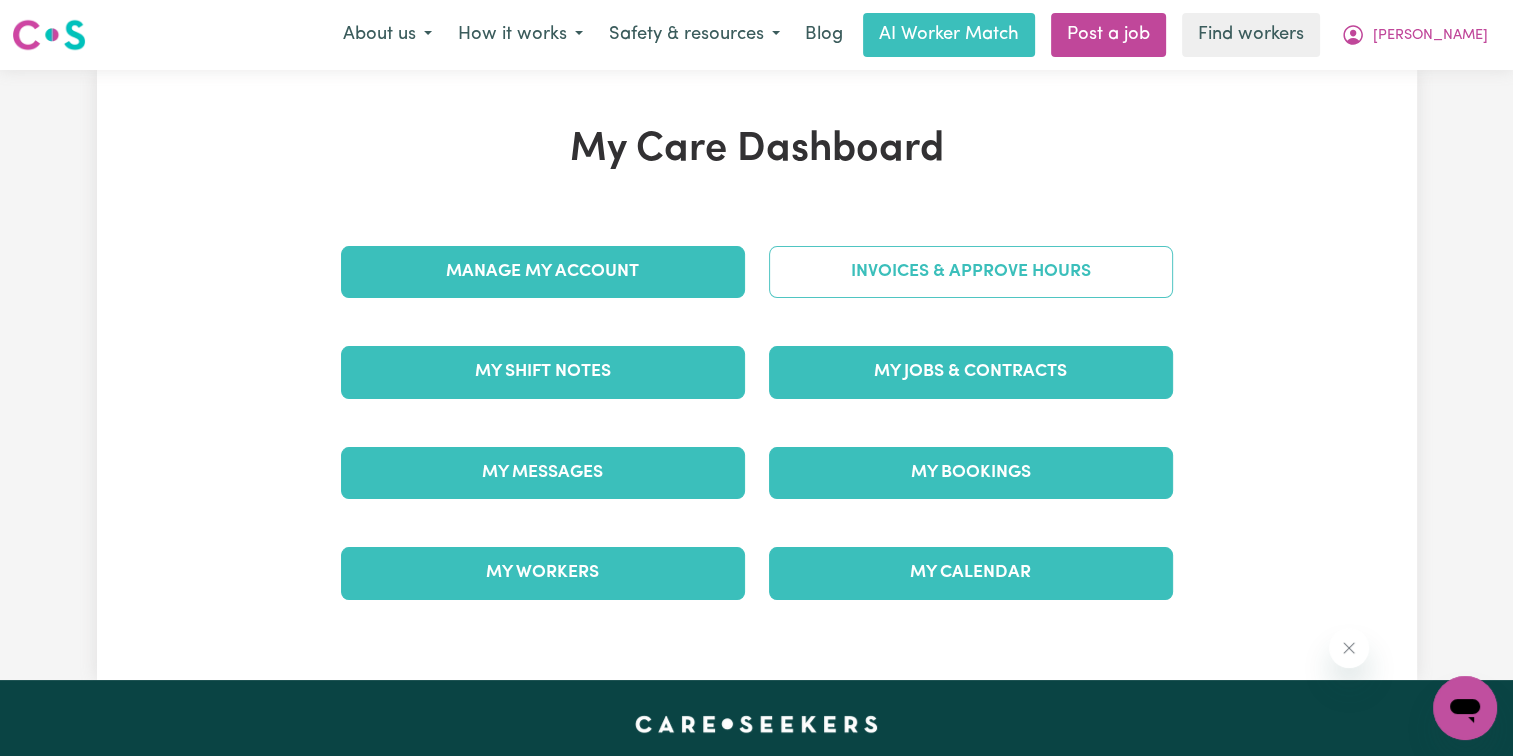 click on "Invoices & Approve Hours" at bounding box center (971, 272) 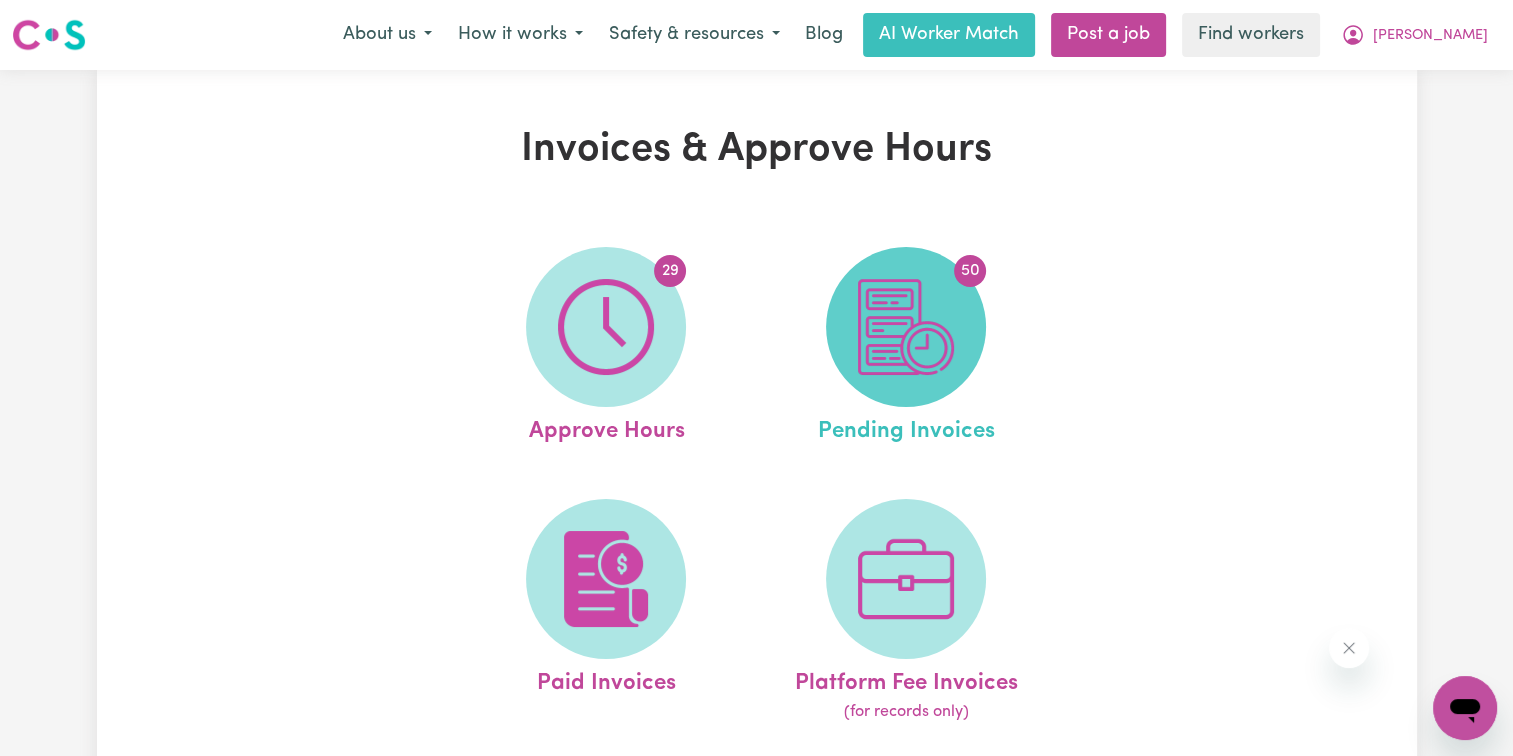 click at bounding box center [906, 327] 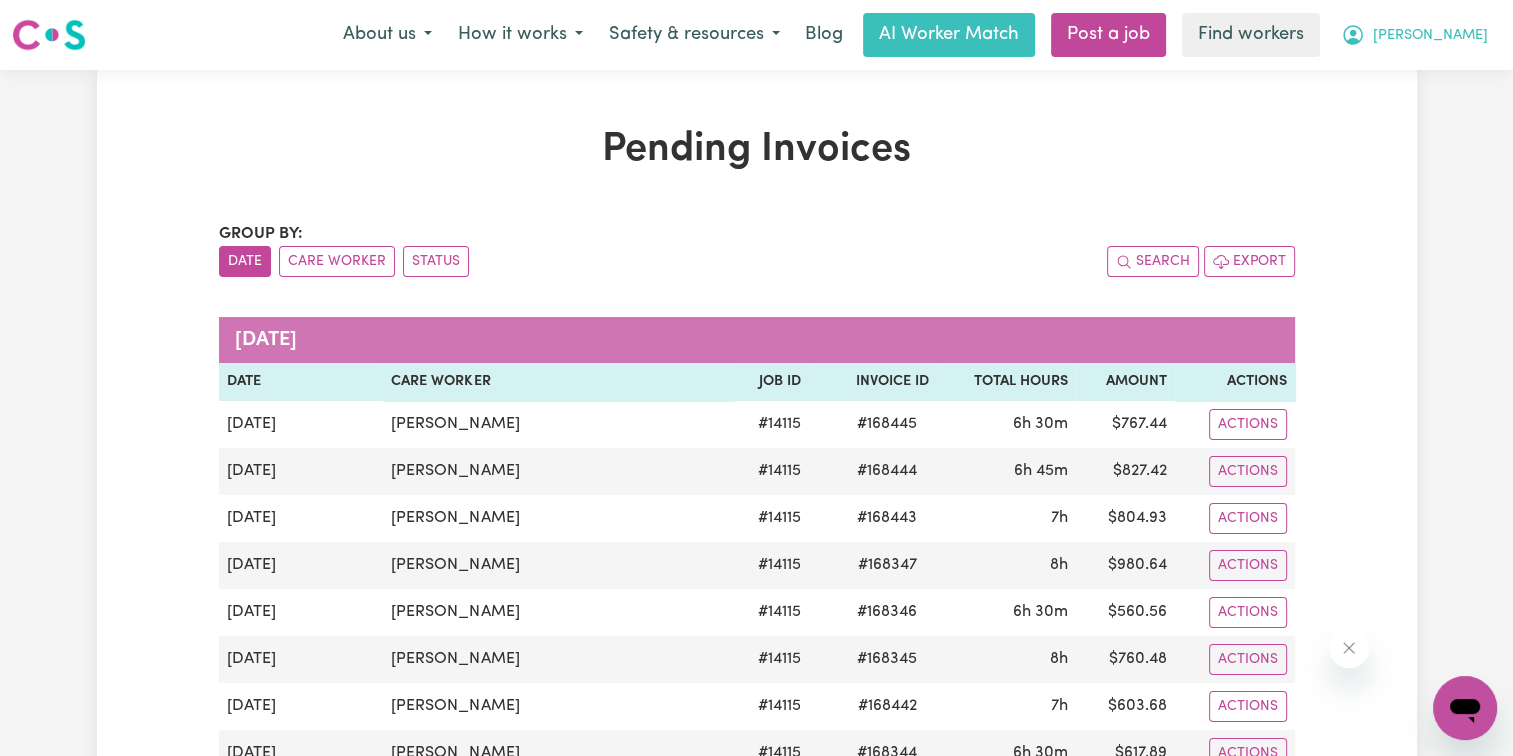 click on "Menu About us How it works Safety & resources Blog AI Worker Match Post a job Find workers [PERSON_NAME]" at bounding box center [756, 35] 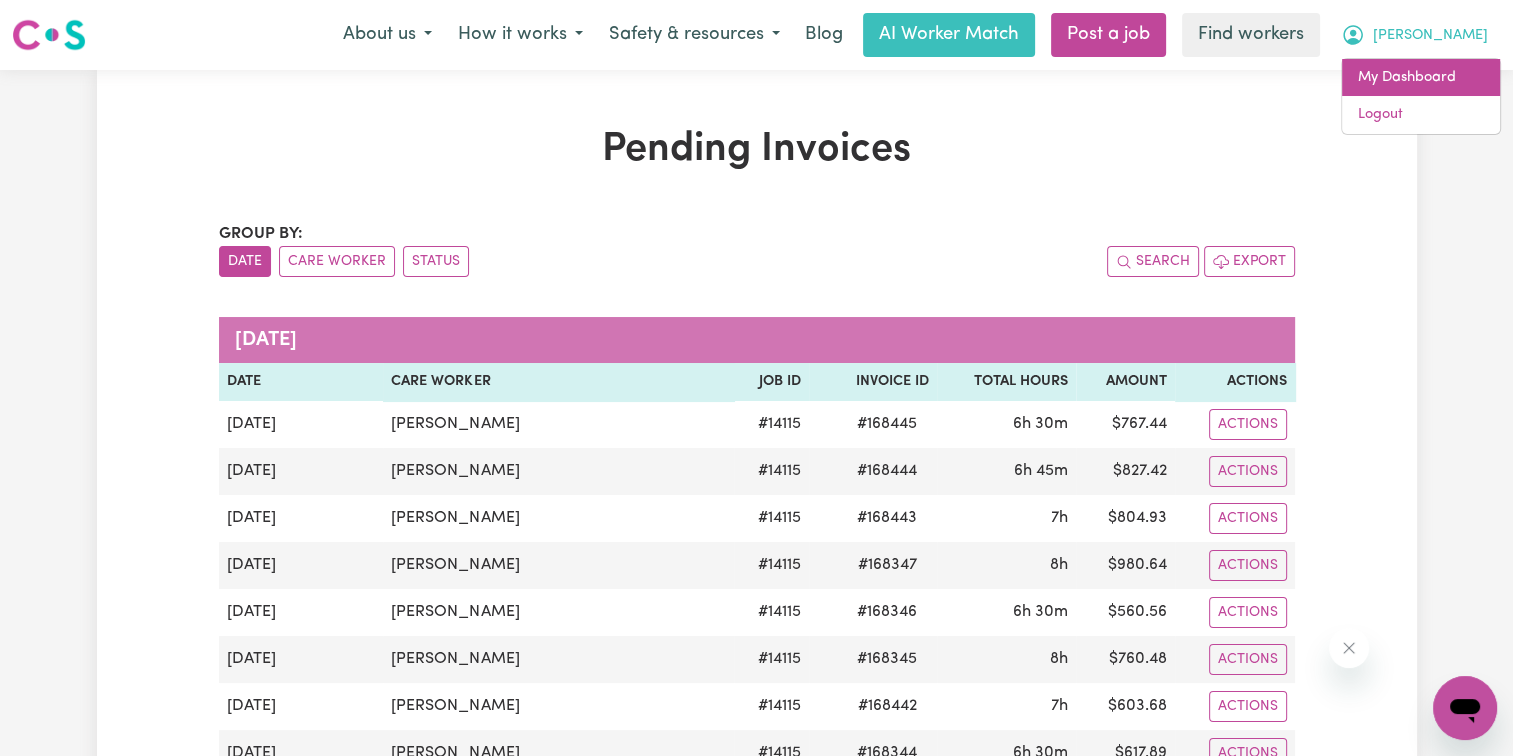 click on "My Dashboard" at bounding box center (1421, 78) 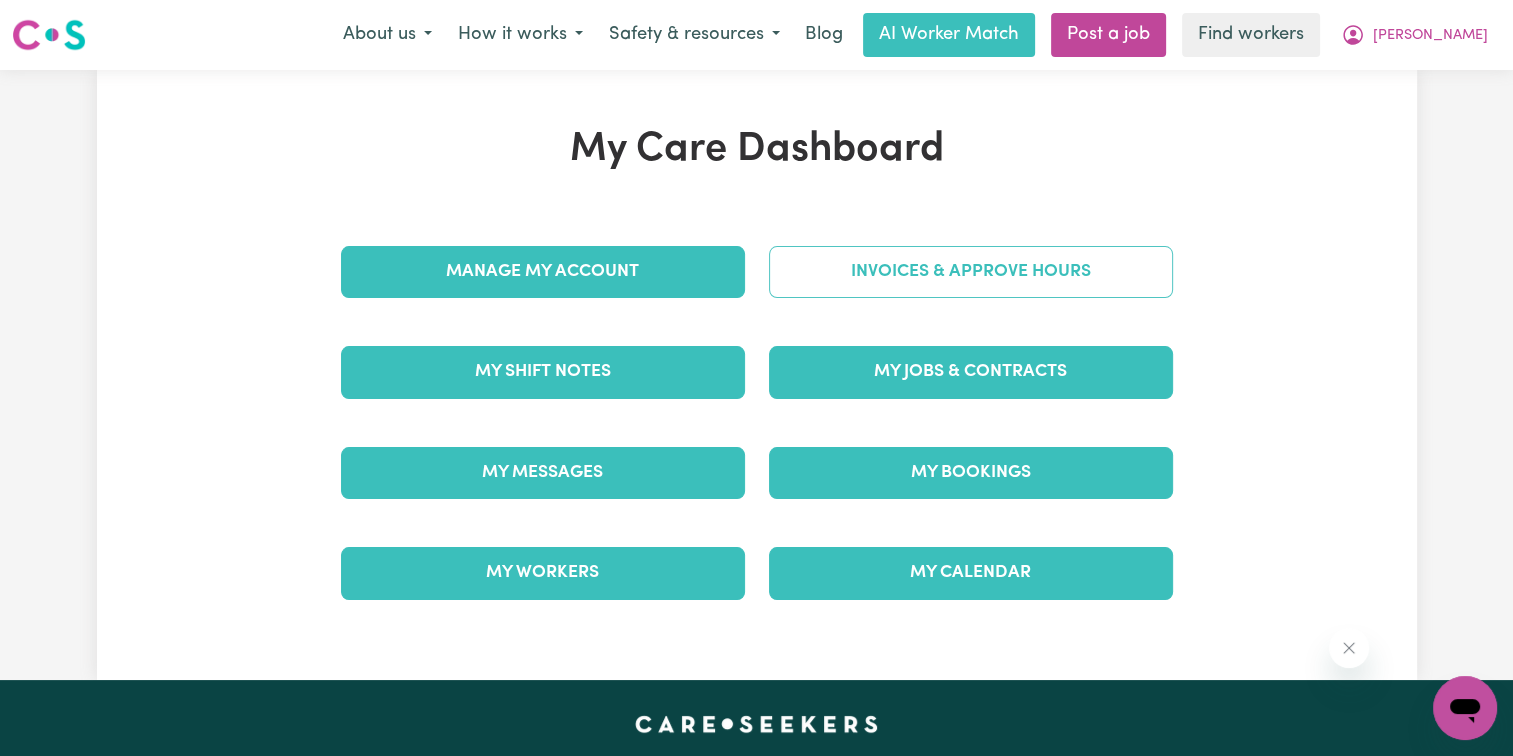 click on "Invoices & Approve Hours" at bounding box center (971, 272) 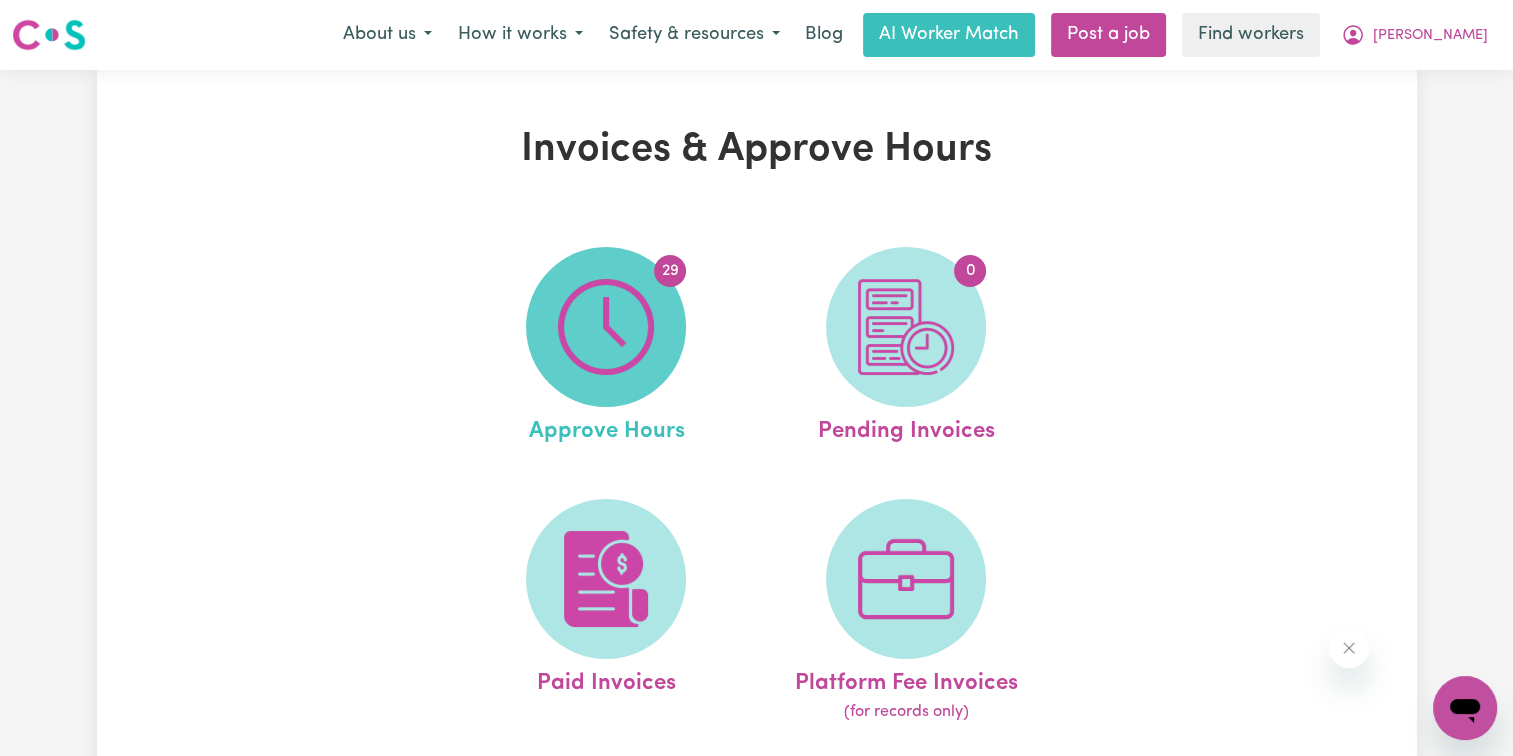 click on "29" at bounding box center (606, 327) 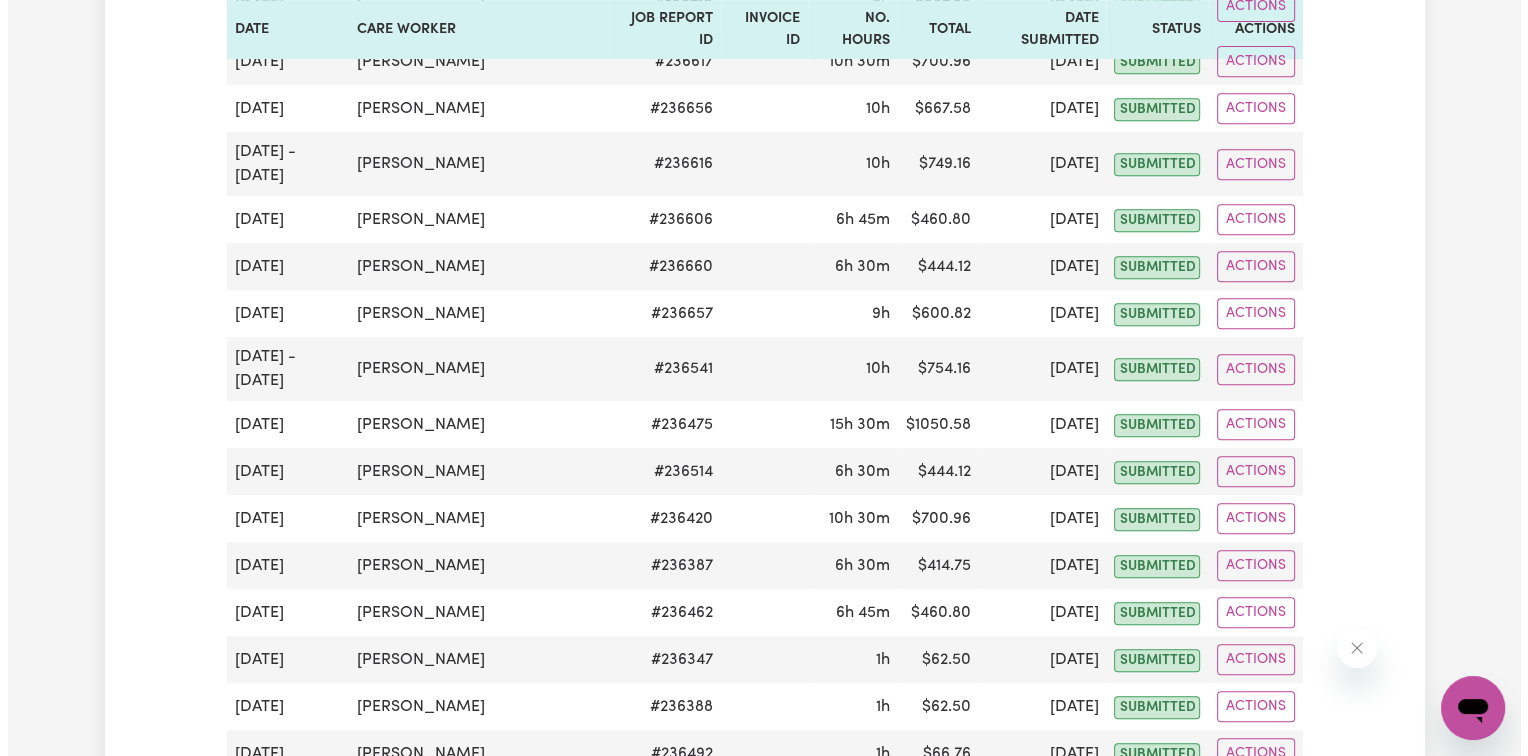 scroll, scrollTop: 1300, scrollLeft: 0, axis: vertical 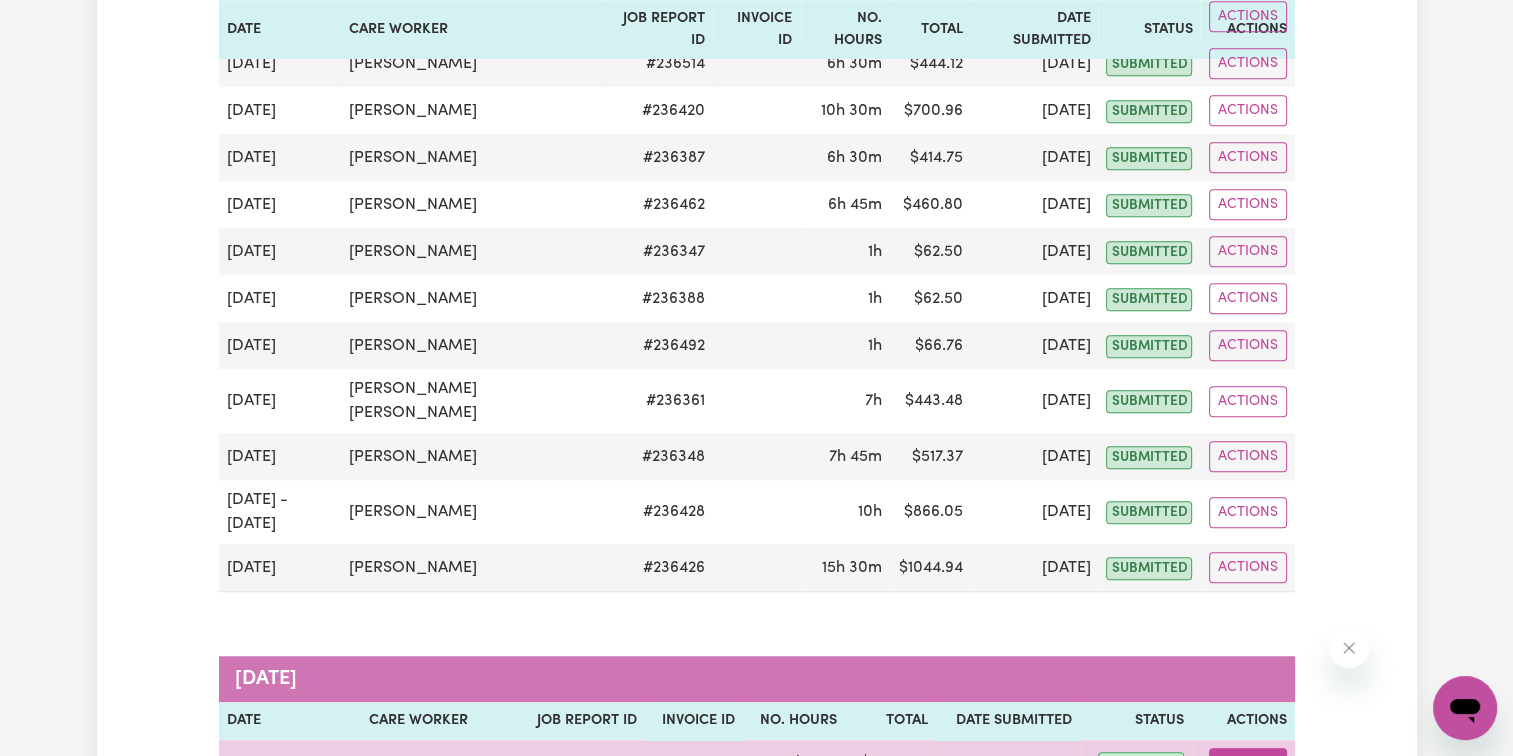 click on "Actions" at bounding box center (1248, 763) 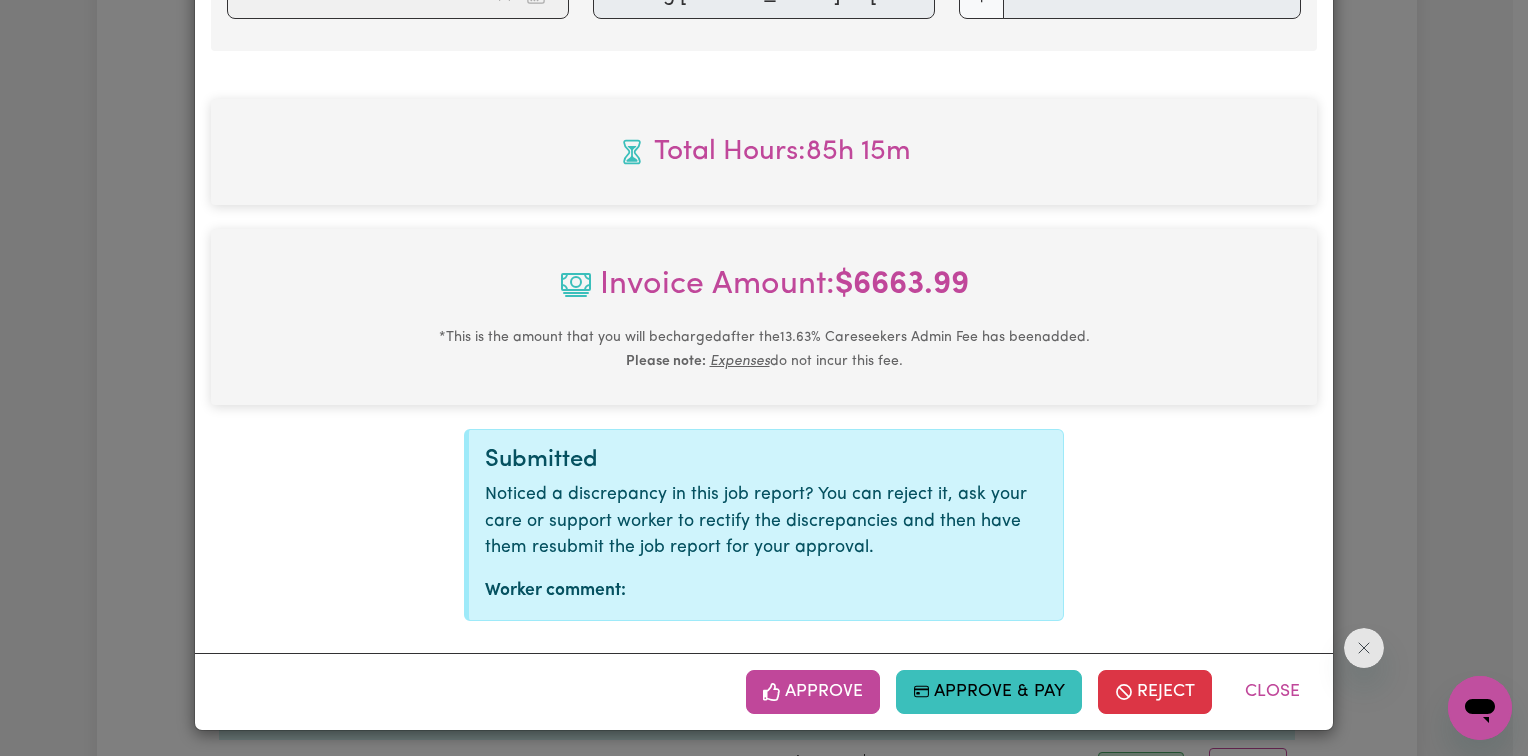 scroll, scrollTop: 4112, scrollLeft: 0, axis: vertical 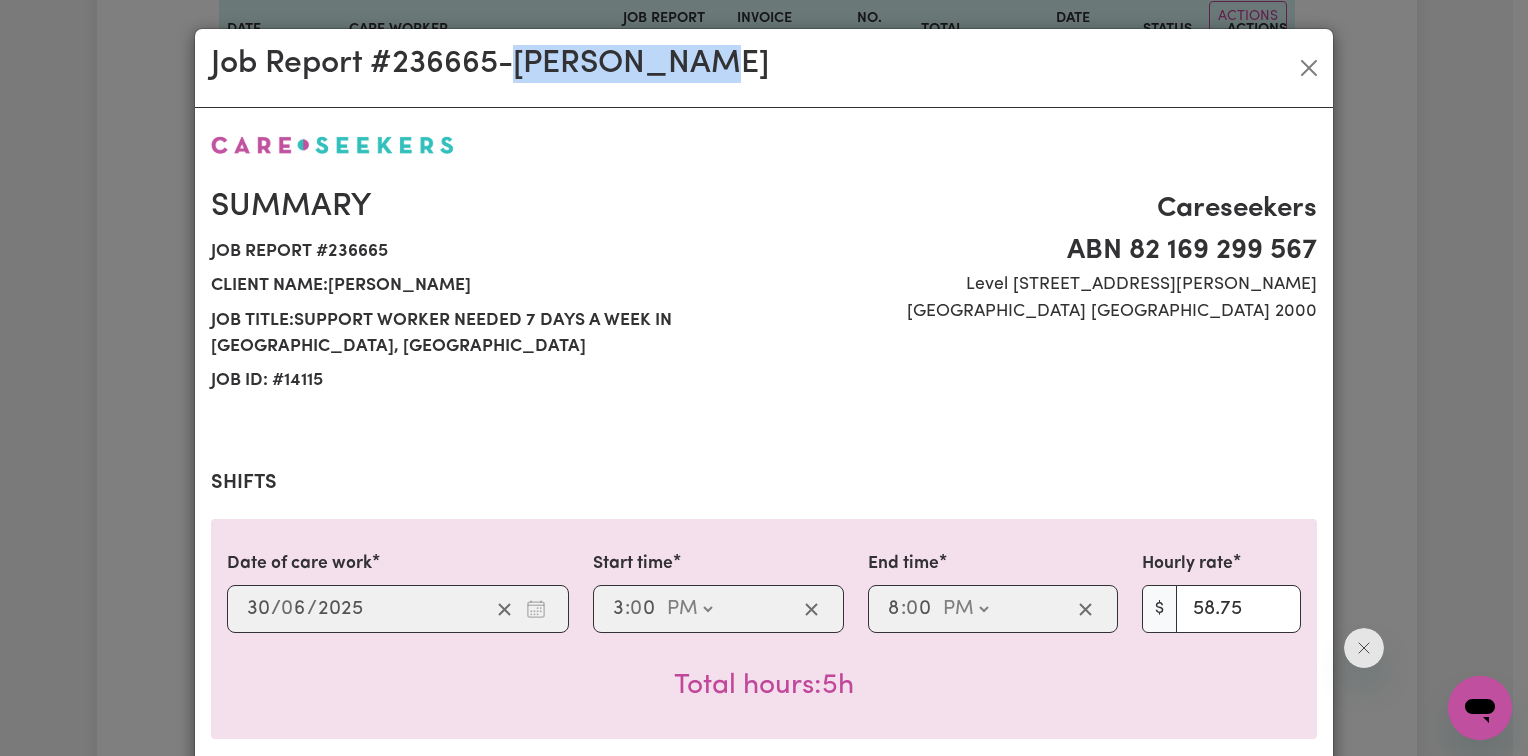 drag, startPoint x: 522, startPoint y: 67, endPoint x: 811, endPoint y: 76, distance: 289.1401 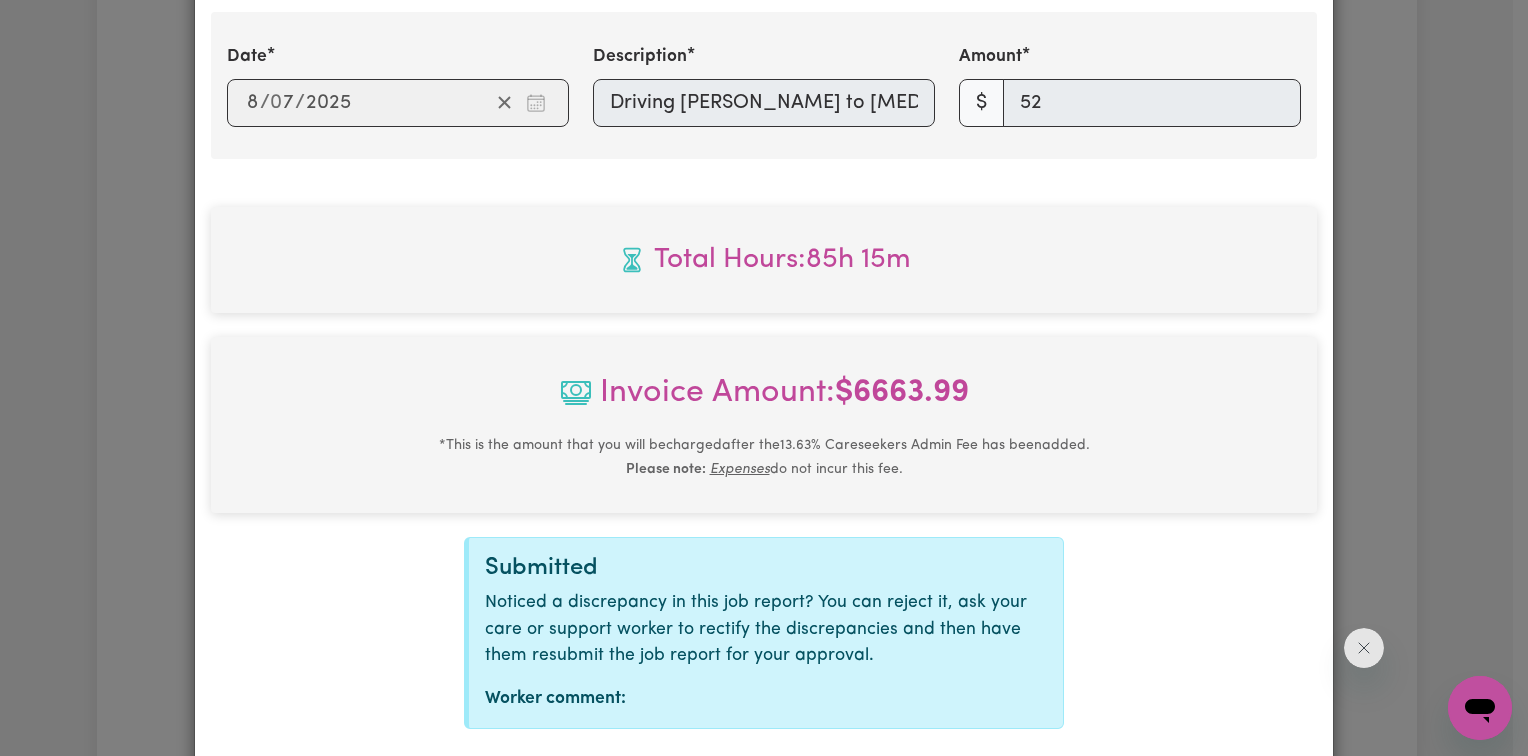 scroll, scrollTop: 4112, scrollLeft: 0, axis: vertical 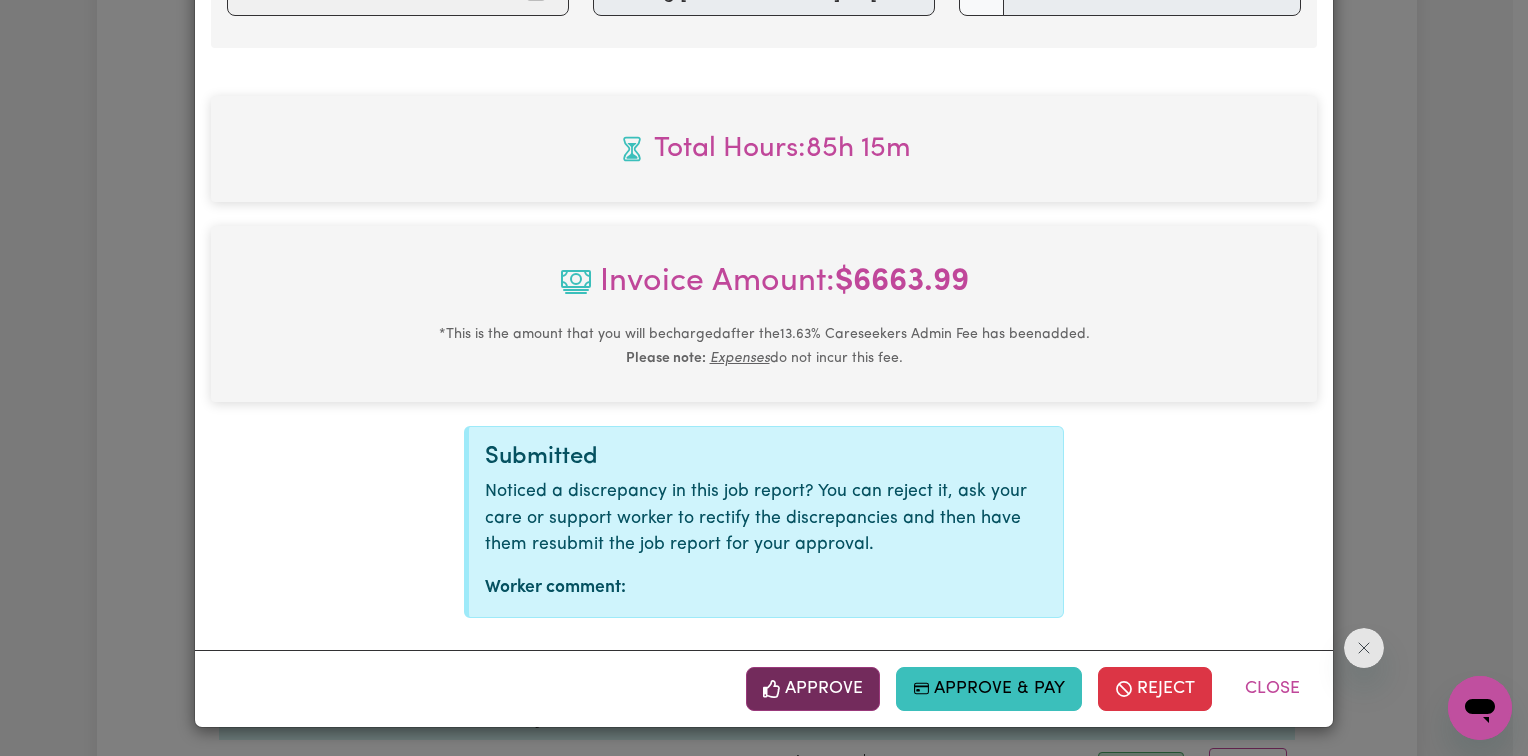 drag, startPoint x: 812, startPoint y: 723, endPoint x: 807, endPoint y: 704, distance: 19.646883 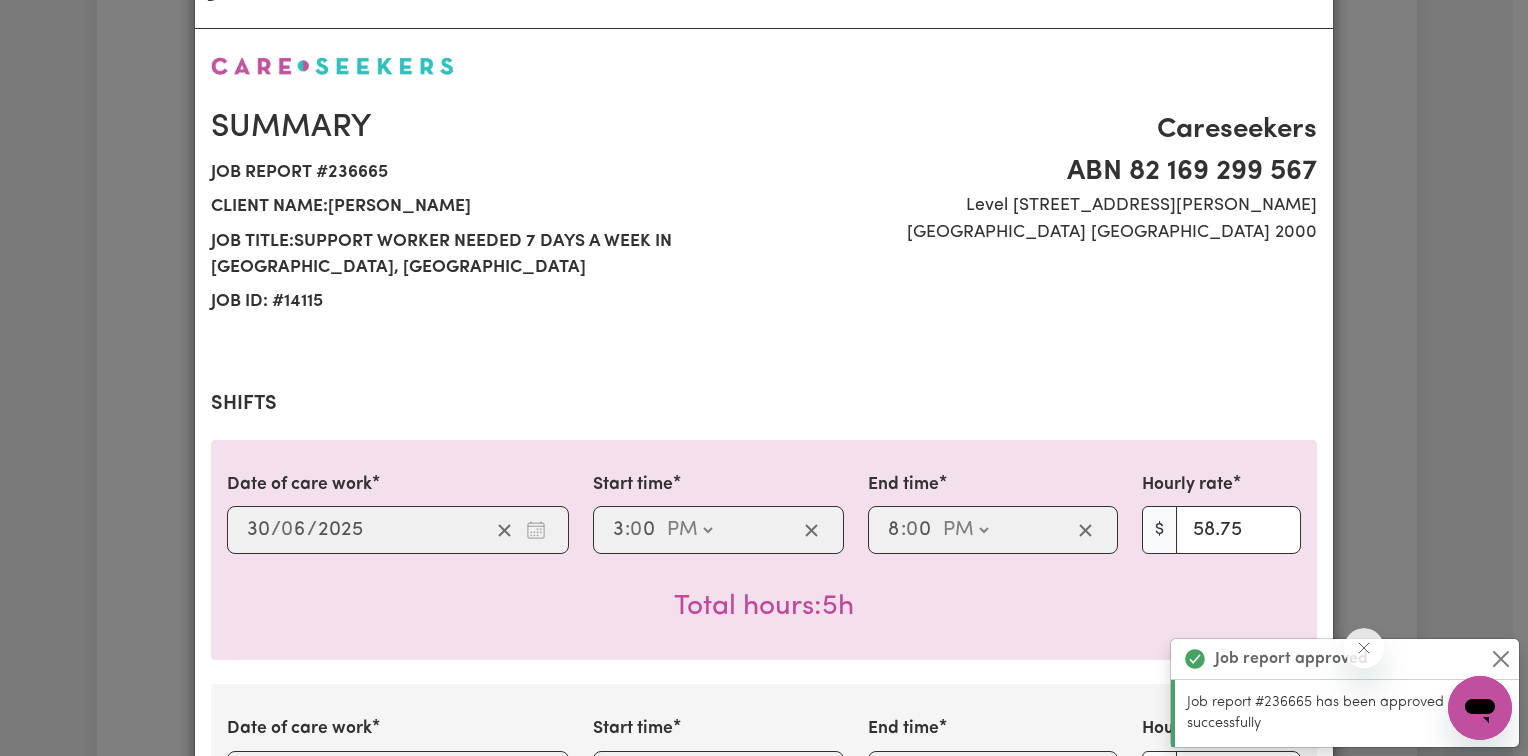scroll, scrollTop: 0, scrollLeft: 0, axis: both 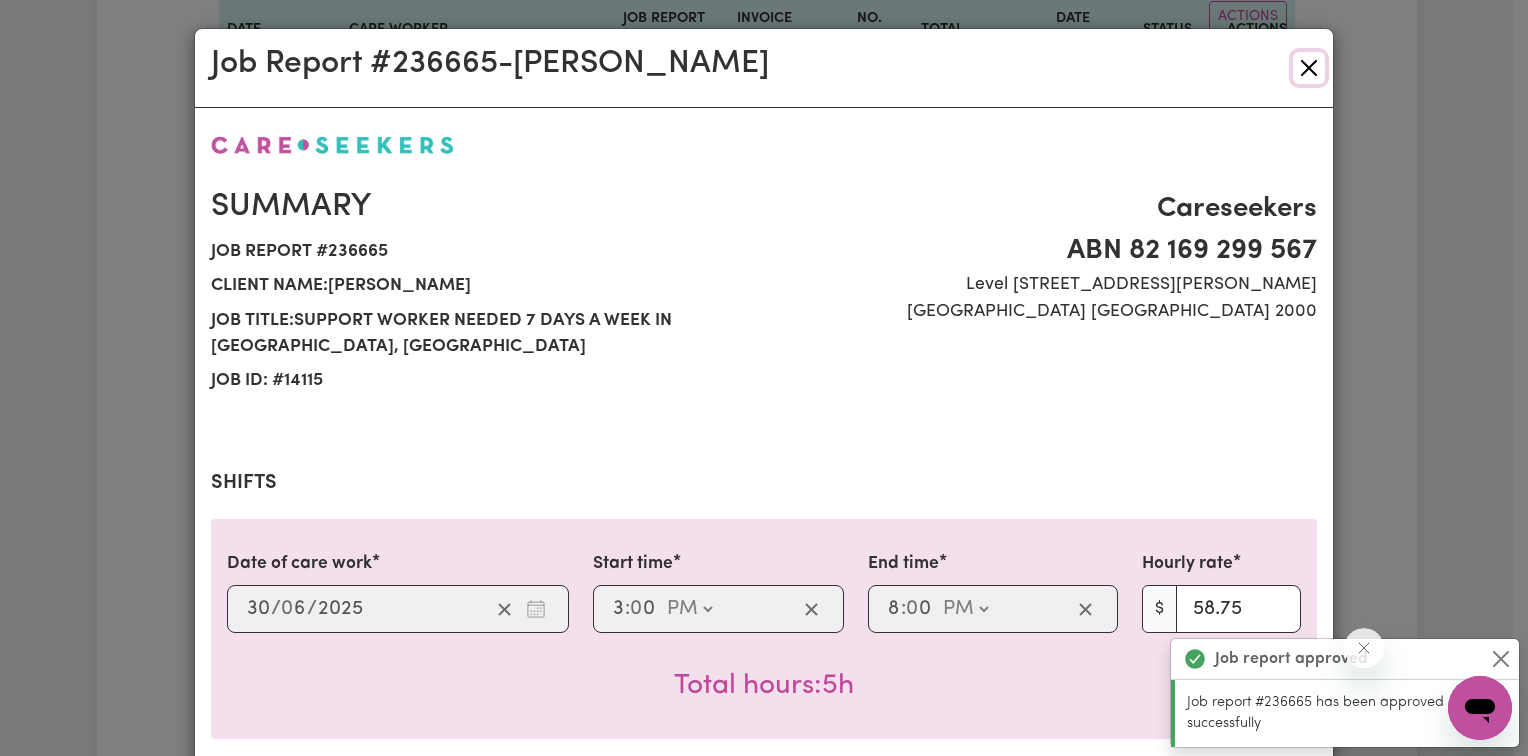 click at bounding box center (1309, 68) 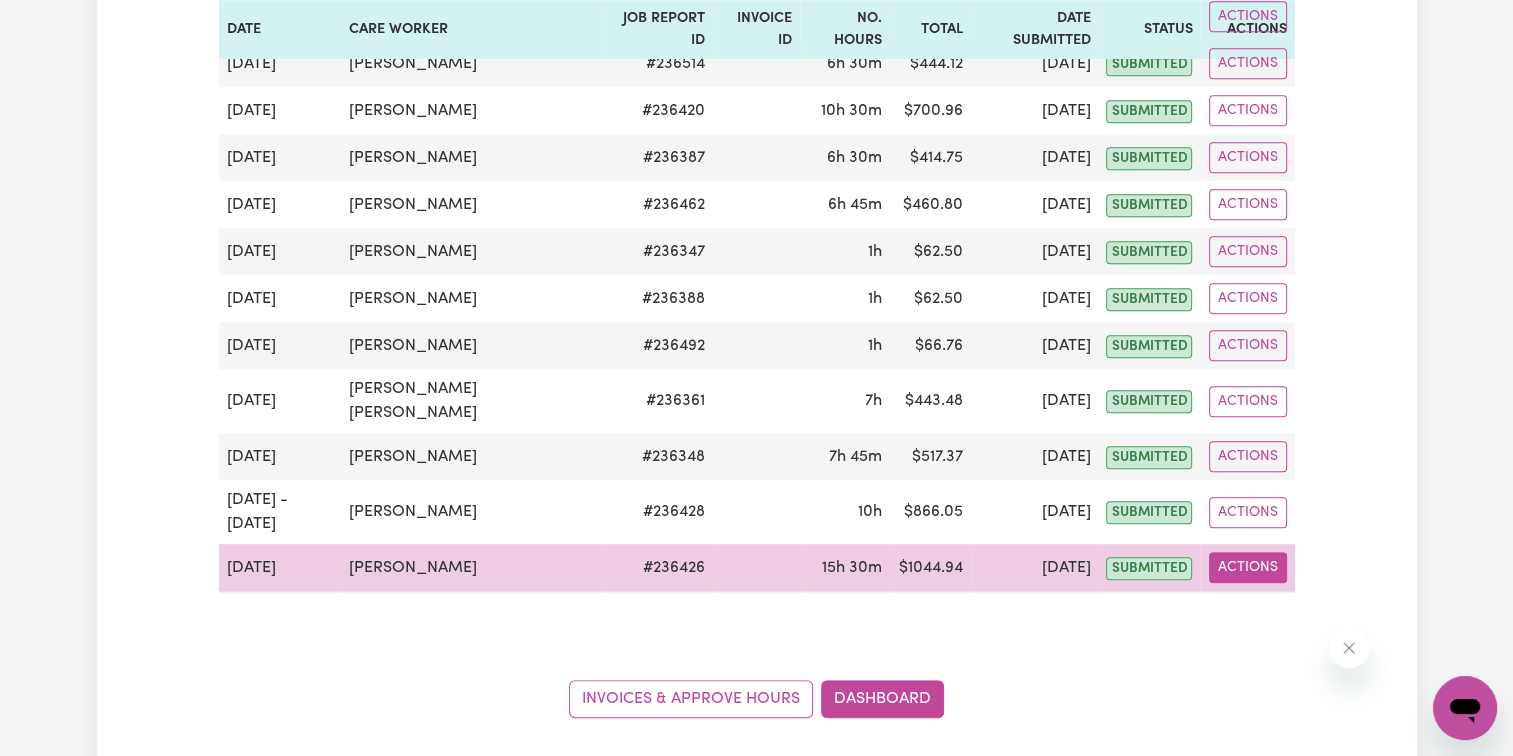 click on "Actions" at bounding box center [1248, 567] 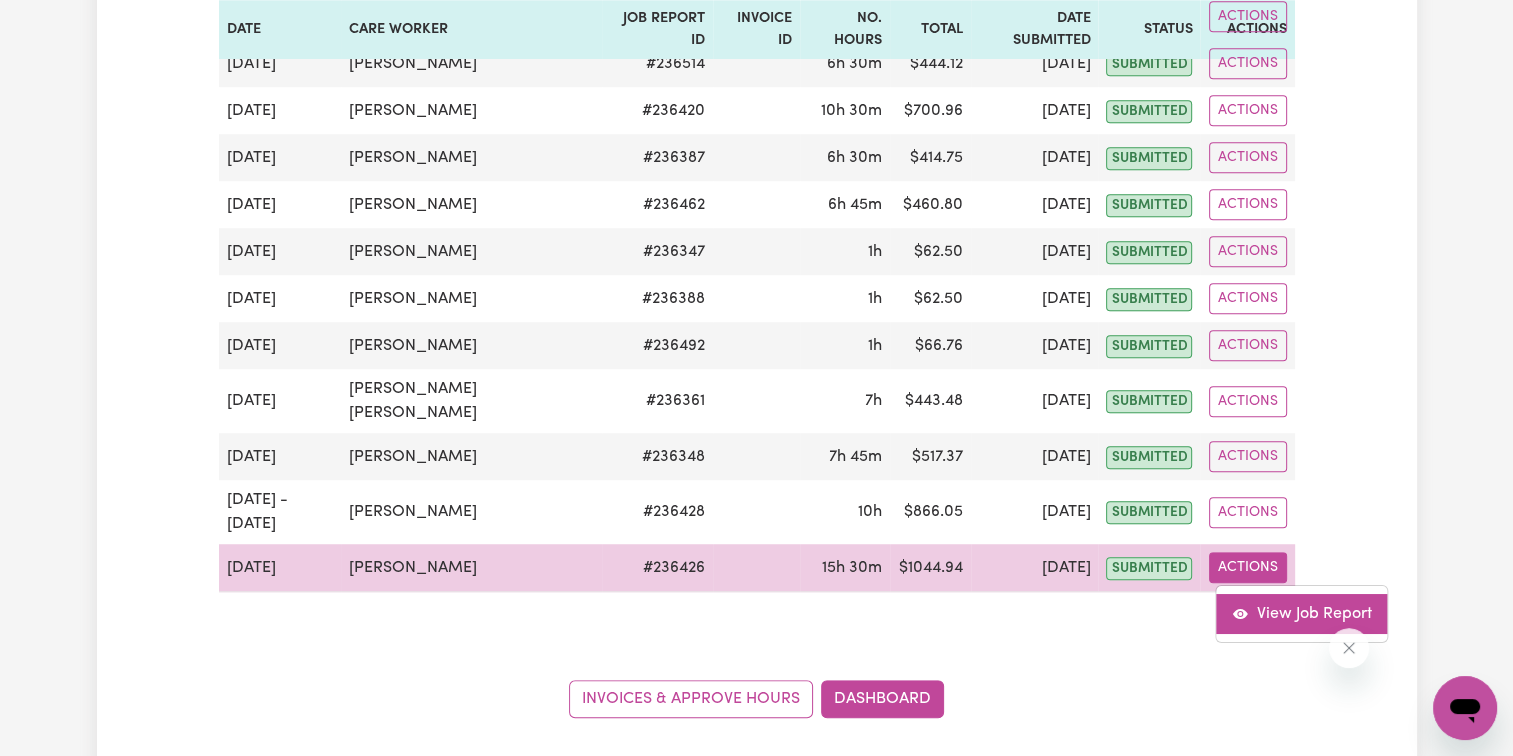 click on "View Job Report" at bounding box center (1302, 614) 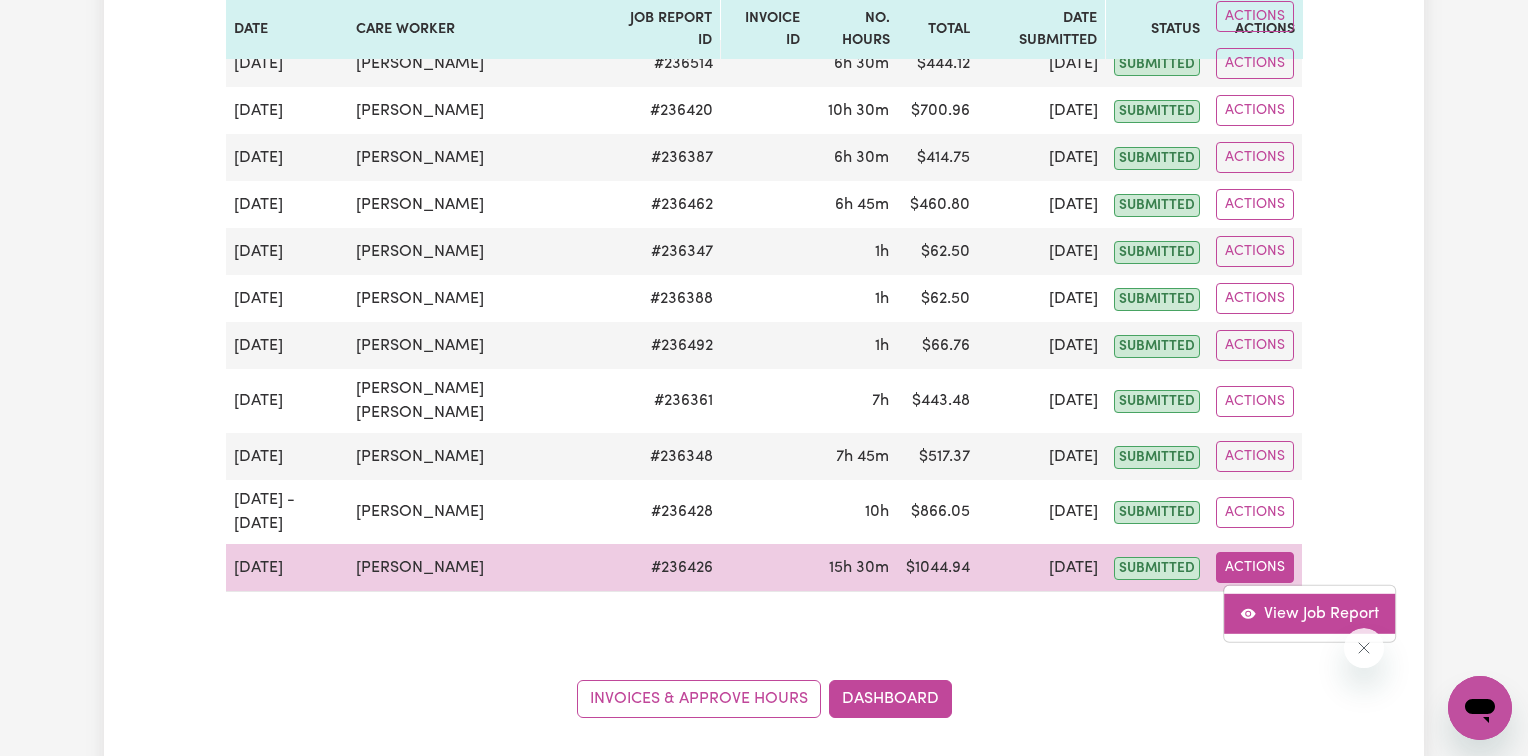 select on "pm" 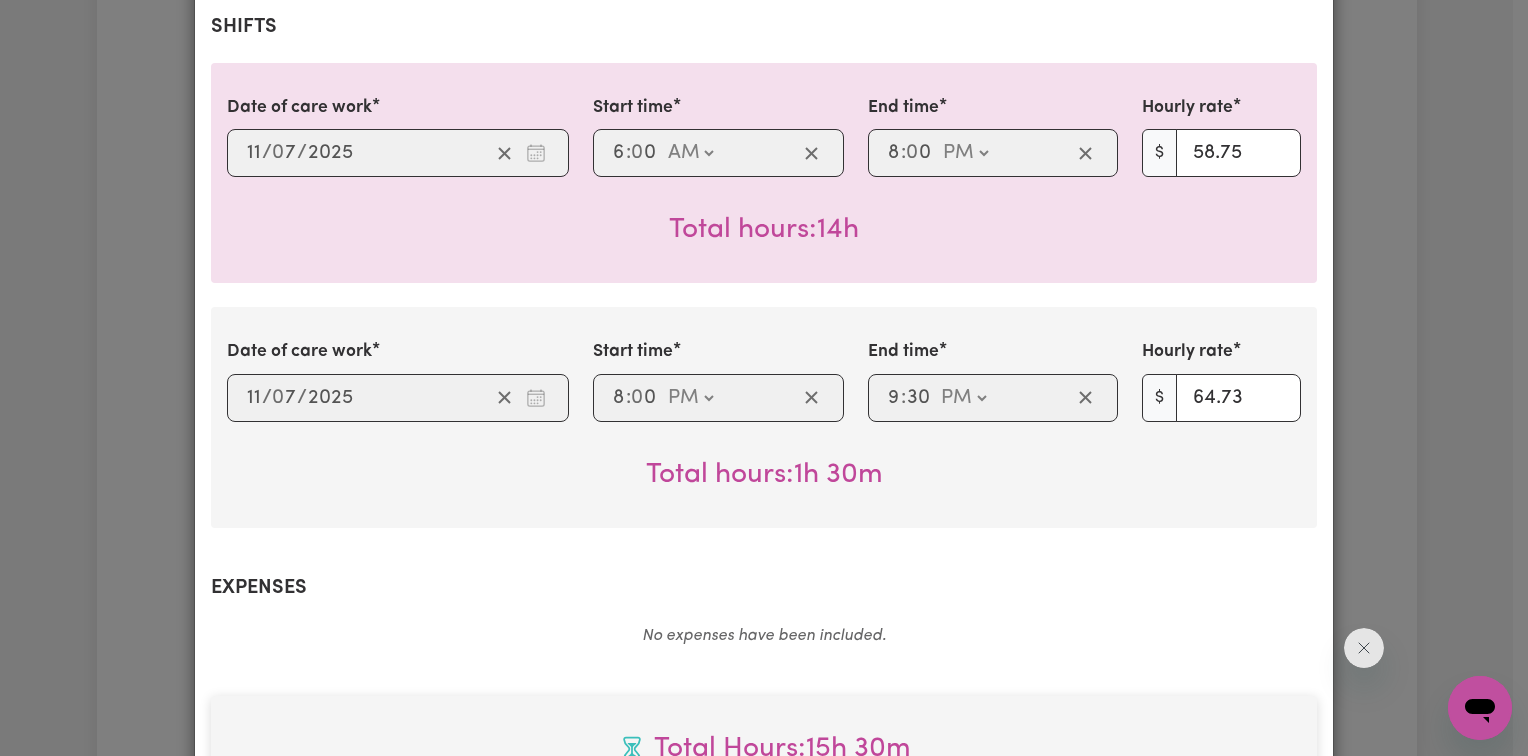 scroll, scrollTop: 1056, scrollLeft: 0, axis: vertical 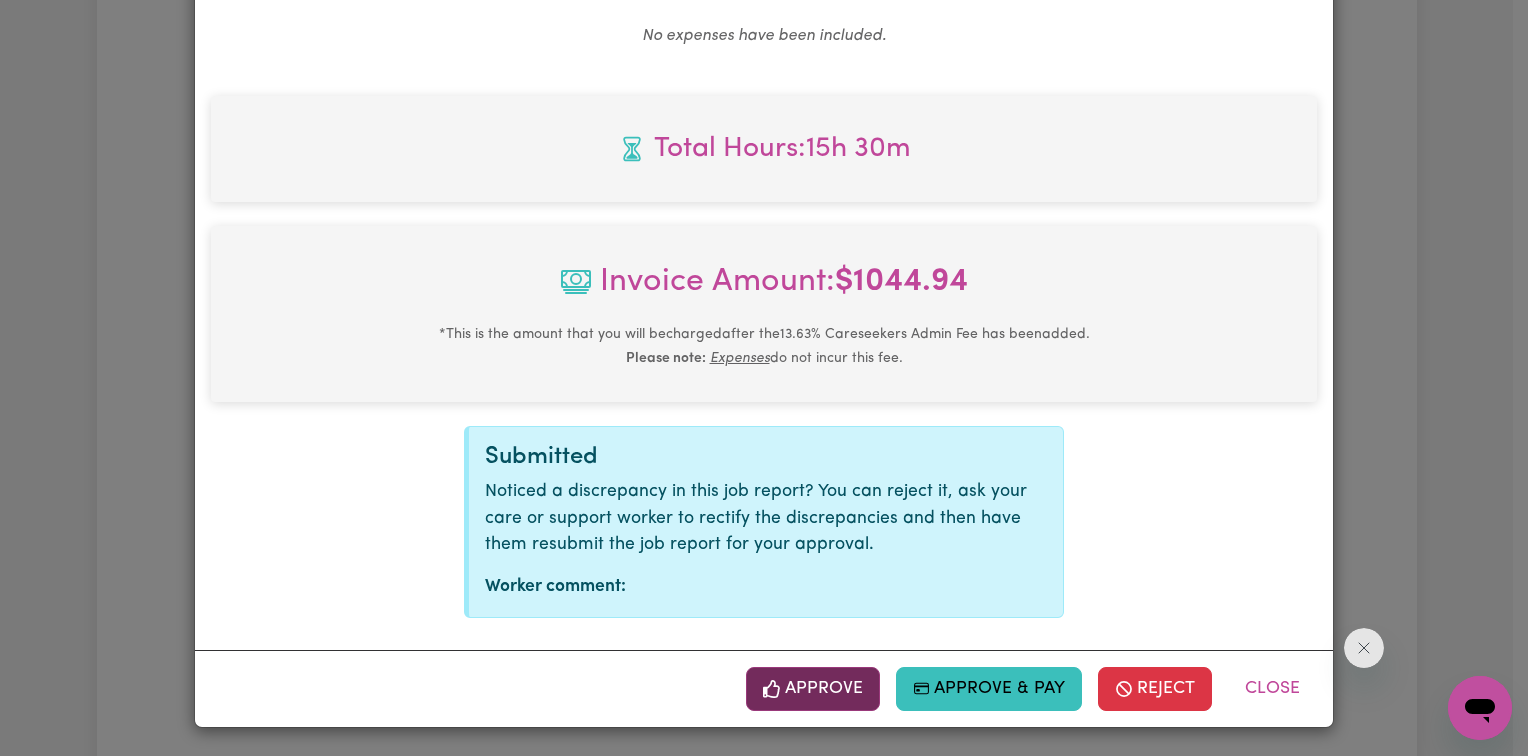 click on "Approve" at bounding box center (813, 689) 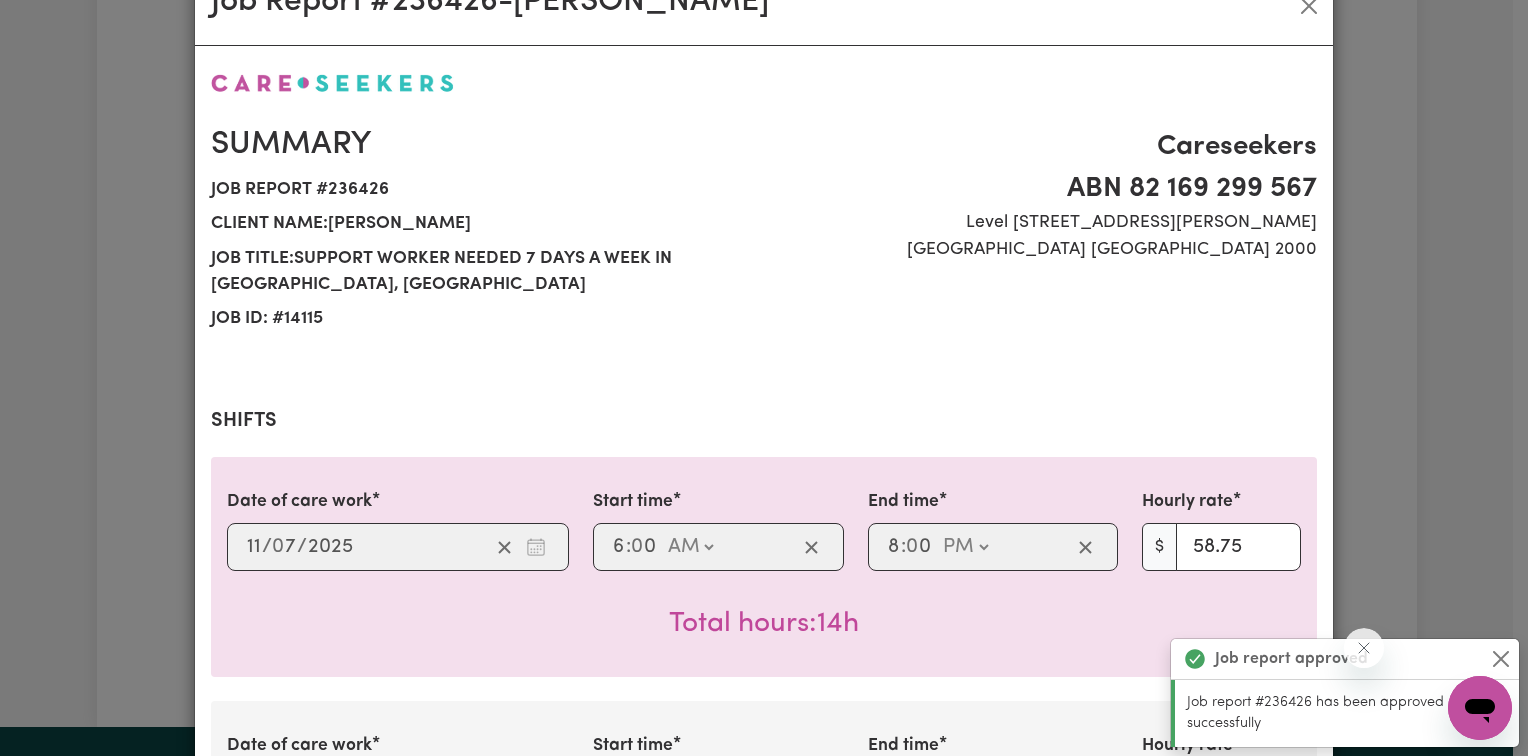 scroll, scrollTop: 0, scrollLeft: 0, axis: both 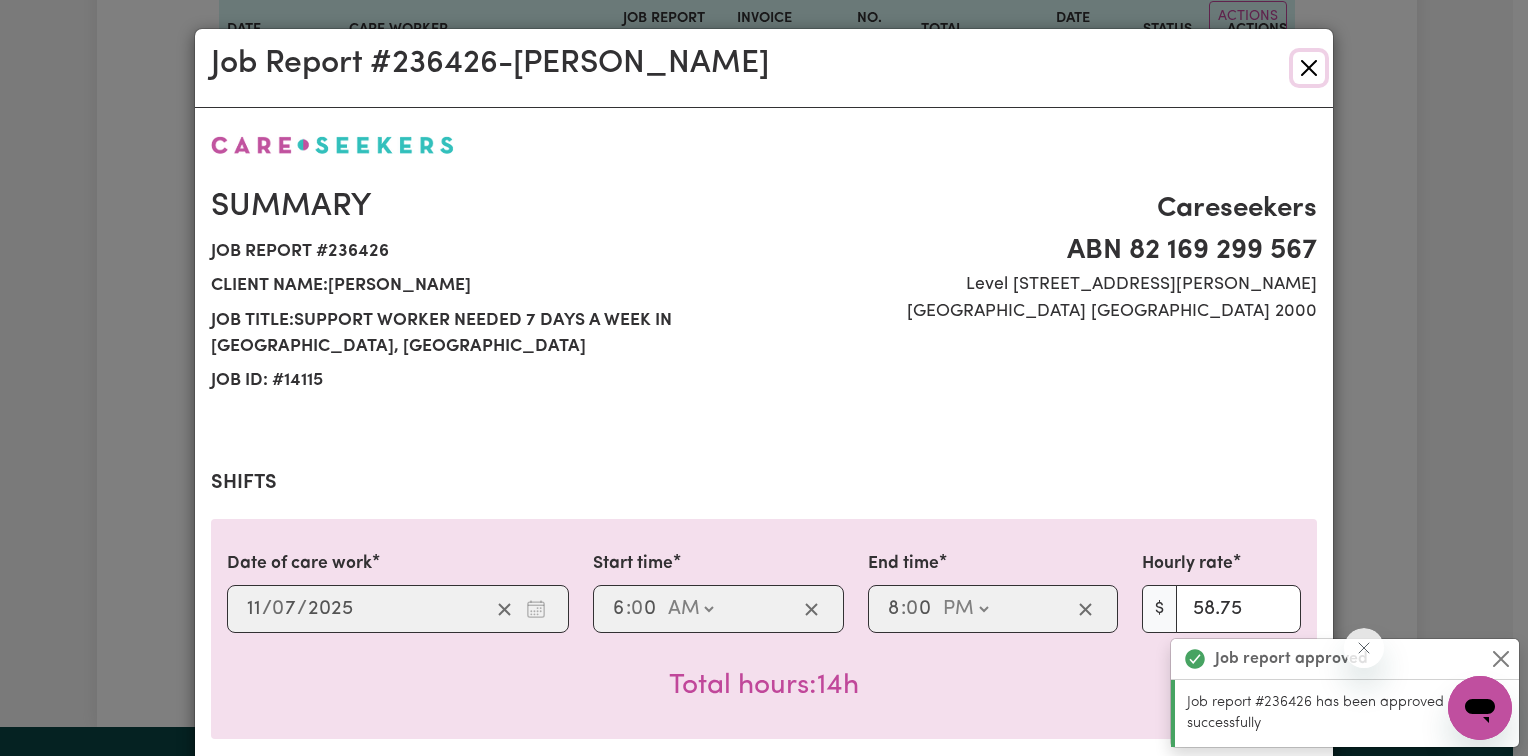 click at bounding box center (1309, 68) 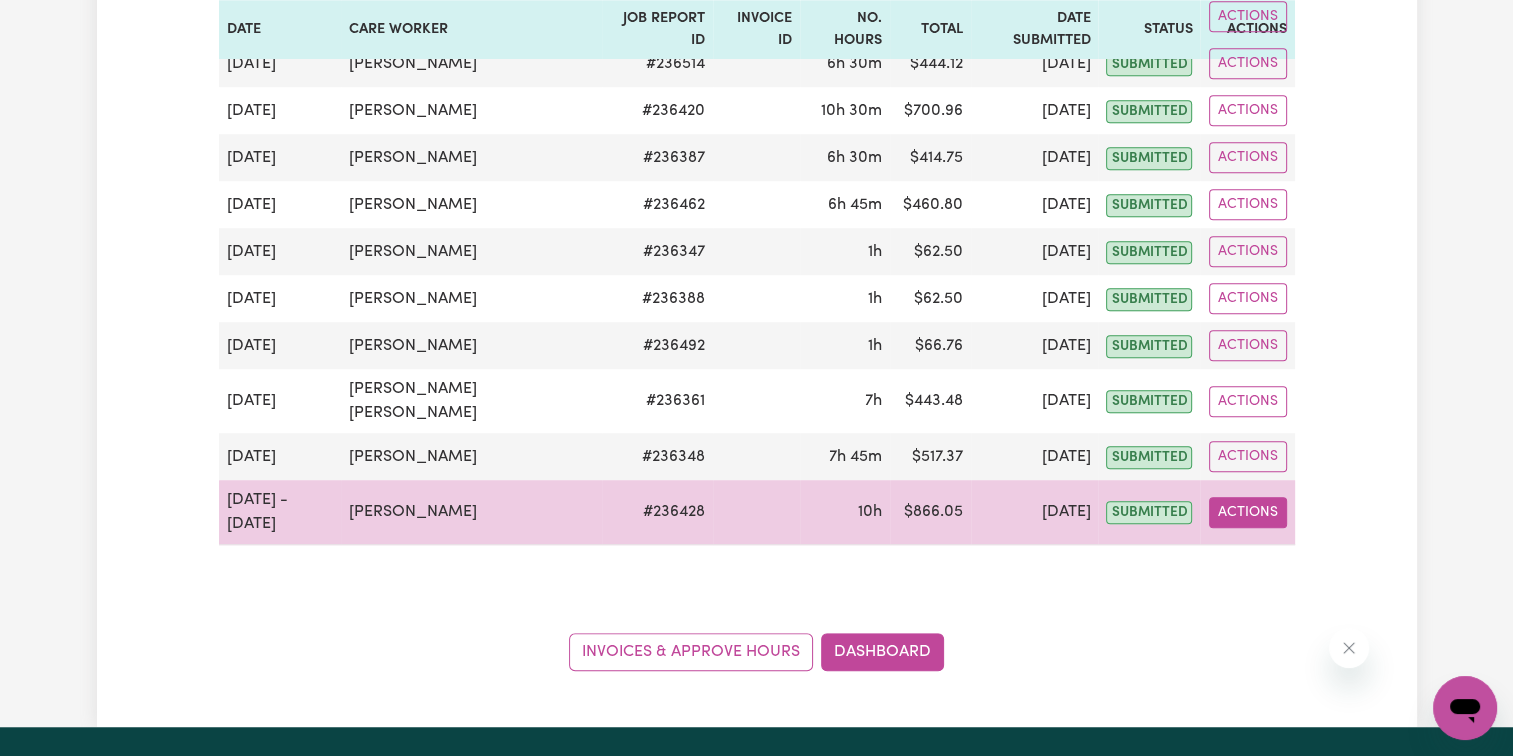 click on "Actions" at bounding box center (1248, 512) 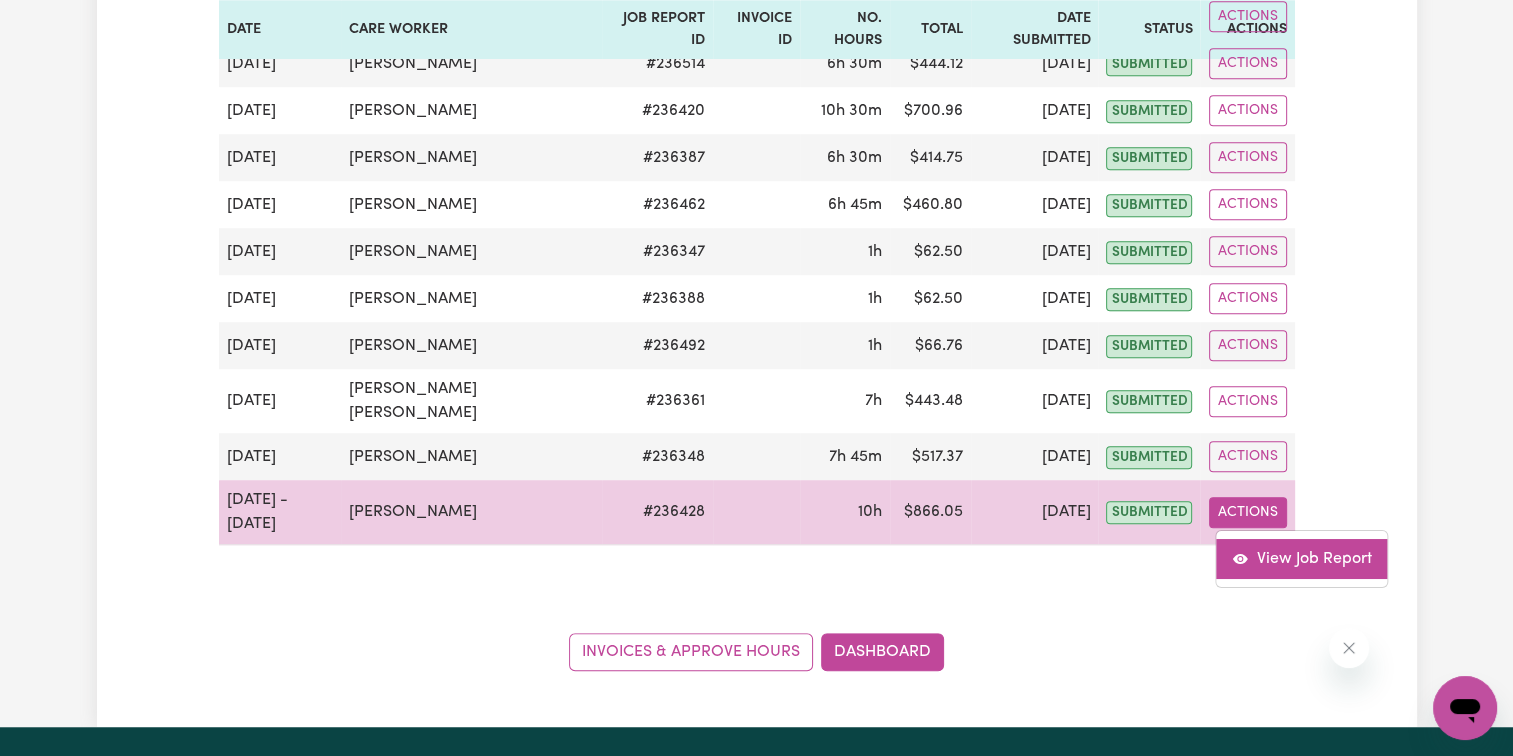 click on "View Job Report" at bounding box center [1302, 559] 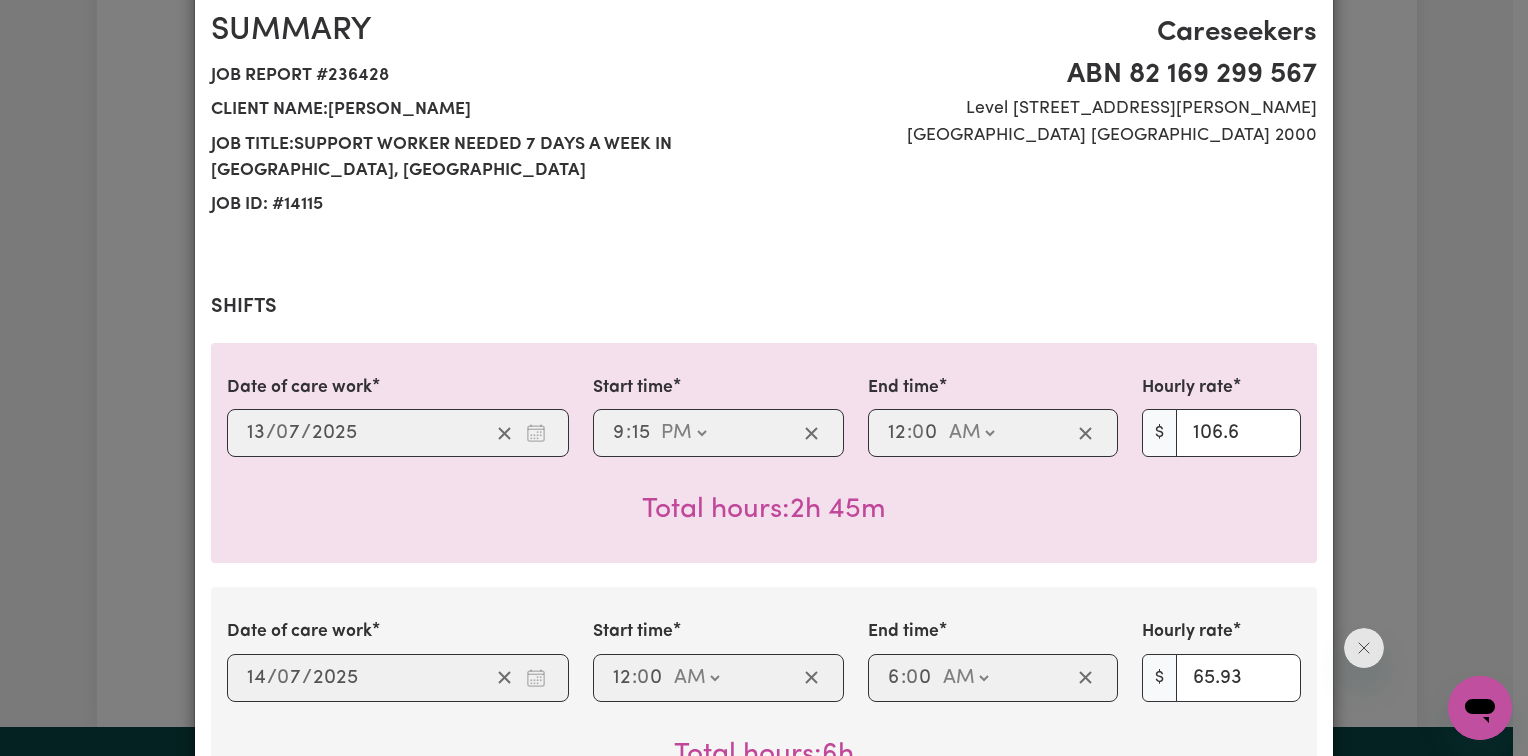 scroll, scrollTop: 0, scrollLeft: 0, axis: both 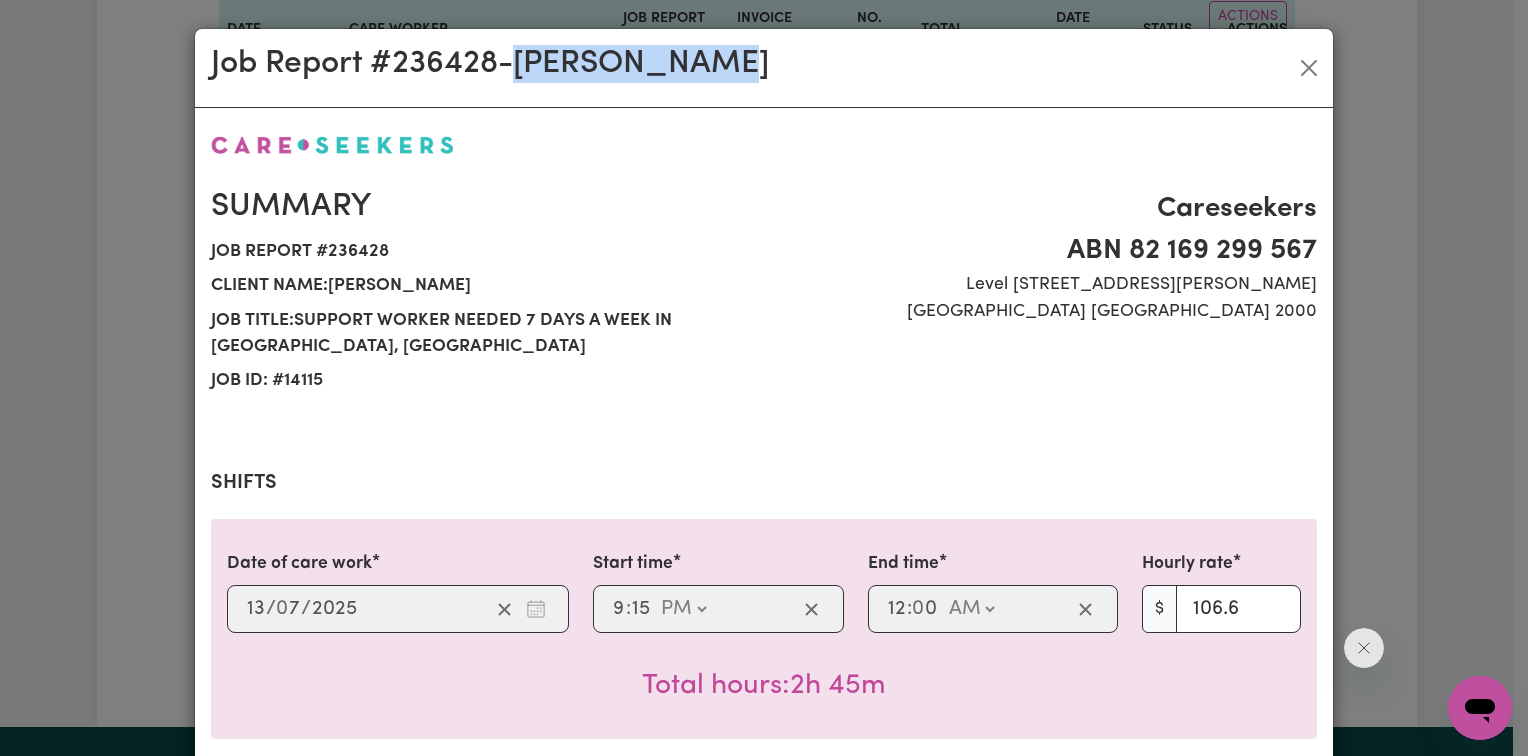 drag, startPoint x: 532, startPoint y: 69, endPoint x: 821, endPoint y: 69, distance: 289 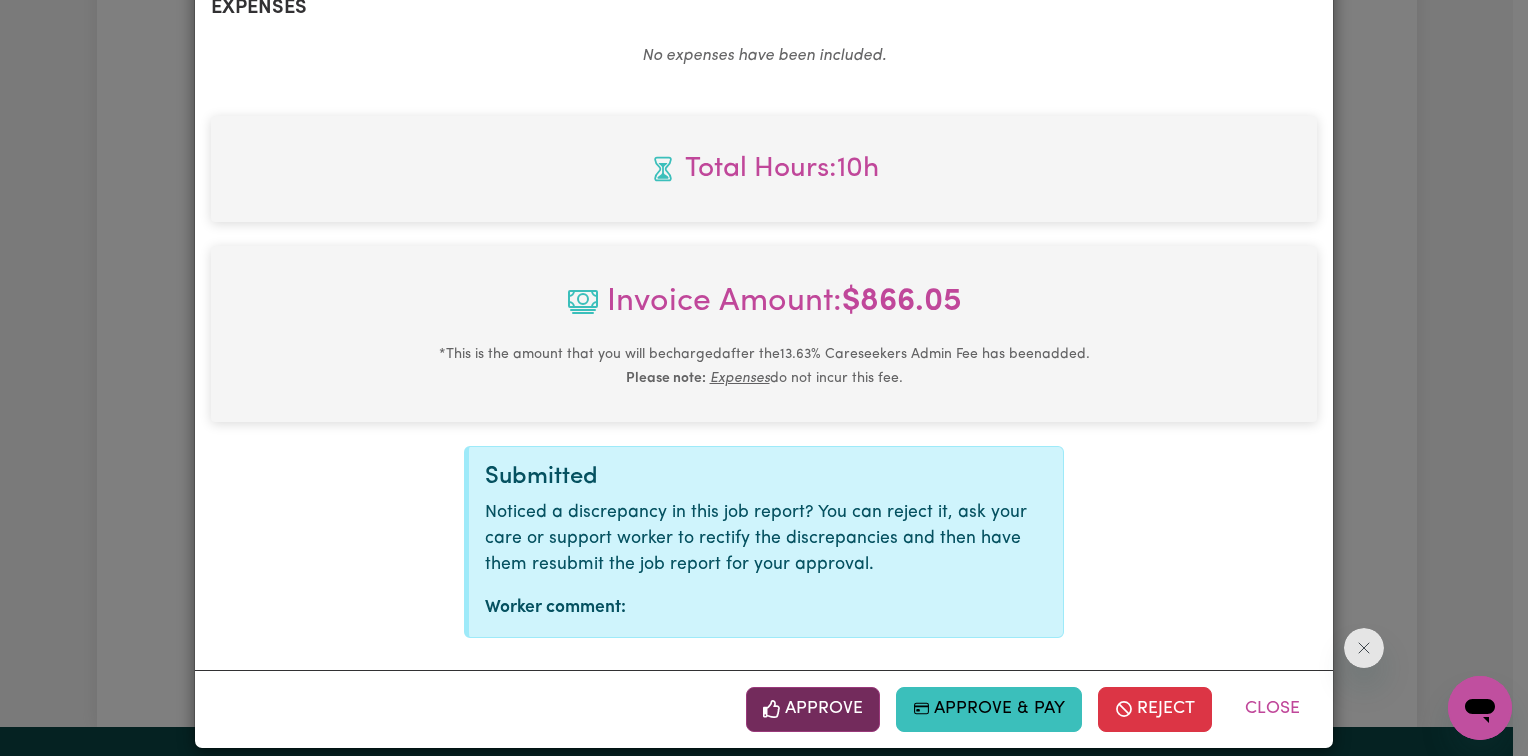 scroll, scrollTop: 1300, scrollLeft: 0, axis: vertical 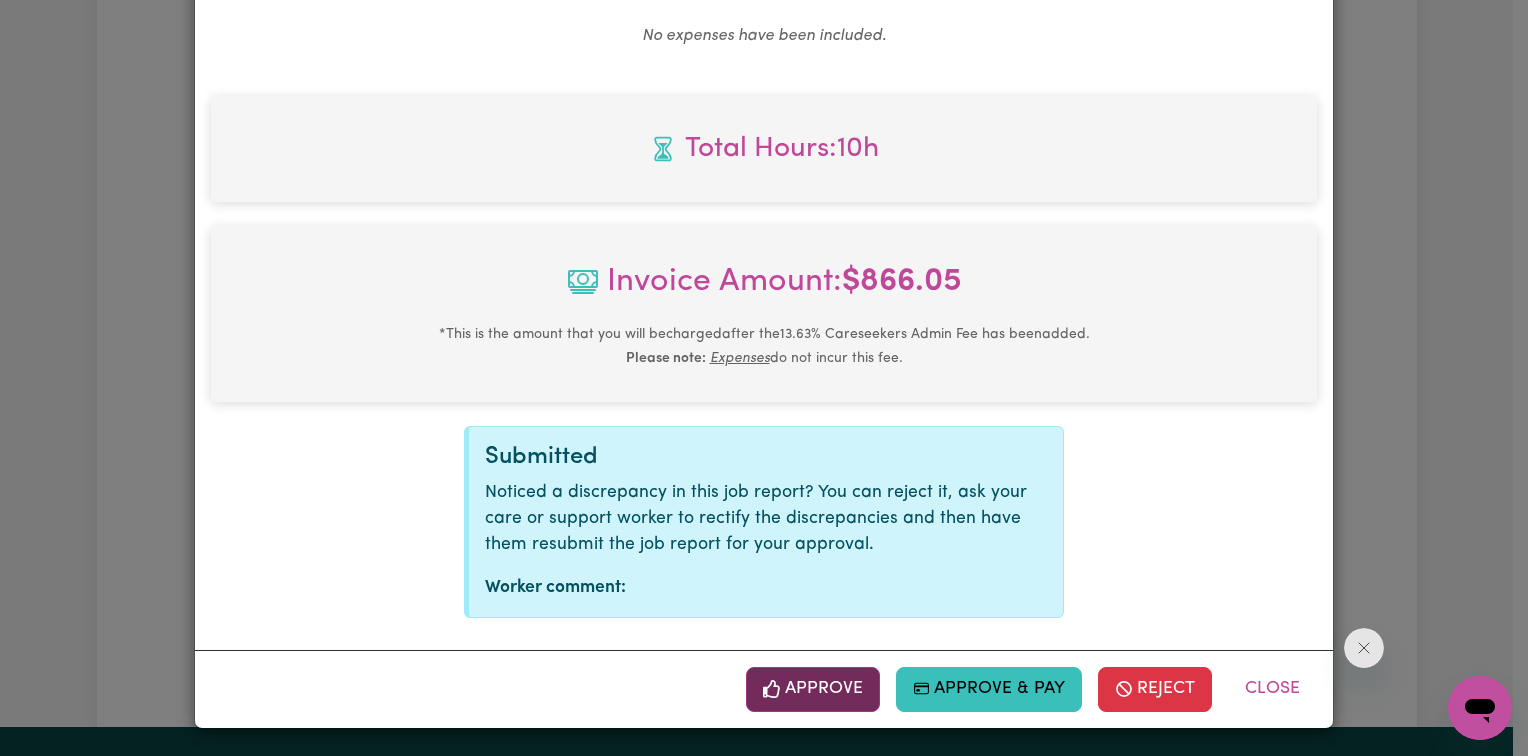 click on "Approve" at bounding box center [813, 689] 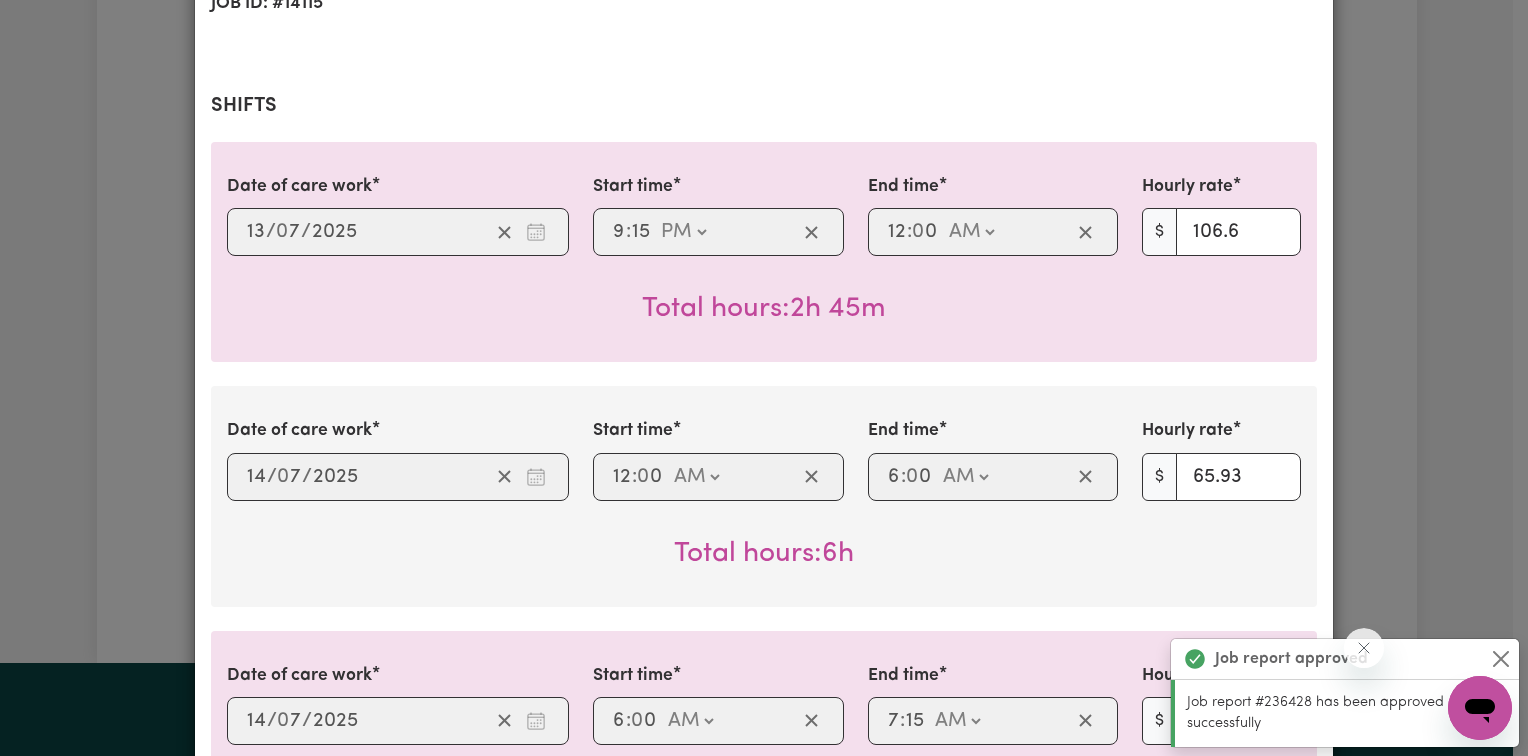 scroll, scrollTop: 0, scrollLeft: 0, axis: both 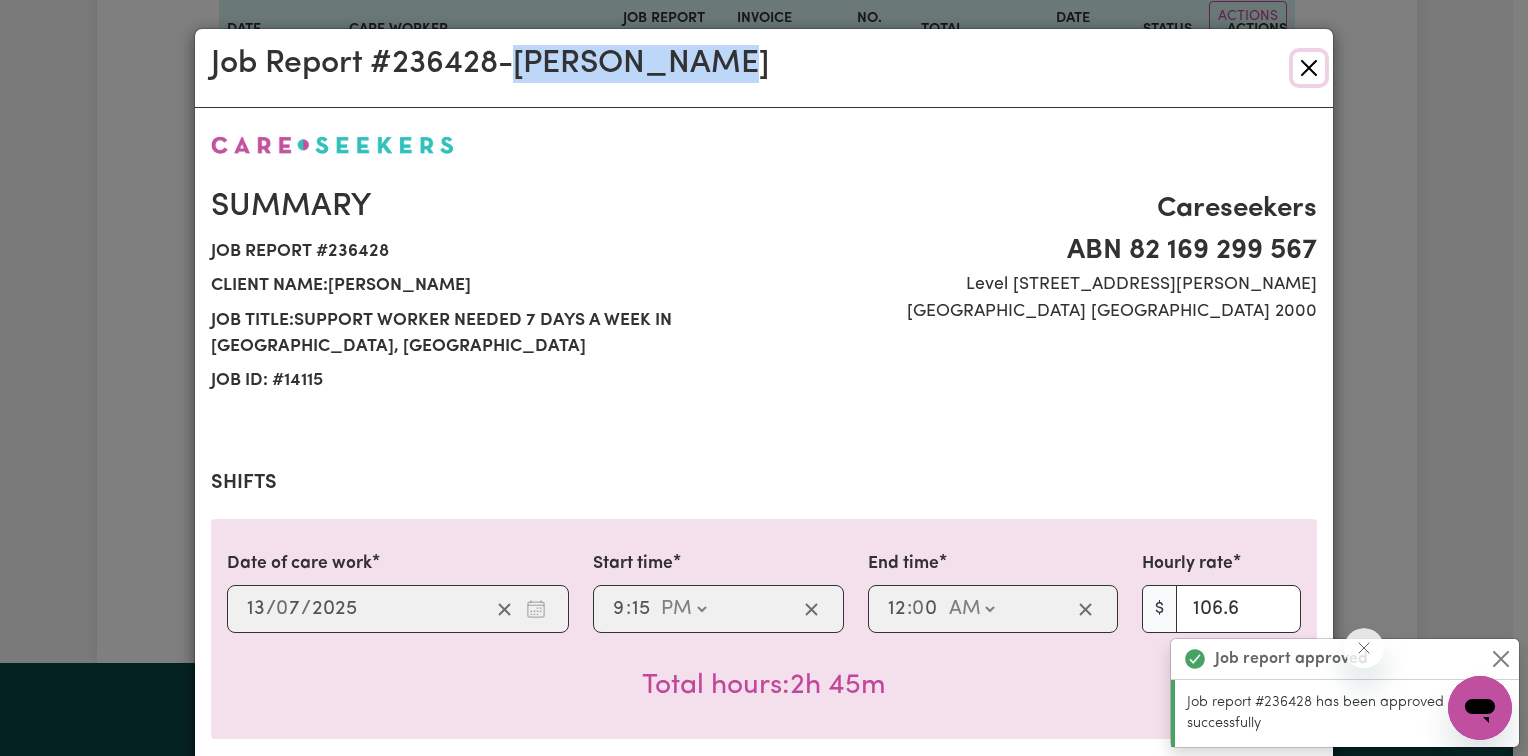 click at bounding box center [1309, 68] 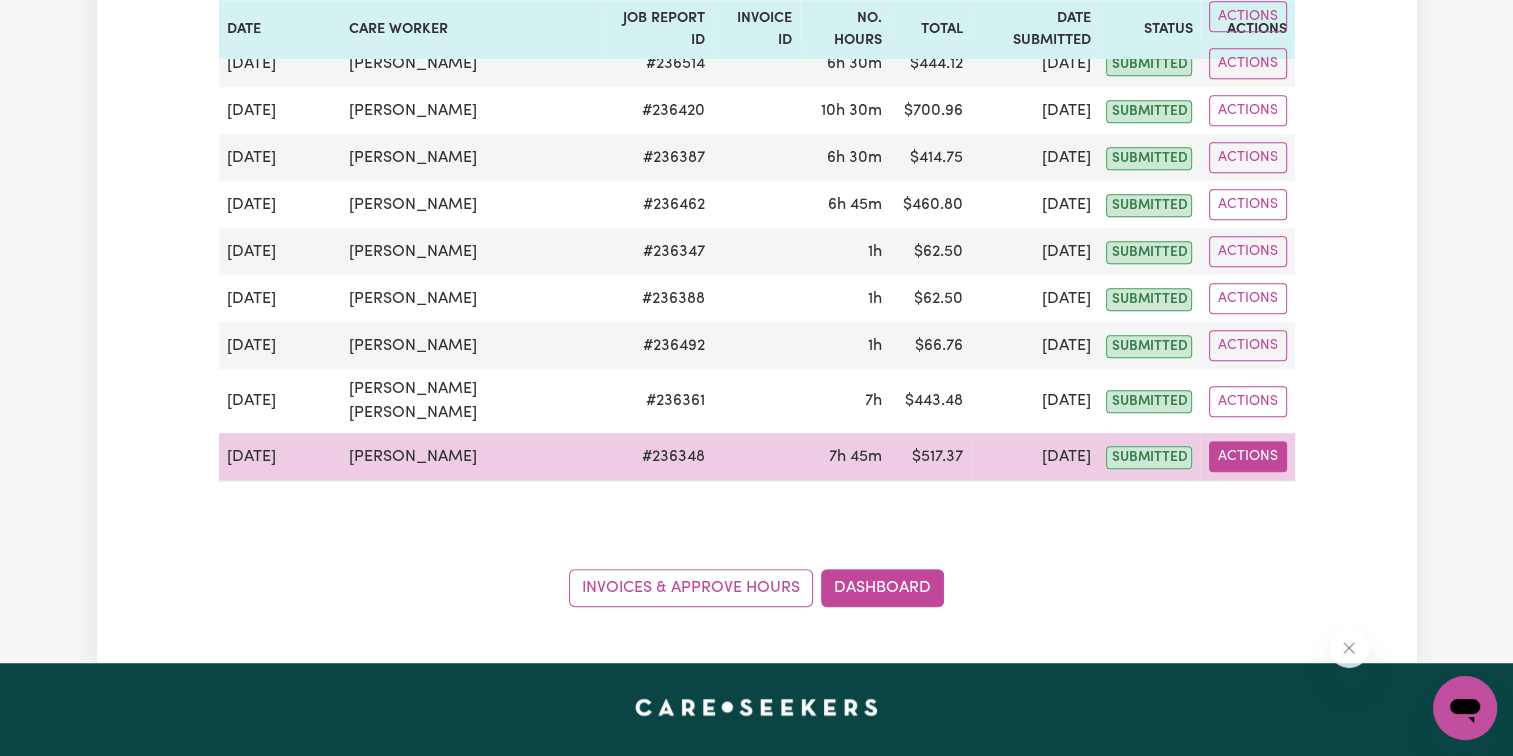 click on "Actions" at bounding box center [1248, 456] 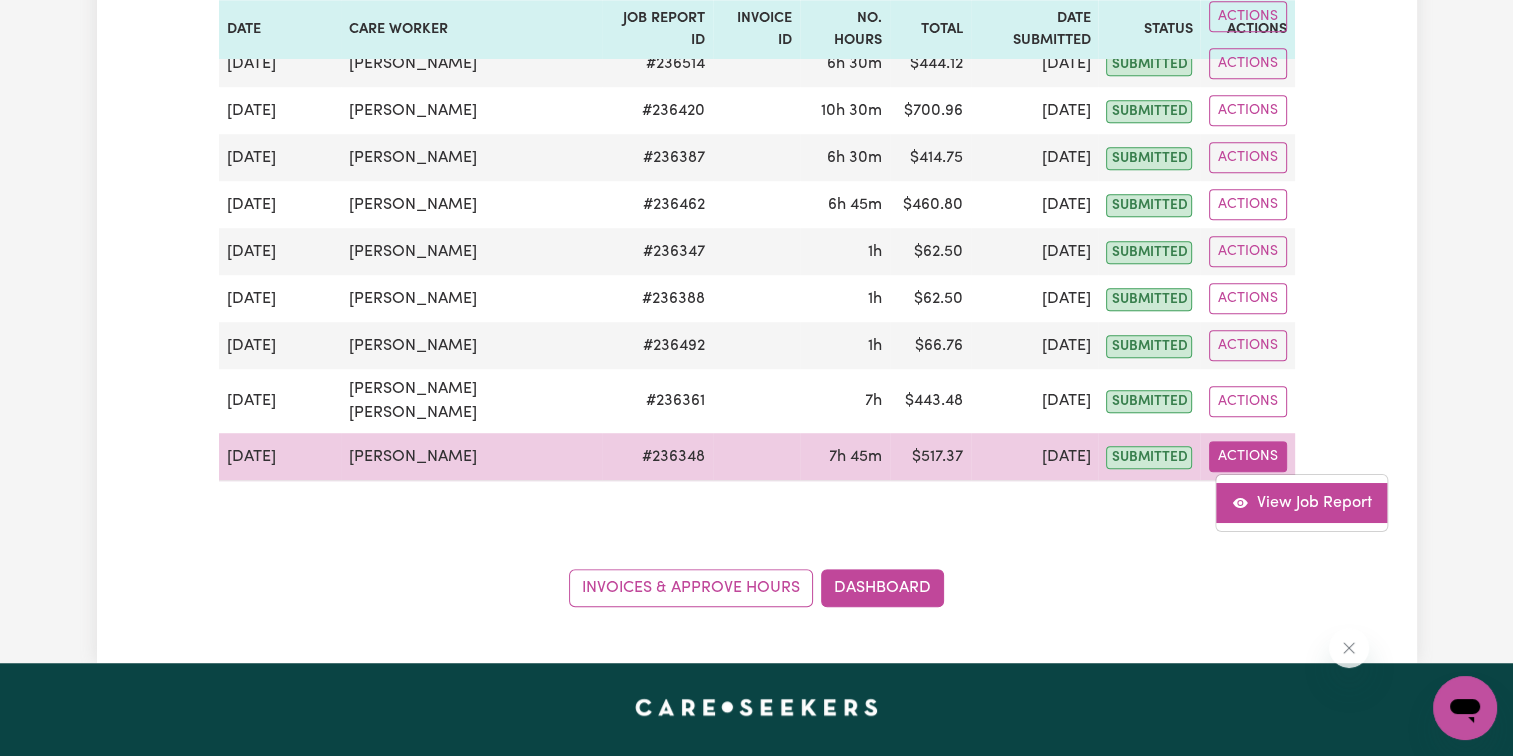 click on "View Job Report" at bounding box center (1302, 503) 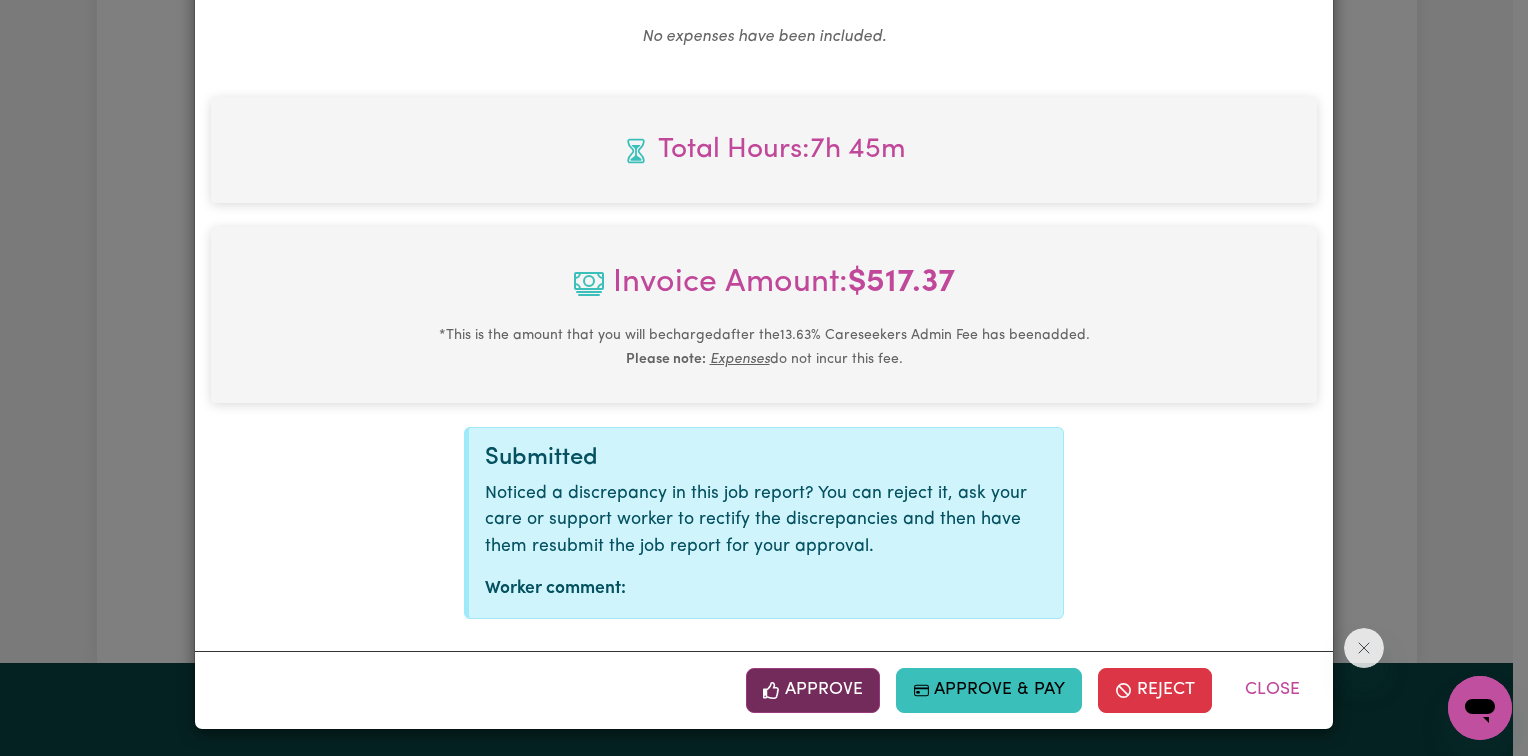 scroll, scrollTop: 812, scrollLeft: 0, axis: vertical 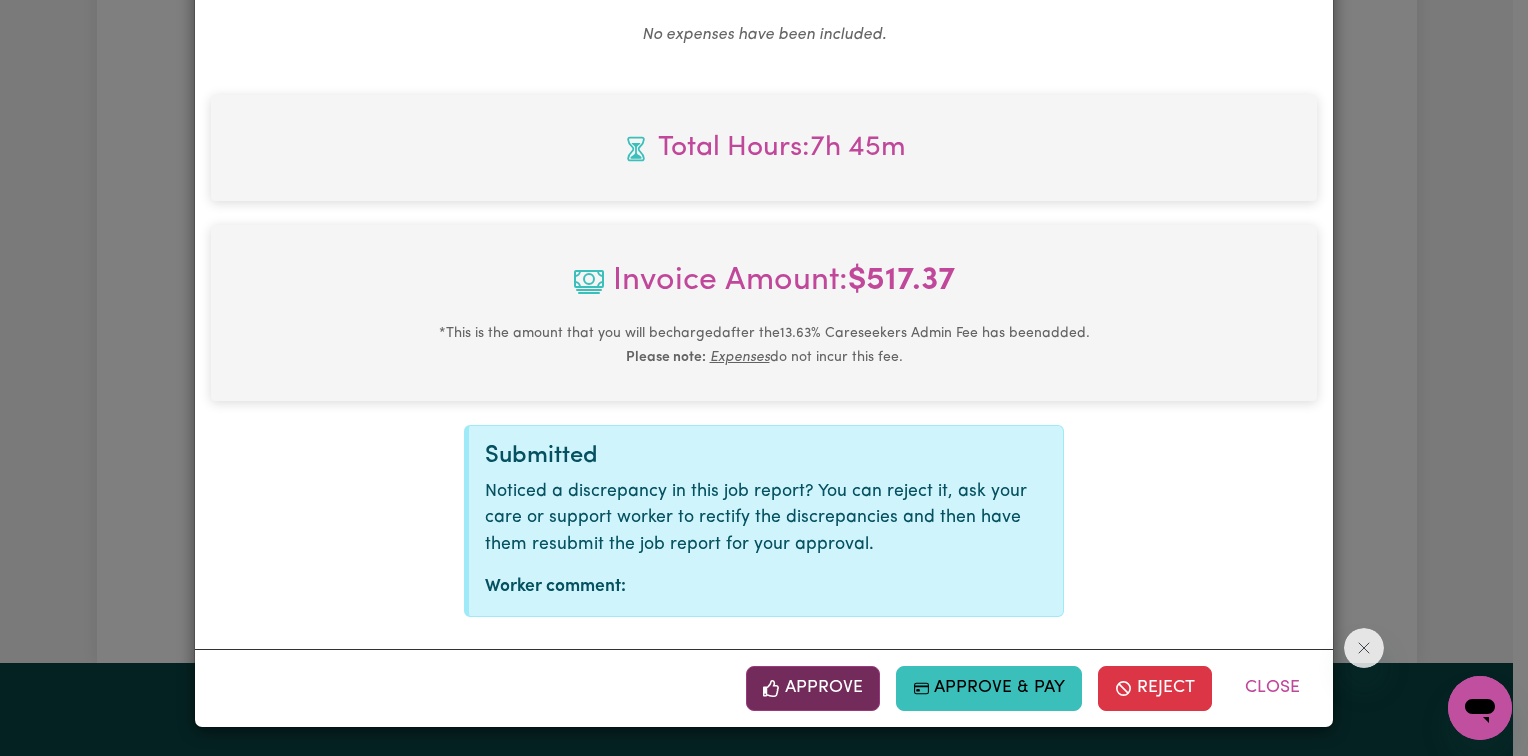 click on "Approve" at bounding box center (813, 688) 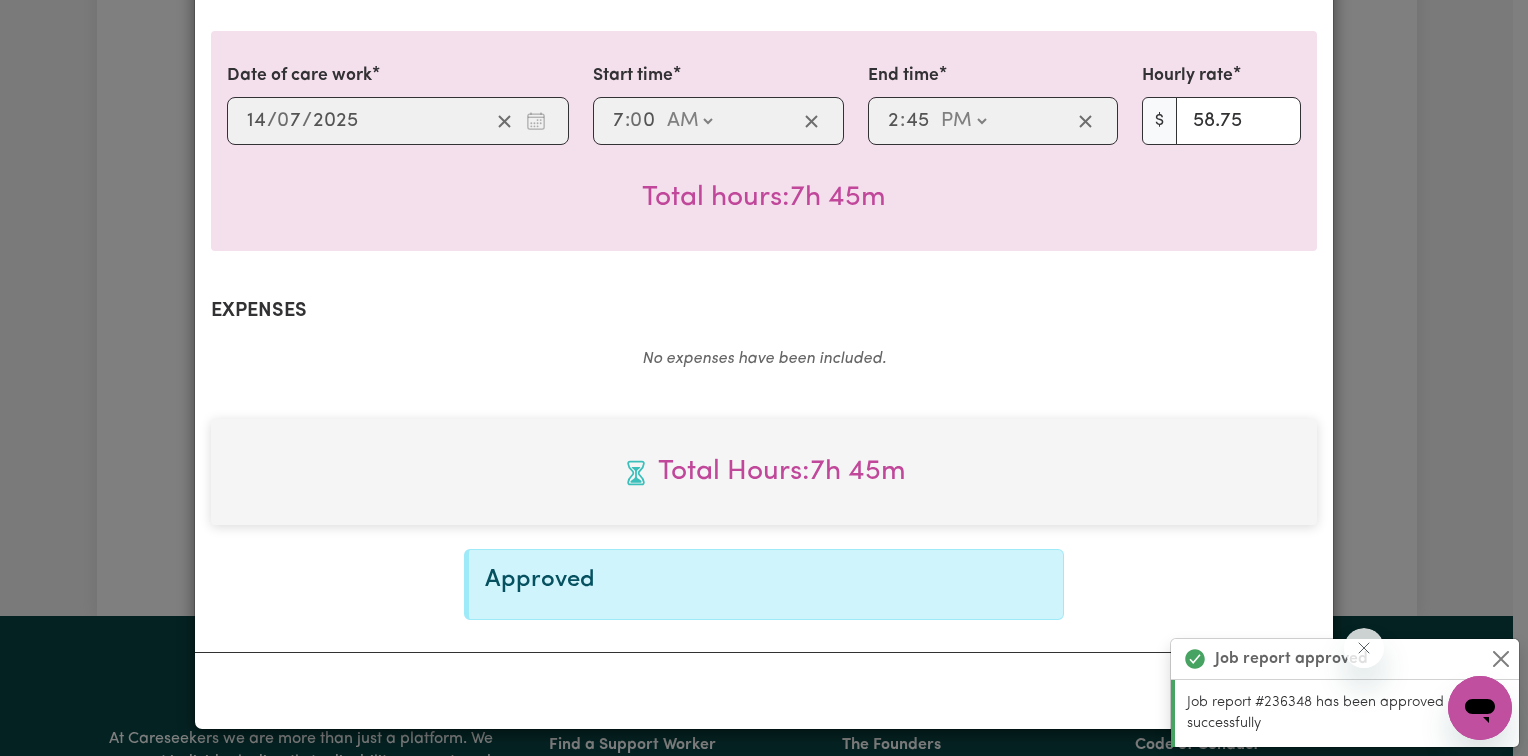 scroll, scrollTop: 0, scrollLeft: 0, axis: both 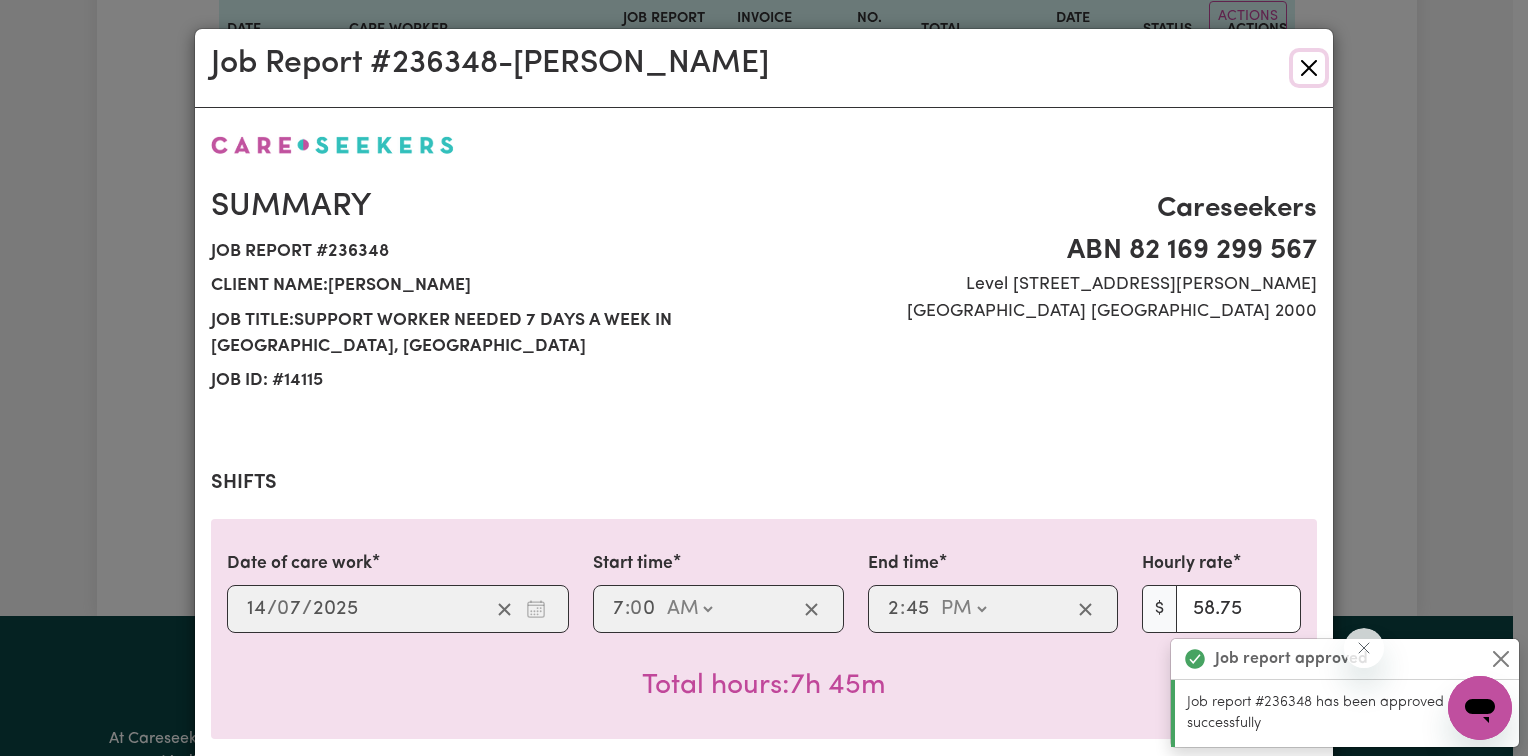 click at bounding box center (1309, 68) 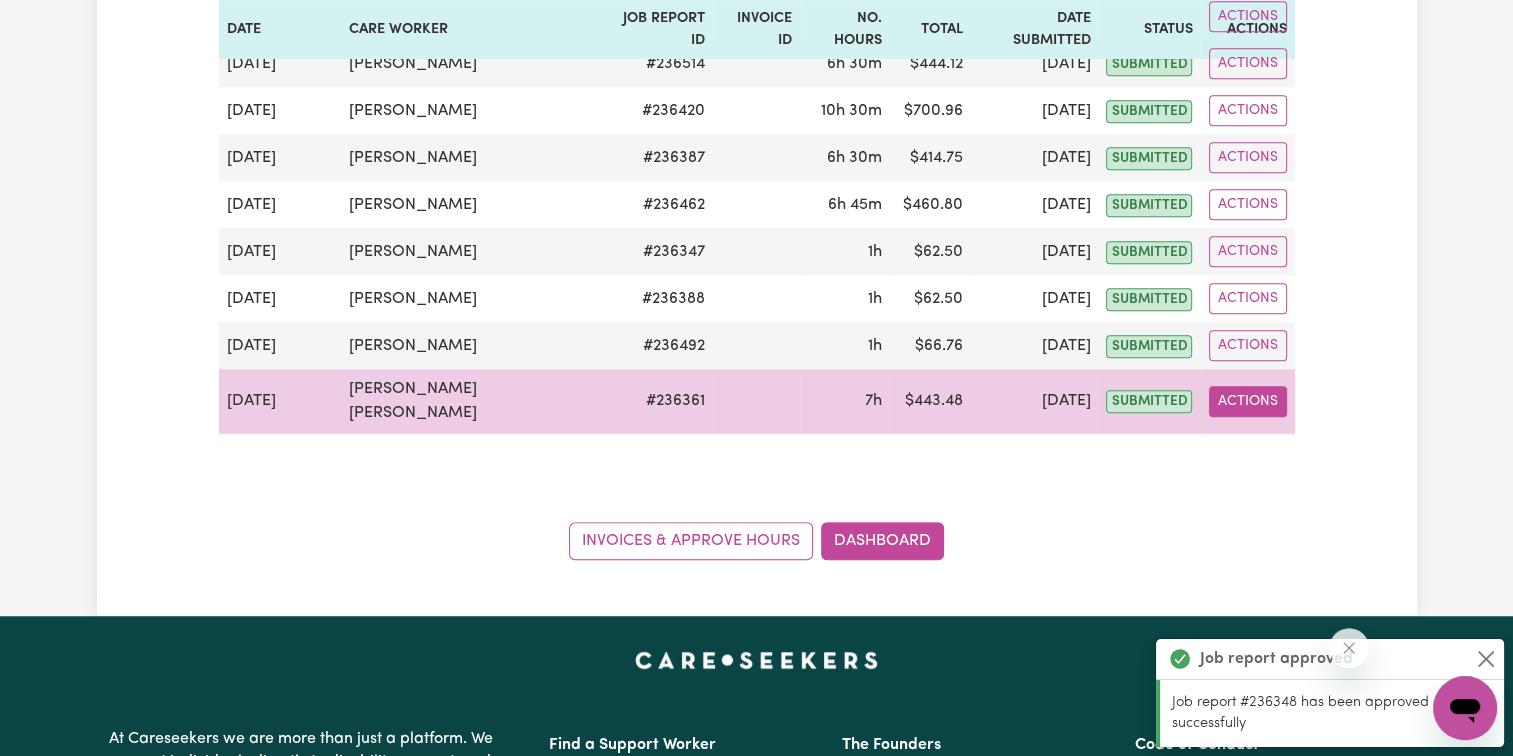click on "Actions" at bounding box center [1248, 401] 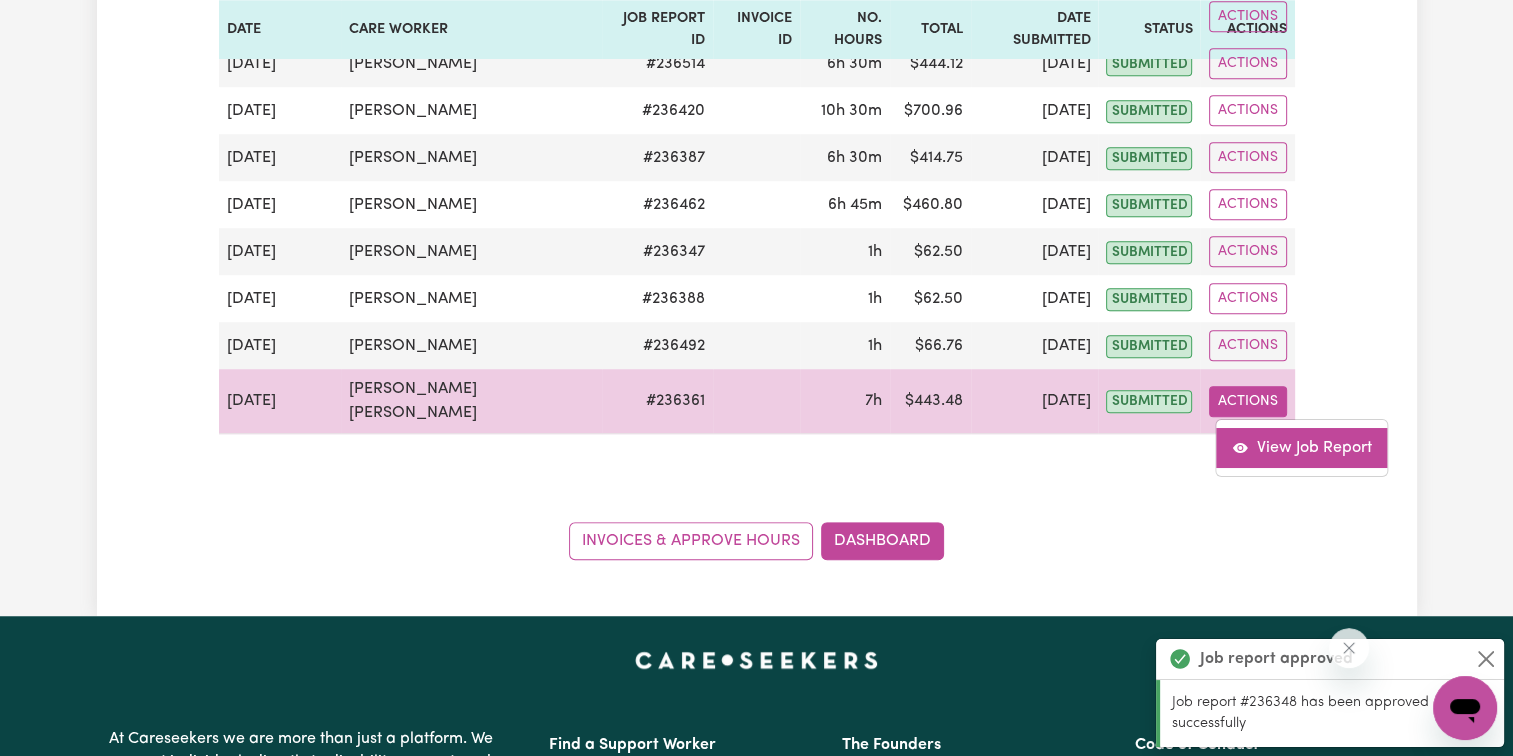 click on "View Job Report" at bounding box center [1302, 448] 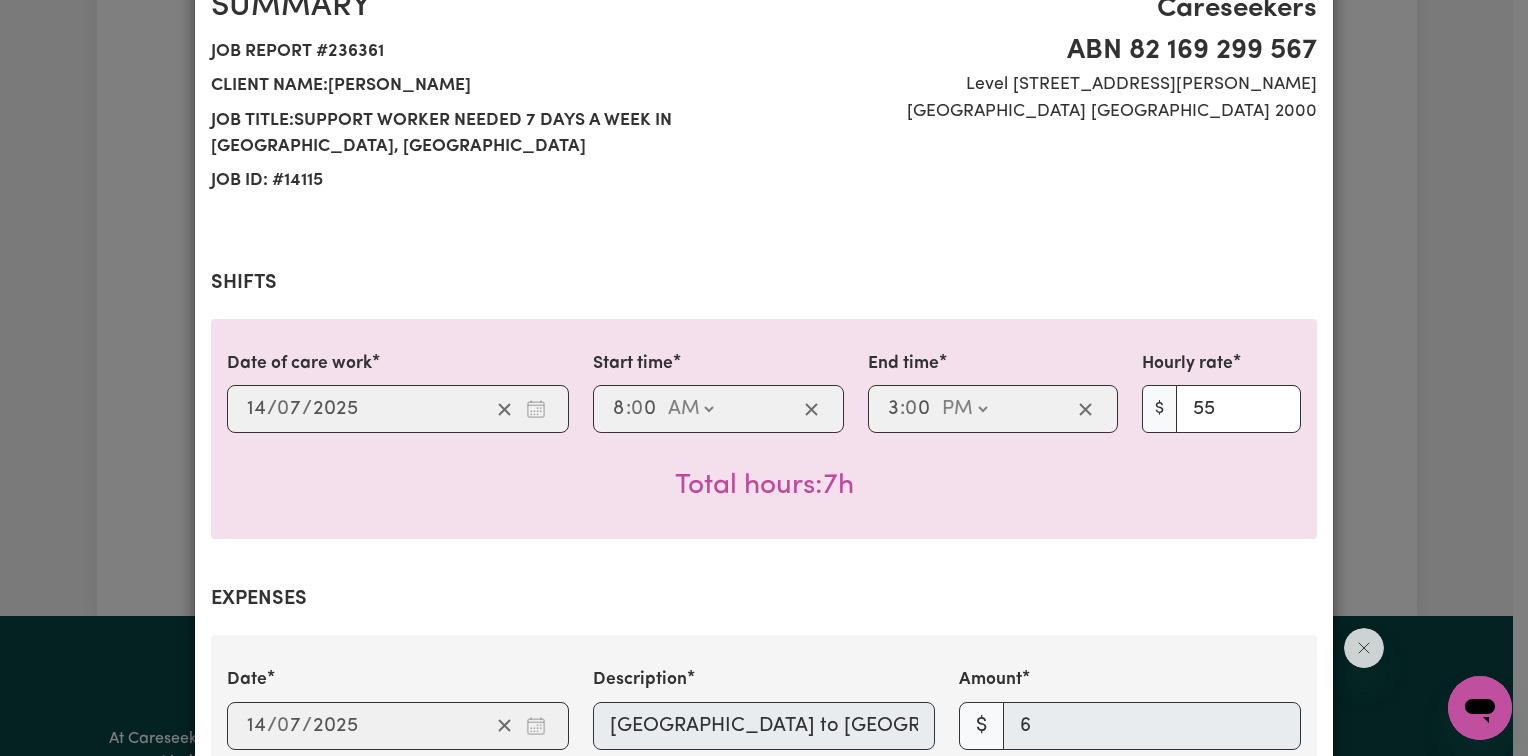 scroll, scrollTop: 0, scrollLeft: 0, axis: both 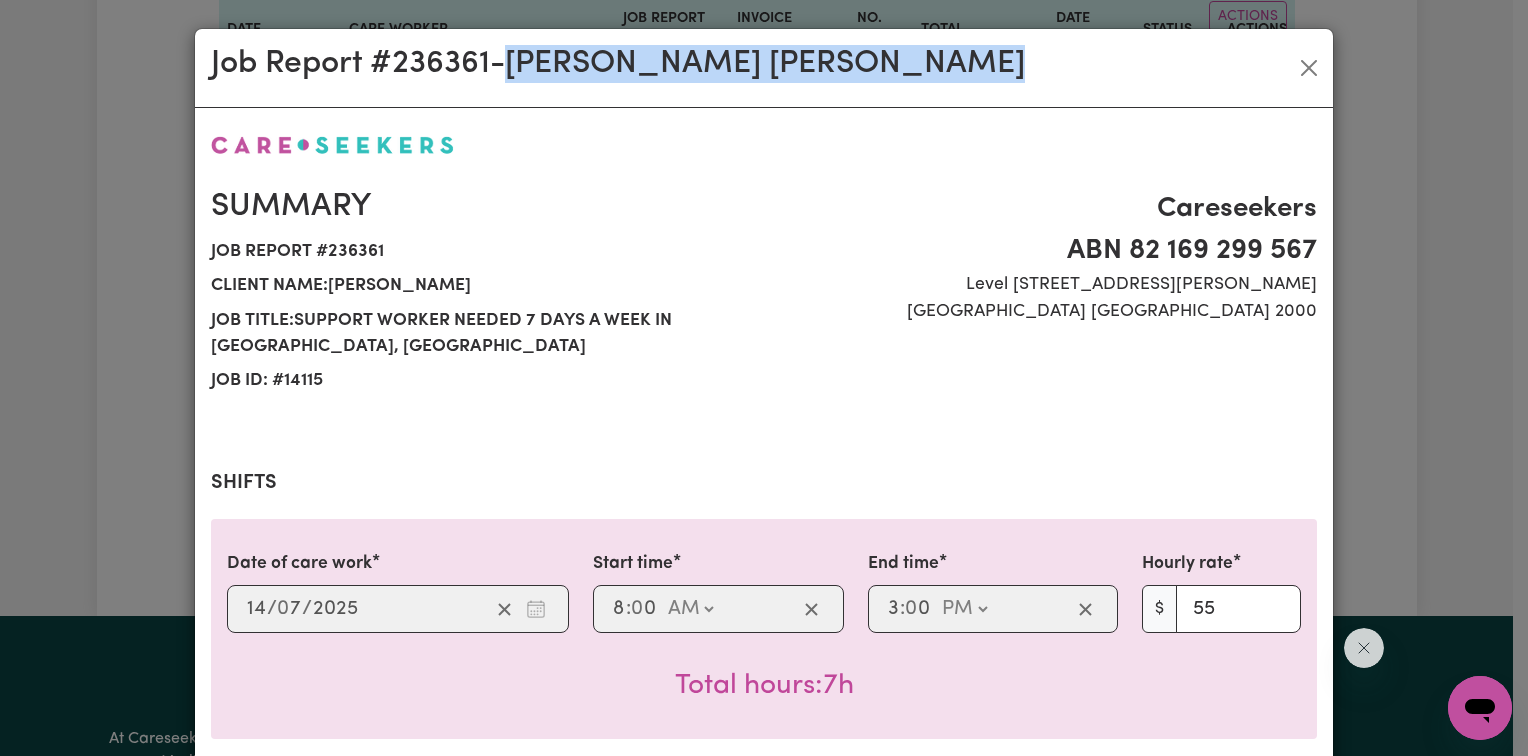 drag, startPoint x: 516, startPoint y: 55, endPoint x: 1170, endPoint y: 64, distance: 654.06195 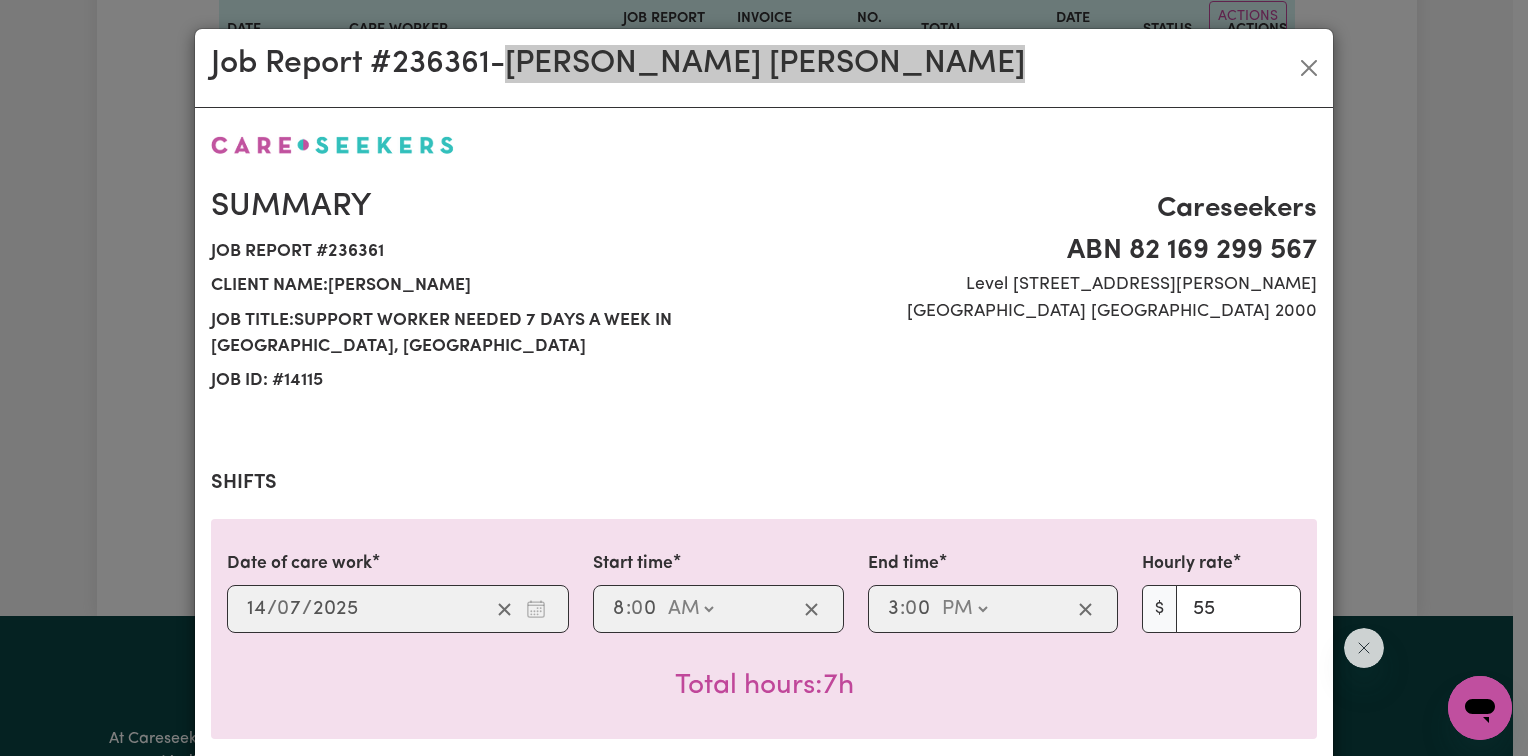 scroll, scrollTop: 400, scrollLeft: 0, axis: vertical 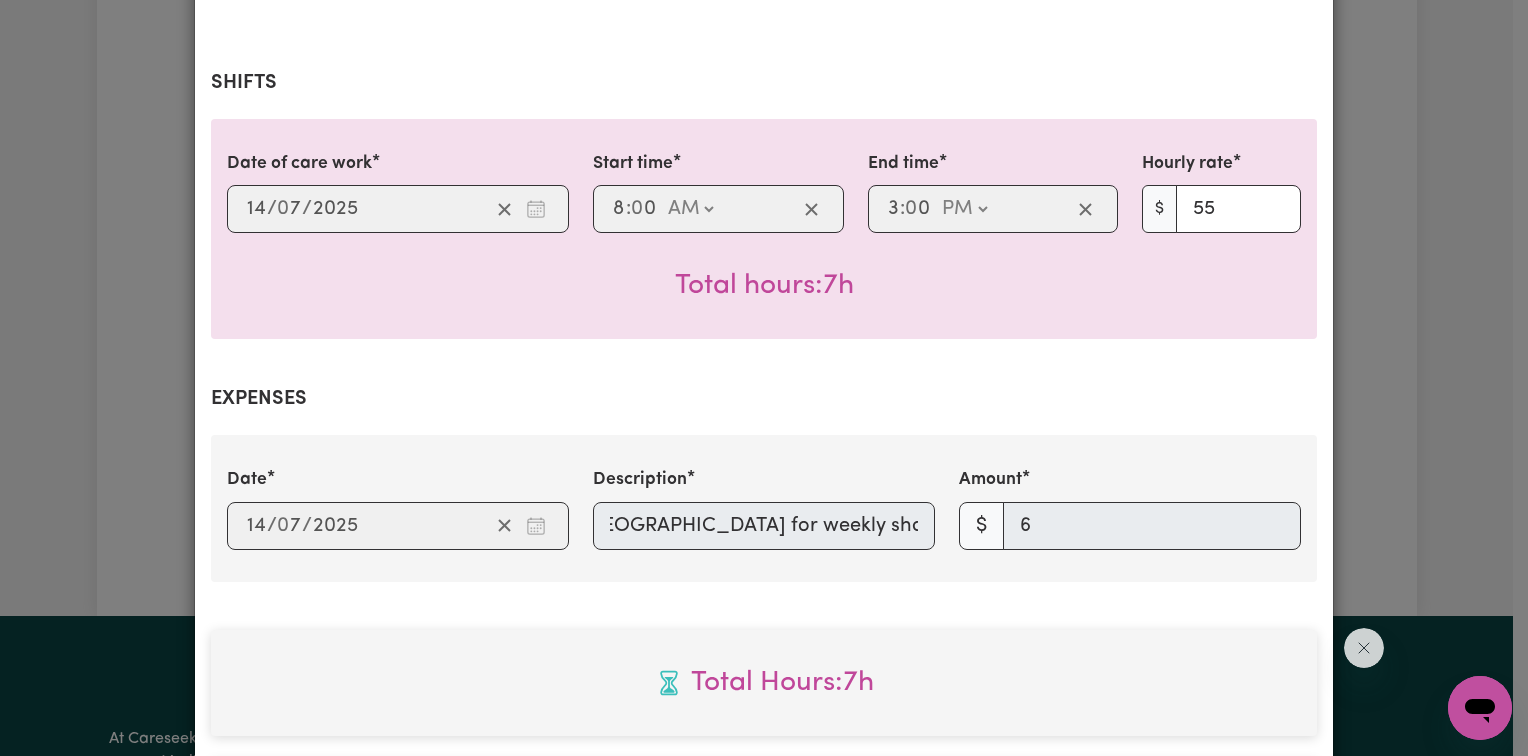 click on "Date [DATE] 14 / 0 7 / 2025 Description [GEOGRAPHIC_DATA] to [GEOGRAPHIC_DATA] for weekly shopping -6km Amount $ 6" at bounding box center [764, 508] 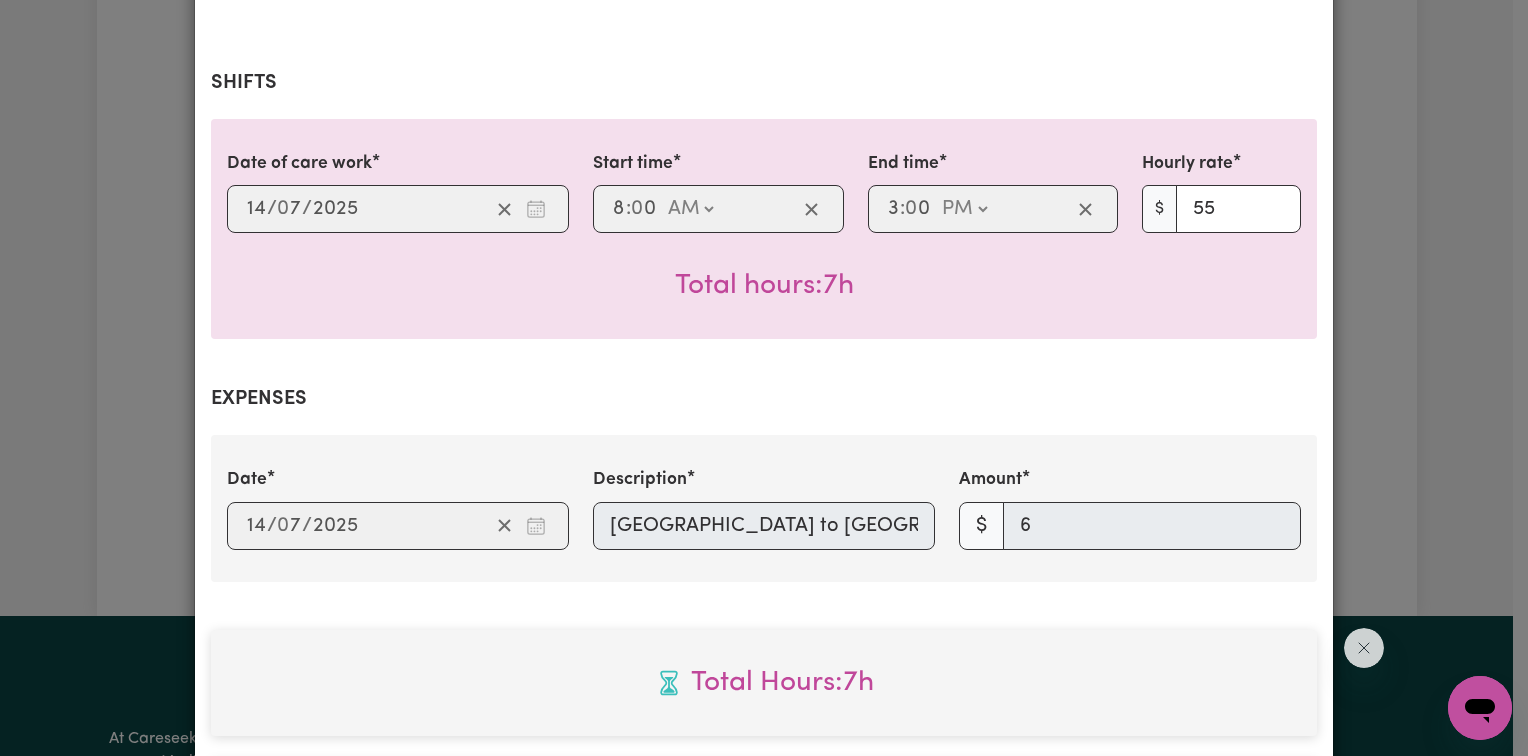 click on "Job Report # 236361  -  [PERSON_NAME] [PERSON_NAME] Summary Job report # 236361 Client name:  [PERSON_NAME] Job title:  Support Worker Needed 7 Days A Week In [GEOGRAPHIC_DATA], [GEOGRAPHIC_DATA] Job ID: # 14115 Careseekers ABN 82 169 299 567 [STREET_ADDRESS][PERSON_NAME] Shifts Date of care work [DATE] 14 / 0 7 / 2025 Start time 08:00 8 : 0 0   AM PM End time 15:00 3 : 0 0   AM PM Hourly rate $ 55 Total hours:  7h  Expenses Date [DATE] 14 / 0 7 / 2025 Description Drove to [GEOGRAPHIC_DATA] for weekly shopping -6km Amount $ 6 Total Hours:  7h  Invoice Amount:  $ 443.48 *  This is the amount that you will be  charged  after the  13.63 % Careseekers Admin Fee has been  added .  Please note:    Expenses  do not incur this fee. Submitted Noticed a discrepancy in this job report? You can reject it, ask your care or support worker to rectify the discrepancies and then have them resubmit the job report for your approval. Worker comment:    Approve Approve & Pay Reject Close" at bounding box center [764, 378] 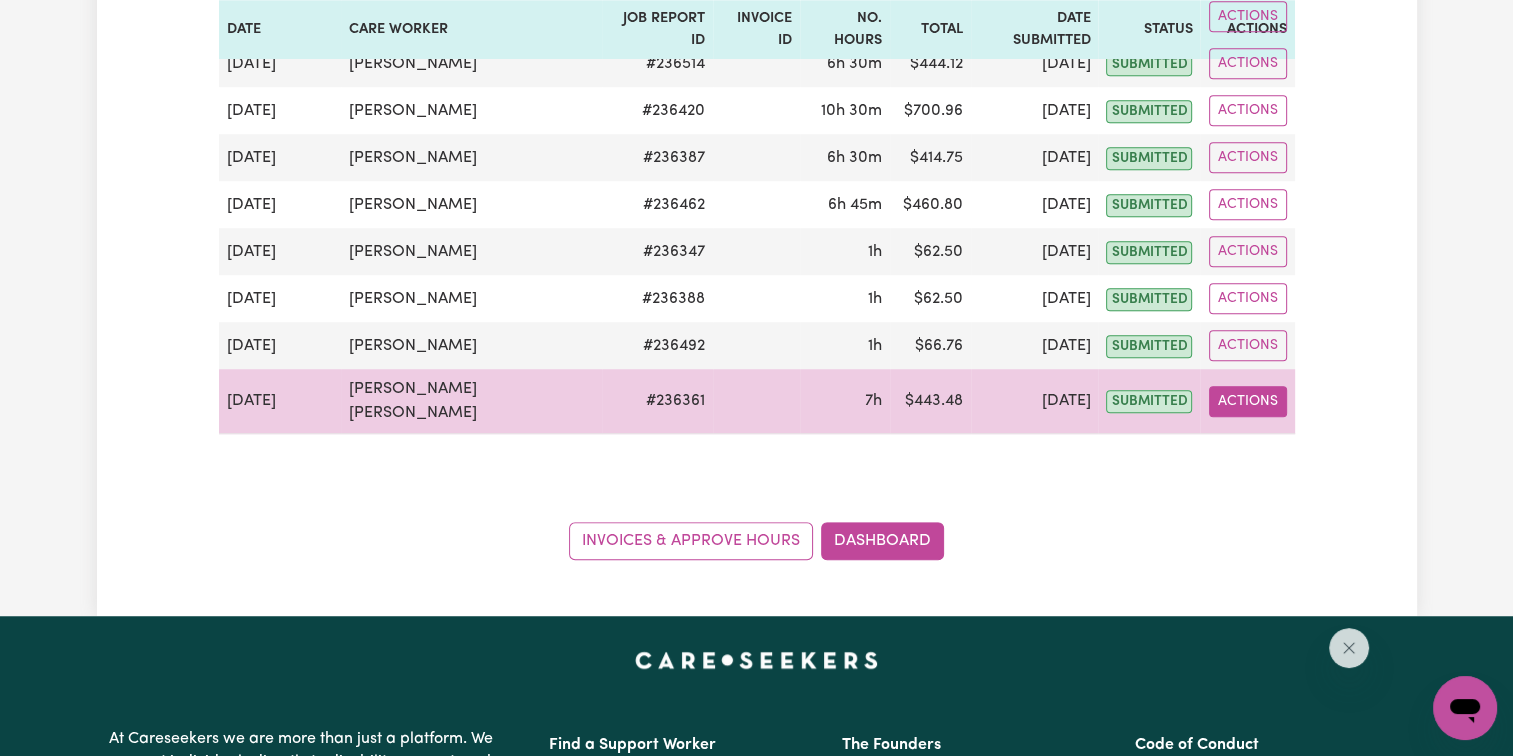 click on "Actions" at bounding box center [1248, 401] 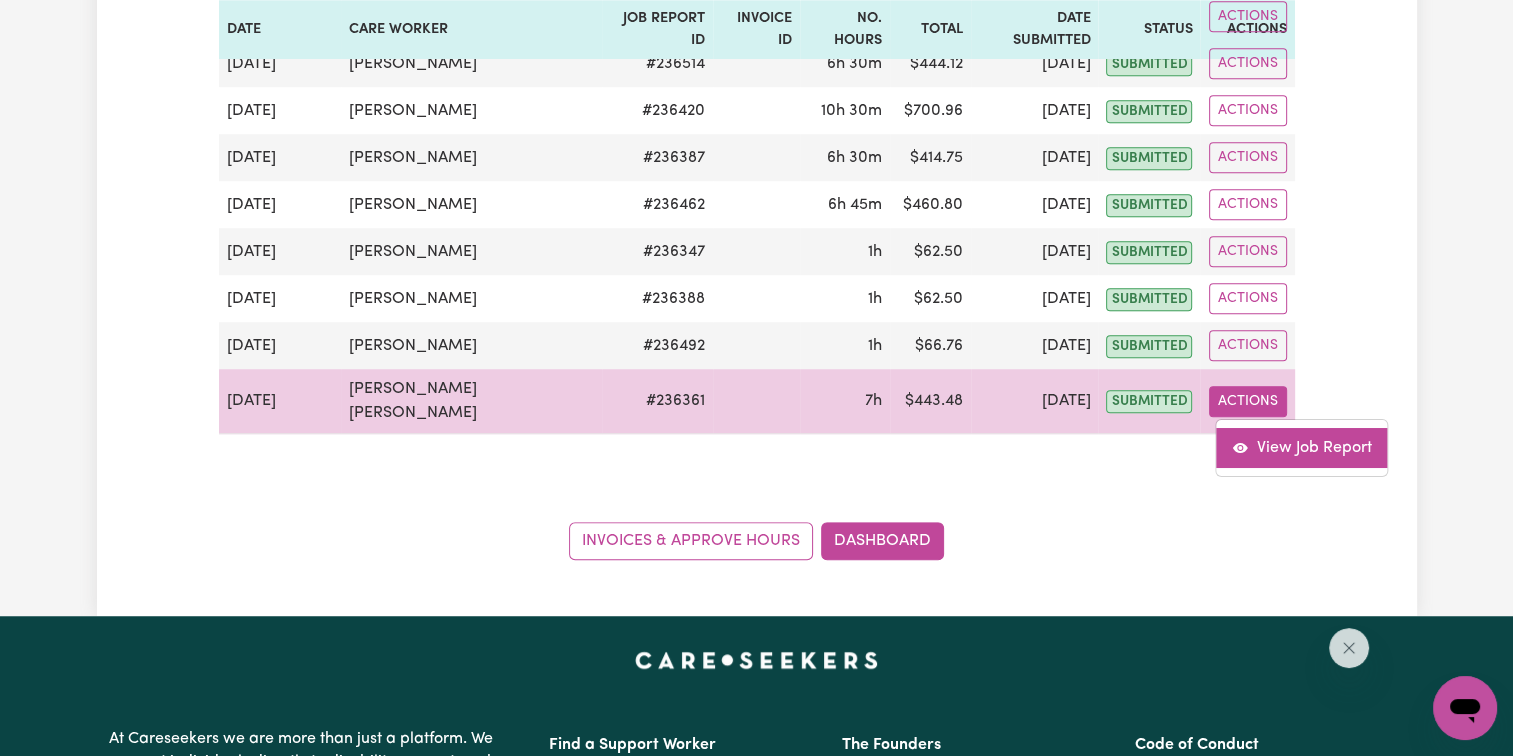click on "View Job Report" at bounding box center (1302, 448) 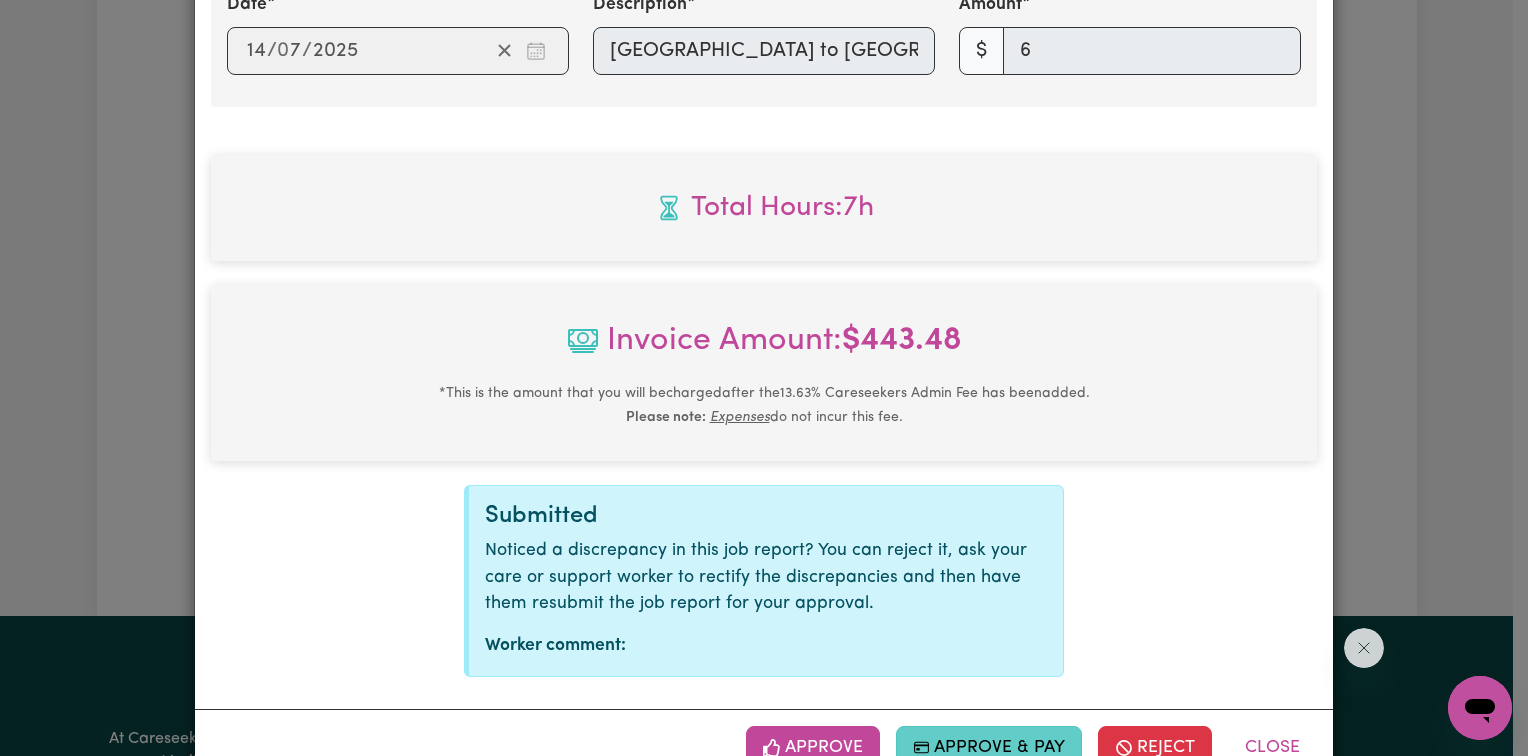 scroll, scrollTop: 934, scrollLeft: 0, axis: vertical 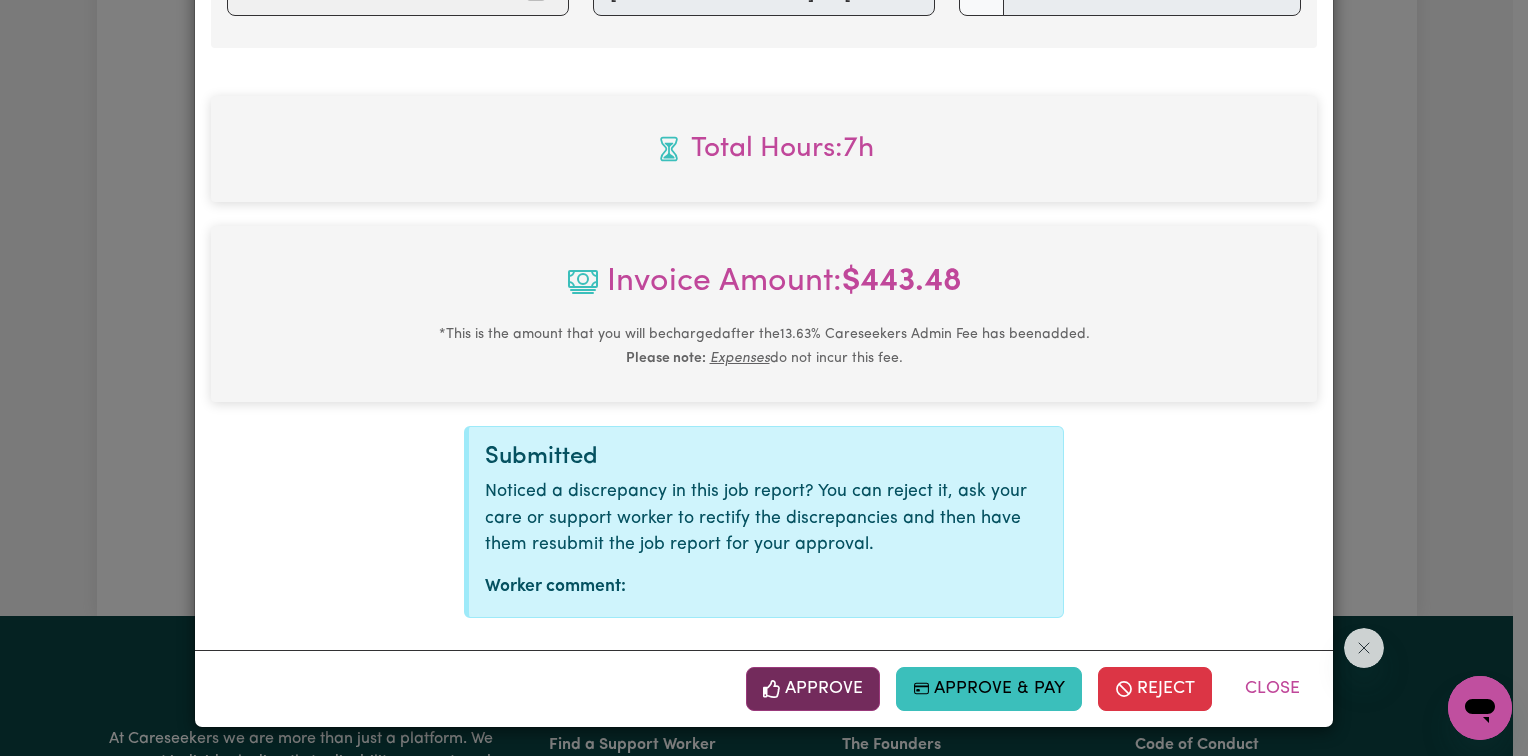click on "Approve" at bounding box center (813, 689) 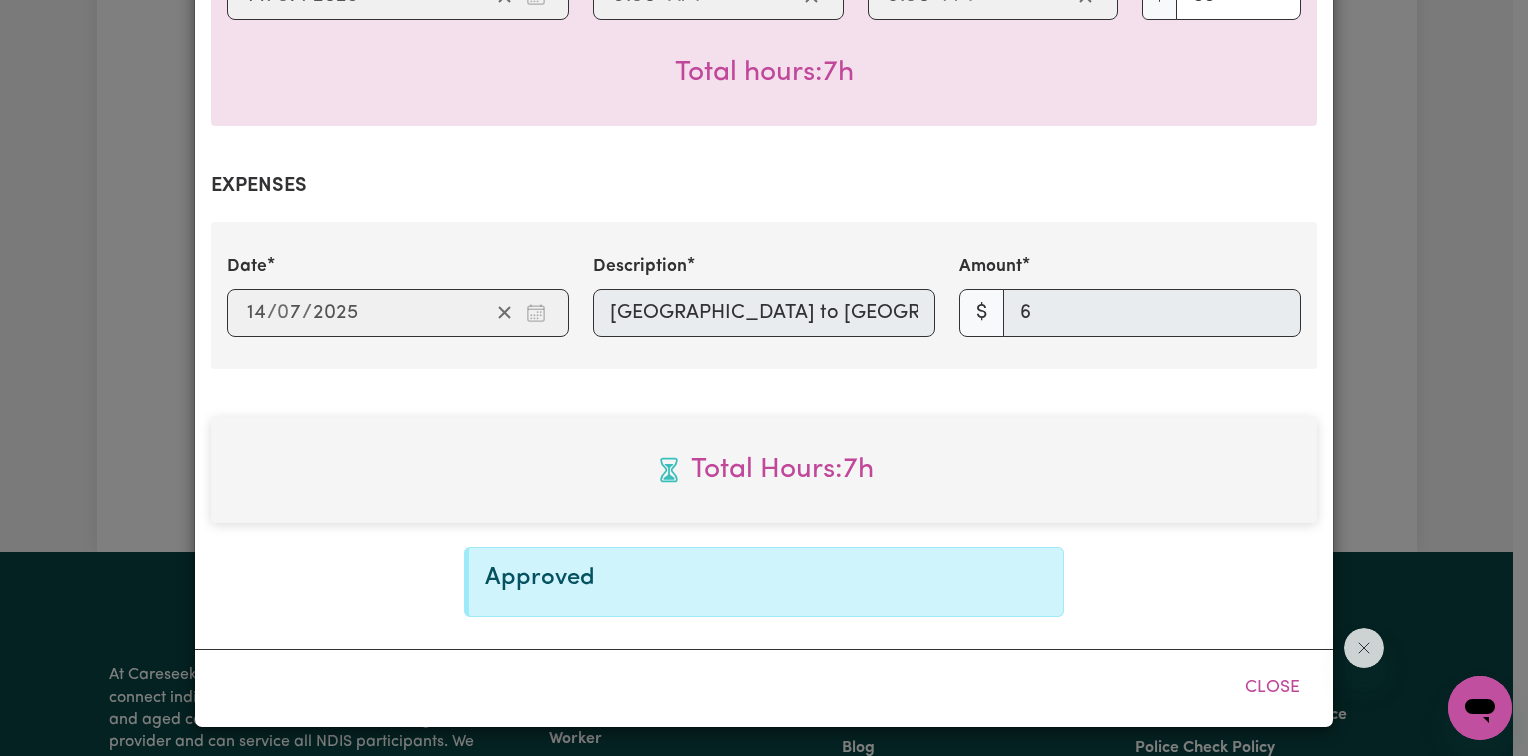 scroll, scrollTop: 611, scrollLeft: 0, axis: vertical 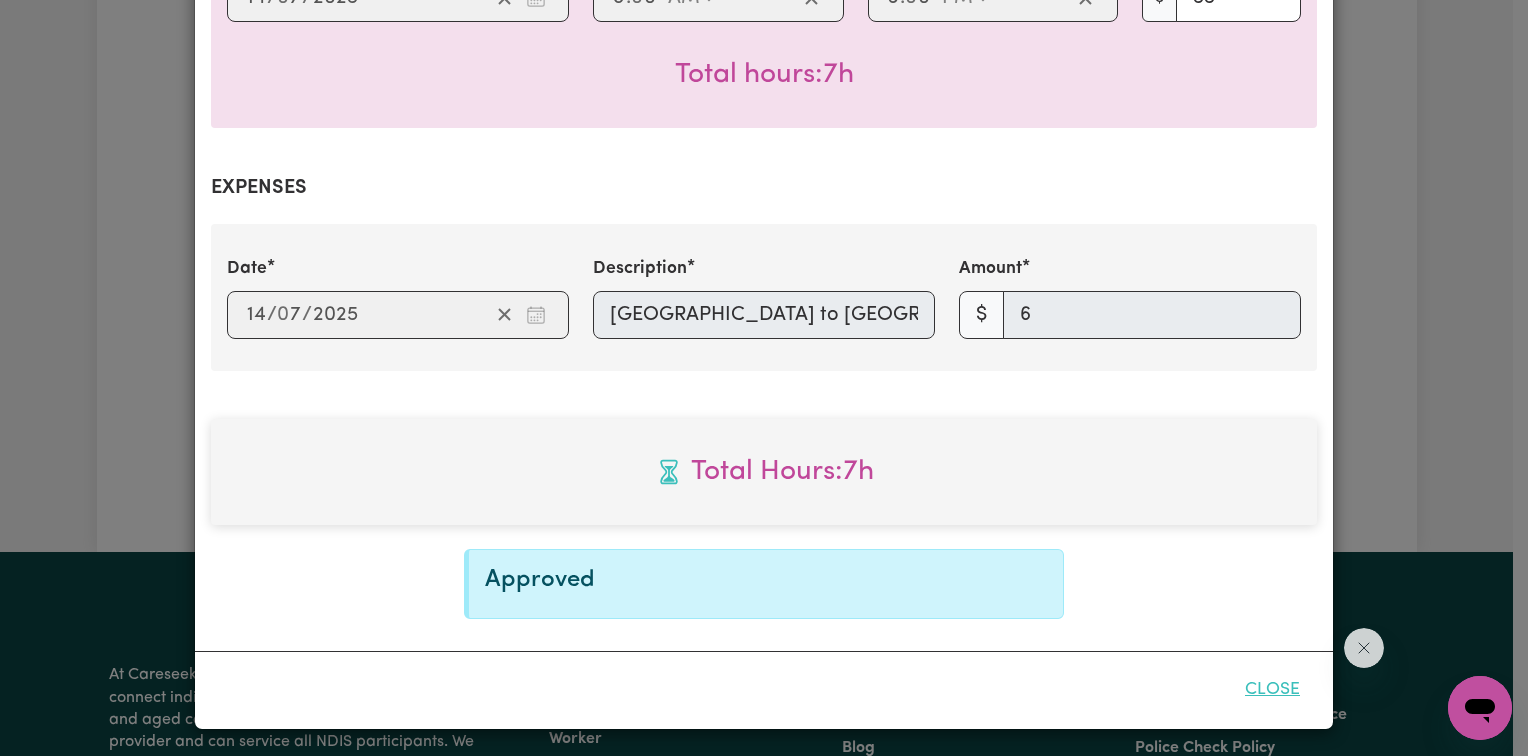 click on "Close" at bounding box center (1272, 690) 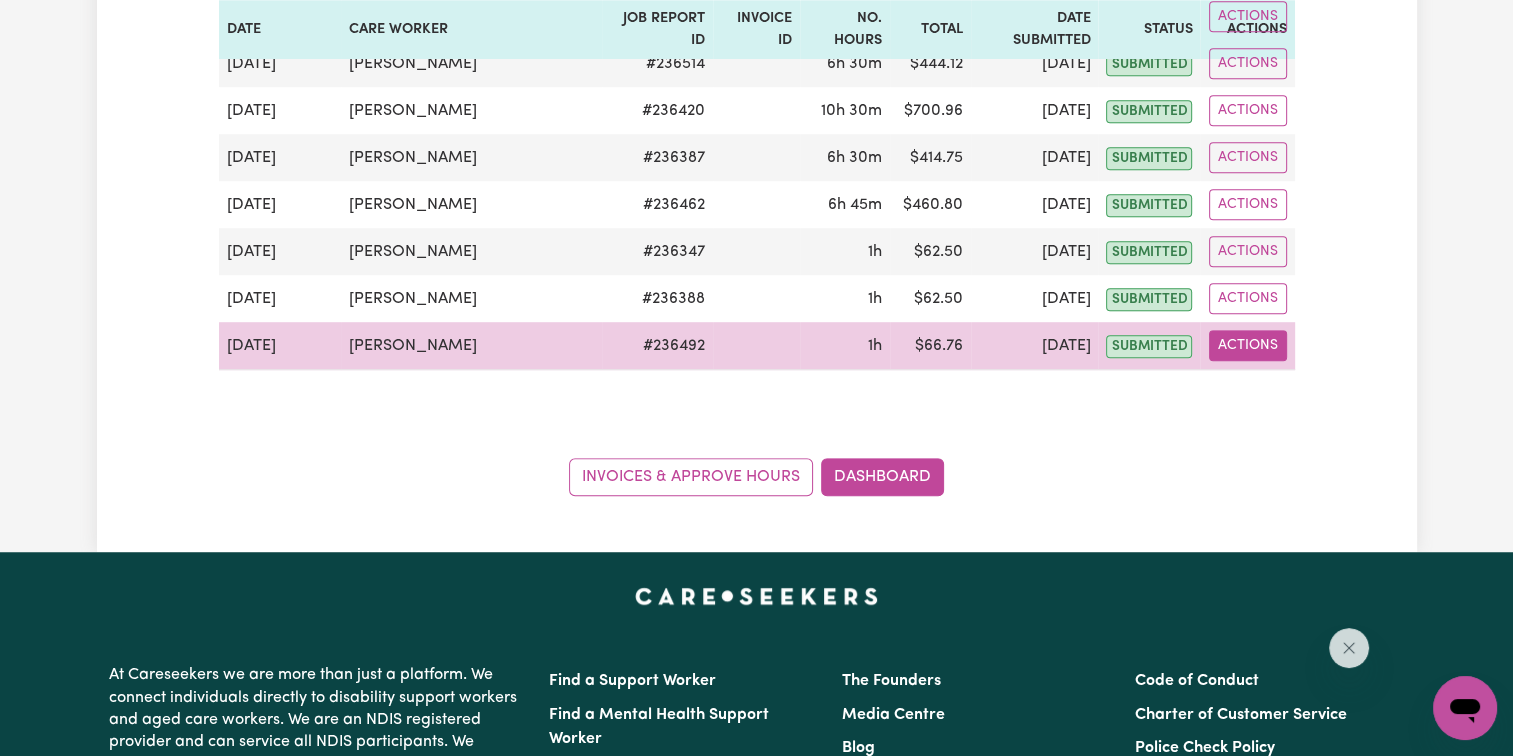 click on "Actions" at bounding box center [1248, 345] 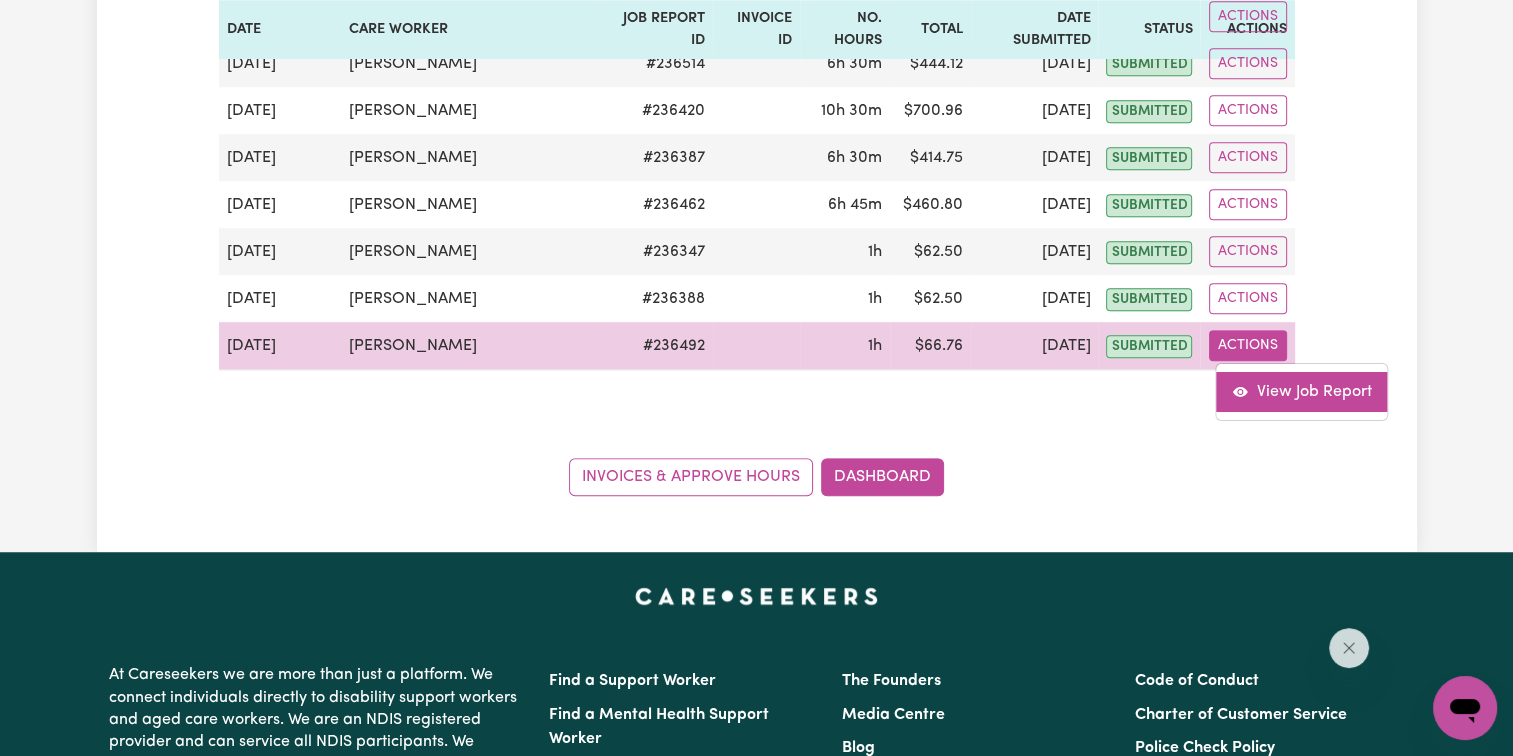 click on "View Job Report" at bounding box center [1302, 392] 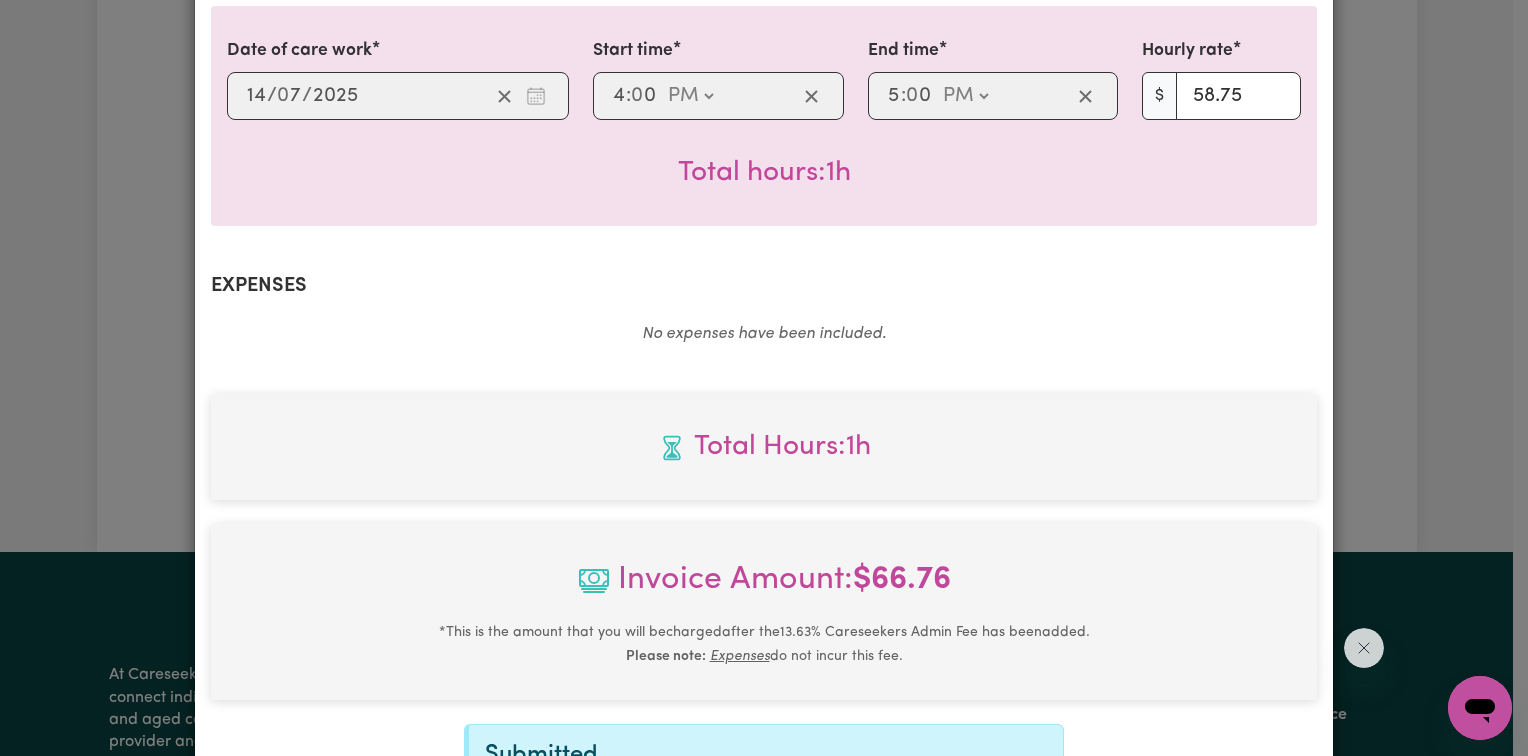 scroll, scrollTop: 812, scrollLeft: 0, axis: vertical 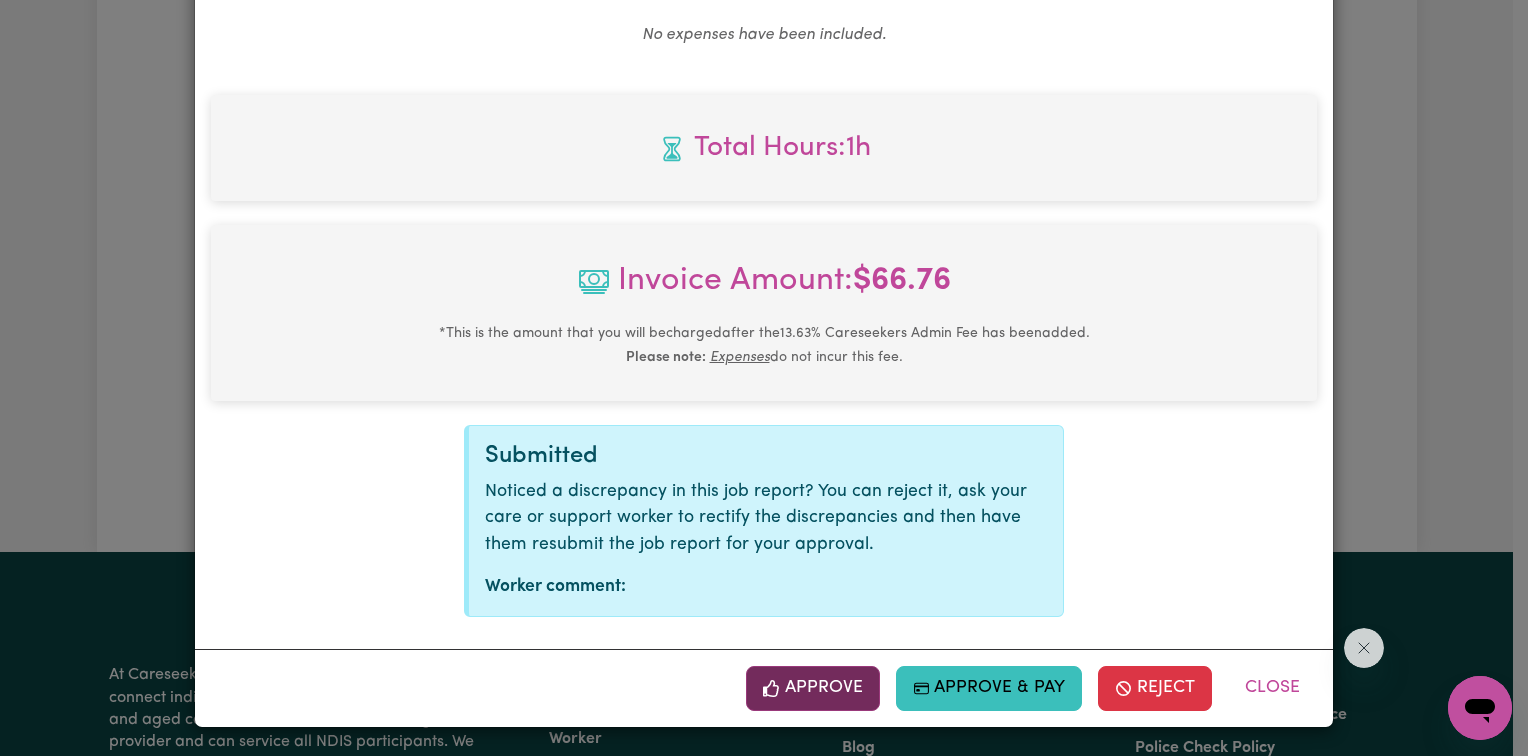 click on "Approve" at bounding box center (813, 688) 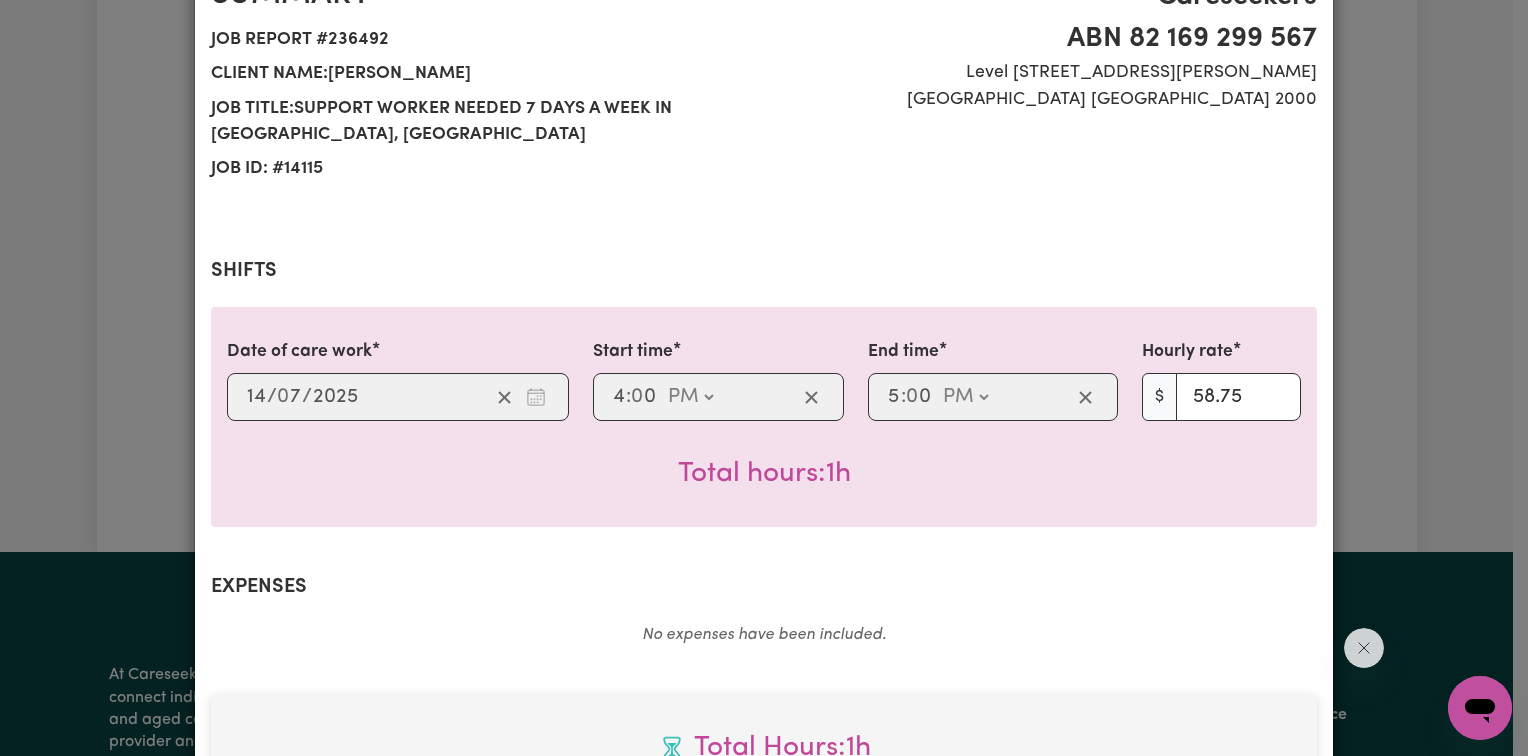 scroll, scrollTop: 0, scrollLeft: 0, axis: both 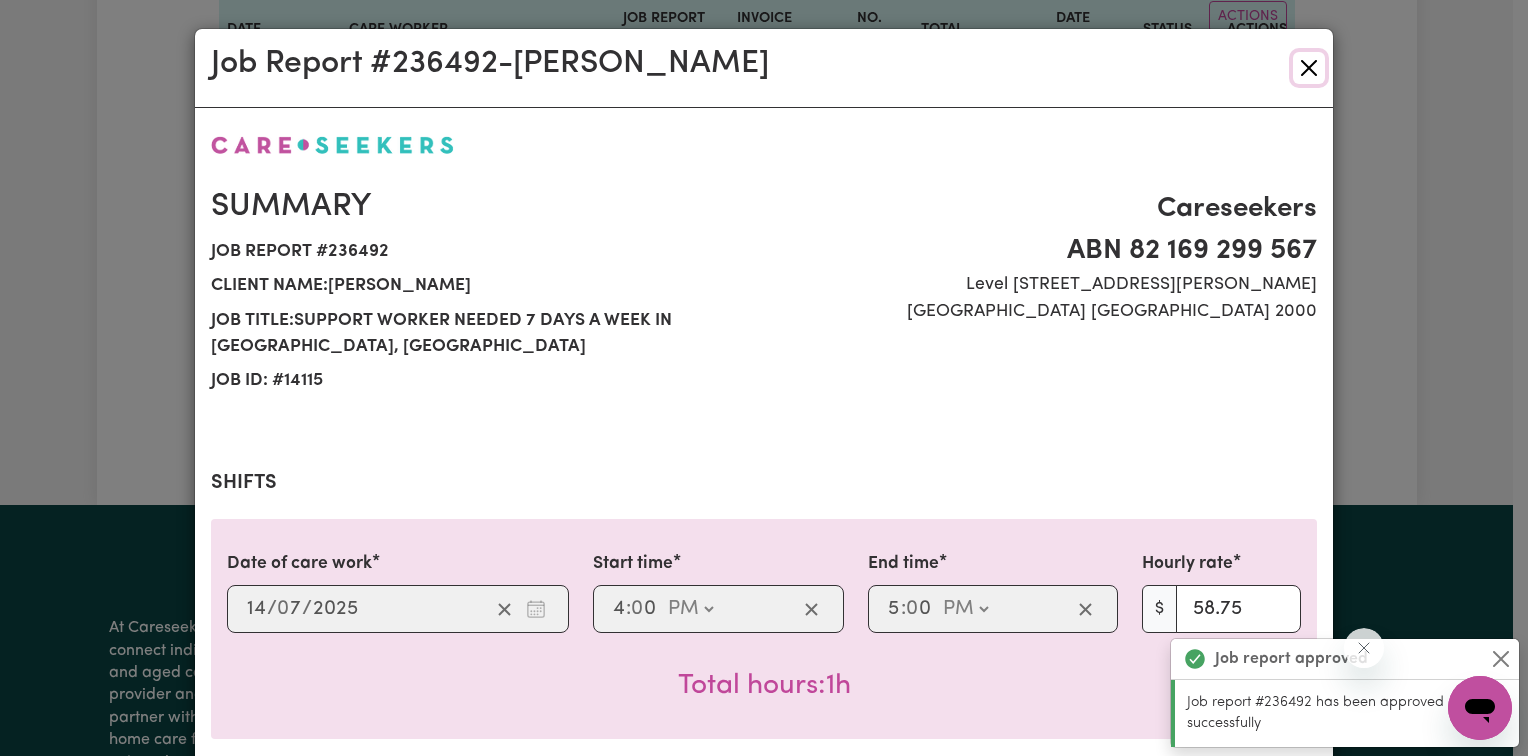 click at bounding box center [1309, 68] 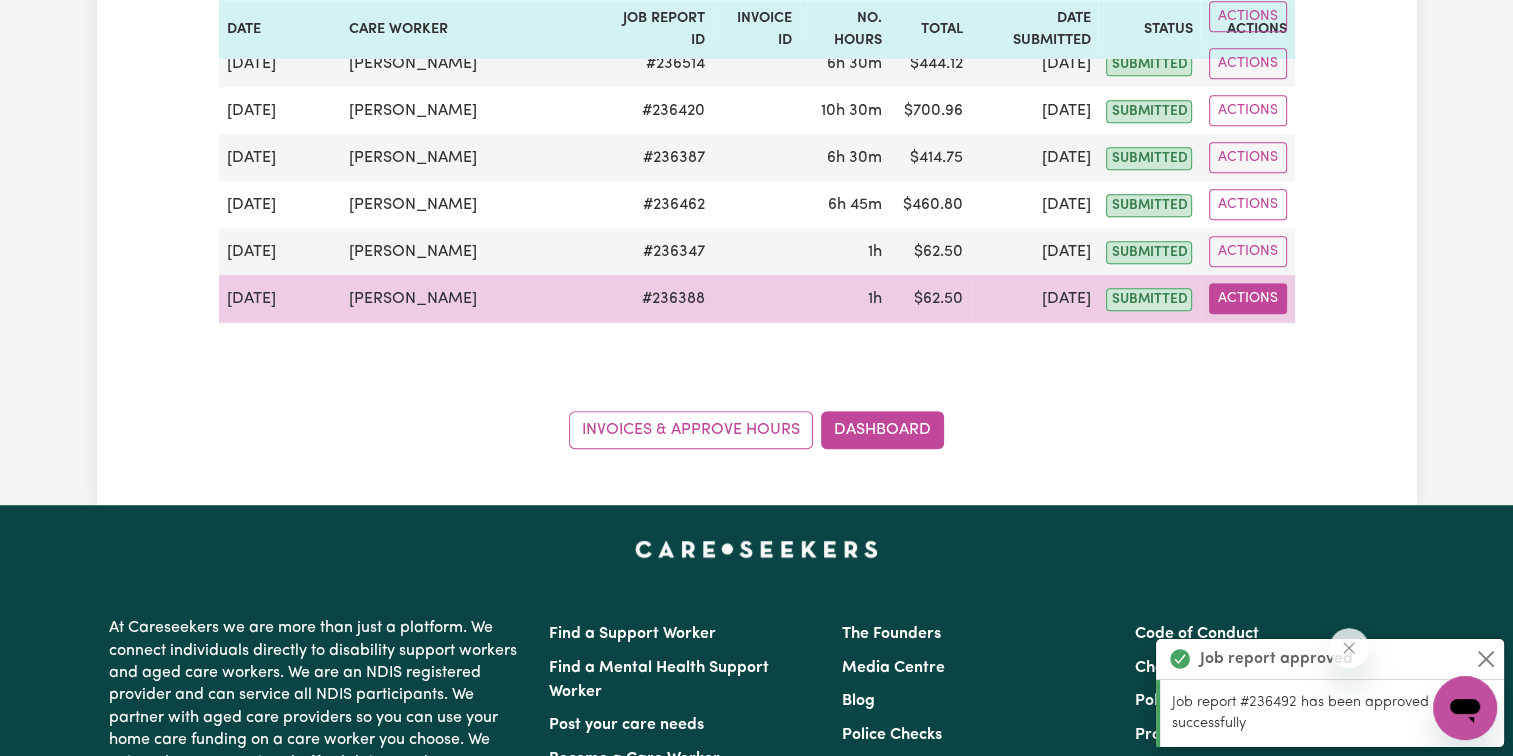 click on "Actions" at bounding box center (1248, 298) 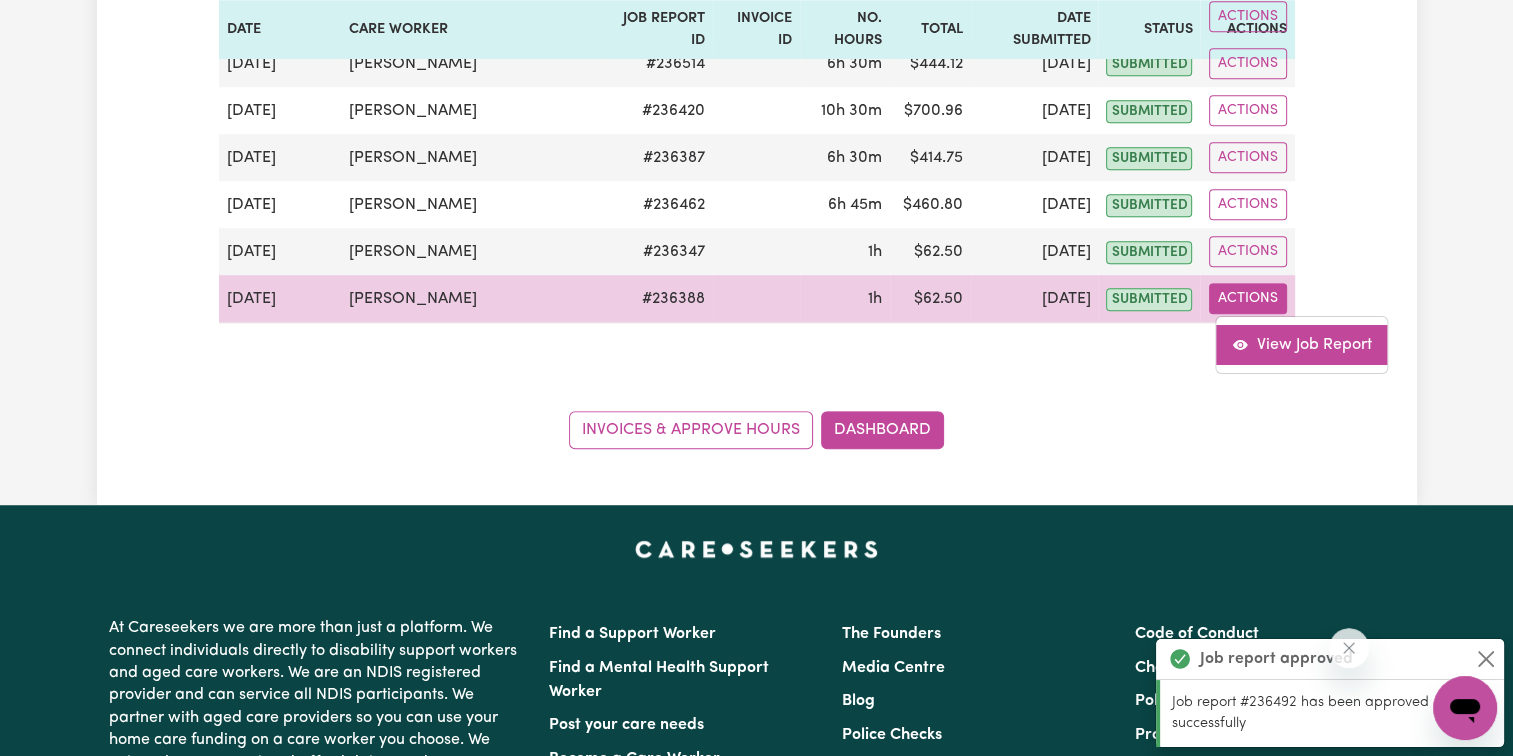 click on "View Job Report" at bounding box center (1302, 345) 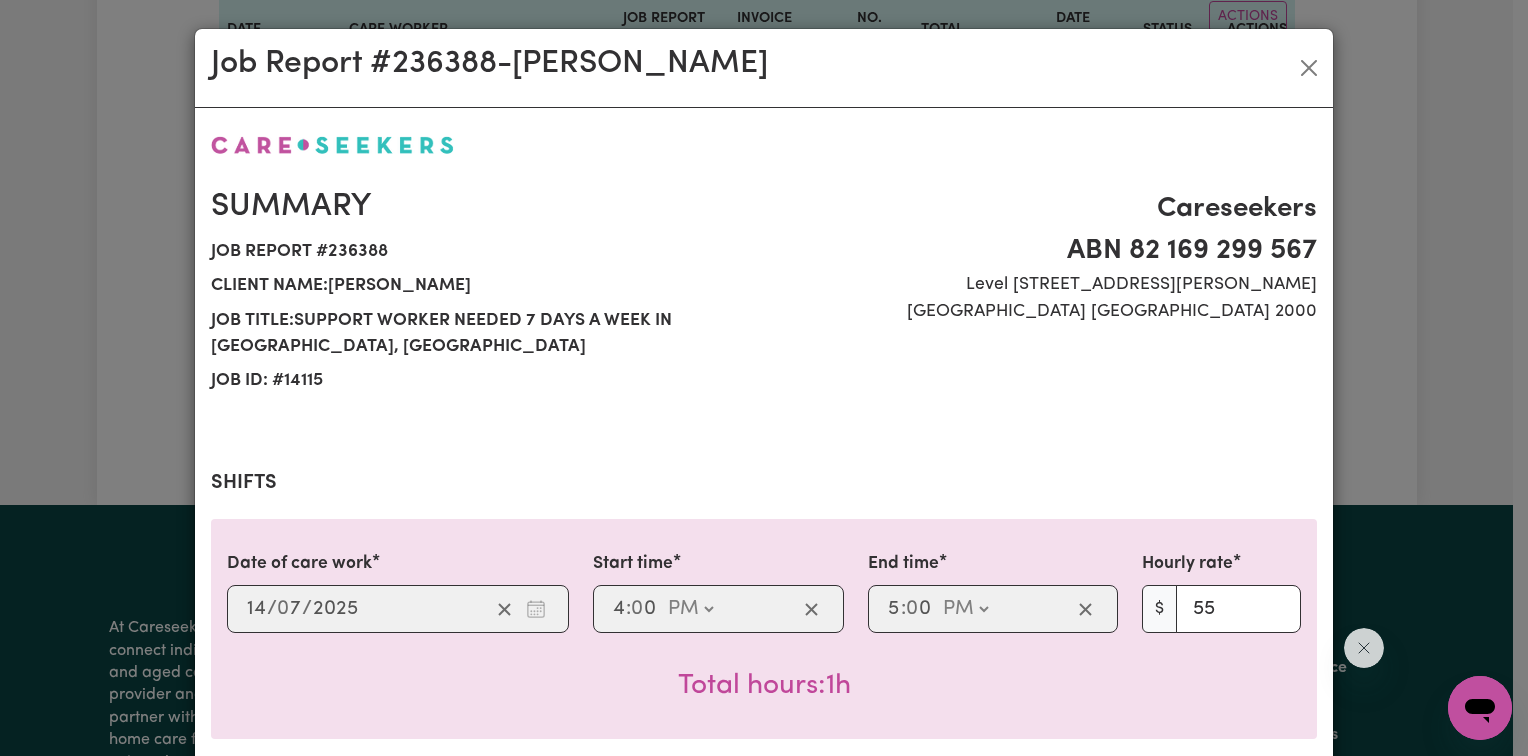 drag, startPoint x: 526, startPoint y: 67, endPoint x: 1016, endPoint y: 76, distance: 490.08264 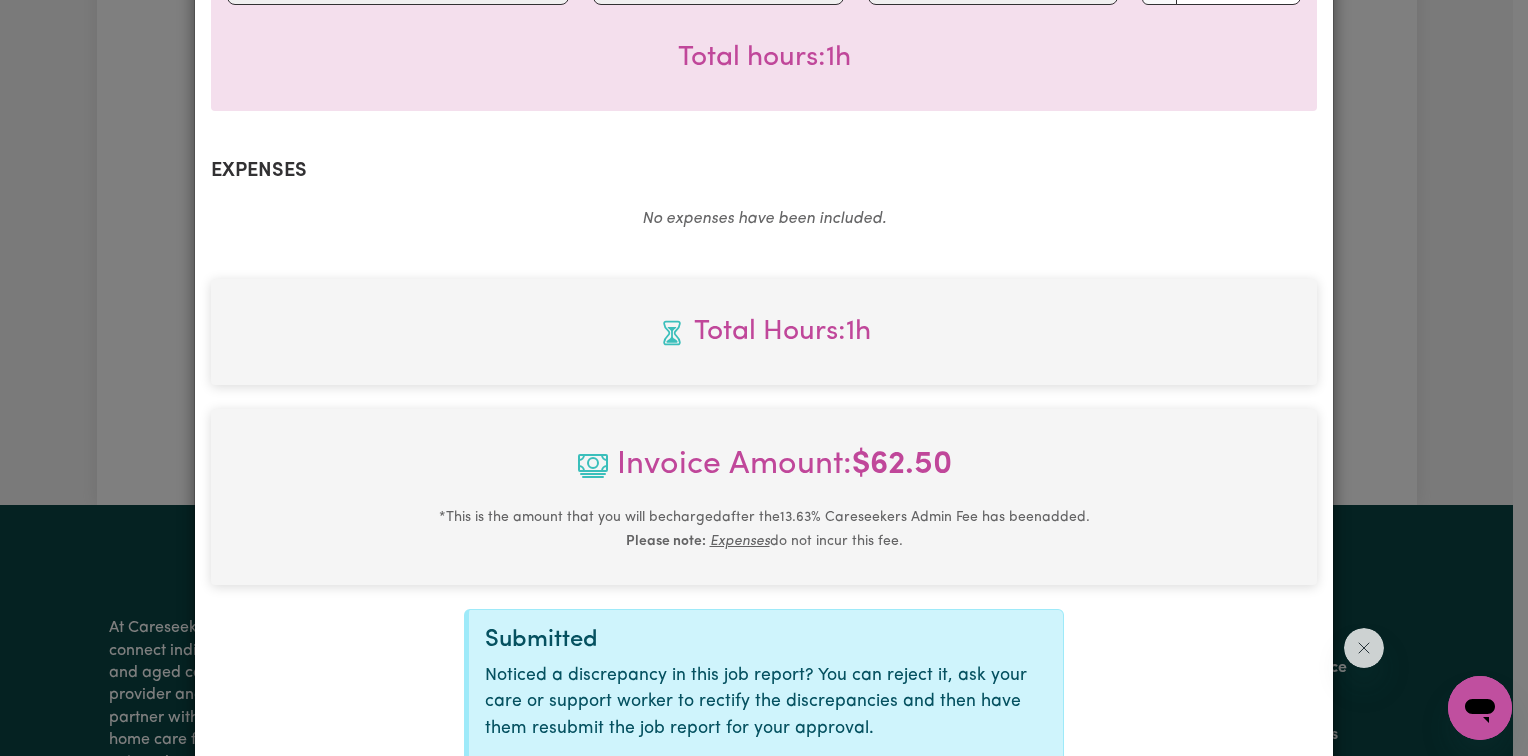 scroll, scrollTop: 812, scrollLeft: 0, axis: vertical 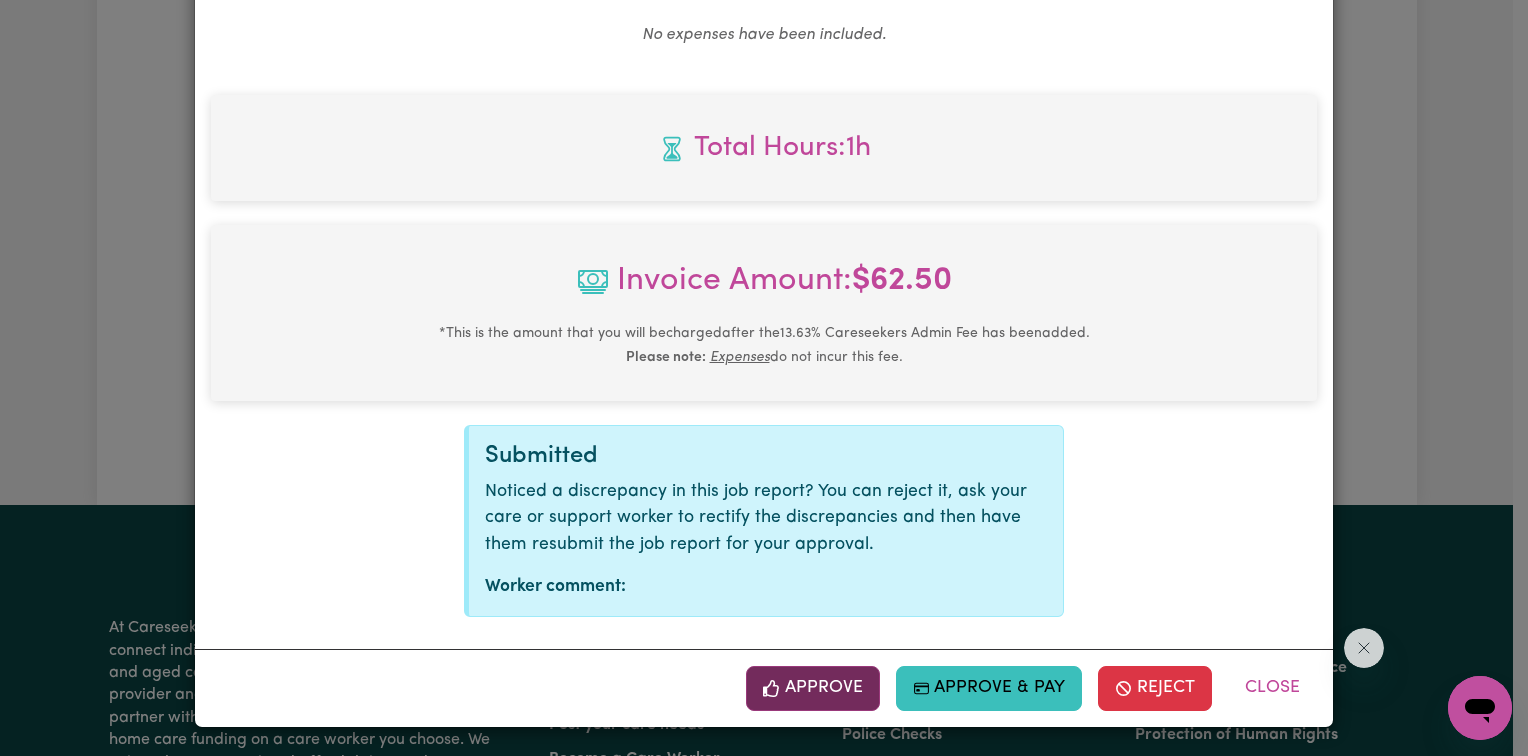 click on "Approve" at bounding box center (813, 688) 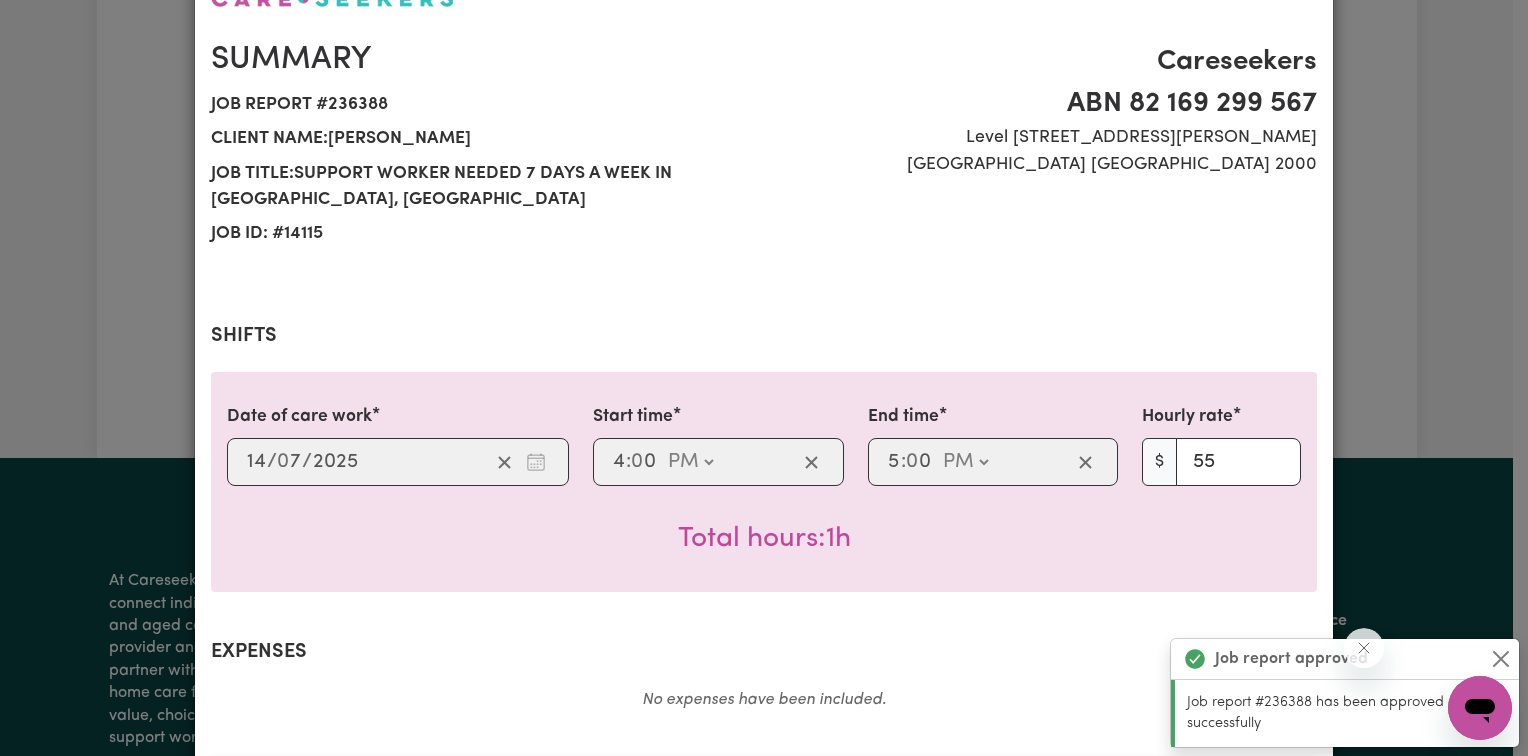 scroll, scrollTop: 0, scrollLeft: 0, axis: both 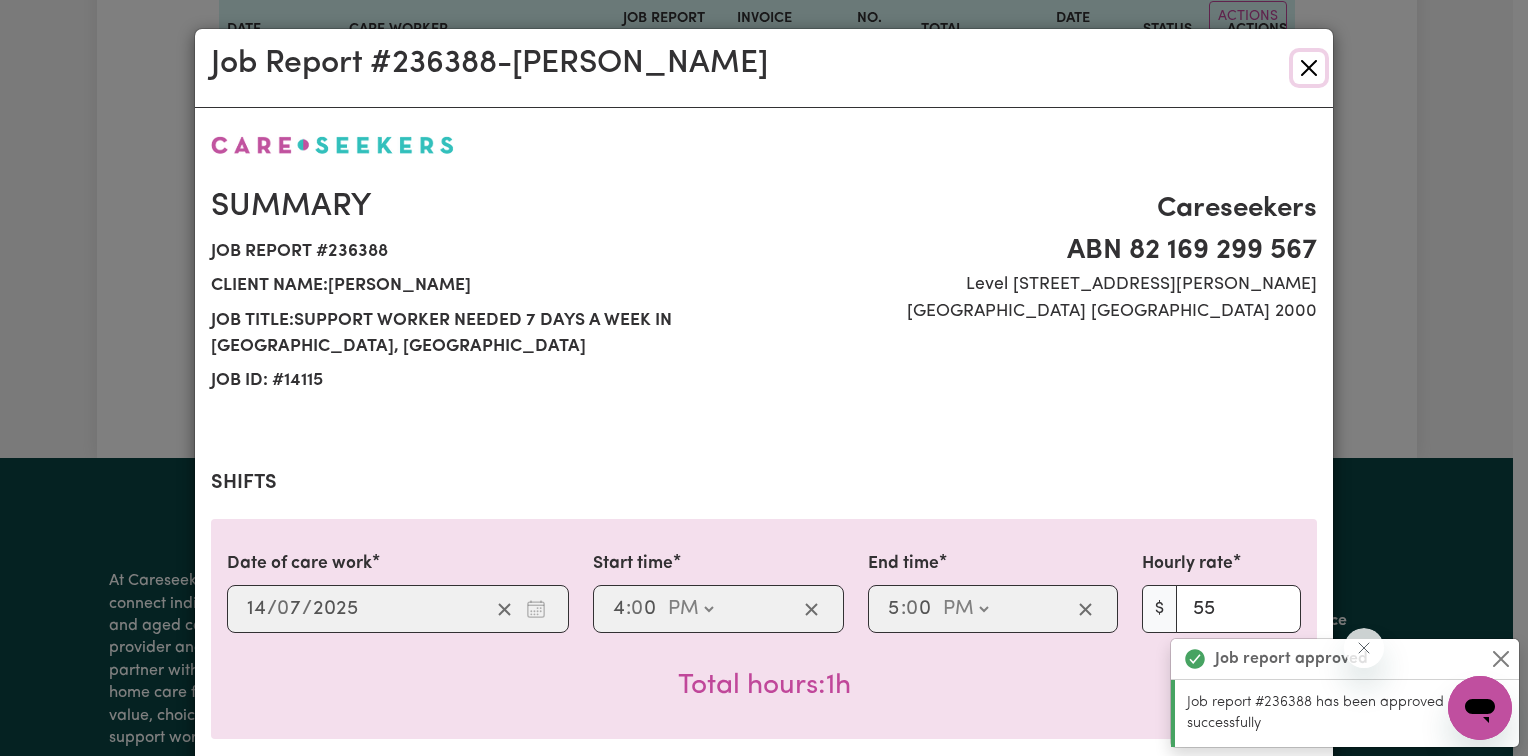 drag, startPoint x: 1304, startPoint y: 73, endPoint x: 1277, endPoint y: 101, distance: 38.8973 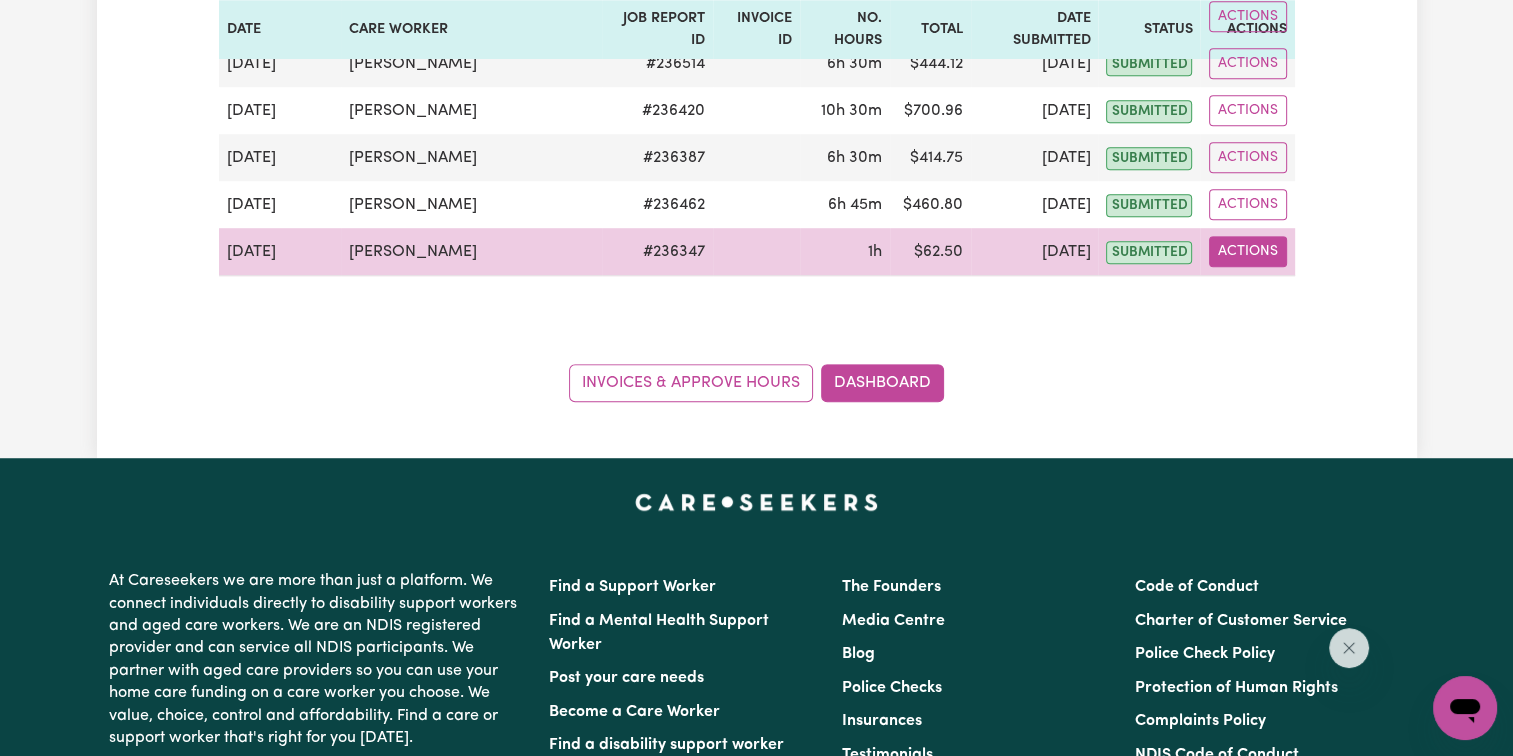 click on "Actions" at bounding box center (1248, 251) 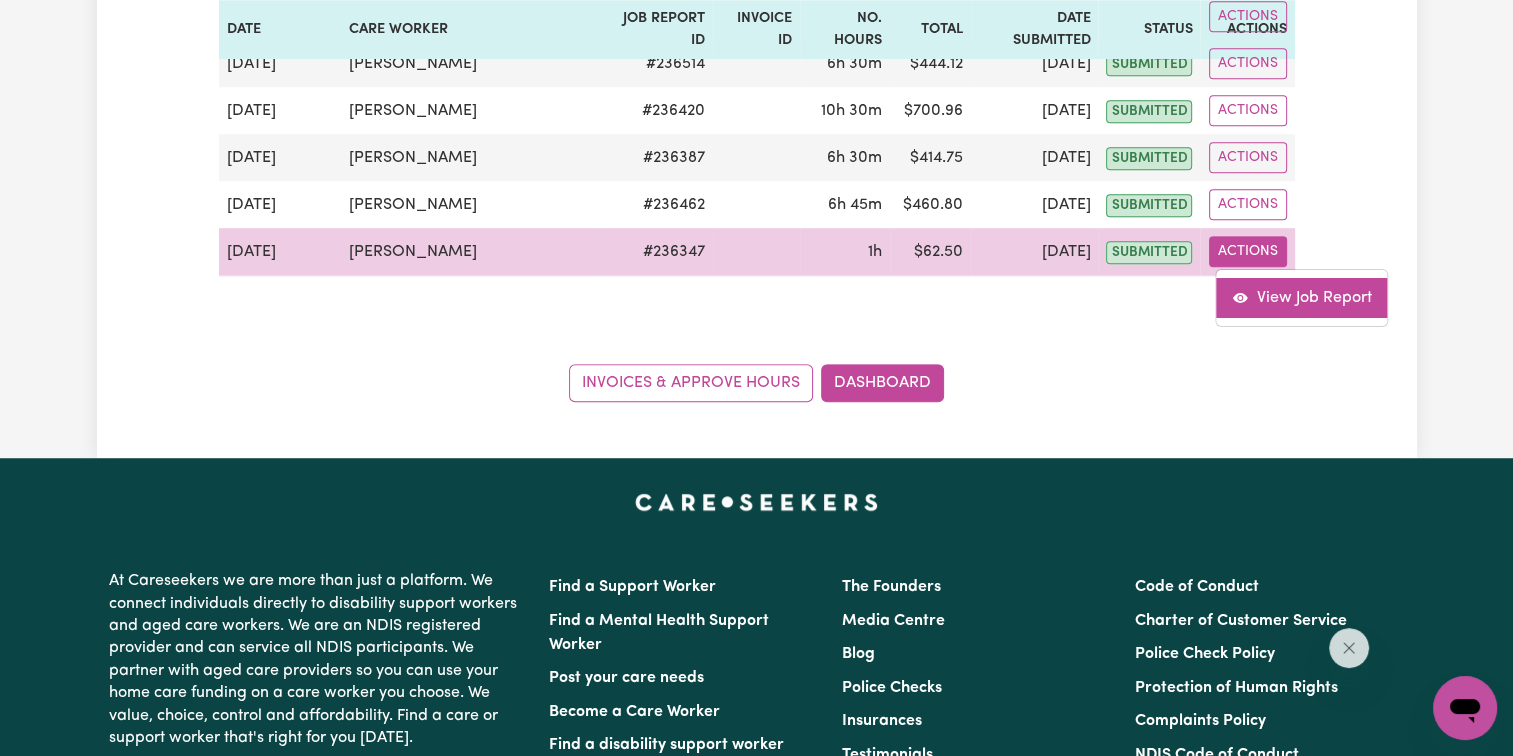 click on "View Job Report" at bounding box center (1302, 298) 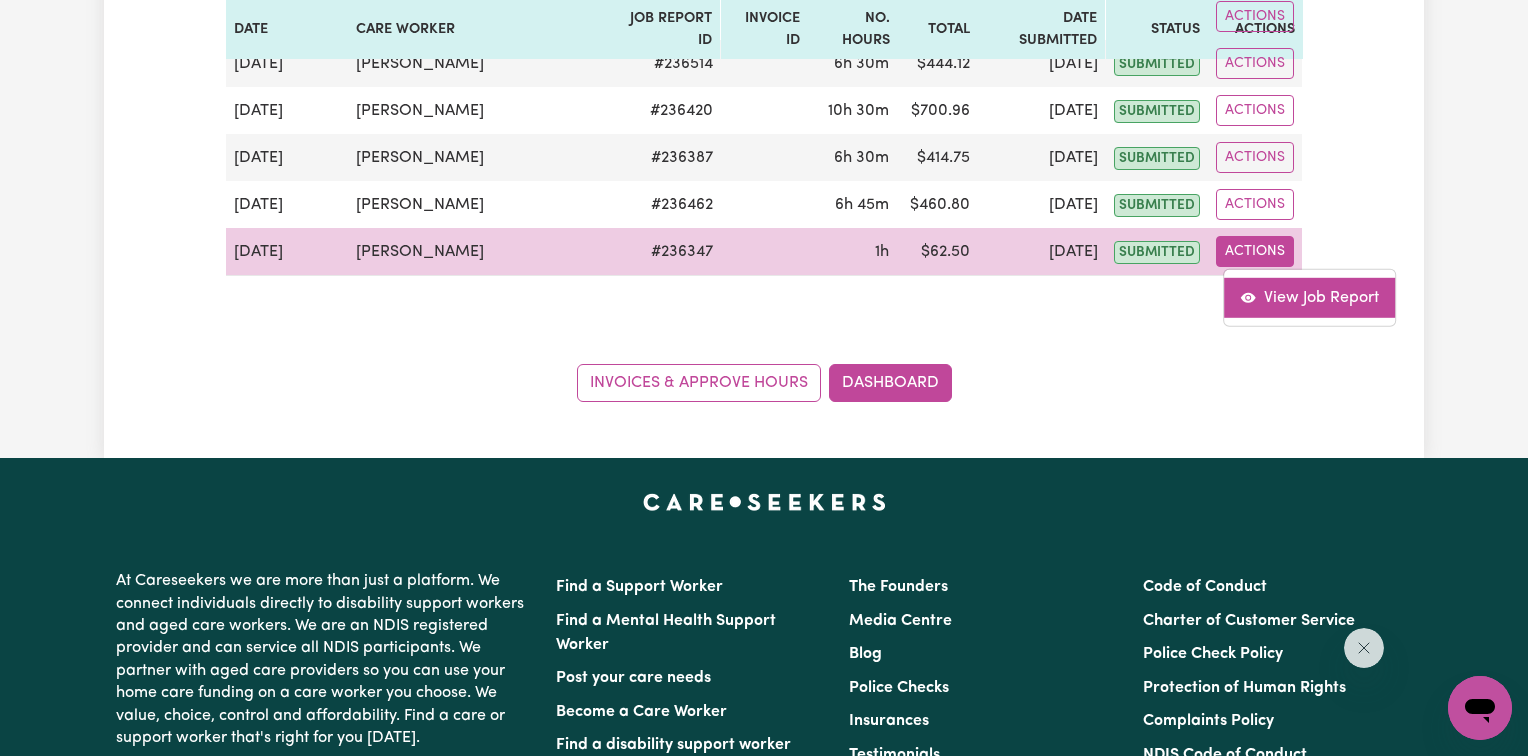 select on "pm" 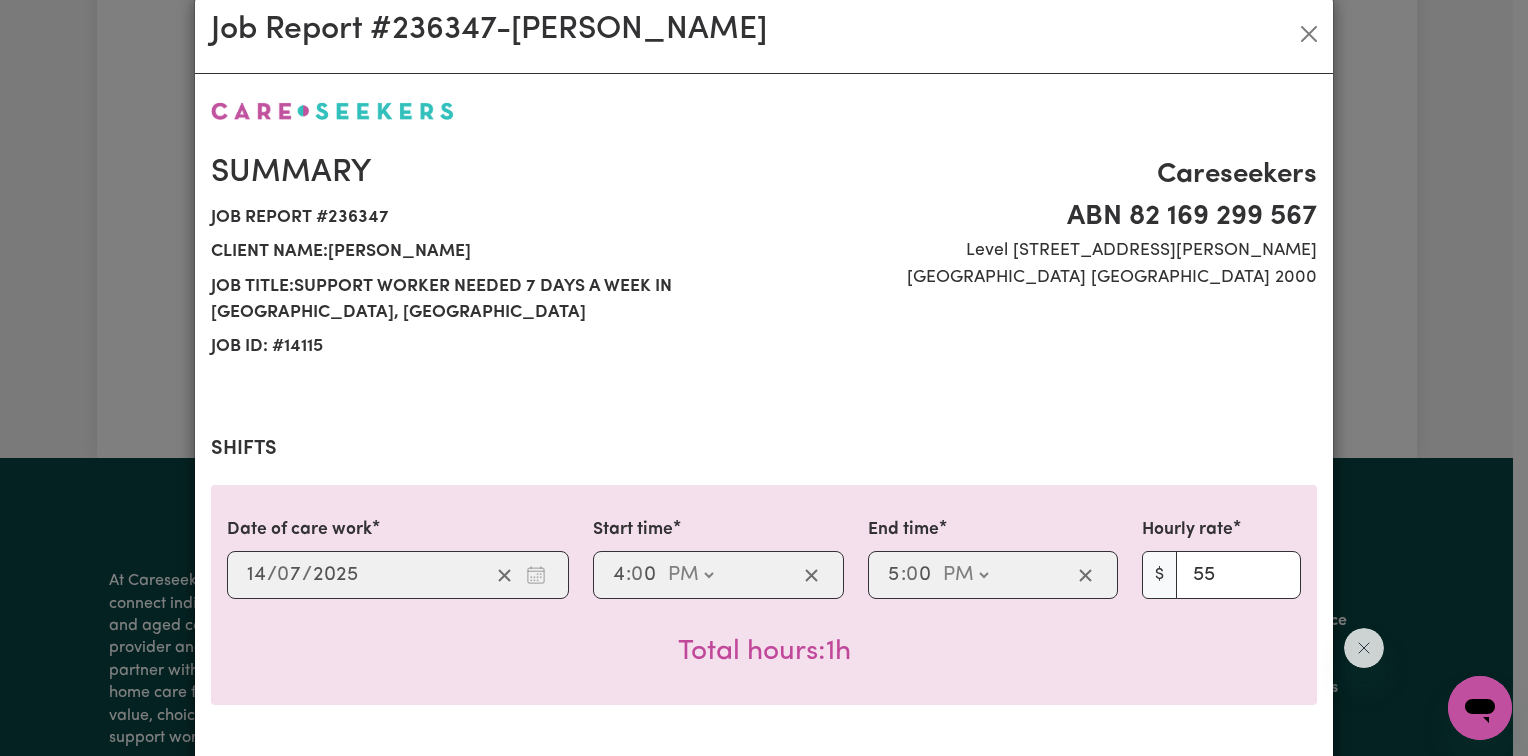 scroll, scrollTop: 0, scrollLeft: 0, axis: both 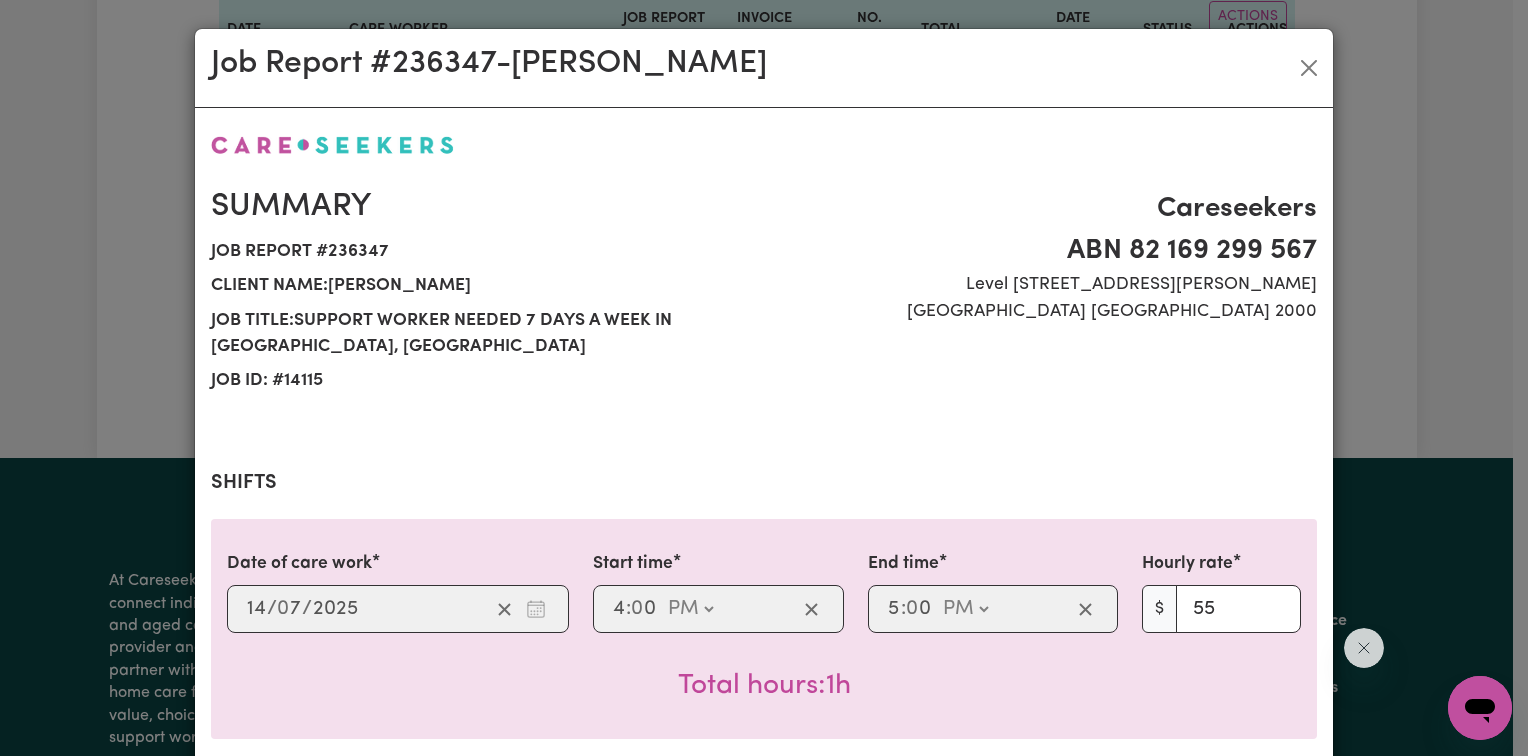 drag, startPoint x: 526, startPoint y: 64, endPoint x: 979, endPoint y: 72, distance: 453.07065 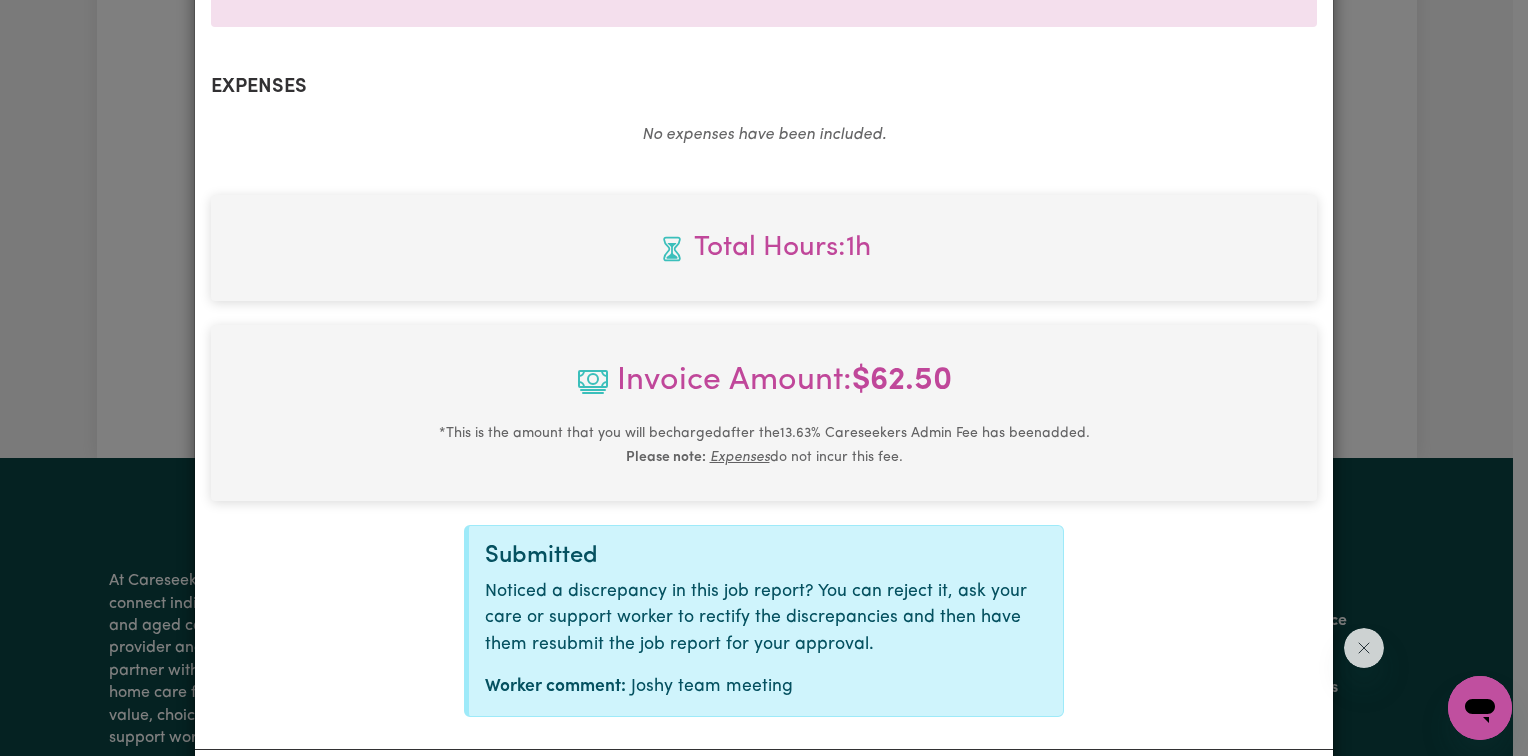 scroll, scrollTop: 812, scrollLeft: 0, axis: vertical 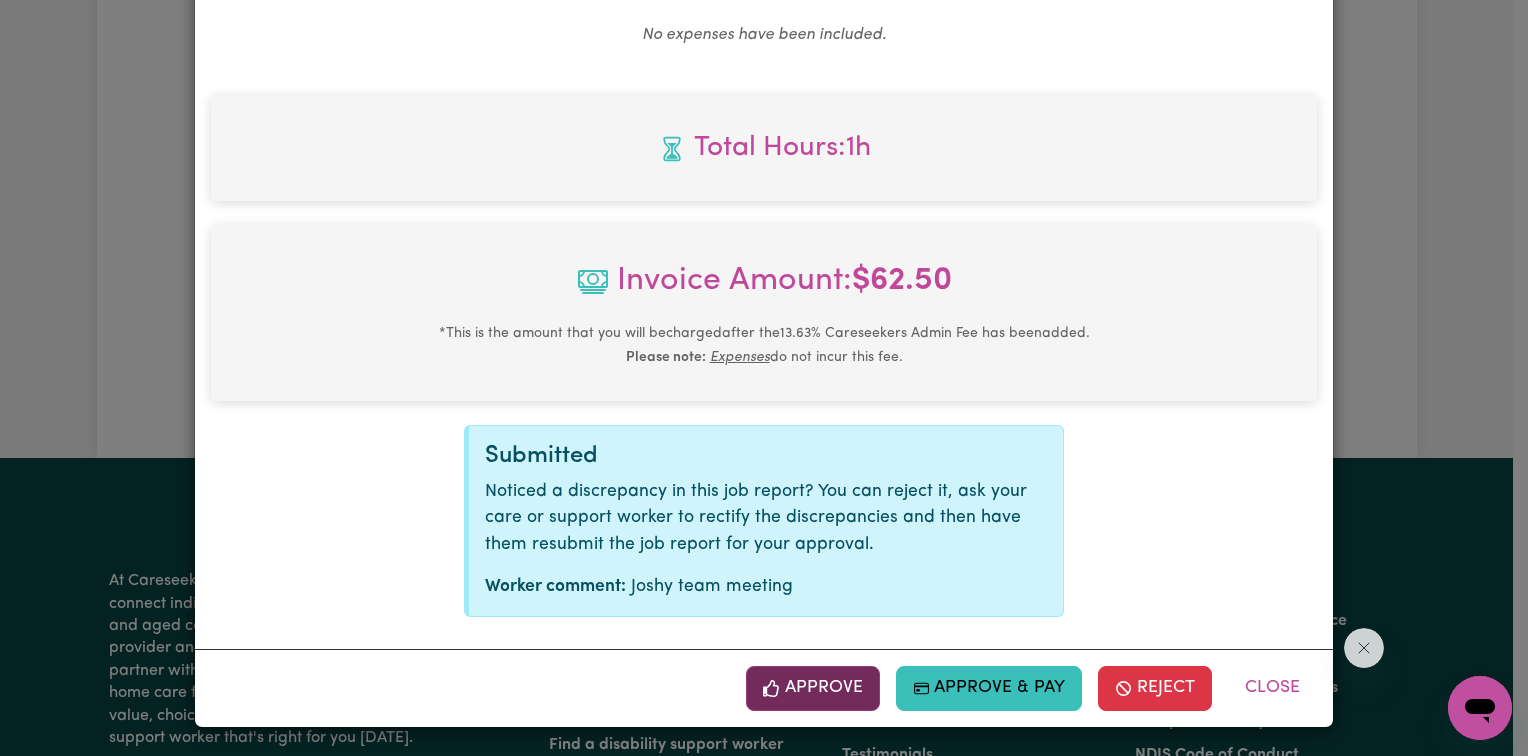 click on "Approve" at bounding box center [813, 688] 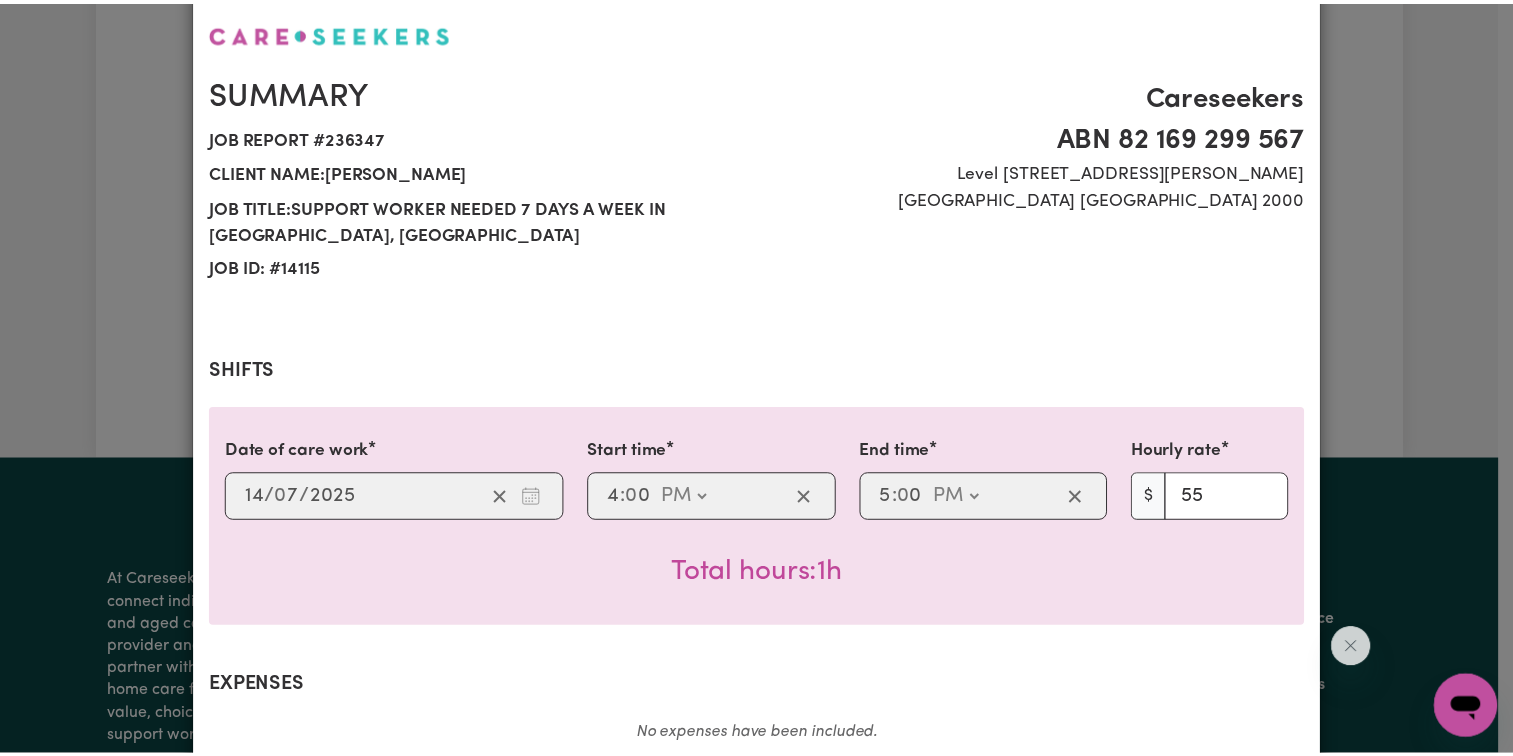 scroll, scrollTop: 0, scrollLeft: 0, axis: both 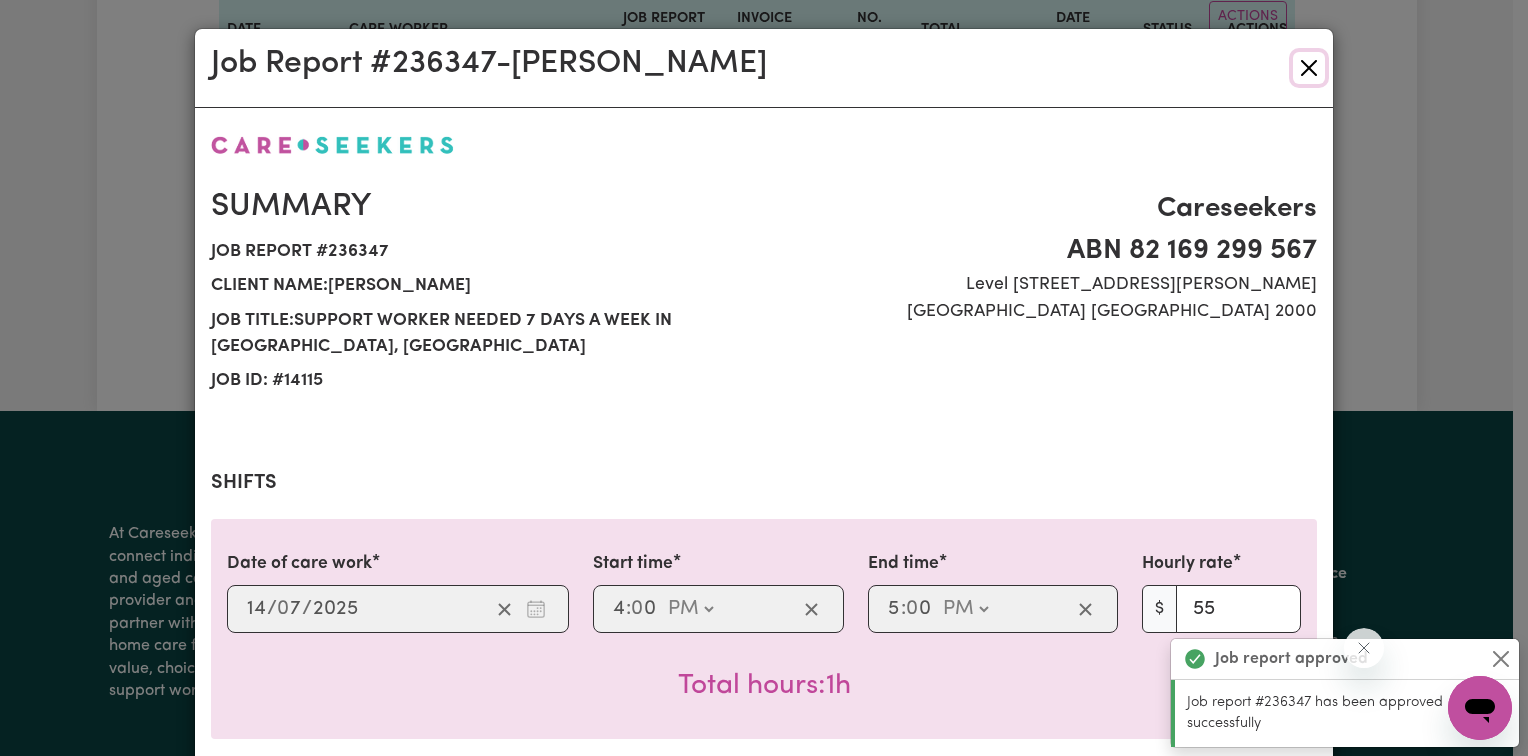 click at bounding box center [1309, 68] 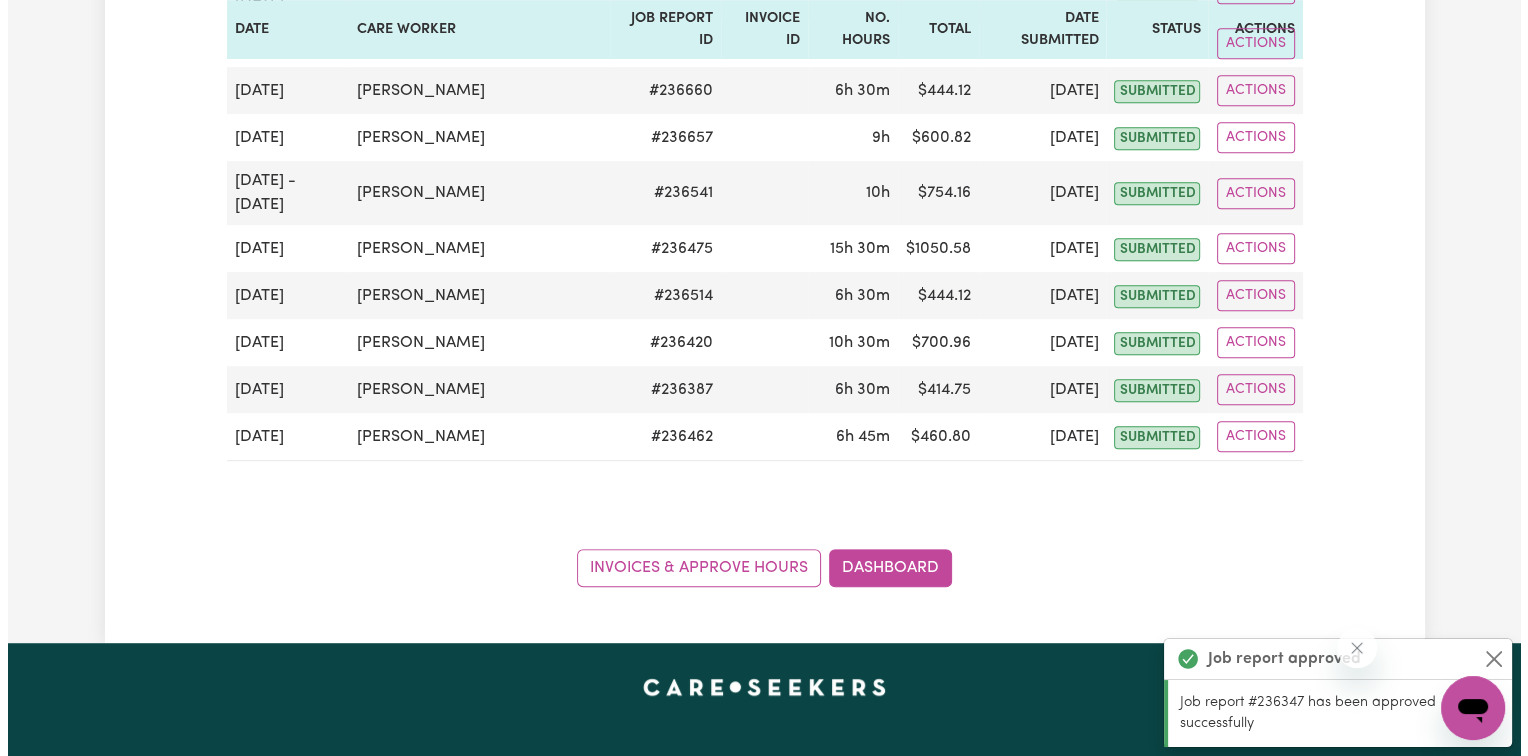scroll, scrollTop: 1000, scrollLeft: 0, axis: vertical 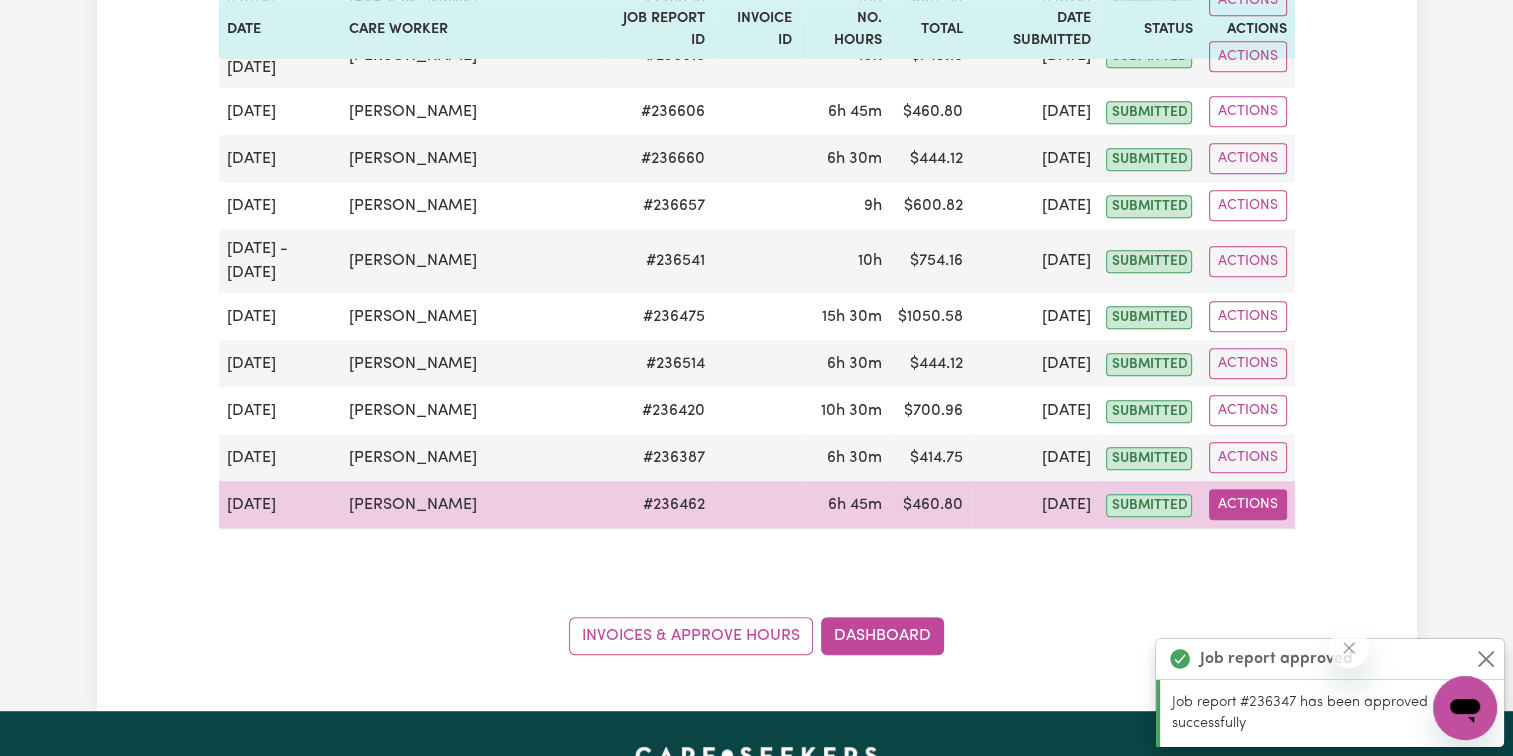 click on "Actions" at bounding box center [1248, 504] 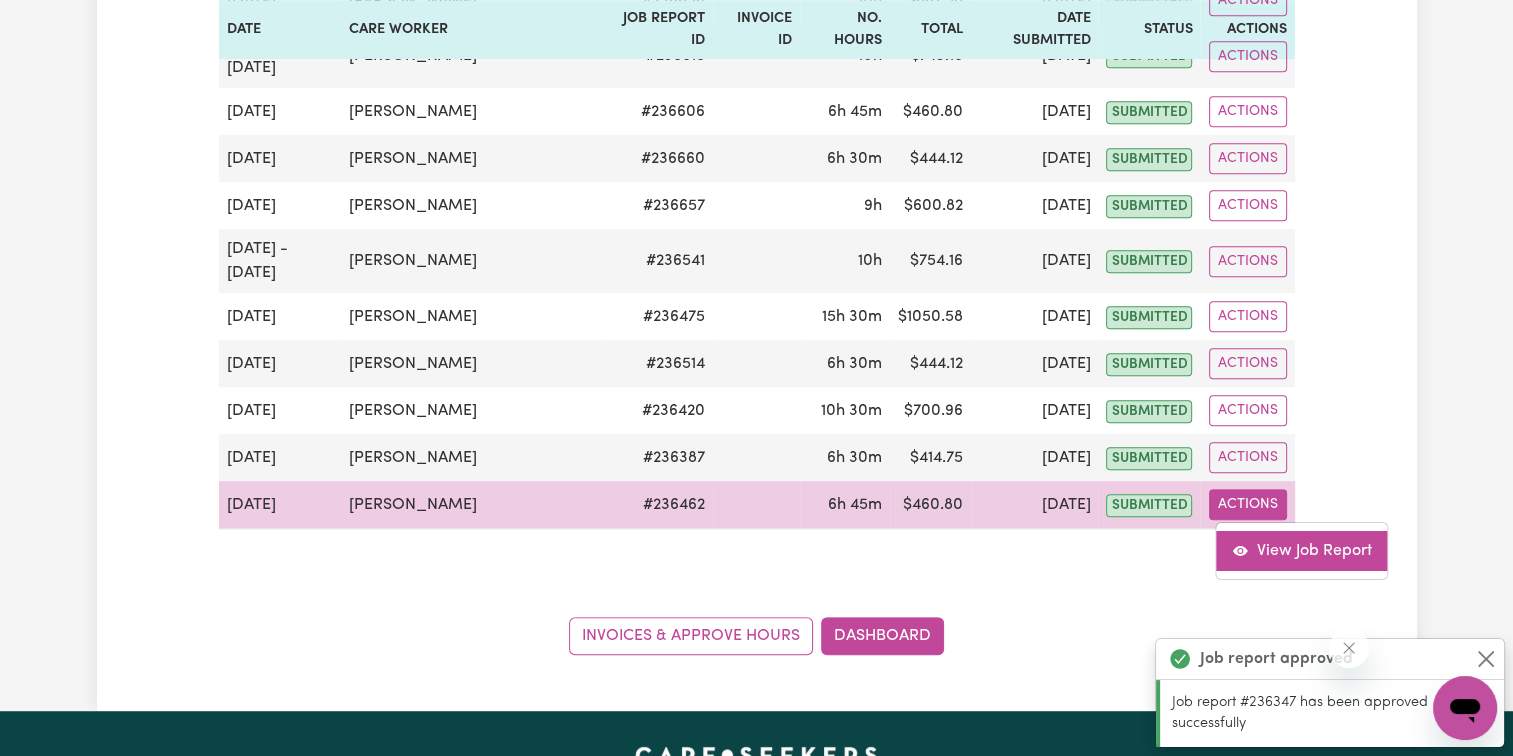 click on "View Job Report" at bounding box center (1302, 551) 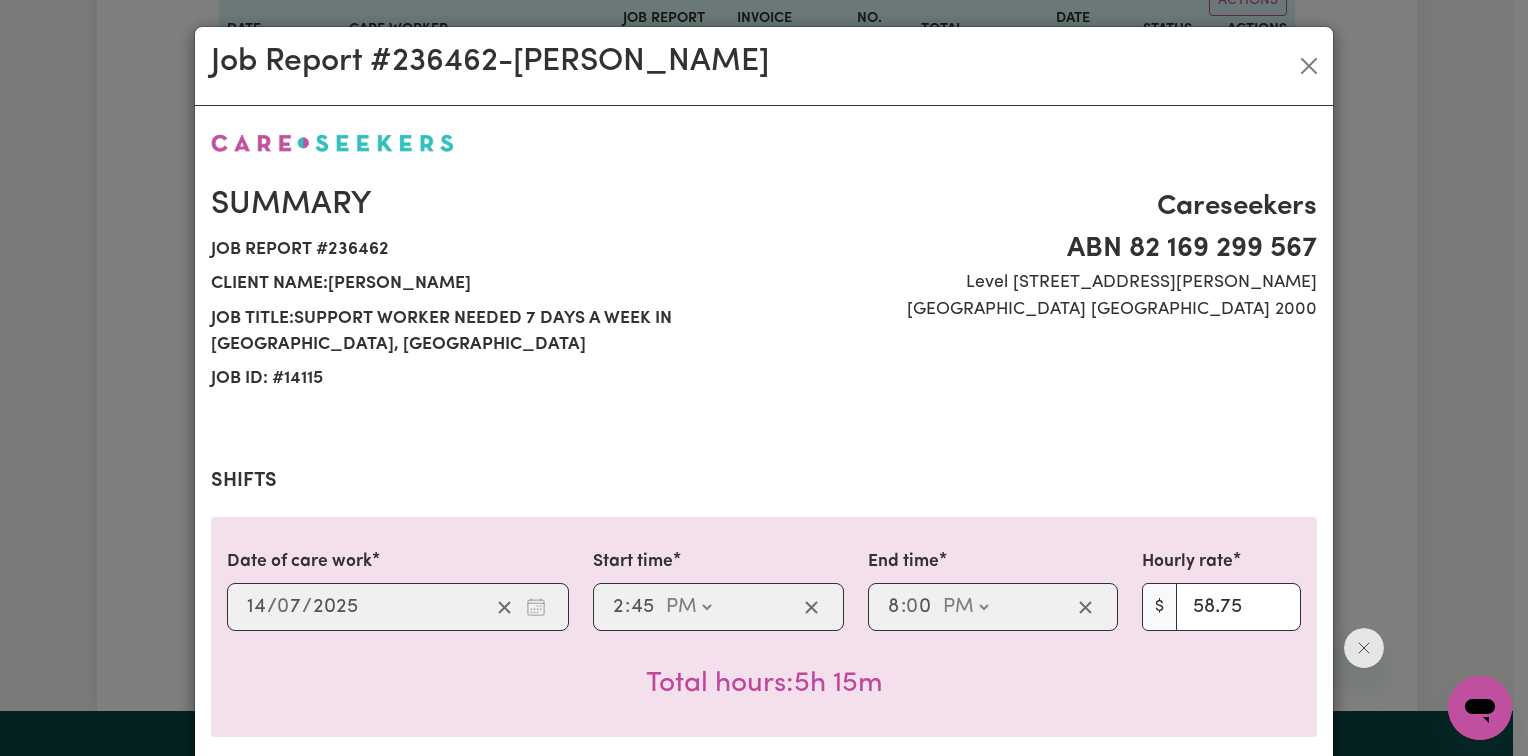 scroll, scrollTop: 0, scrollLeft: 0, axis: both 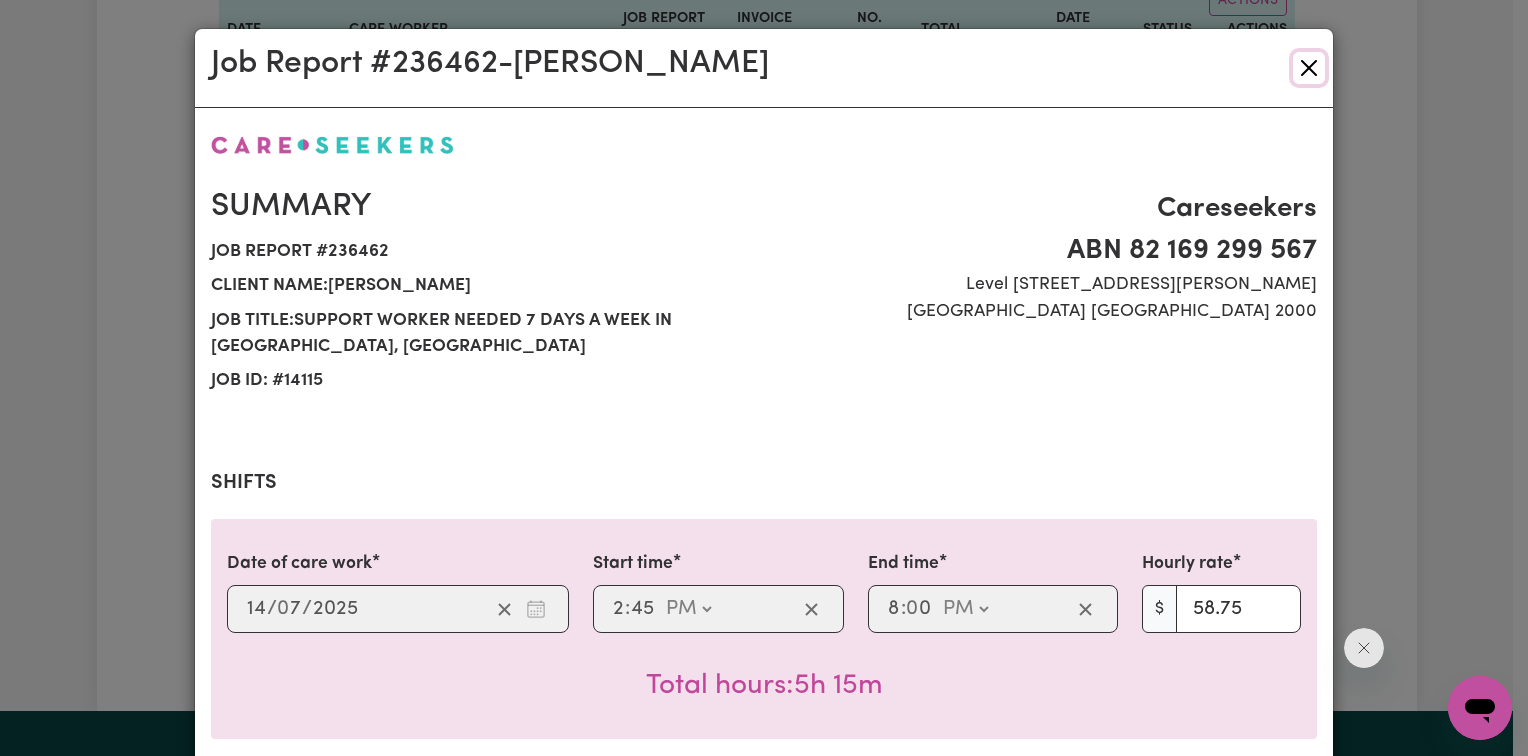 click at bounding box center (1309, 68) 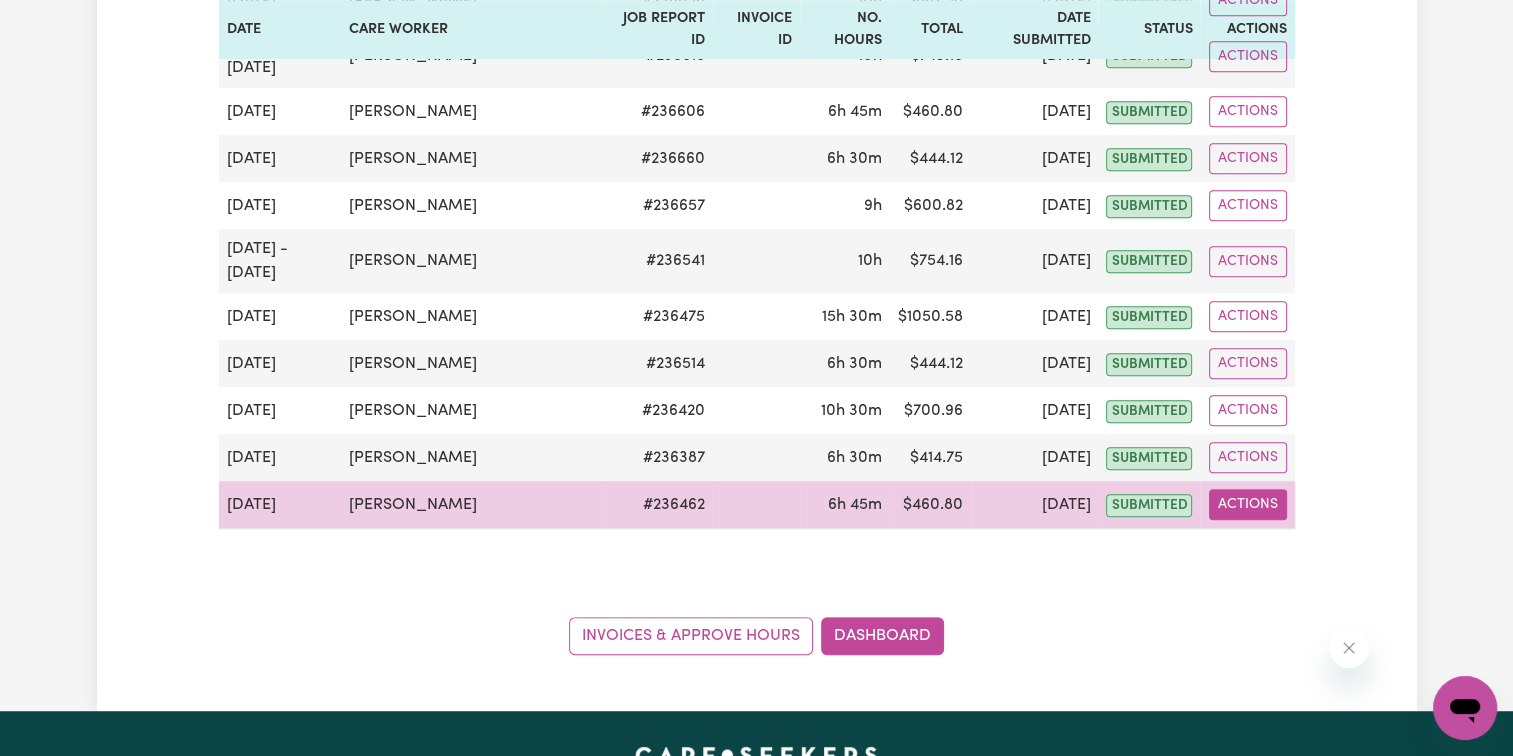 click on "Actions" at bounding box center (1248, 504) 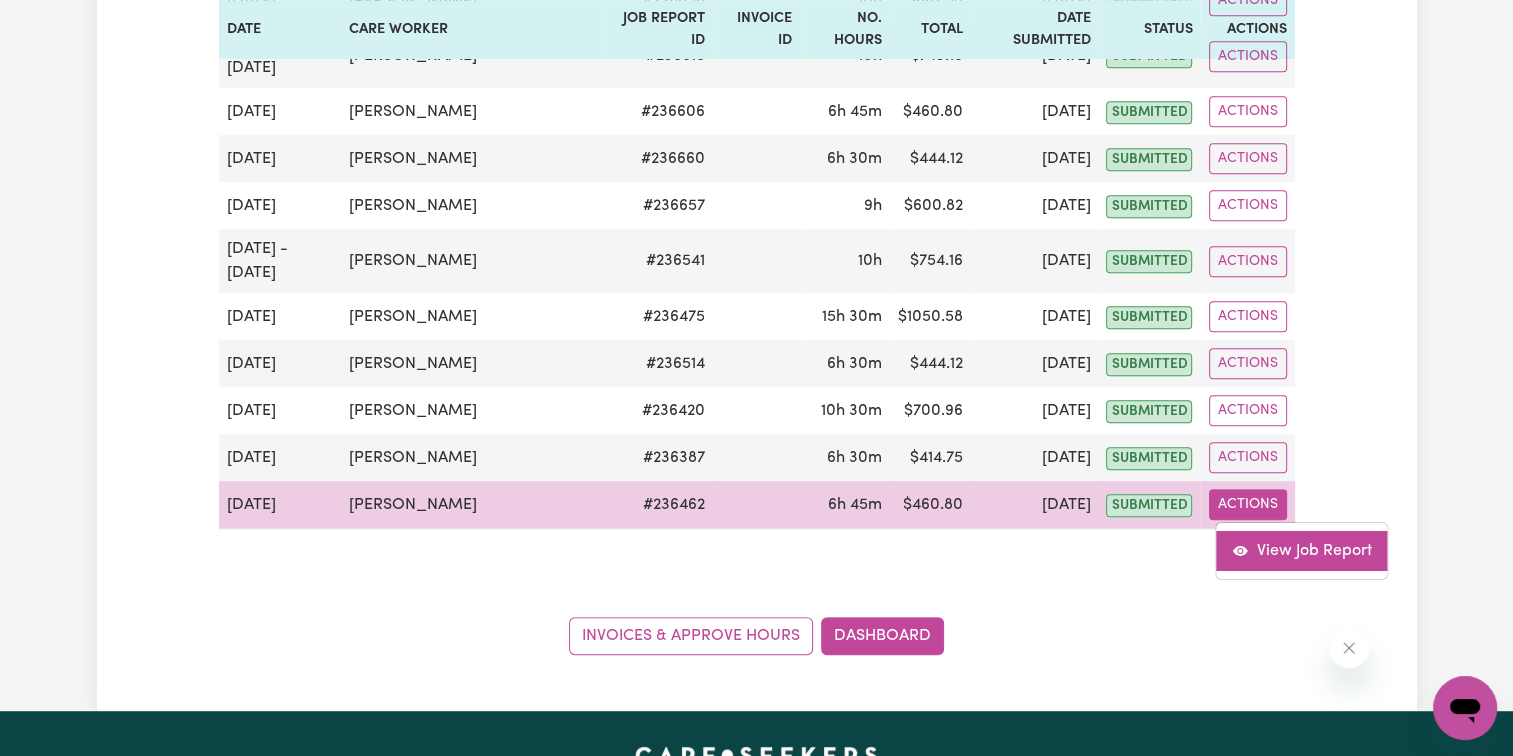 click on "View Job Report" at bounding box center [1302, 551] 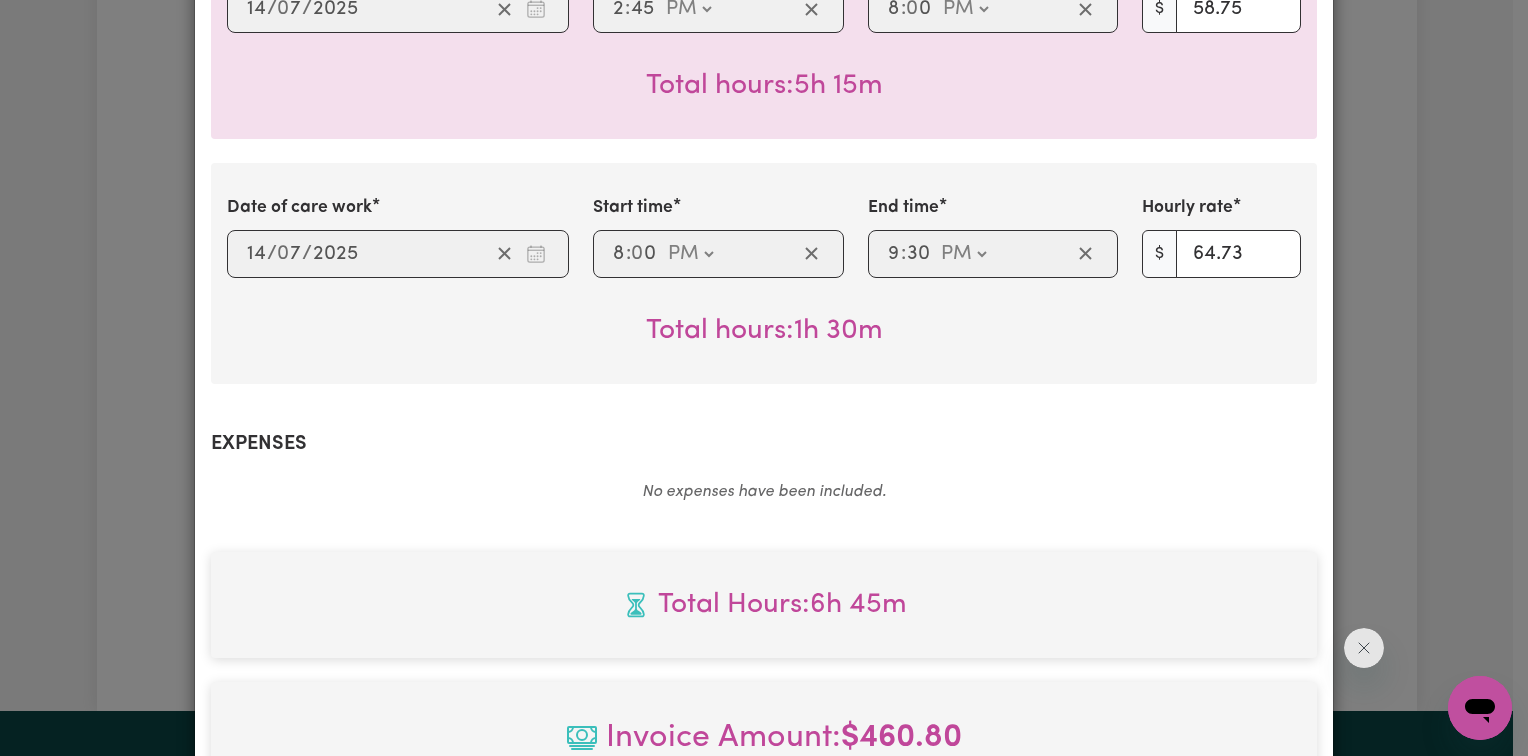 scroll, scrollTop: 1056, scrollLeft: 0, axis: vertical 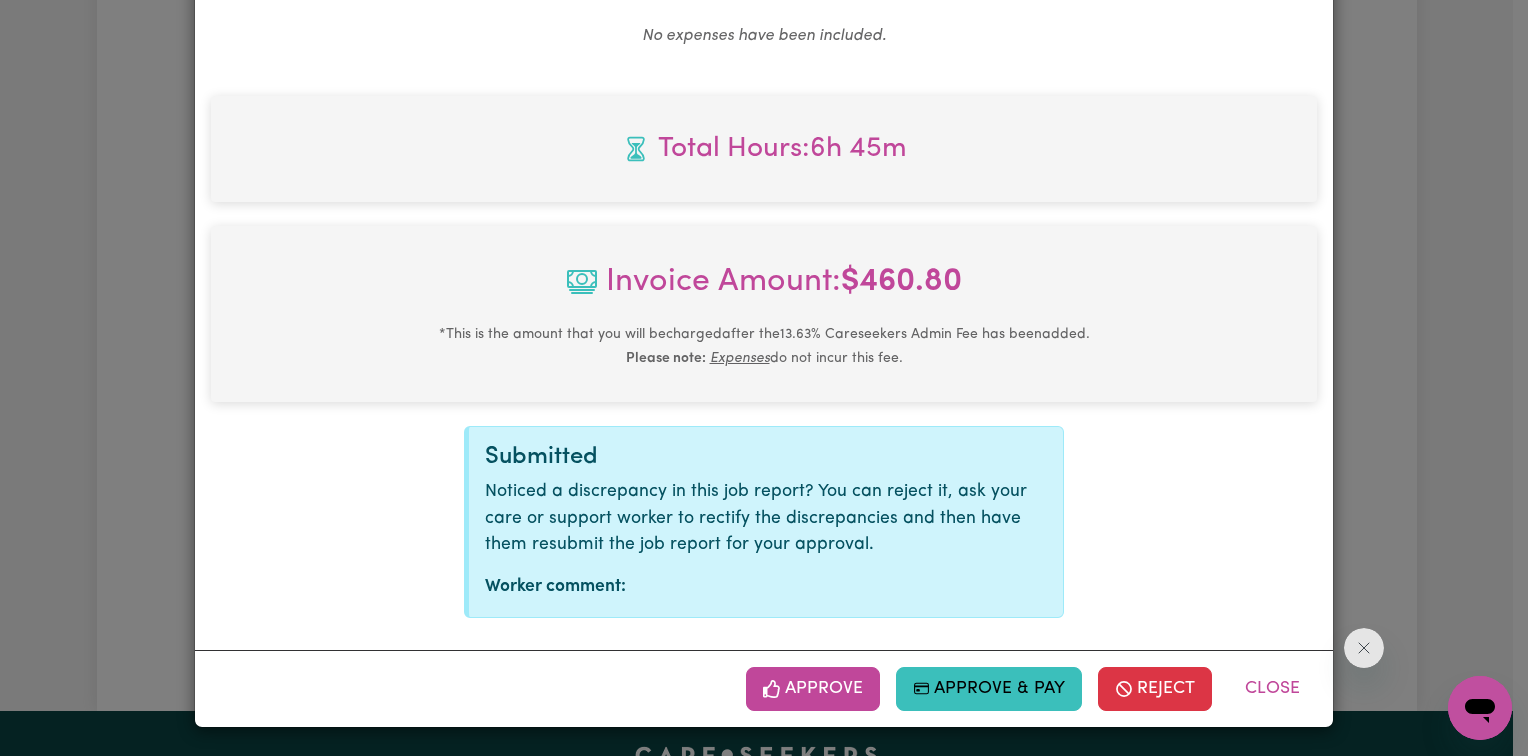 click on "Approve" at bounding box center (813, 689) 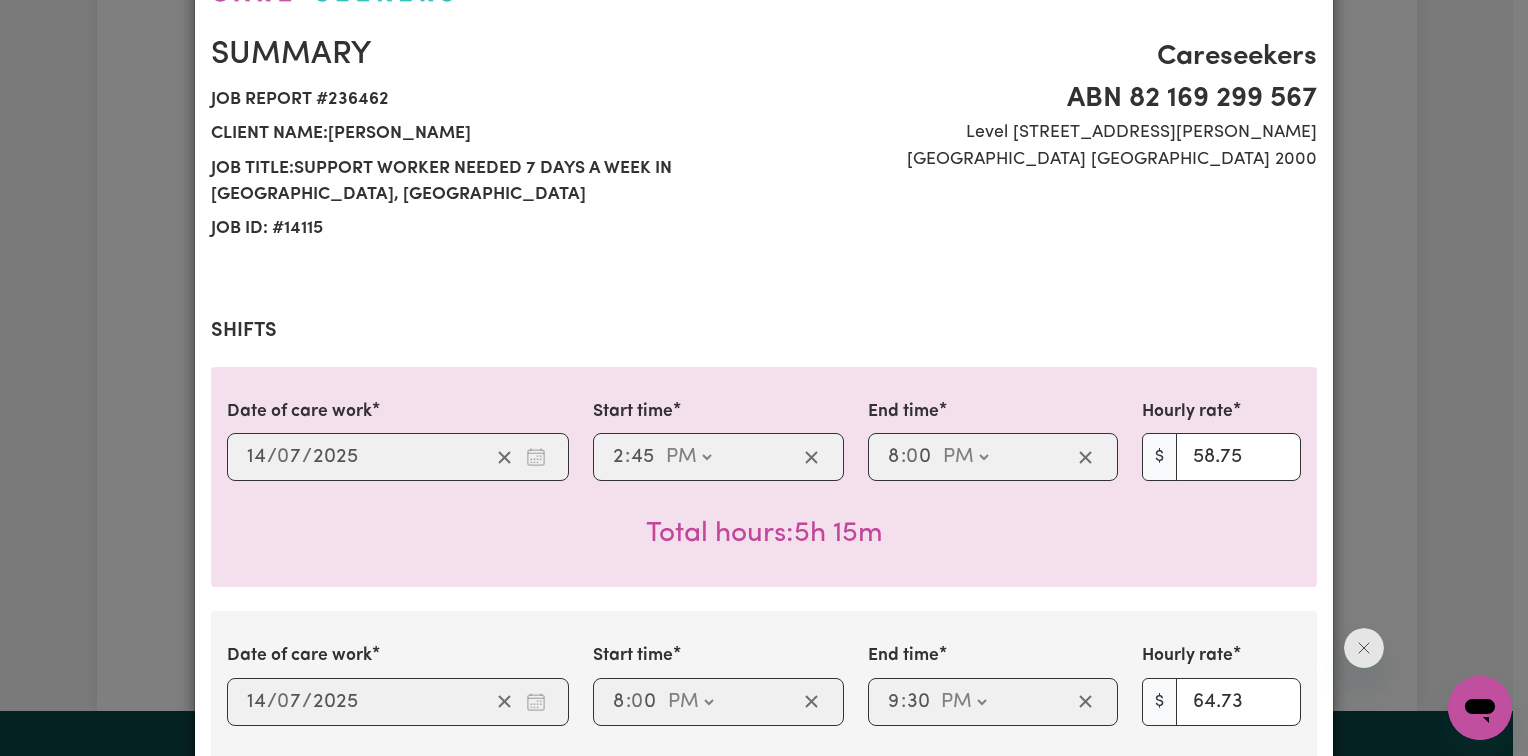 scroll, scrollTop: 0, scrollLeft: 0, axis: both 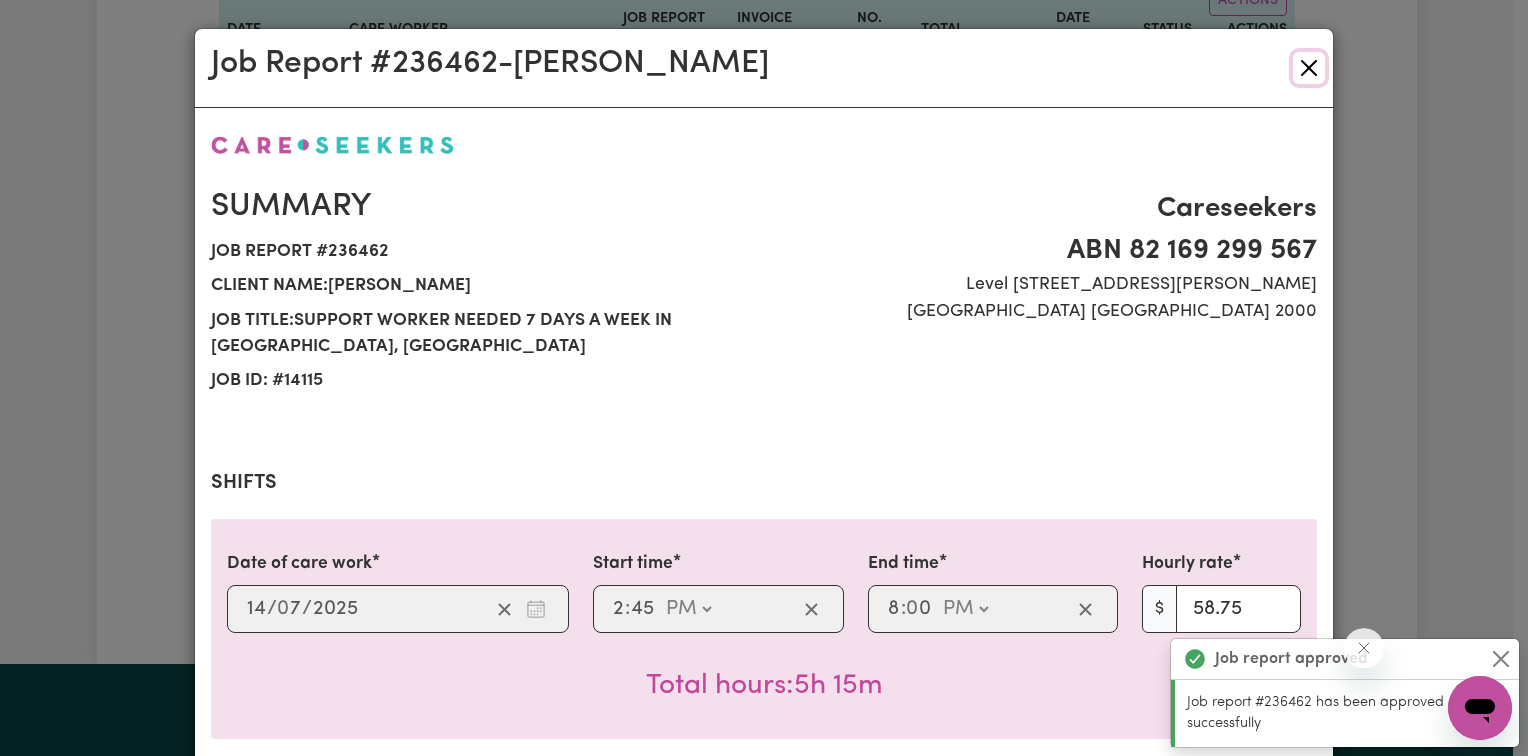 click at bounding box center [1309, 68] 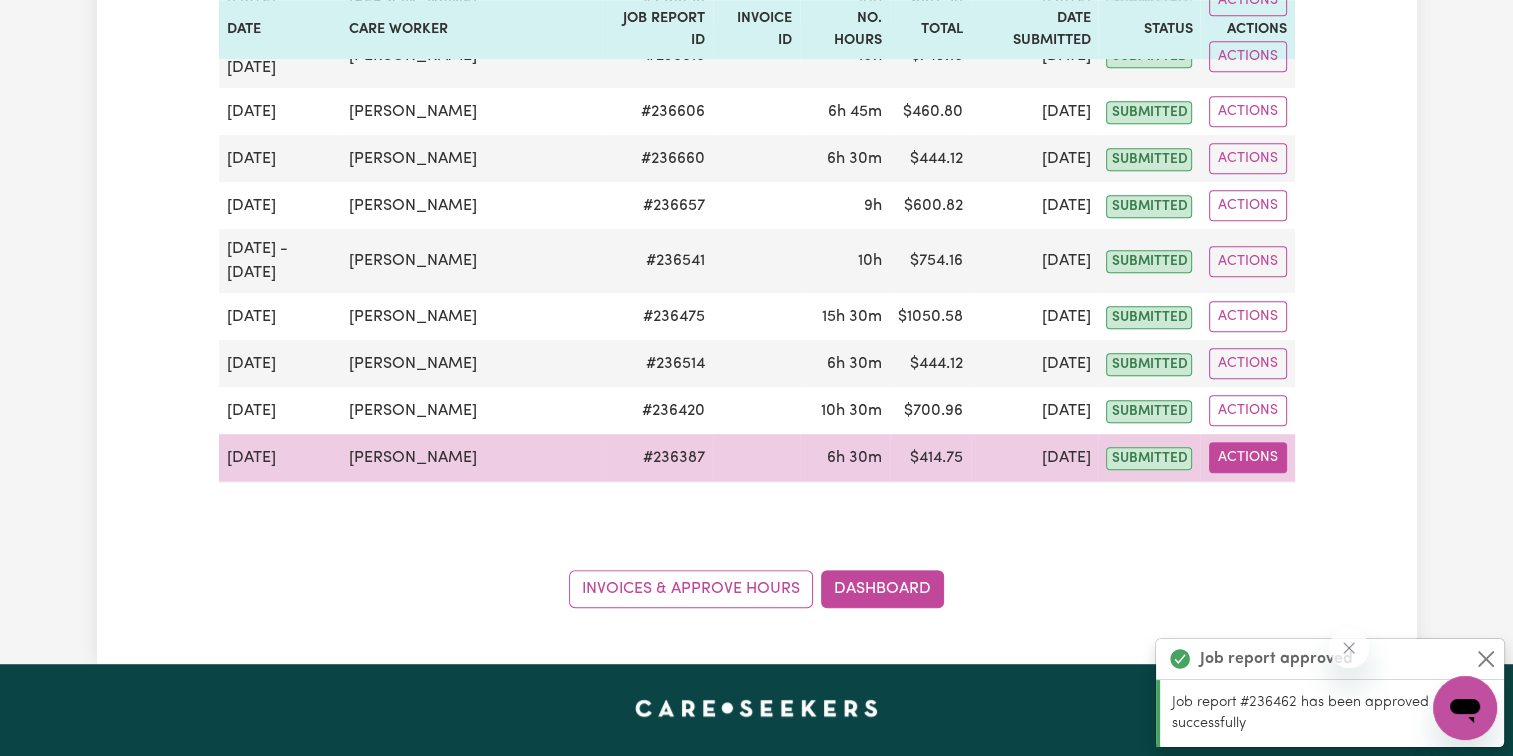 click on "Actions" at bounding box center [1248, 457] 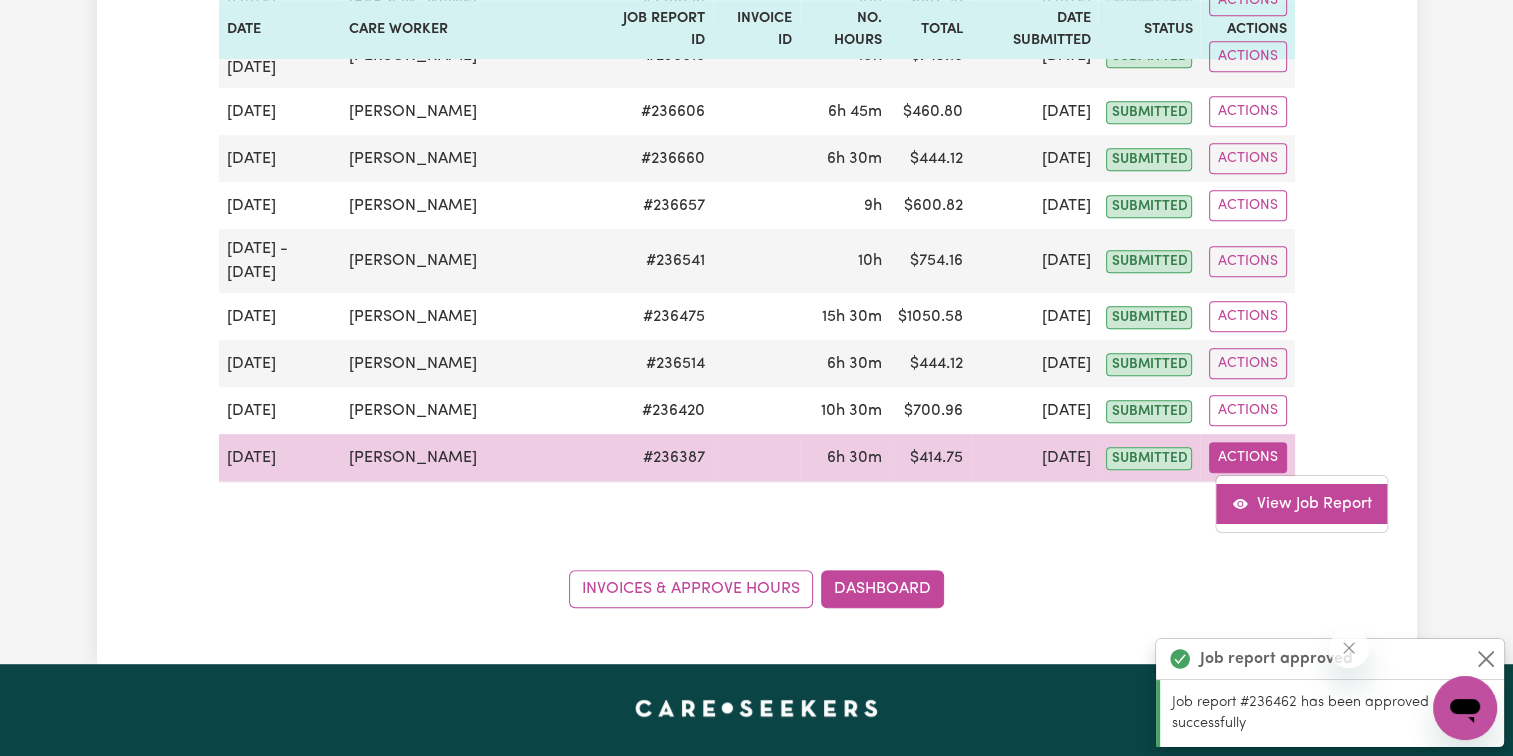 click on "View Job Report" at bounding box center (1302, 504) 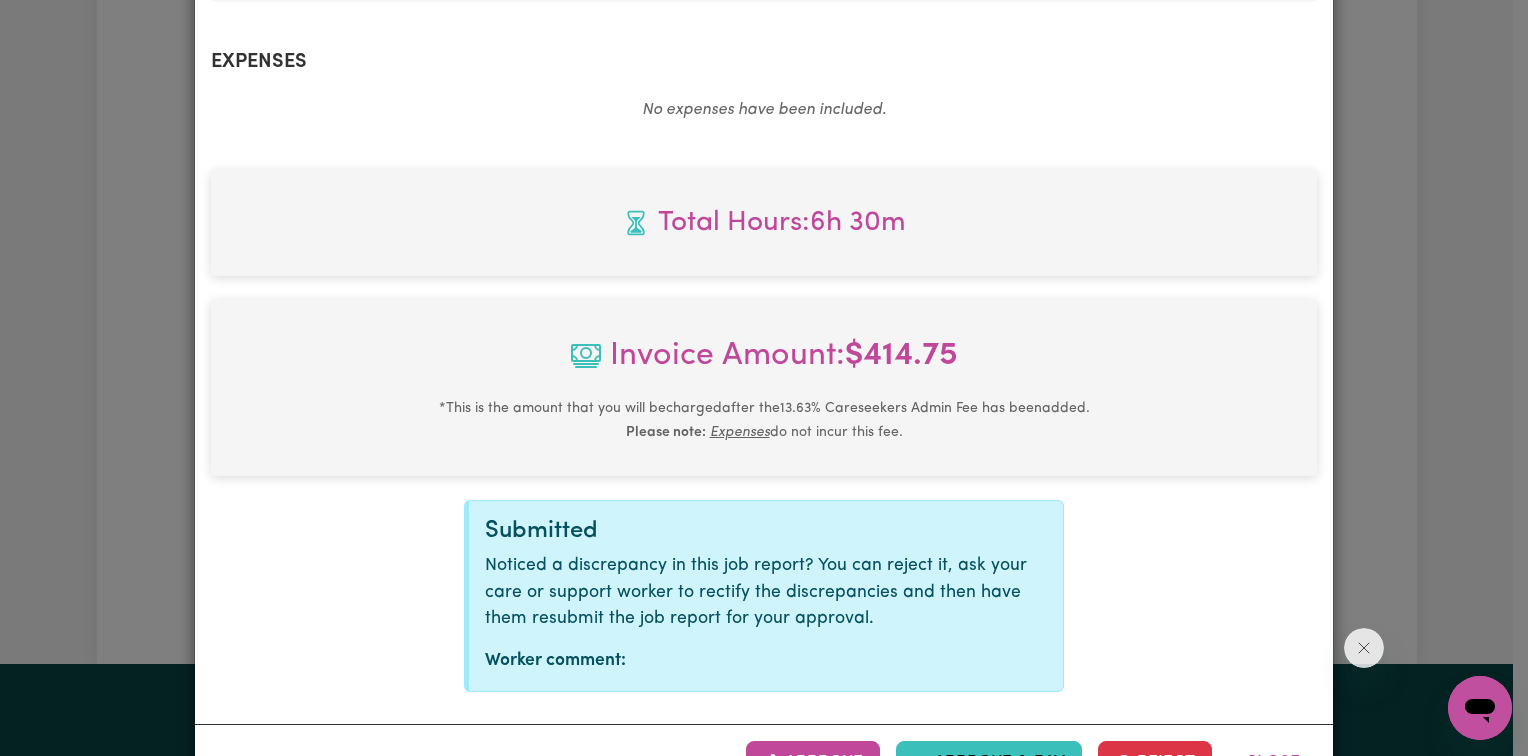 scroll, scrollTop: 1056, scrollLeft: 0, axis: vertical 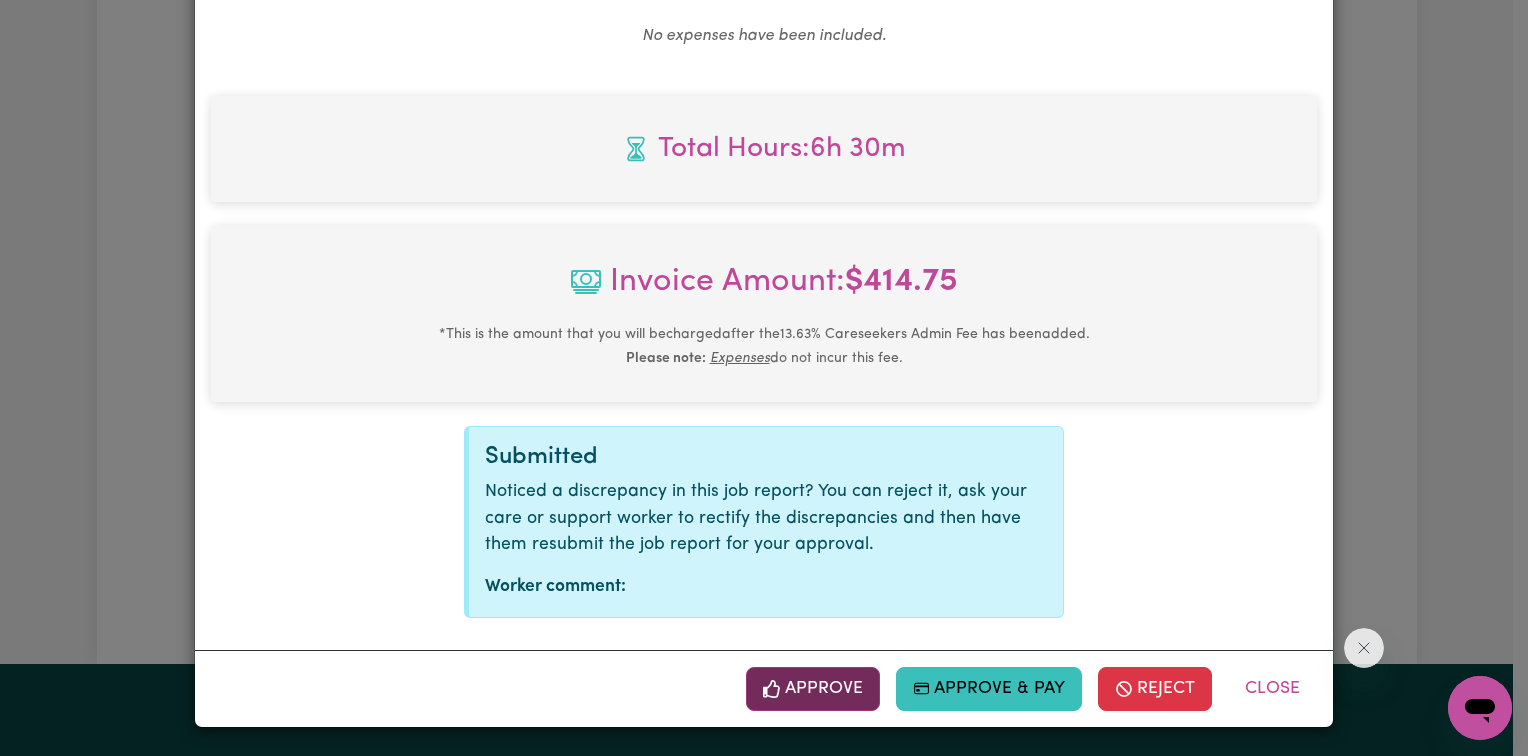 click on "Approve" at bounding box center (813, 689) 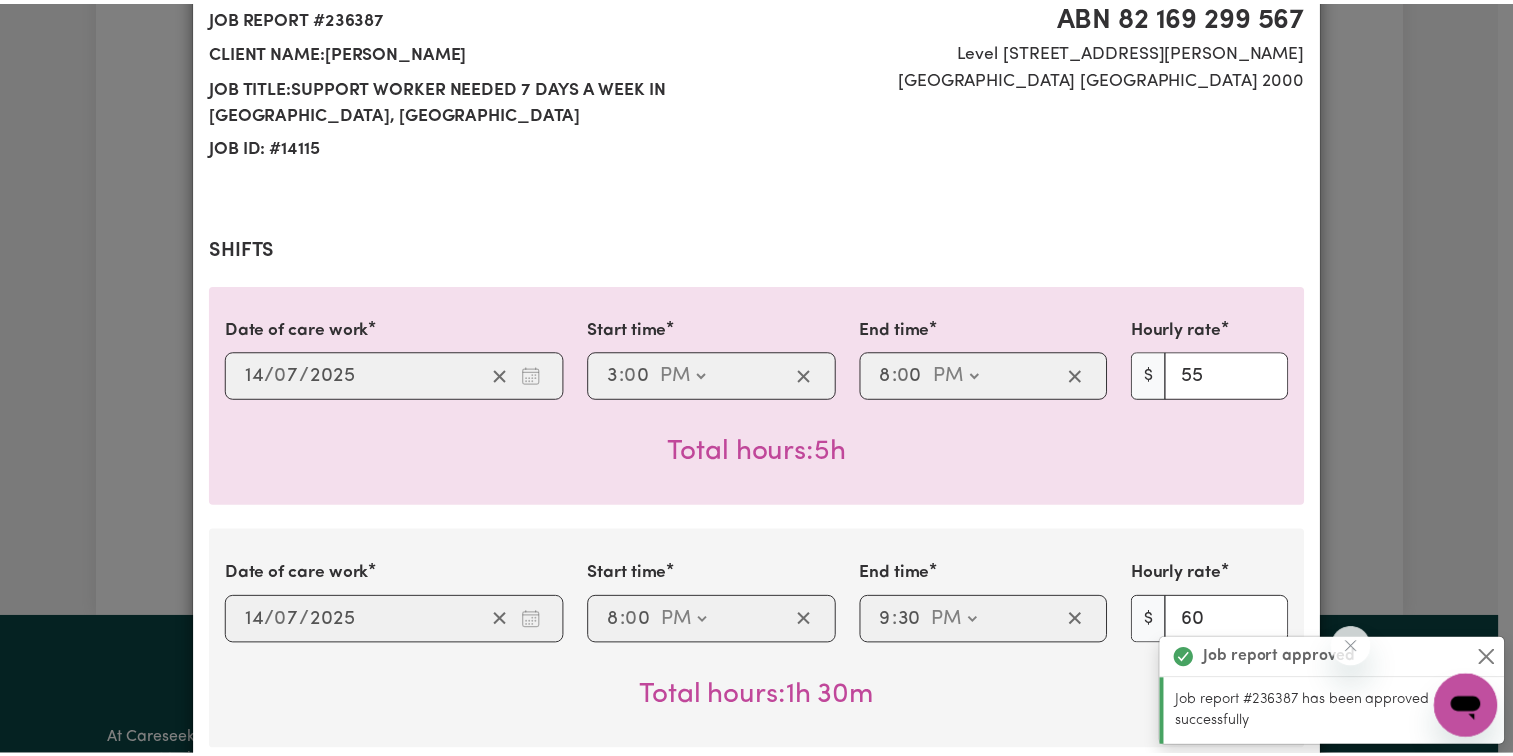 scroll, scrollTop: 0, scrollLeft: 0, axis: both 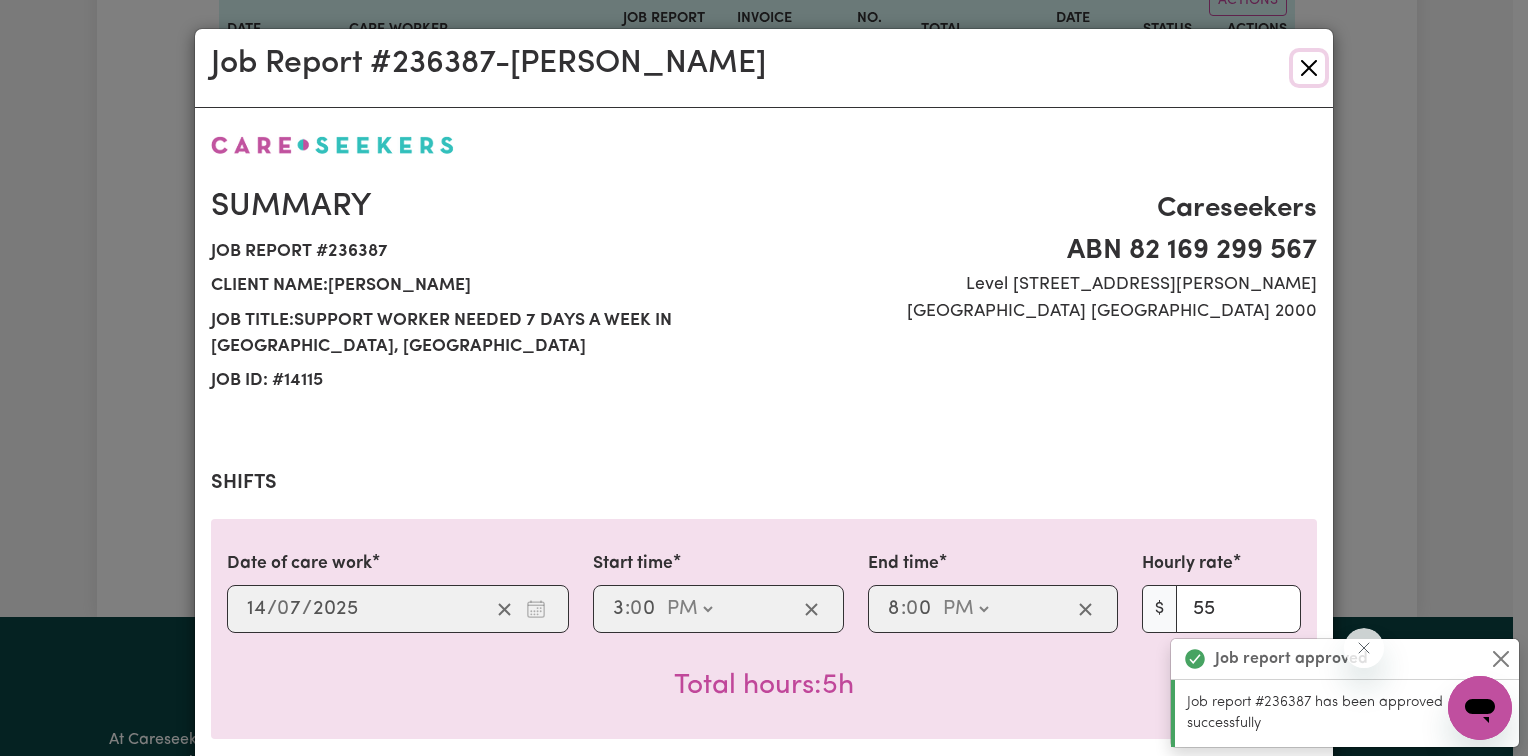 click at bounding box center [1309, 68] 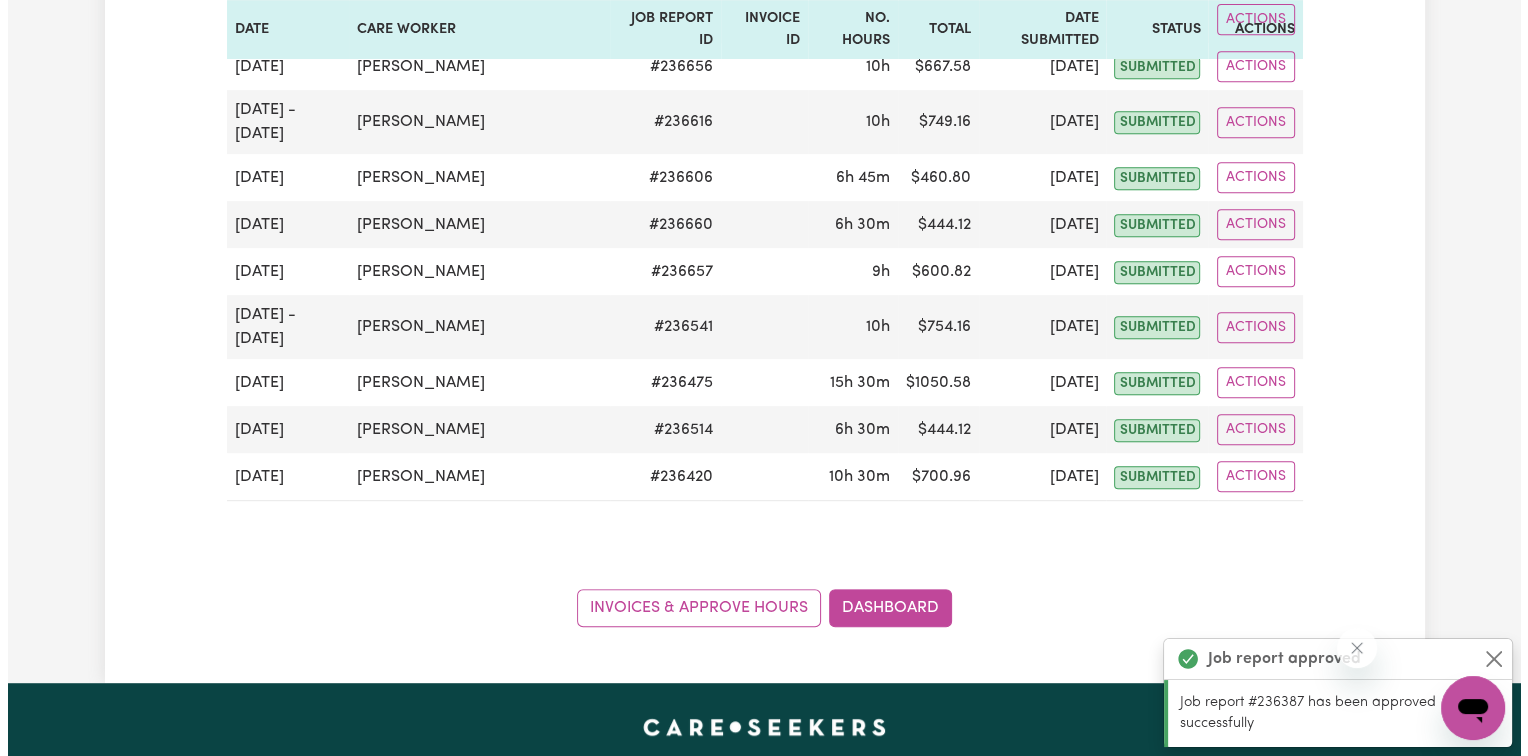 scroll, scrollTop: 900, scrollLeft: 0, axis: vertical 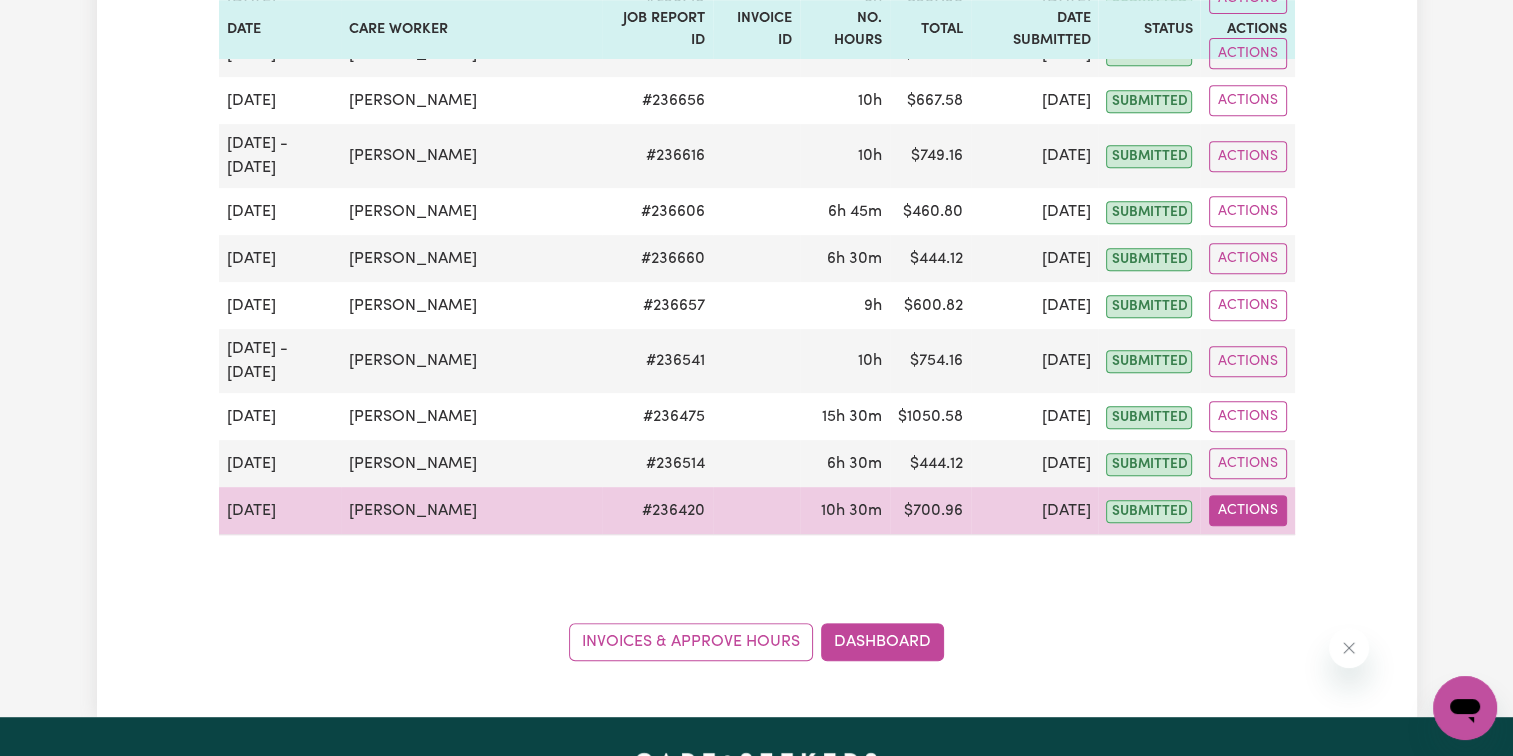 click on "Actions" at bounding box center (1248, 510) 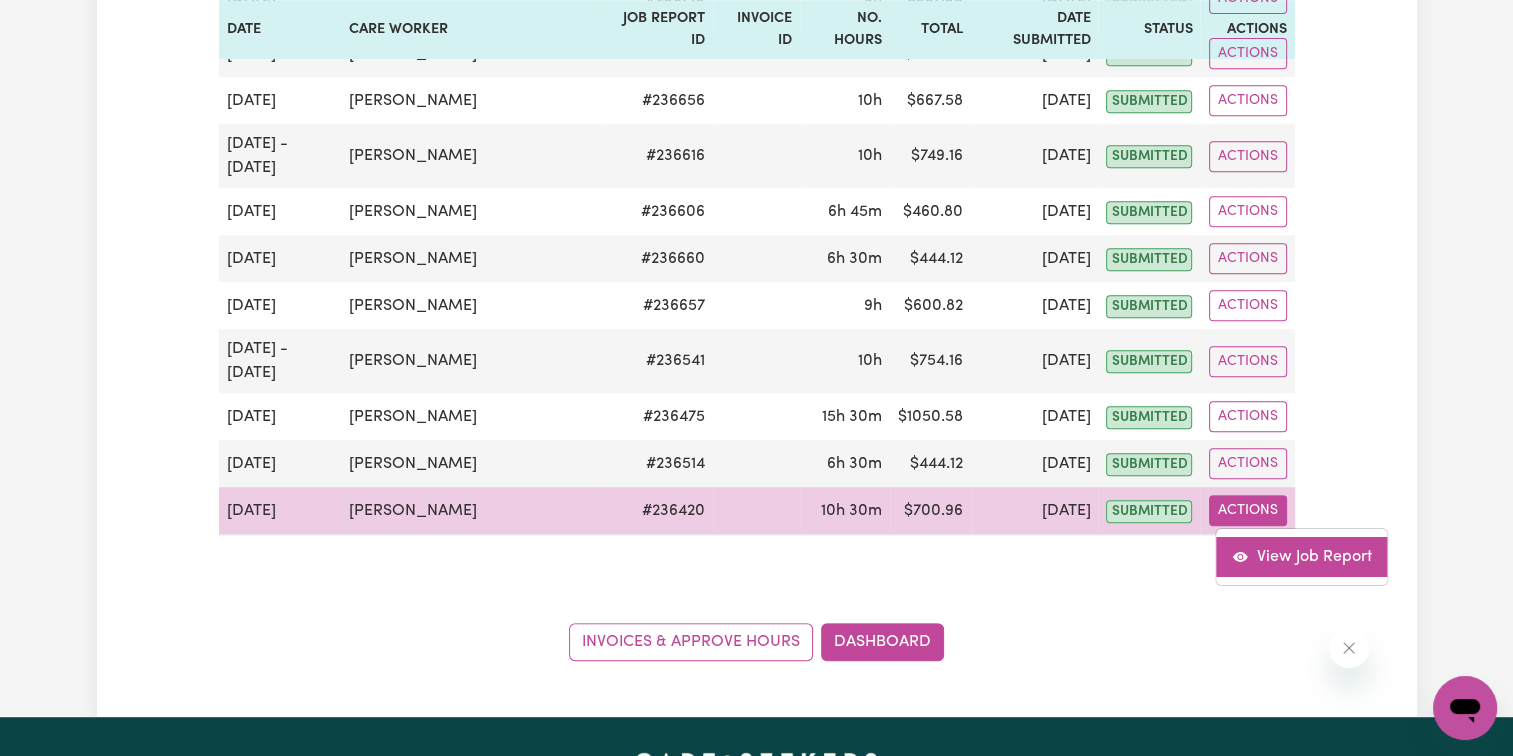 click on "View Job Report" at bounding box center [1302, 557] 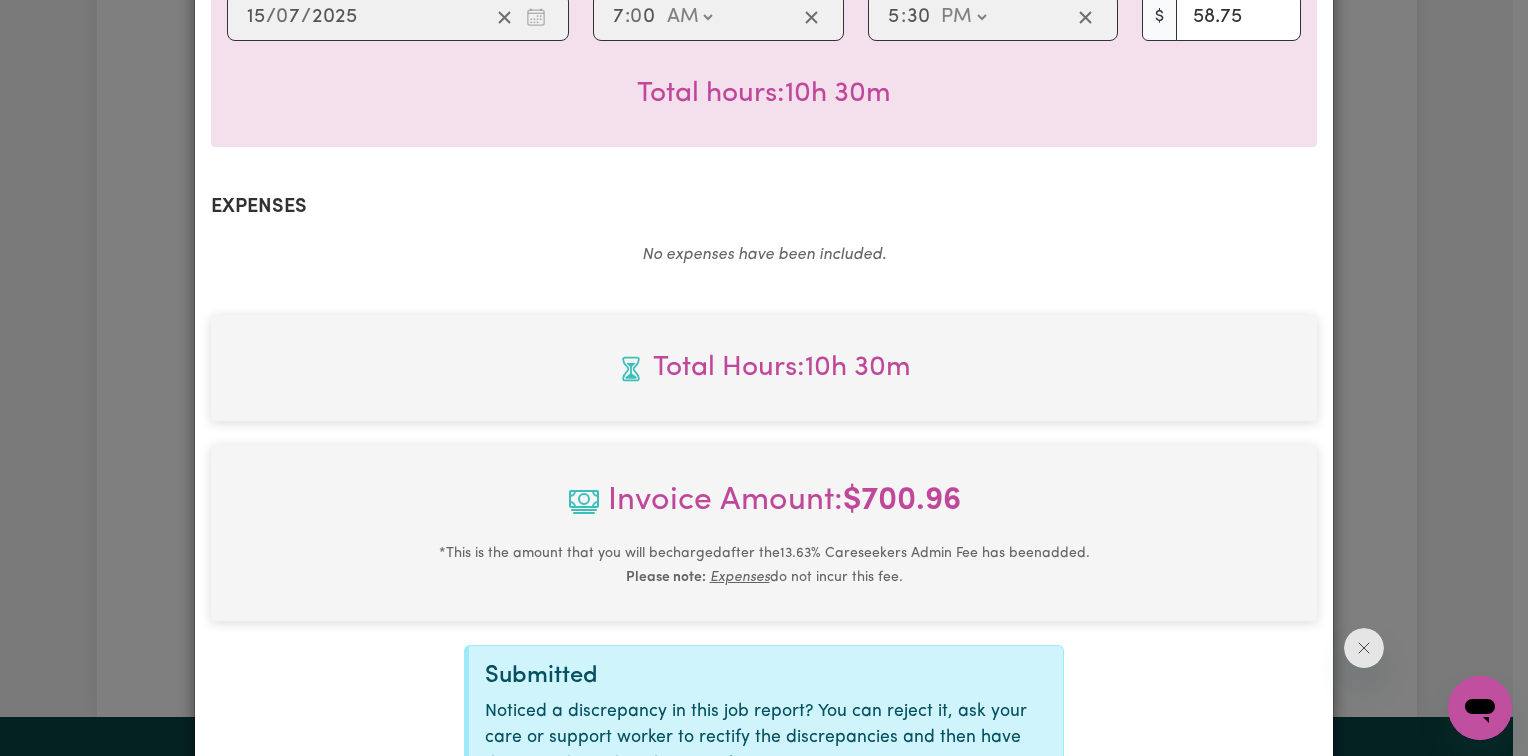 scroll, scrollTop: 812, scrollLeft: 0, axis: vertical 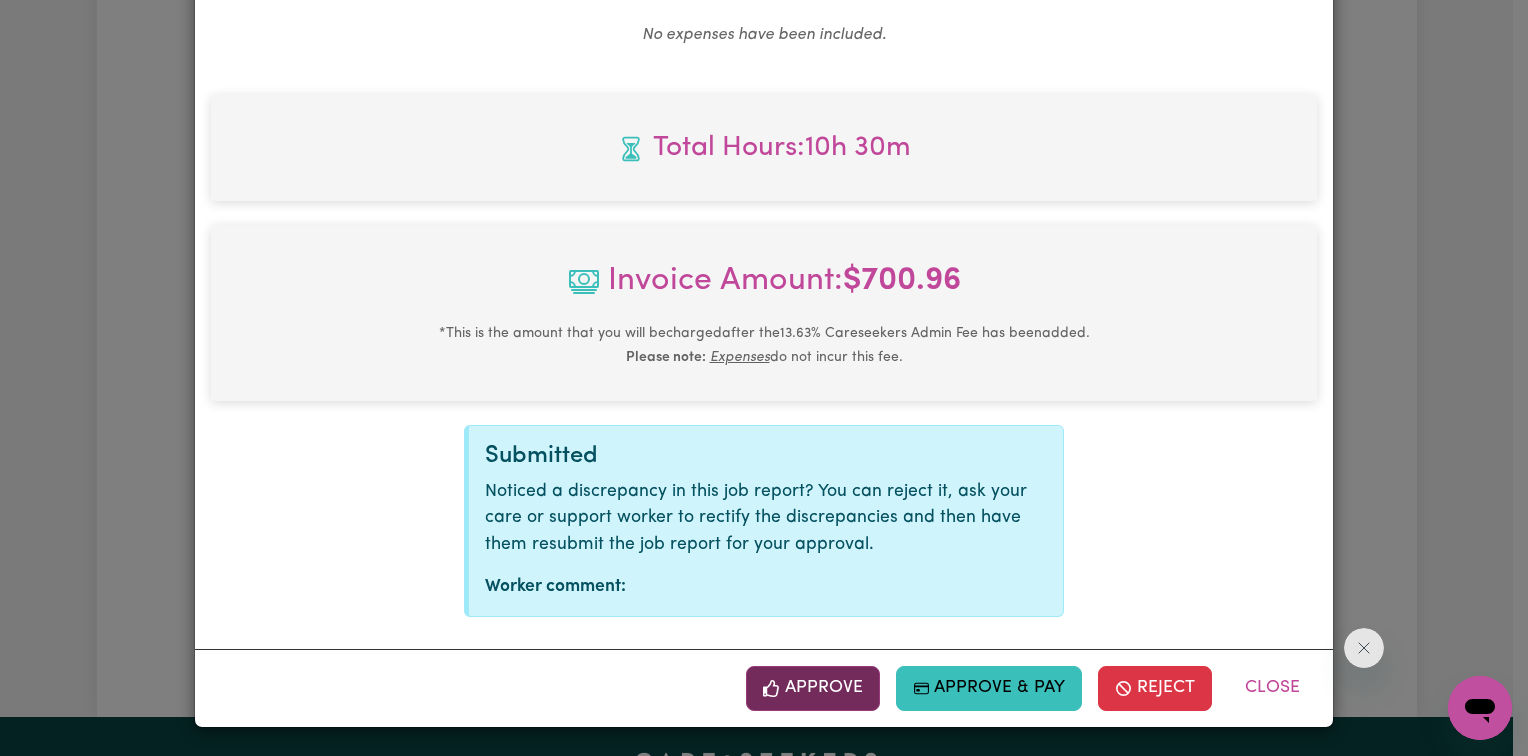 click on "Approve" at bounding box center [813, 688] 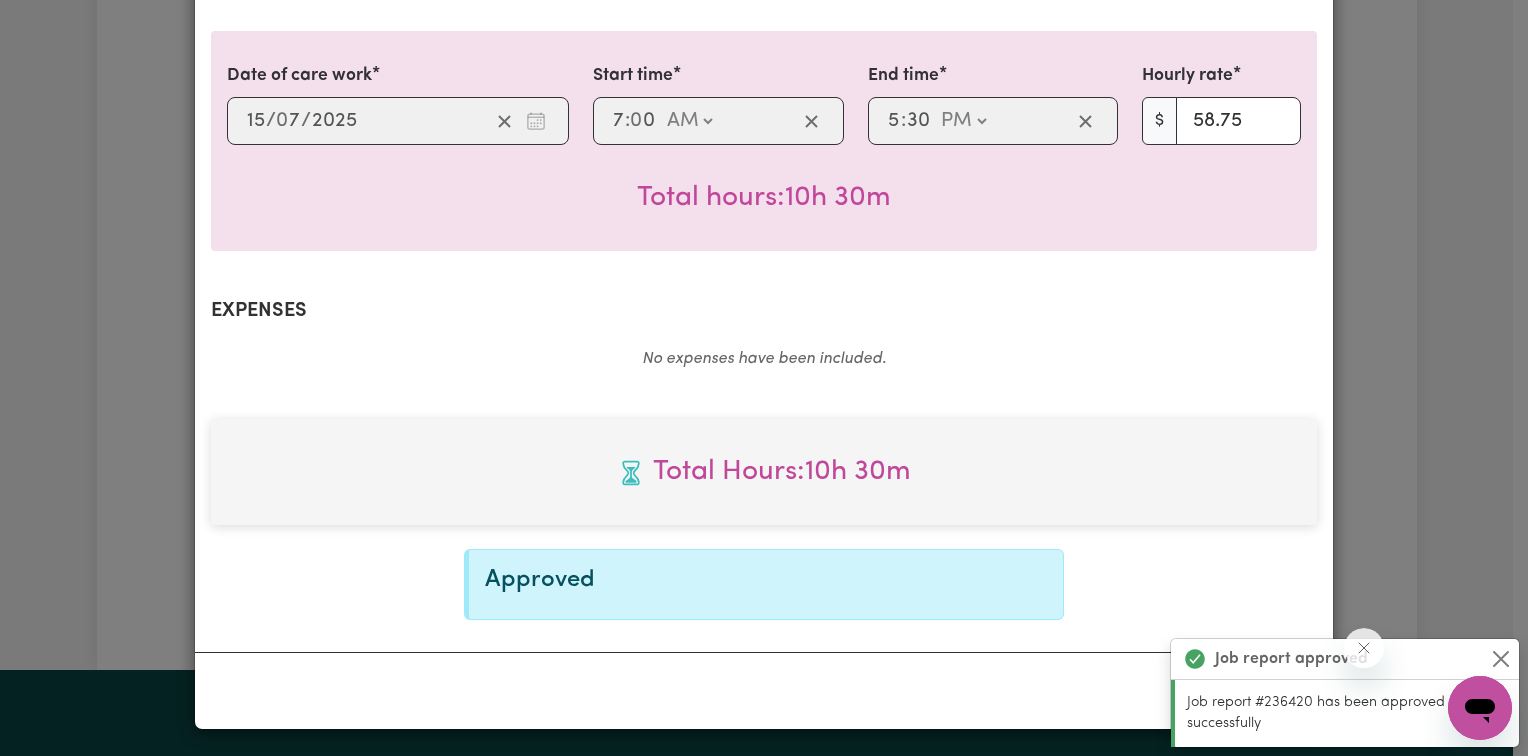 scroll, scrollTop: 0, scrollLeft: 0, axis: both 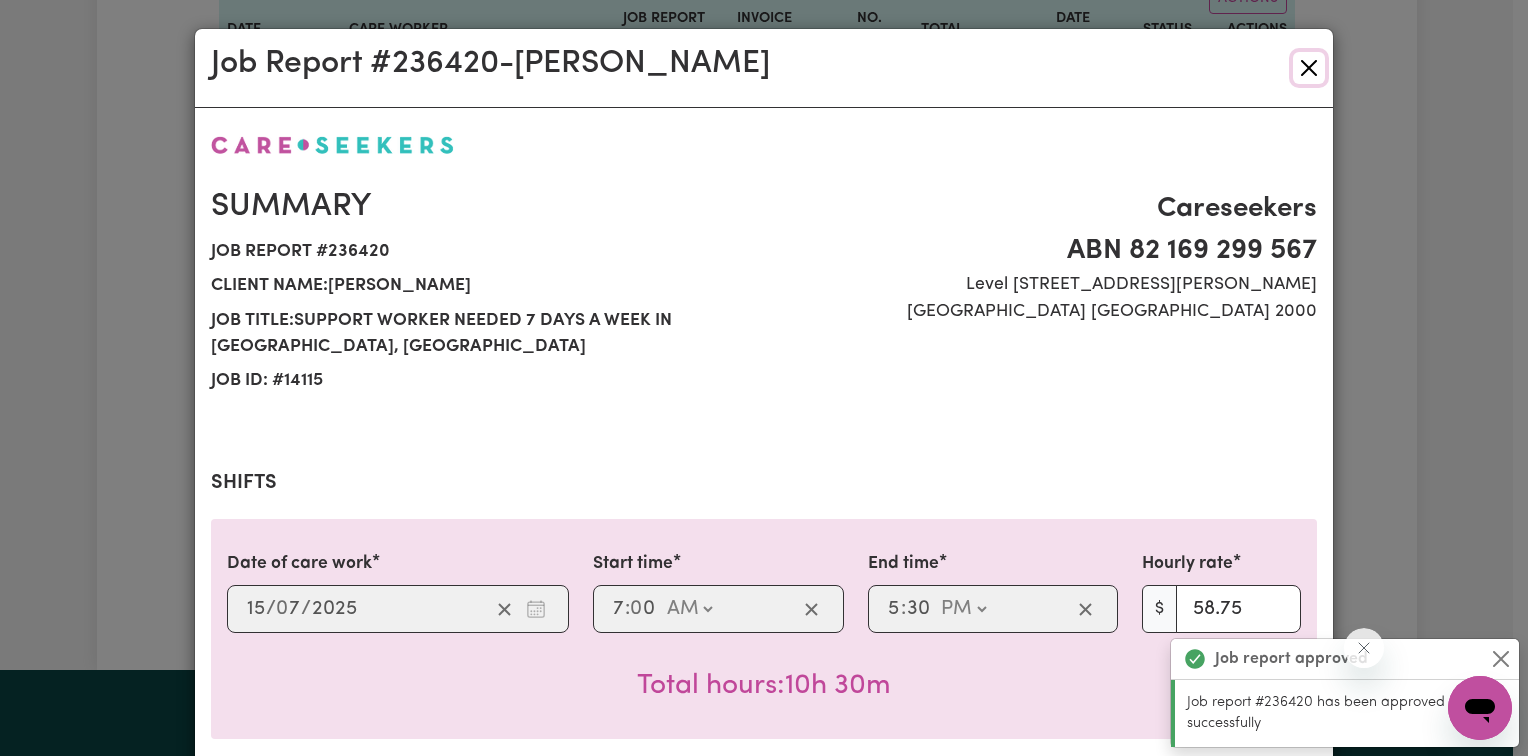 click at bounding box center [1309, 68] 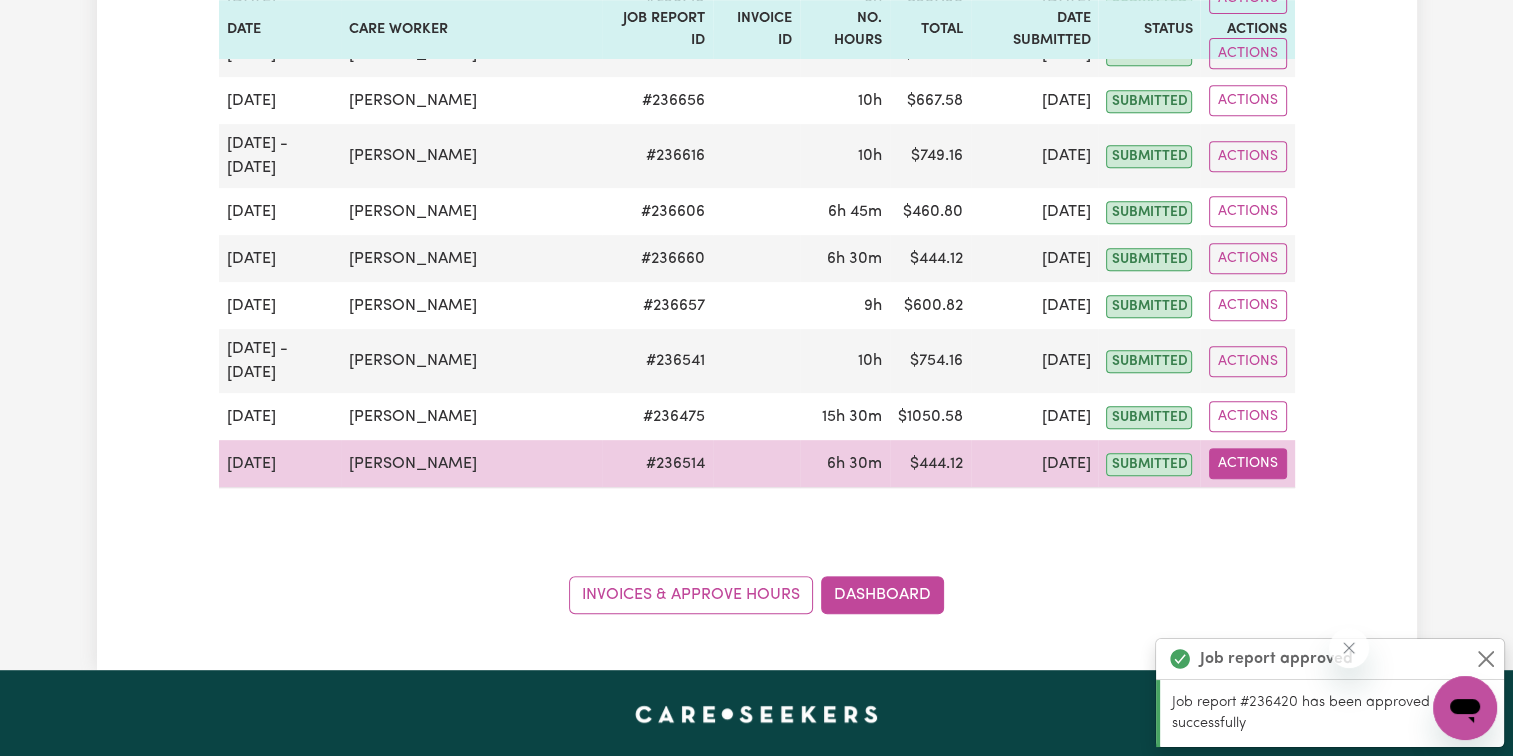 click on "Actions" at bounding box center (1248, 463) 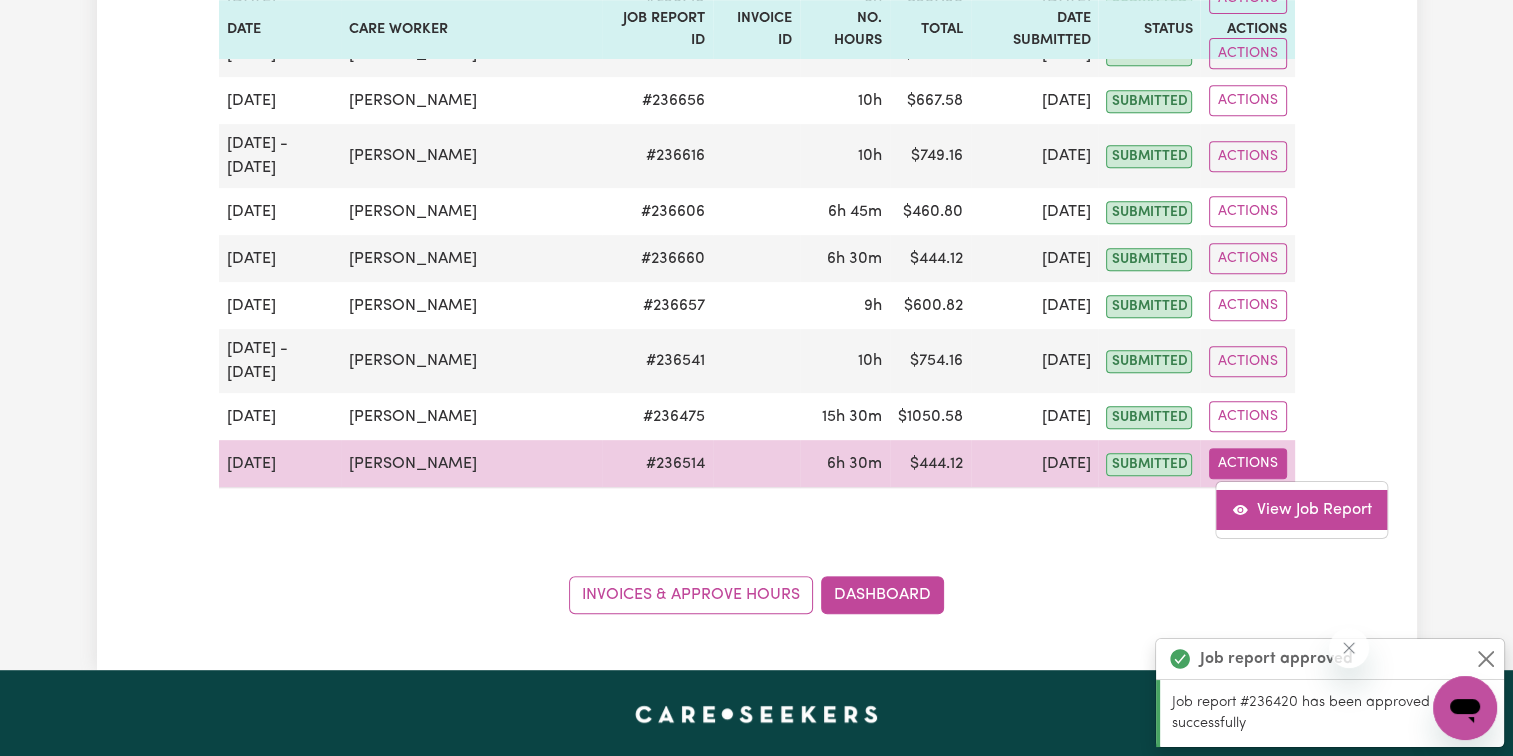 click on "View Job Report" at bounding box center [1302, 510] 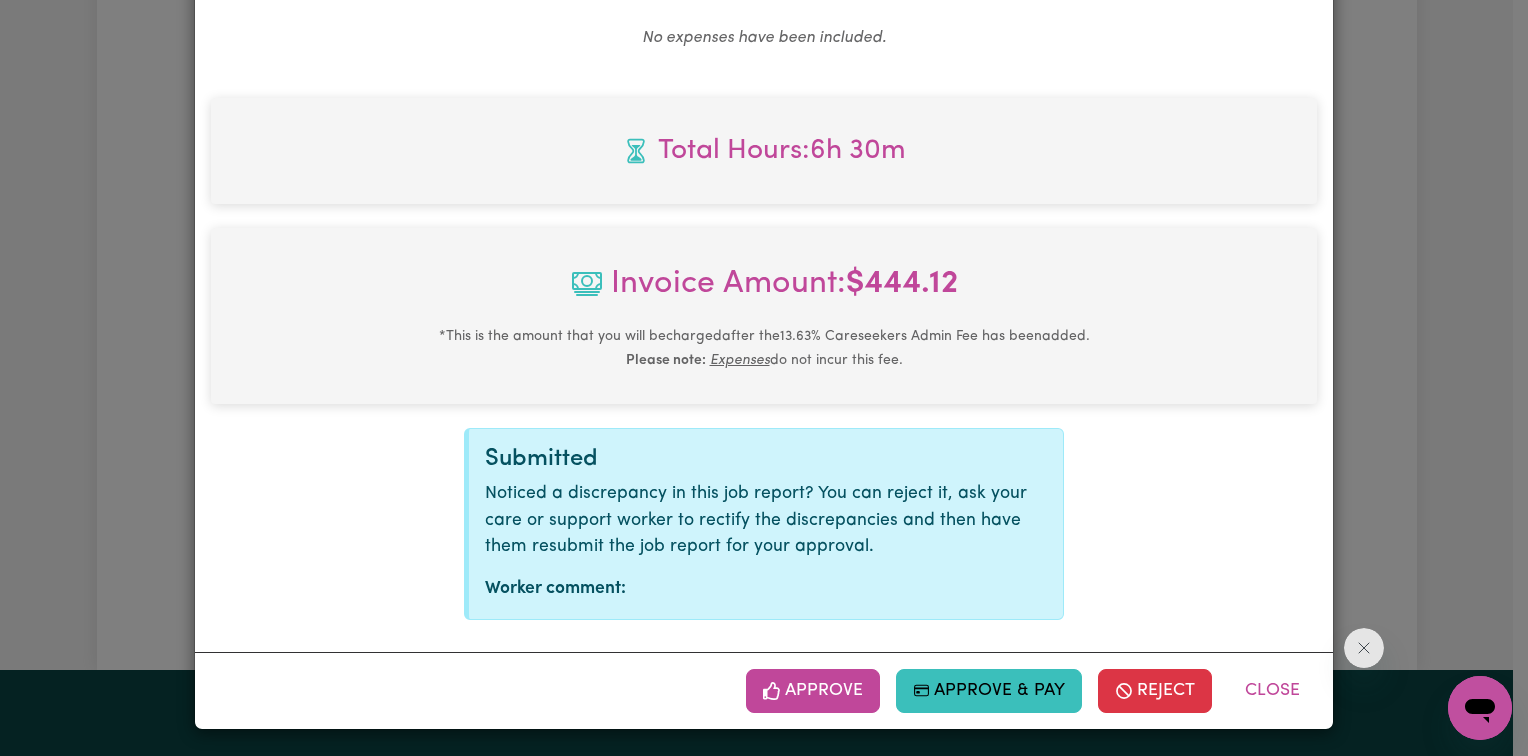 scroll, scrollTop: 1056, scrollLeft: 0, axis: vertical 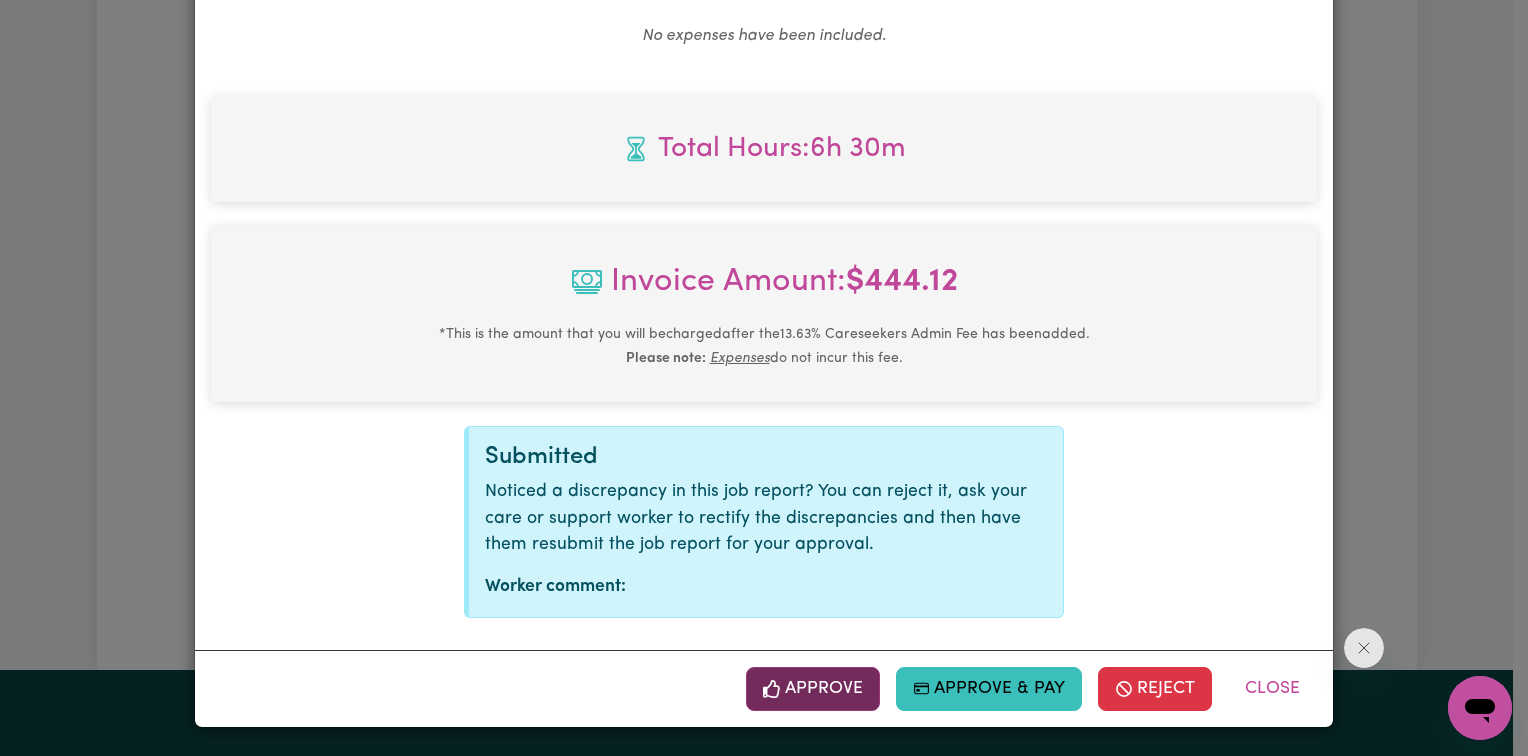 click on "Approve" at bounding box center (813, 689) 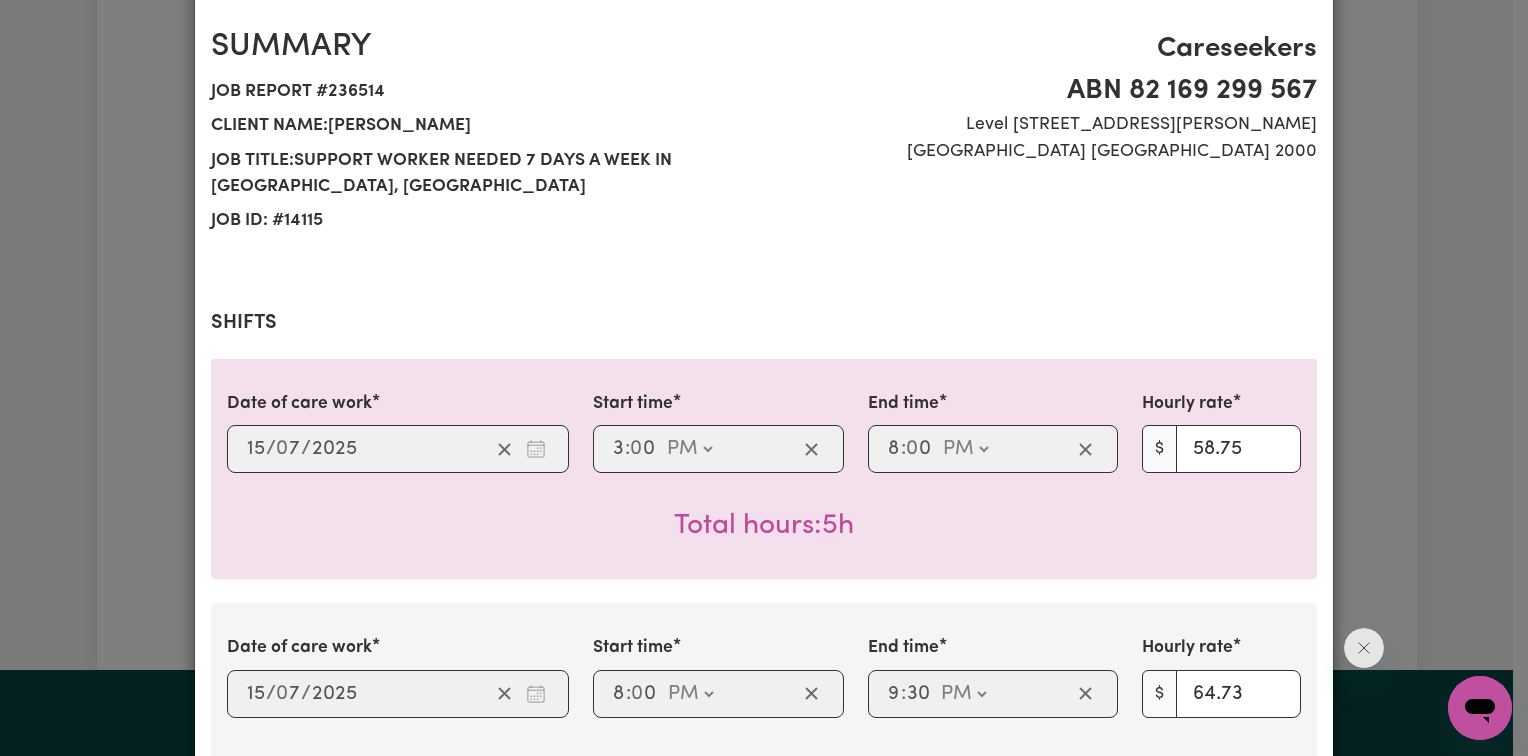 scroll, scrollTop: 0, scrollLeft: 0, axis: both 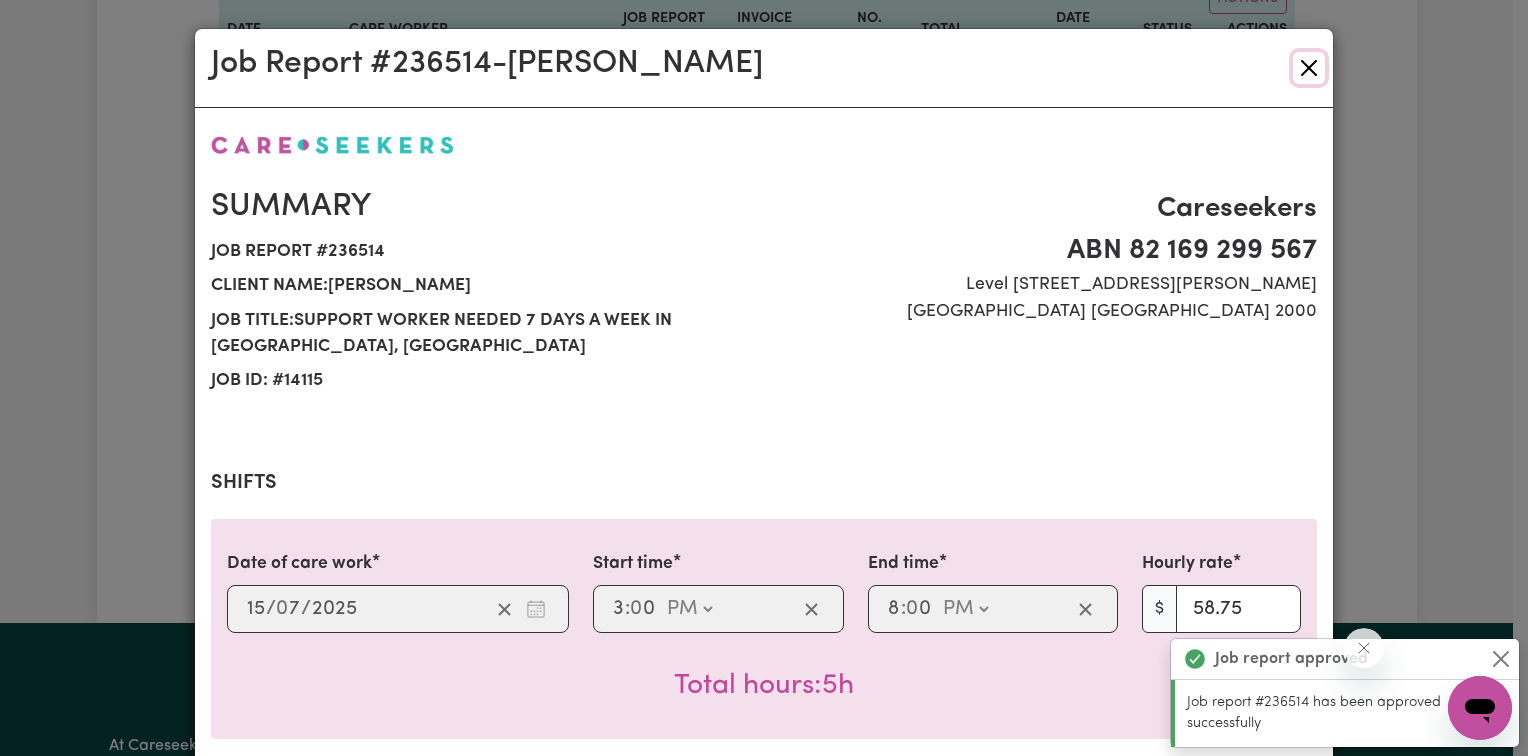 click at bounding box center [1309, 68] 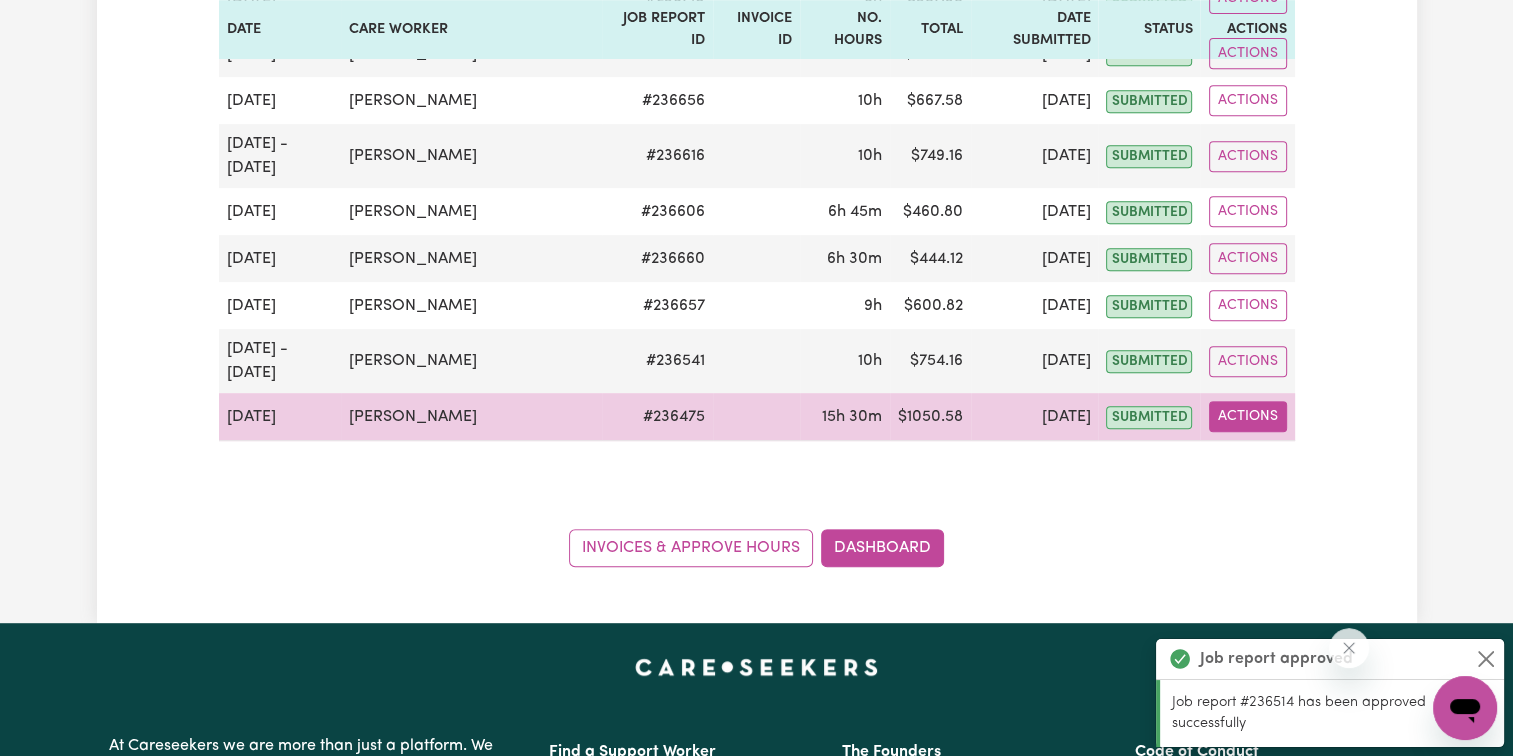 click on "Actions" at bounding box center [1248, 416] 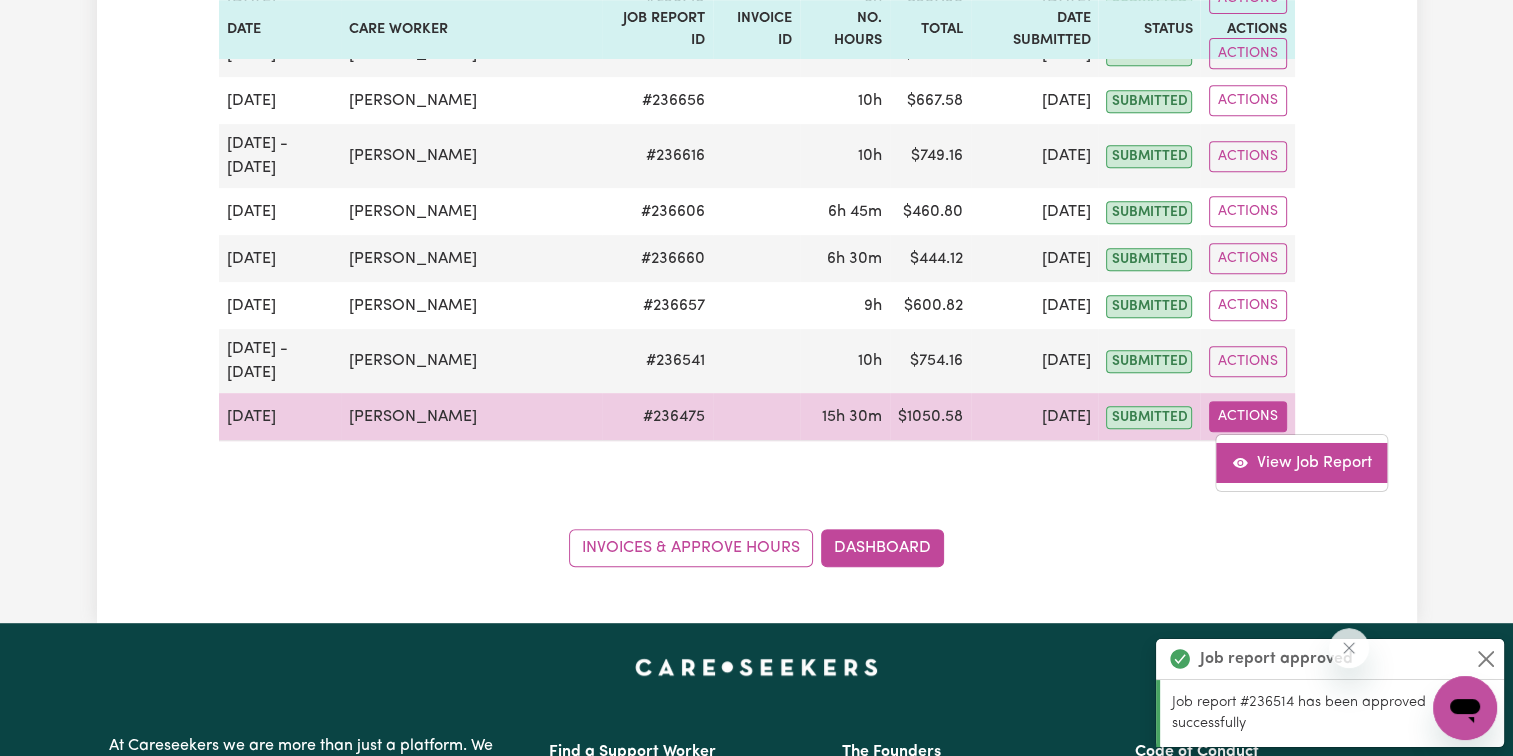 click on "View Job Report" at bounding box center [1302, 463] 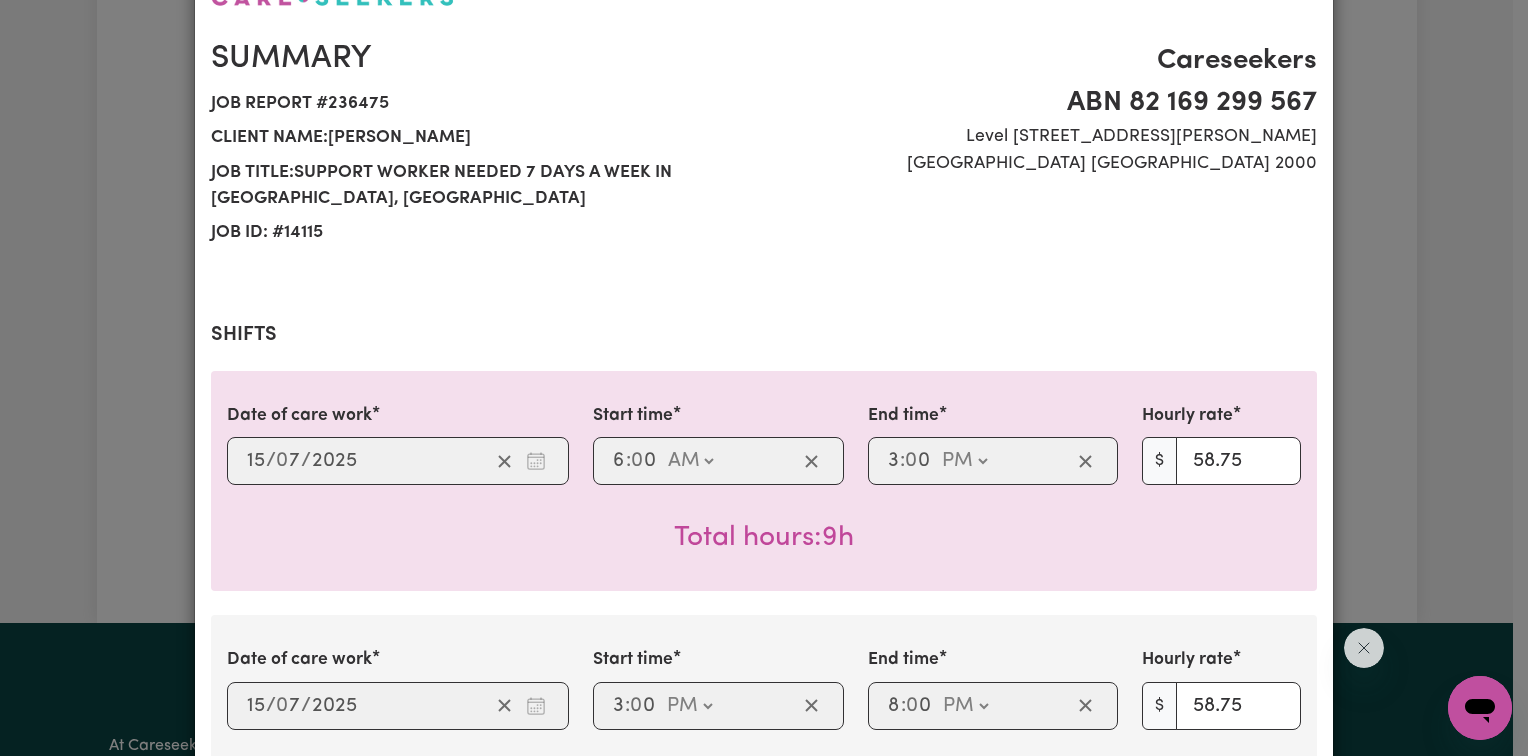 scroll, scrollTop: 0, scrollLeft: 0, axis: both 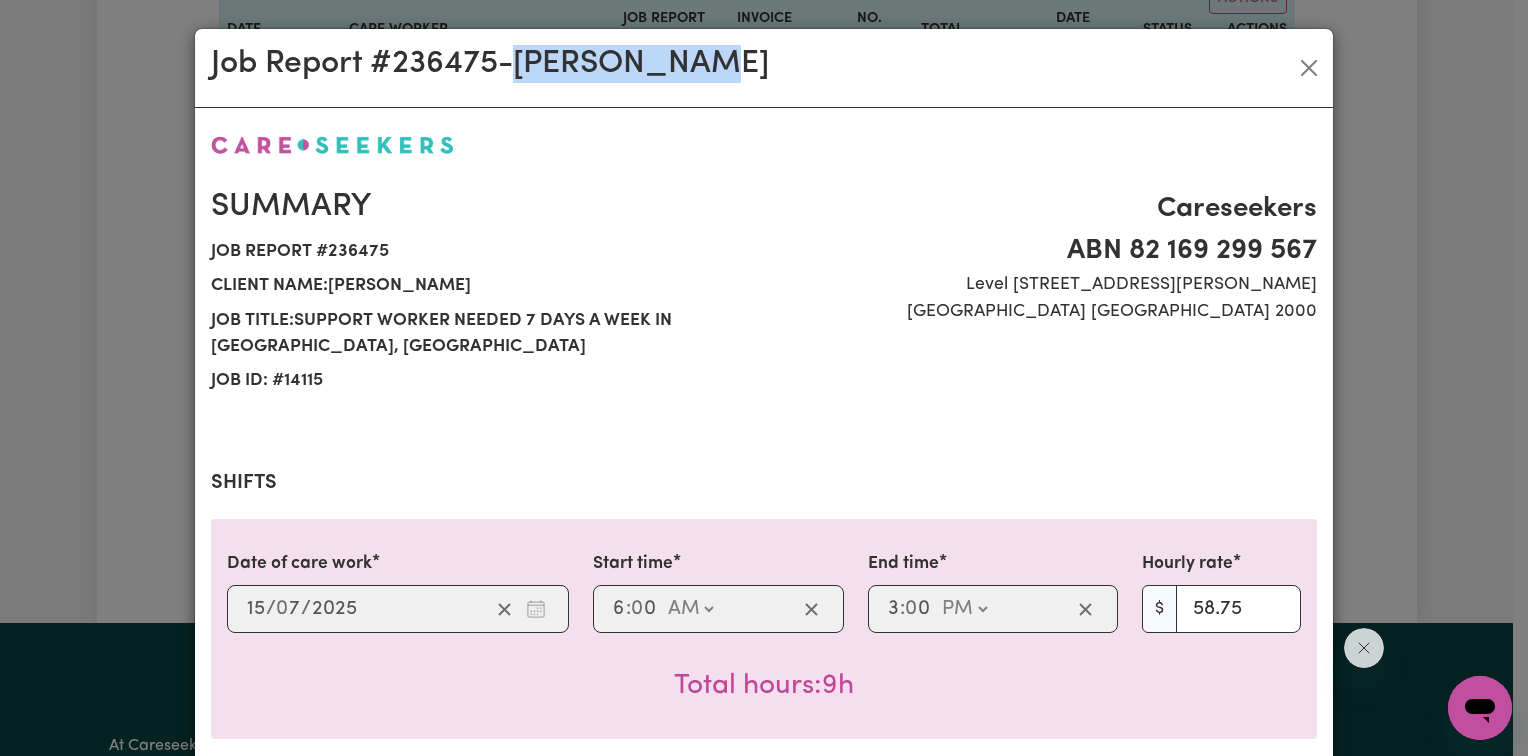drag, startPoint x: 520, startPoint y: 59, endPoint x: 807, endPoint y: 80, distance: 287.76727 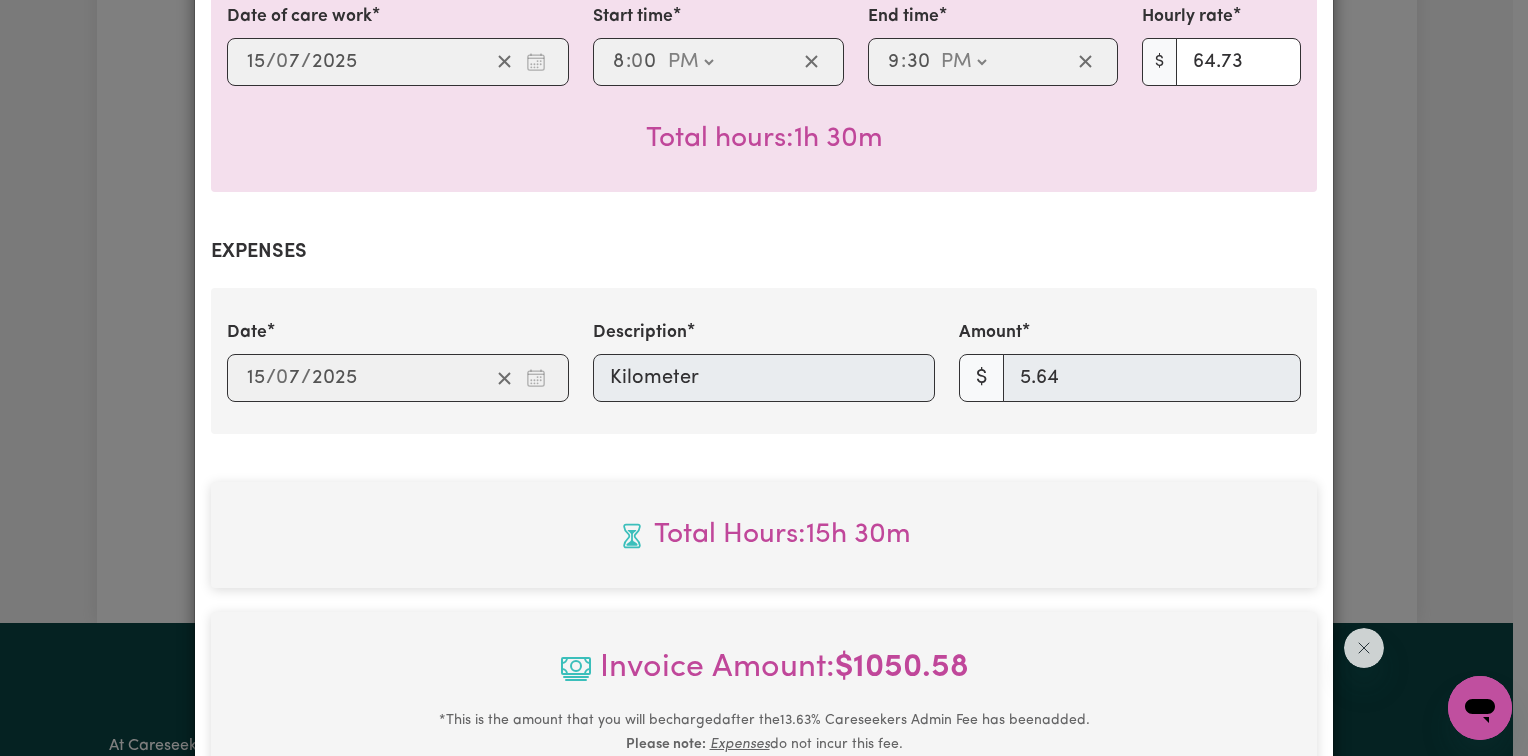 scroll, scrollTop: 1100, scrollLeft: 0, axis: vertical 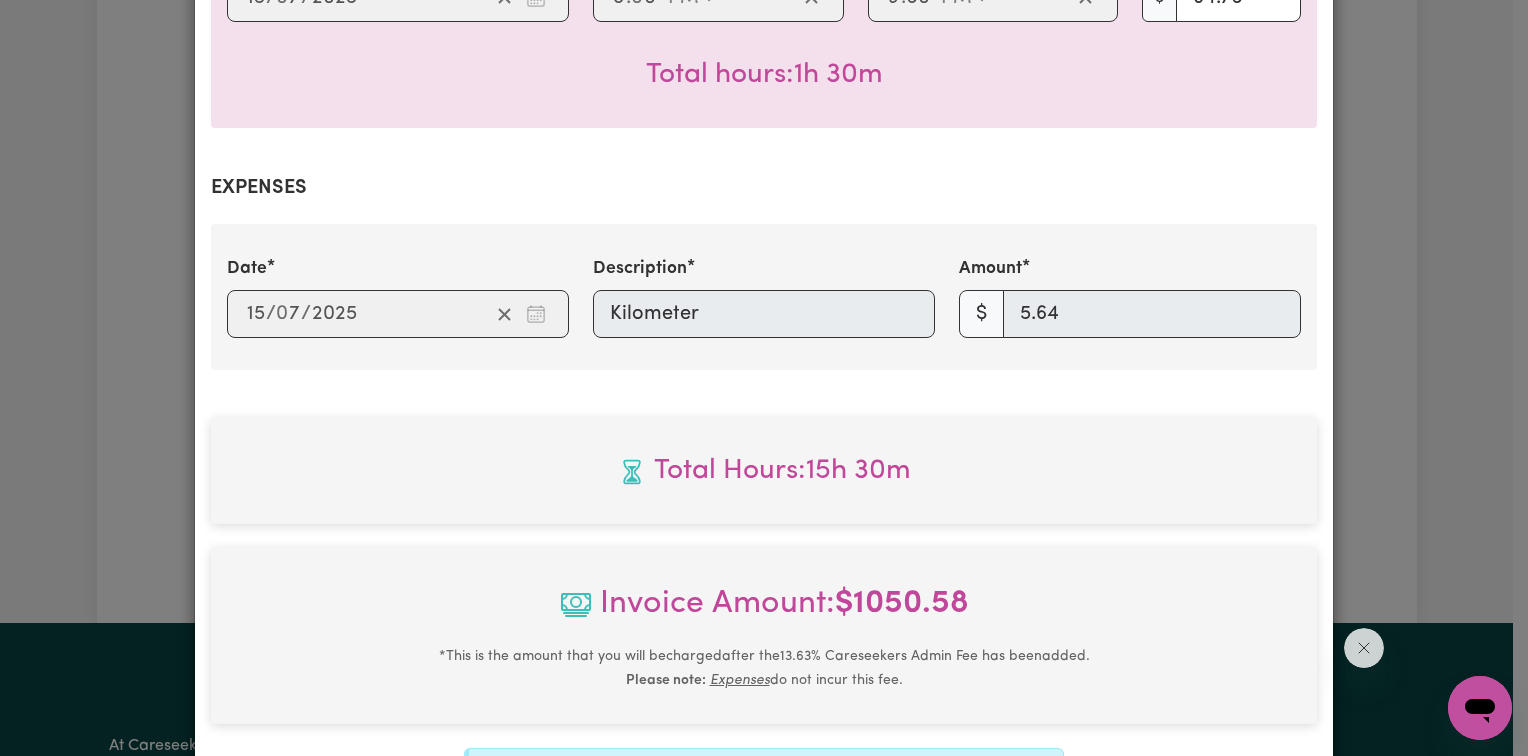 click on "Date [DATE] 15 / 0 7 / 2025 Description Kilometer Amount $ 5.64" at bounding box center (764, 297) 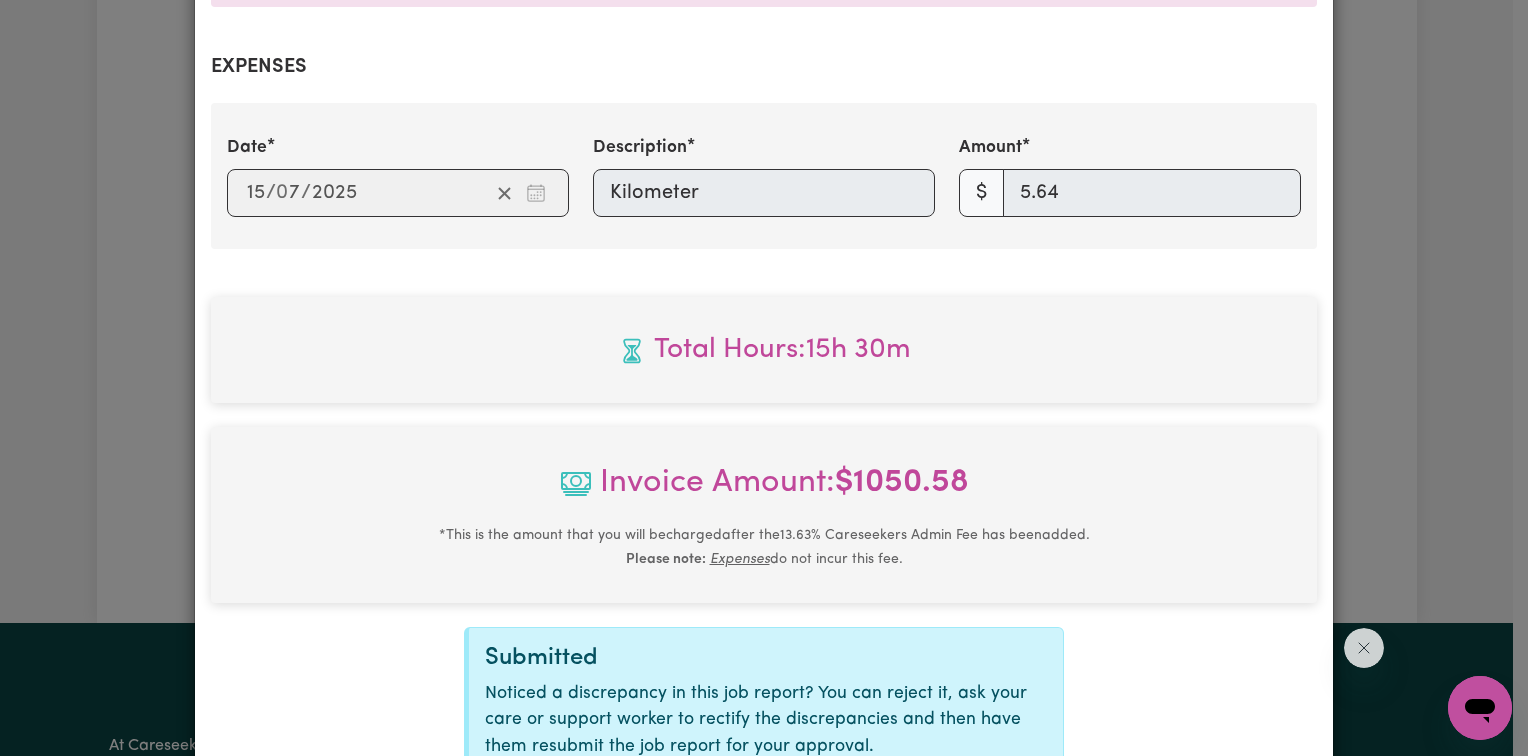 scroll, scrollTop: 1423, scrollLeft: 0, axis: vertical 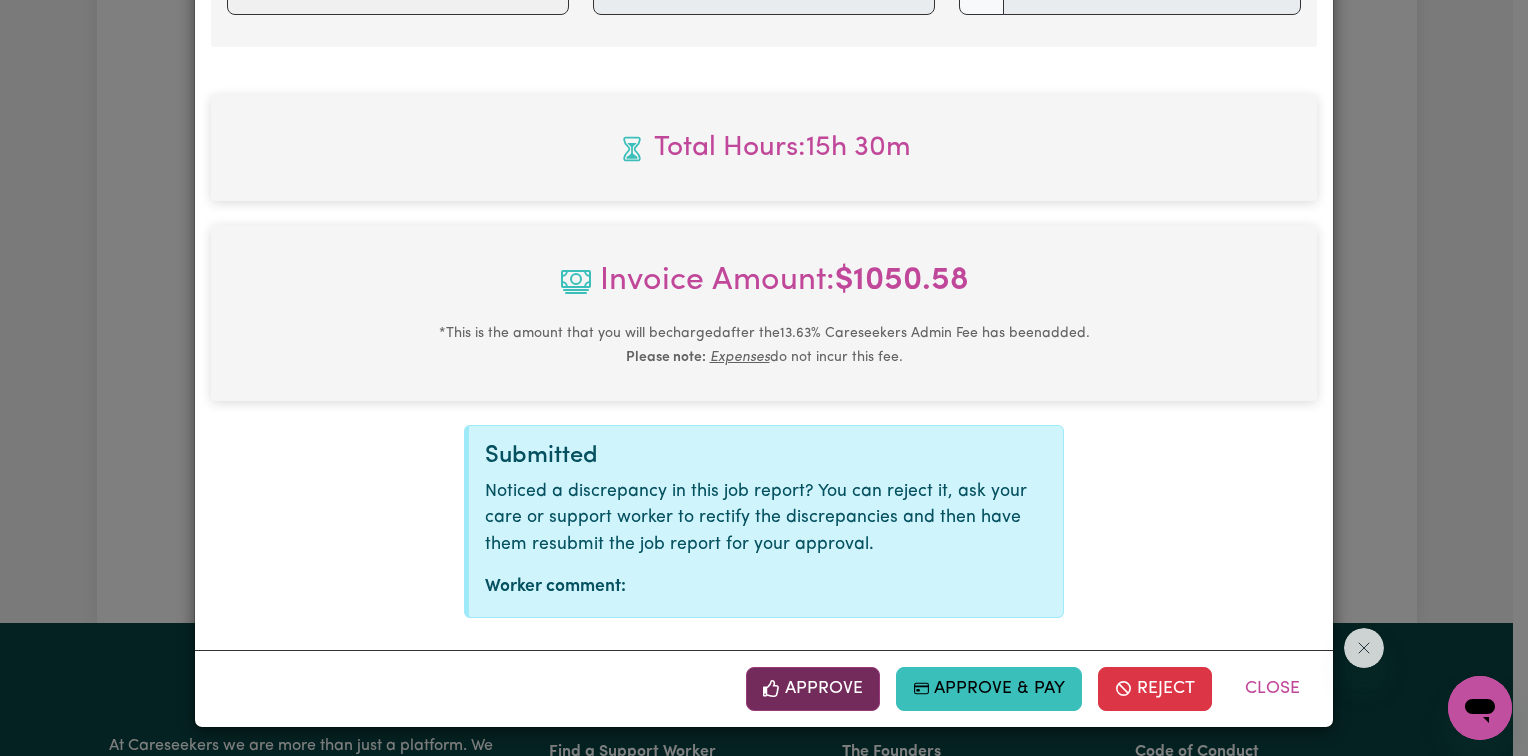 click on "Approve" at bounding box center (813, 689) 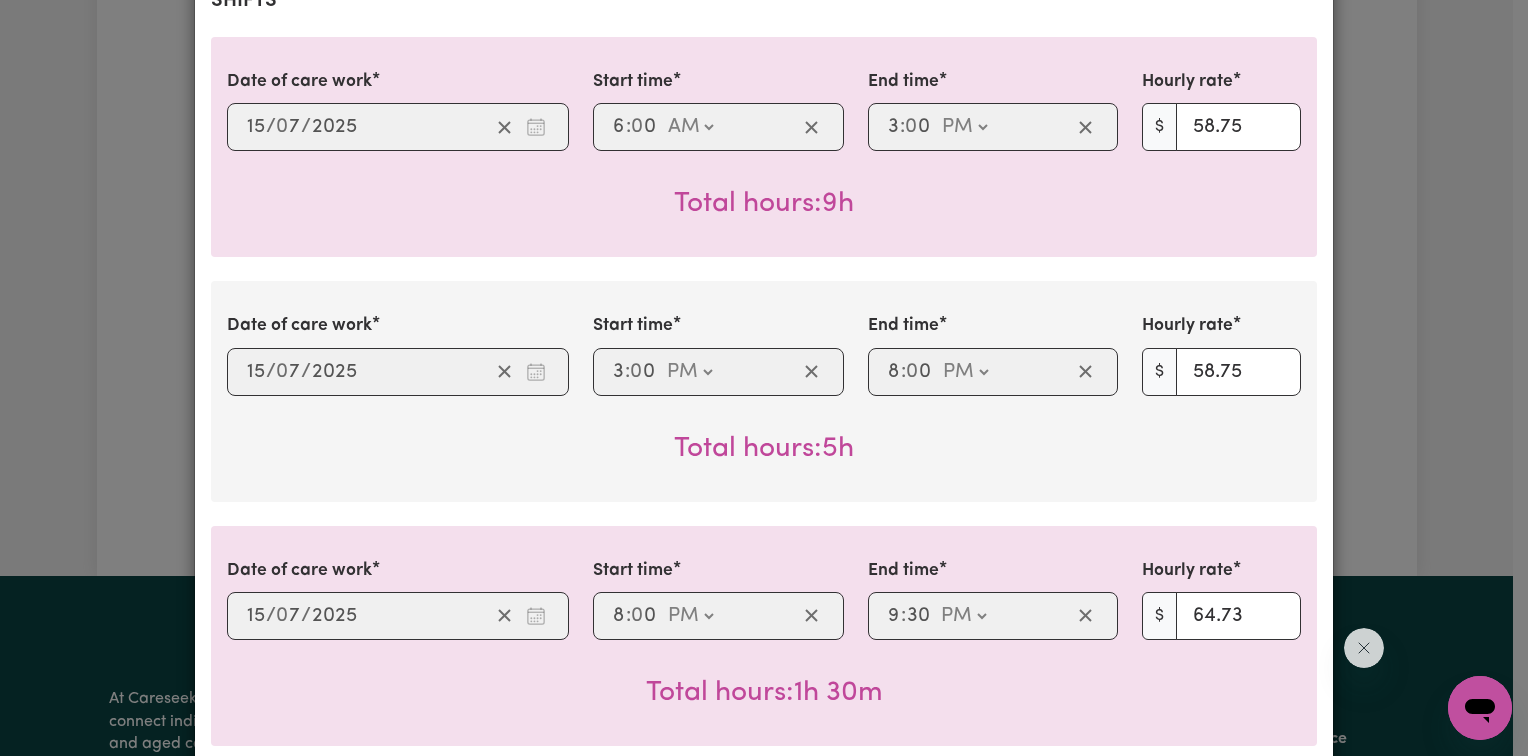 scroll, scrollTop: 0, scrollLeft: 0, axis: both 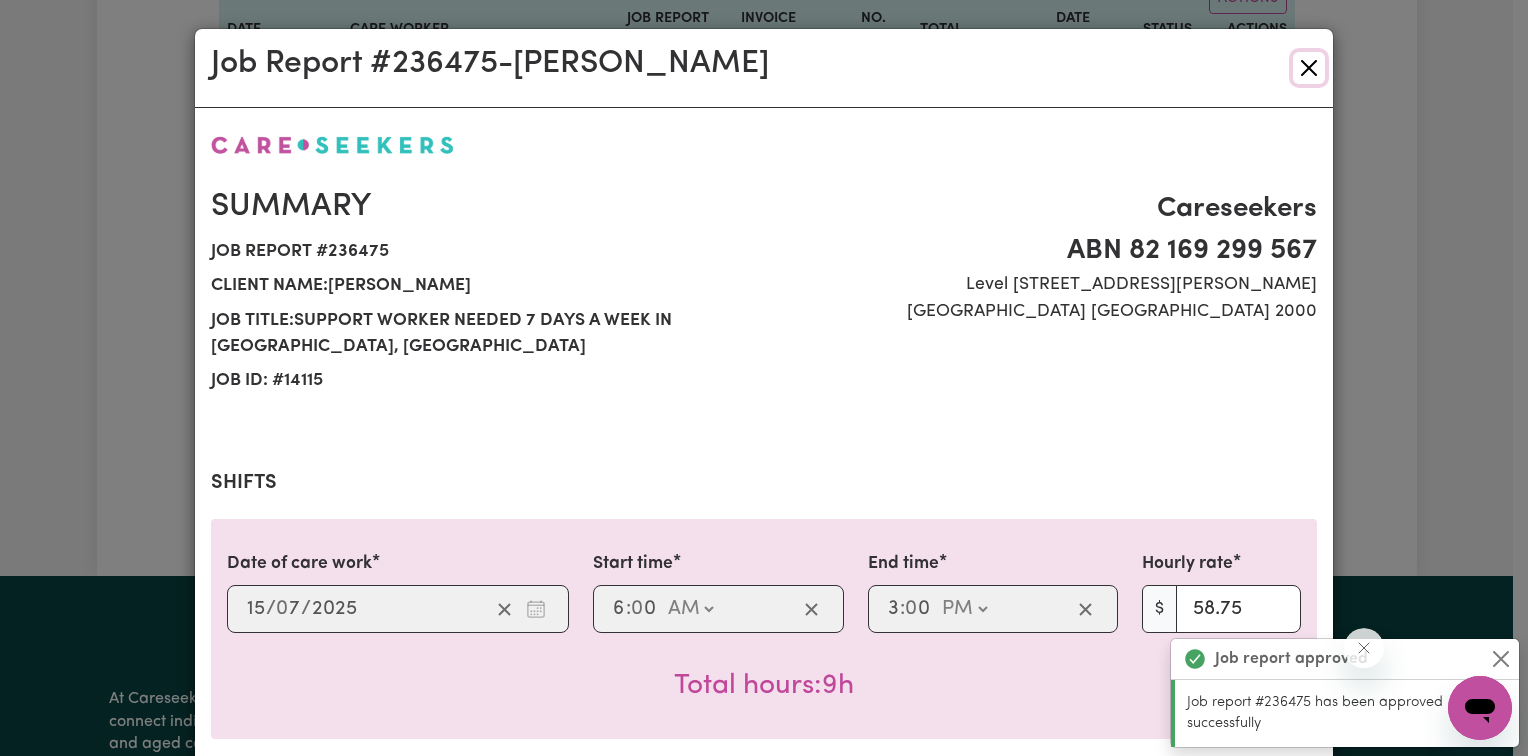 click at bounding box center (1309, 68) 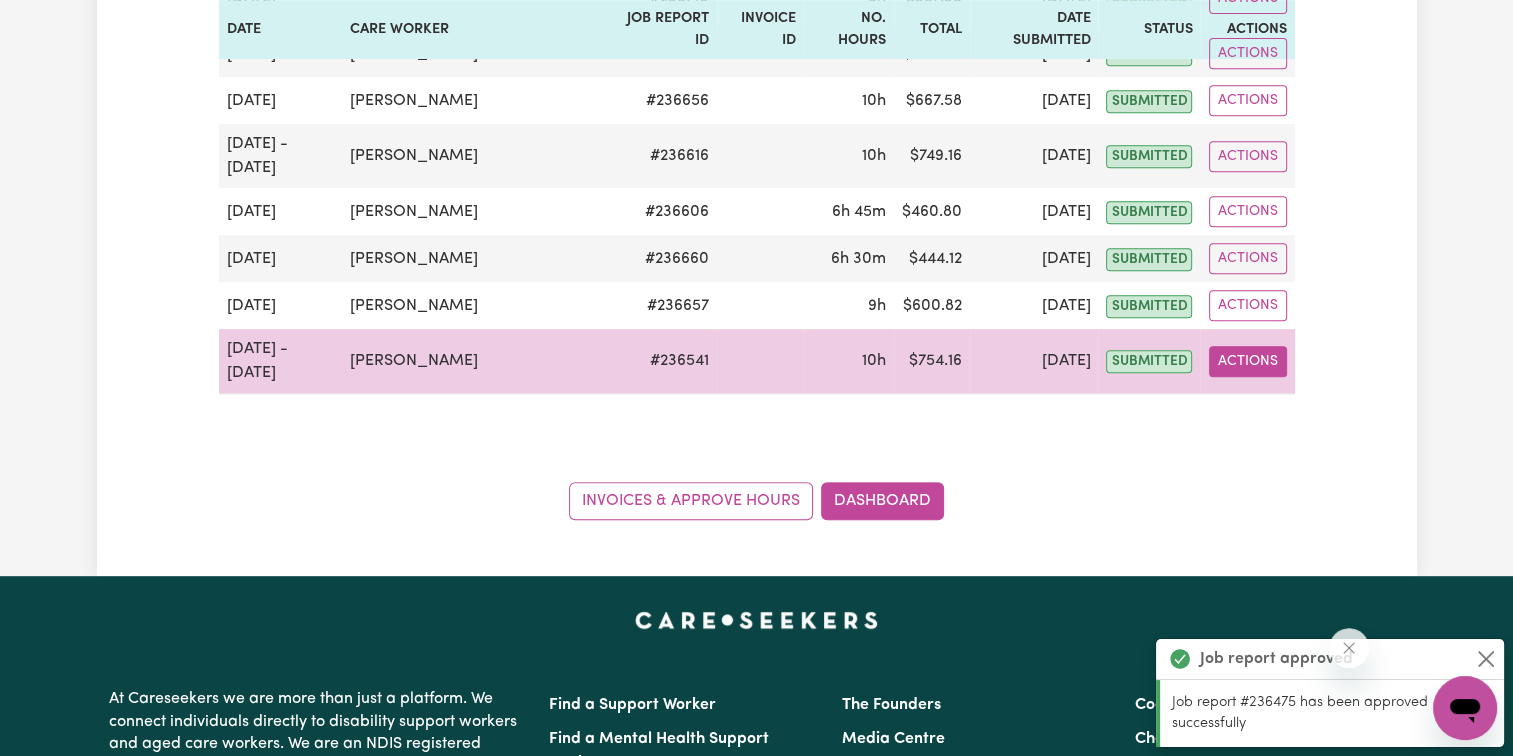 click on "Actions" at bounding box center [1248, 361] 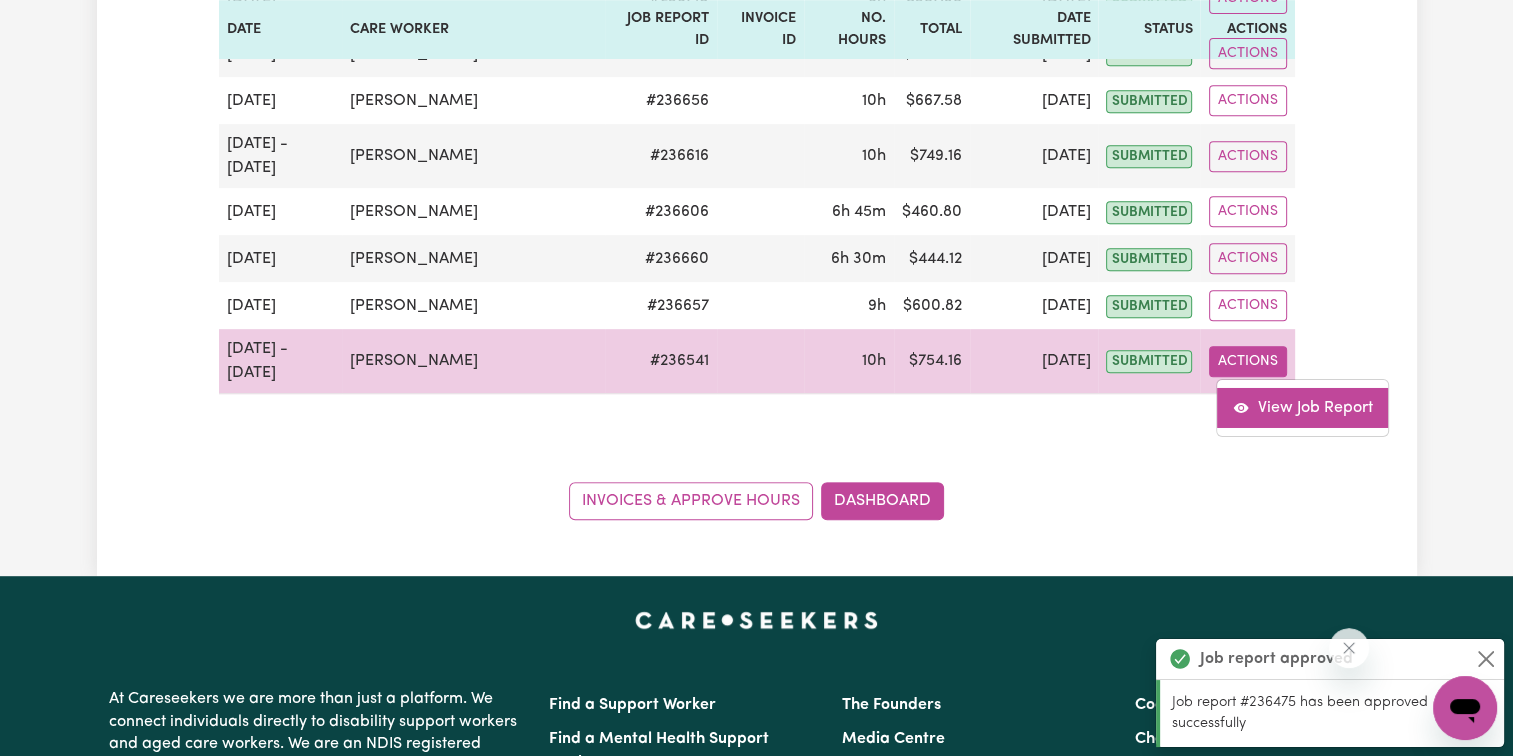 click on "View Job Report" at bounding box center [1302, 408] 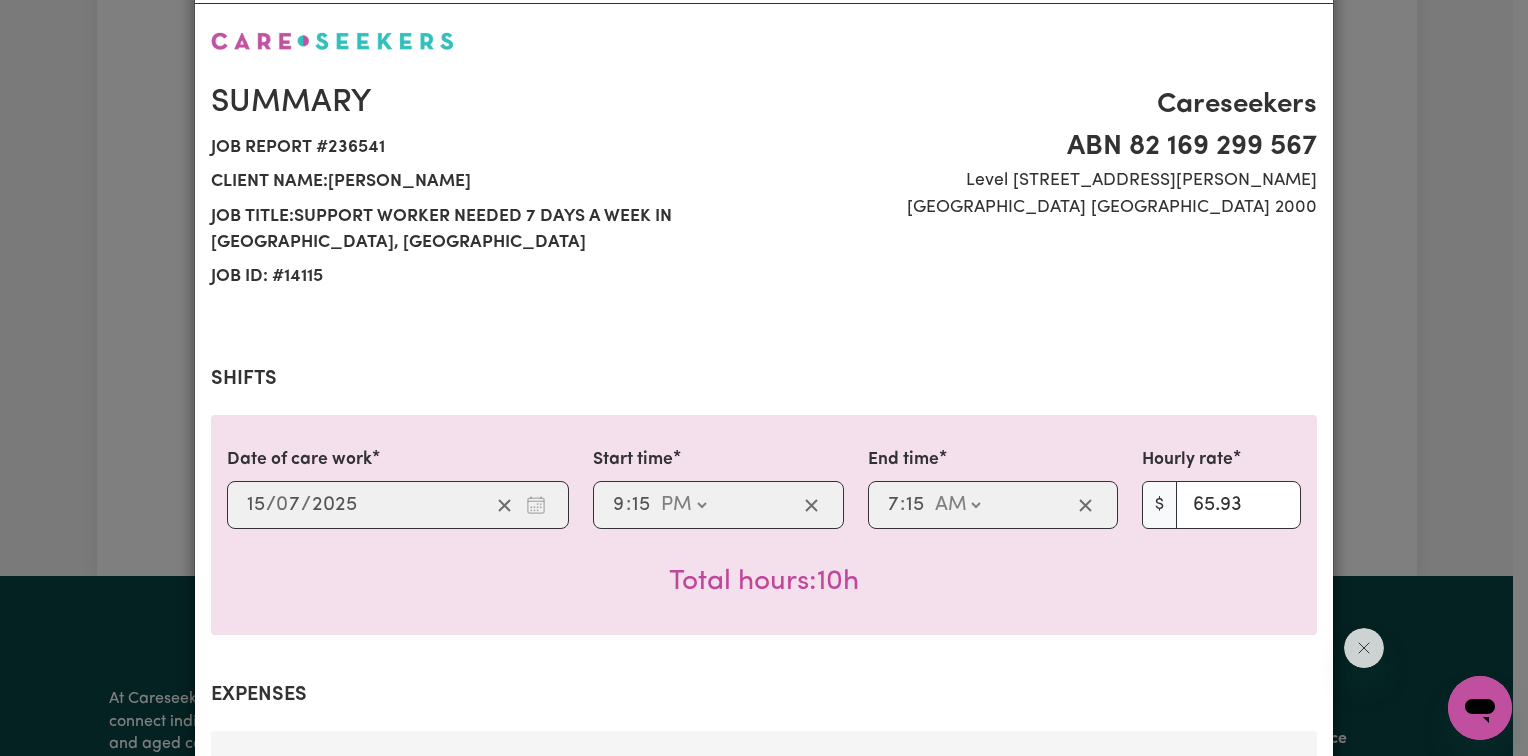 scroll, scrollTop: 0, scrollLeft: 0, axis: both 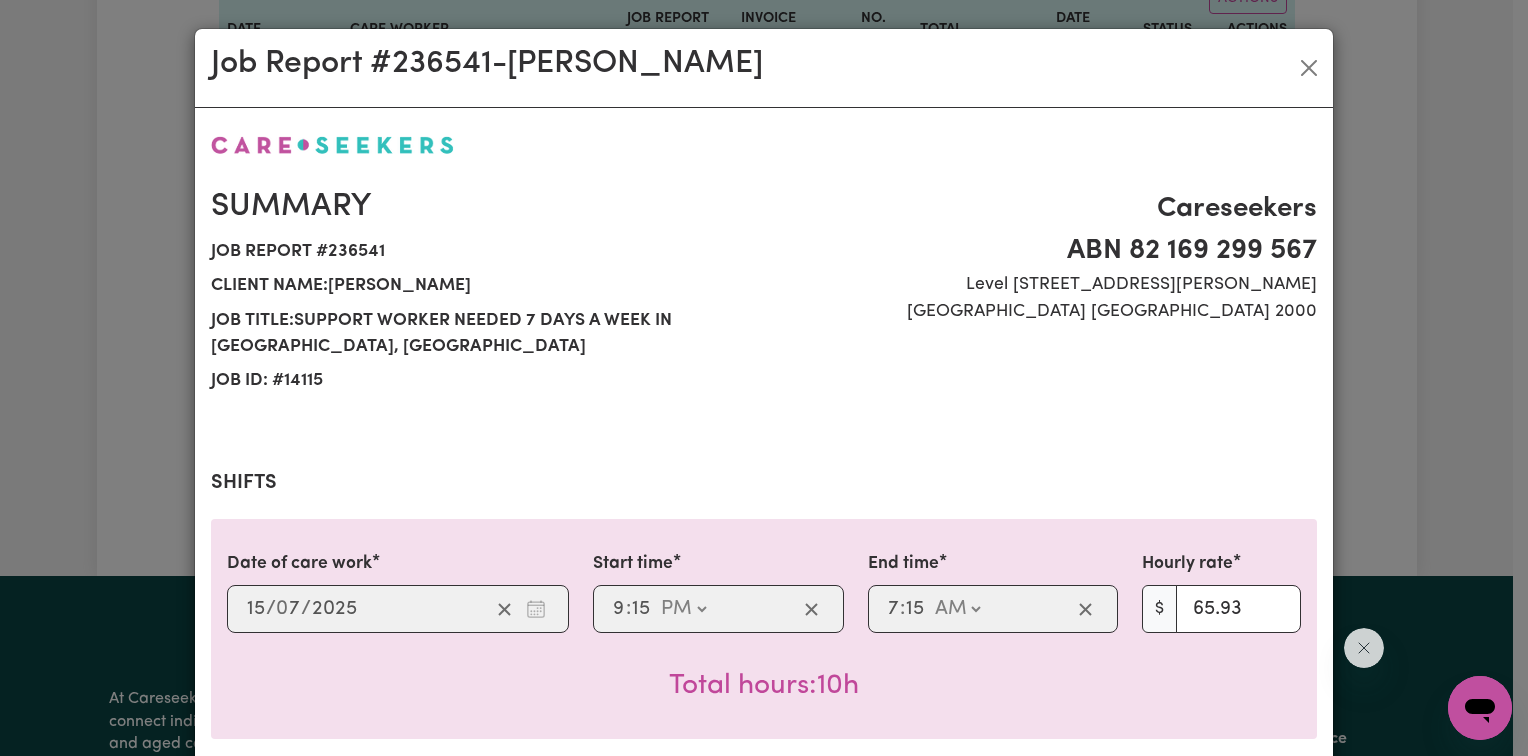 drag, startPoint x: 765, startPoint y: 74, endPoint x: 1052, endPoint y: 230, distance: 326.65732 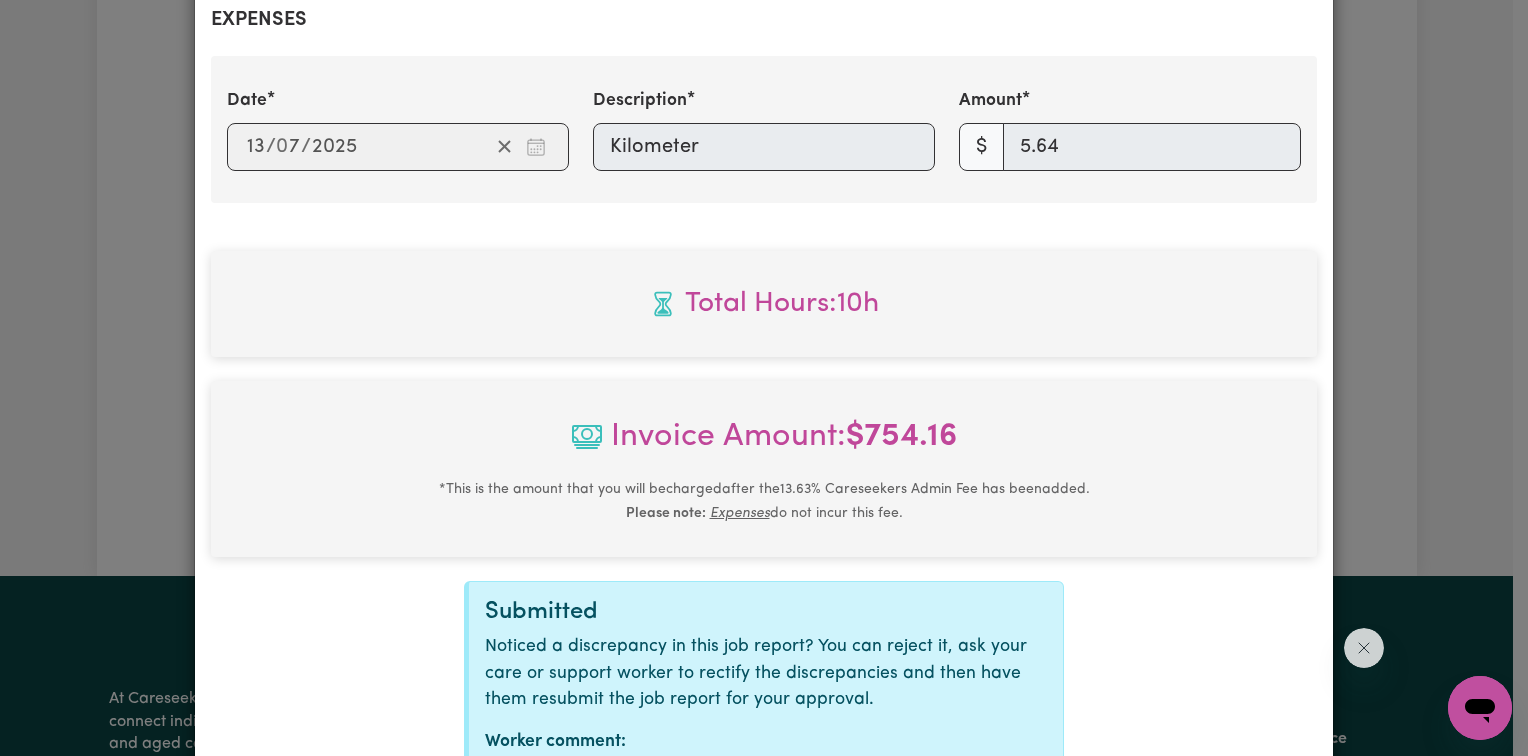scroll, scrollTop: 934, scrollLeft: 0, axis: vertical 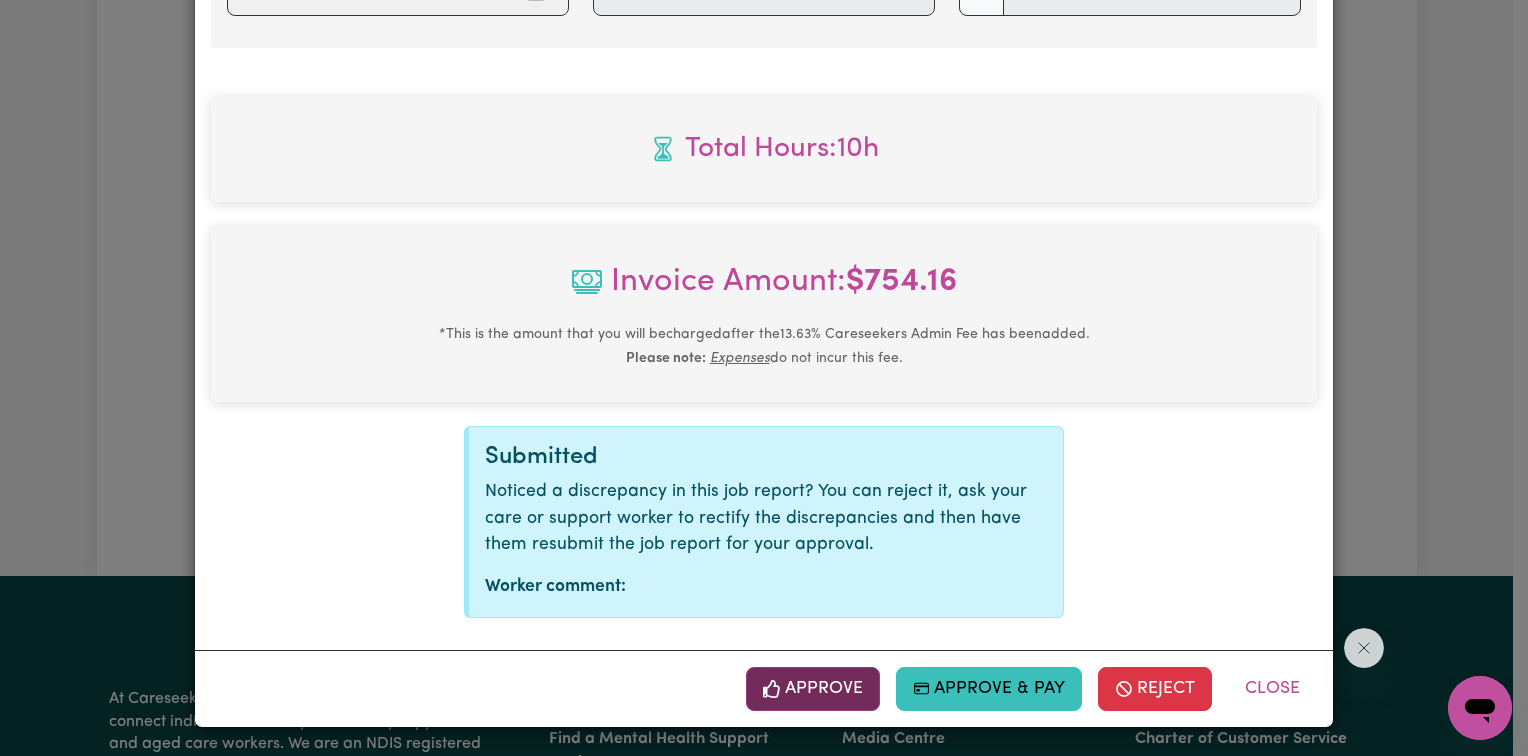 click on "Approve" at bounding box center [813, 689] 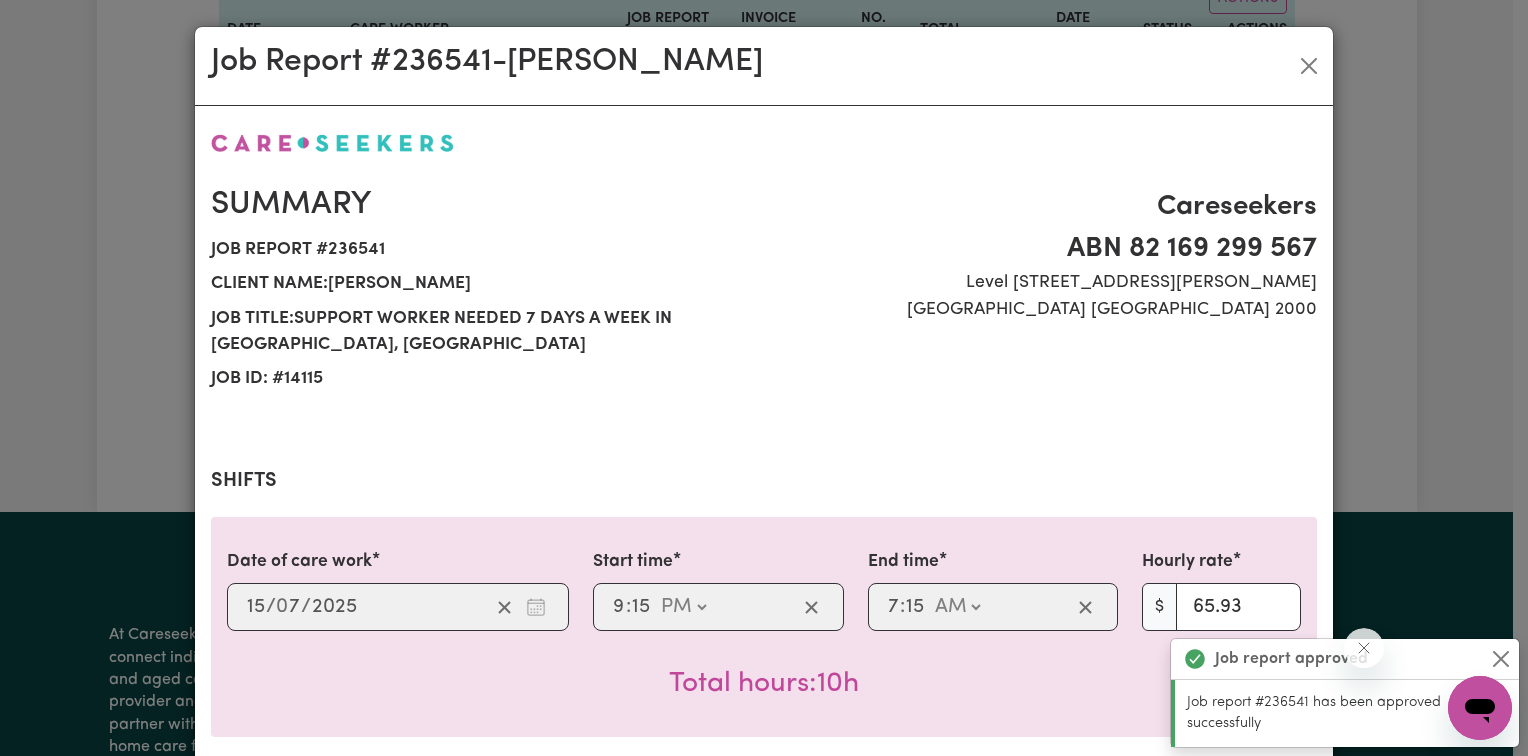 scroll, scrollTop: 0, scrollLeft: 0, axis: both 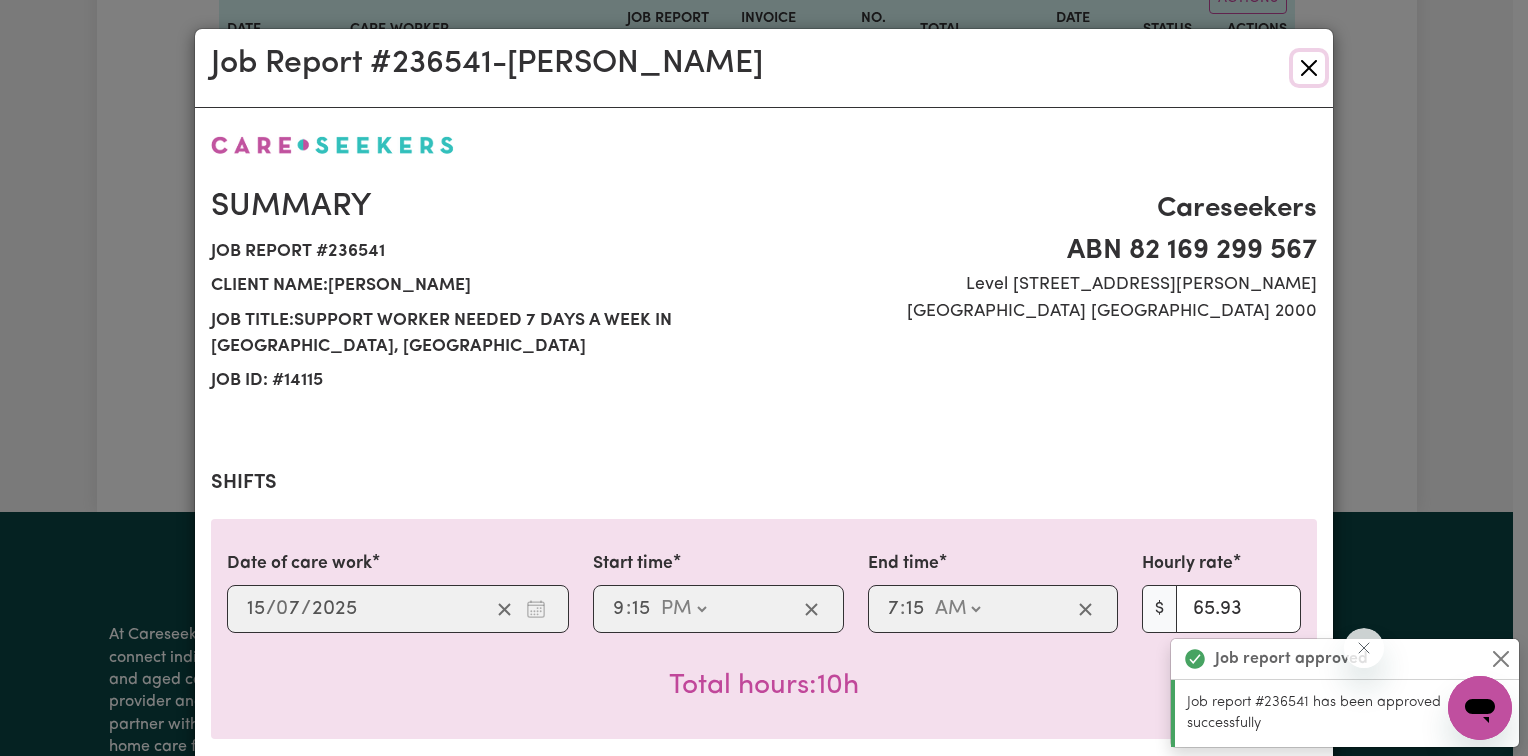 click at bounding box center (1309, 68) 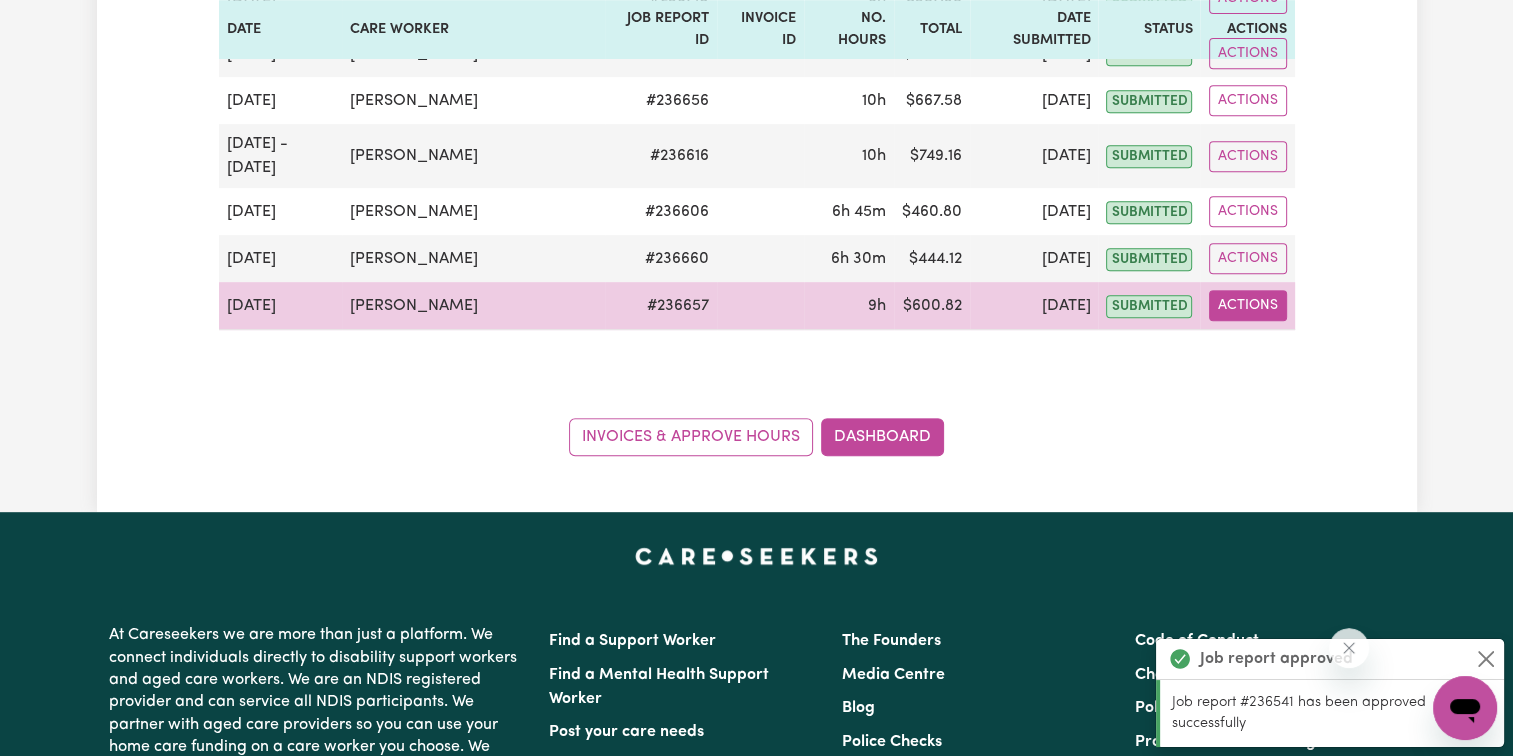 click on "Actions" at bounding box center (1248, 305) 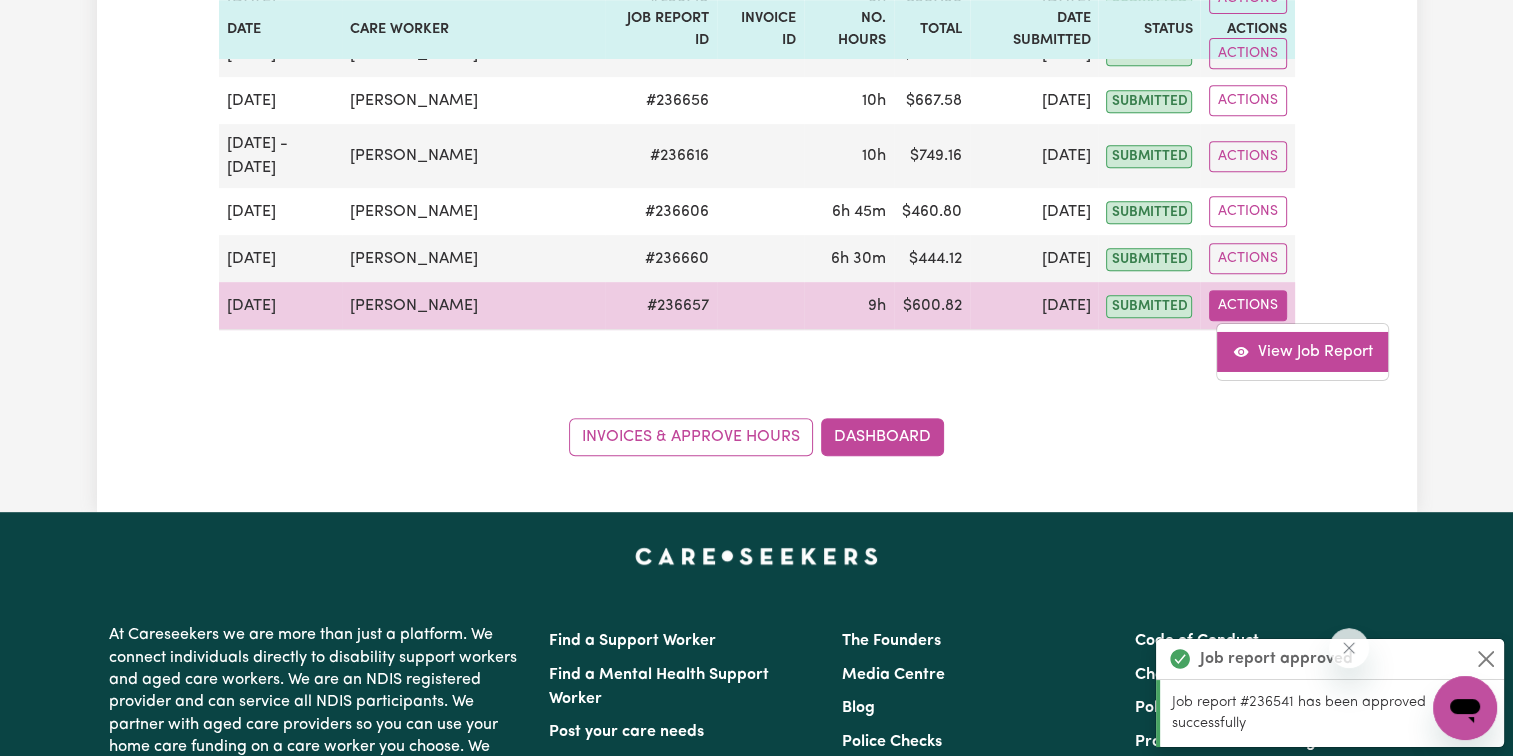 click on "View Job Report" at bounding box center [1302, 352] 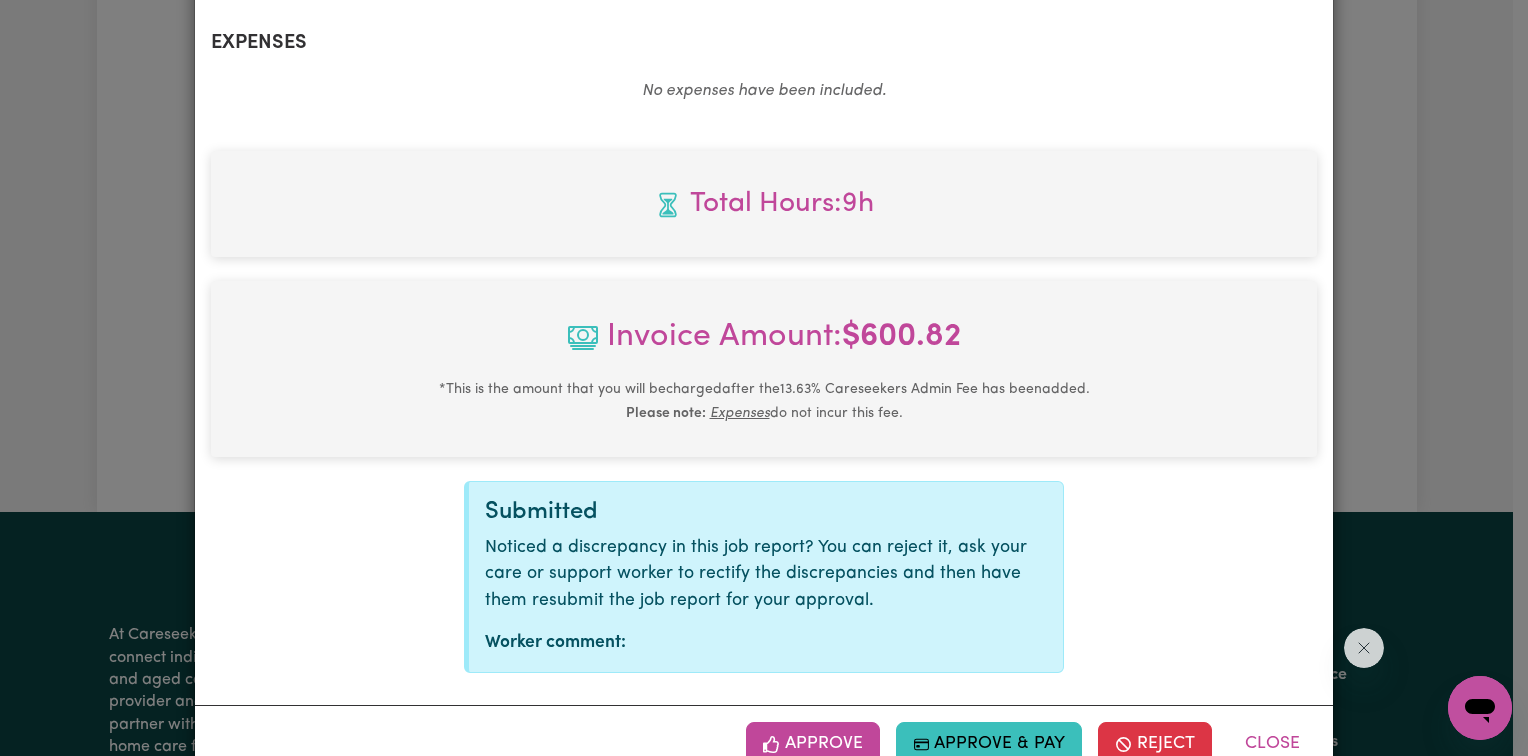 scroll, scrollTop: 812, scrollLeft: 0, axis: vertical 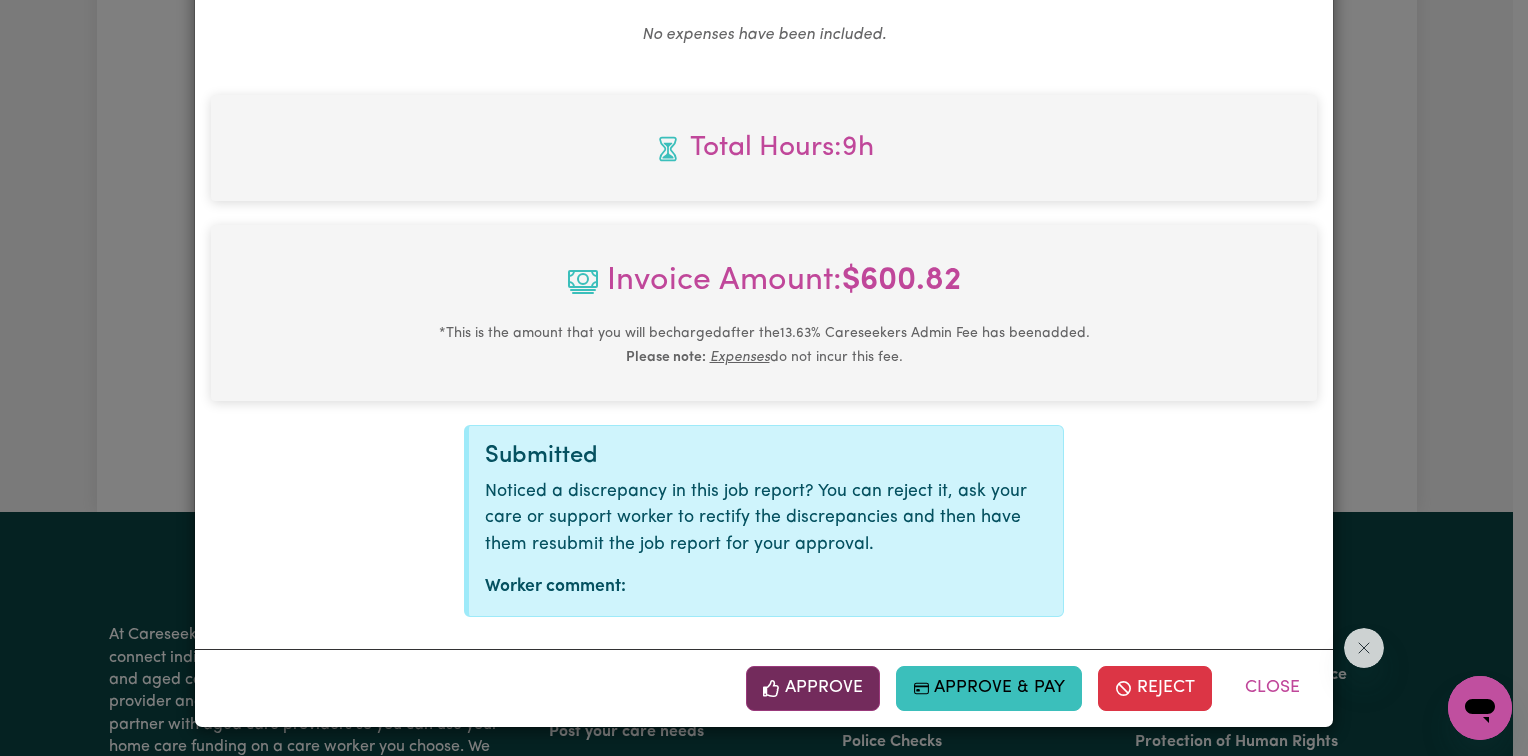 click on "Approve" at bounding box center [813, 688] 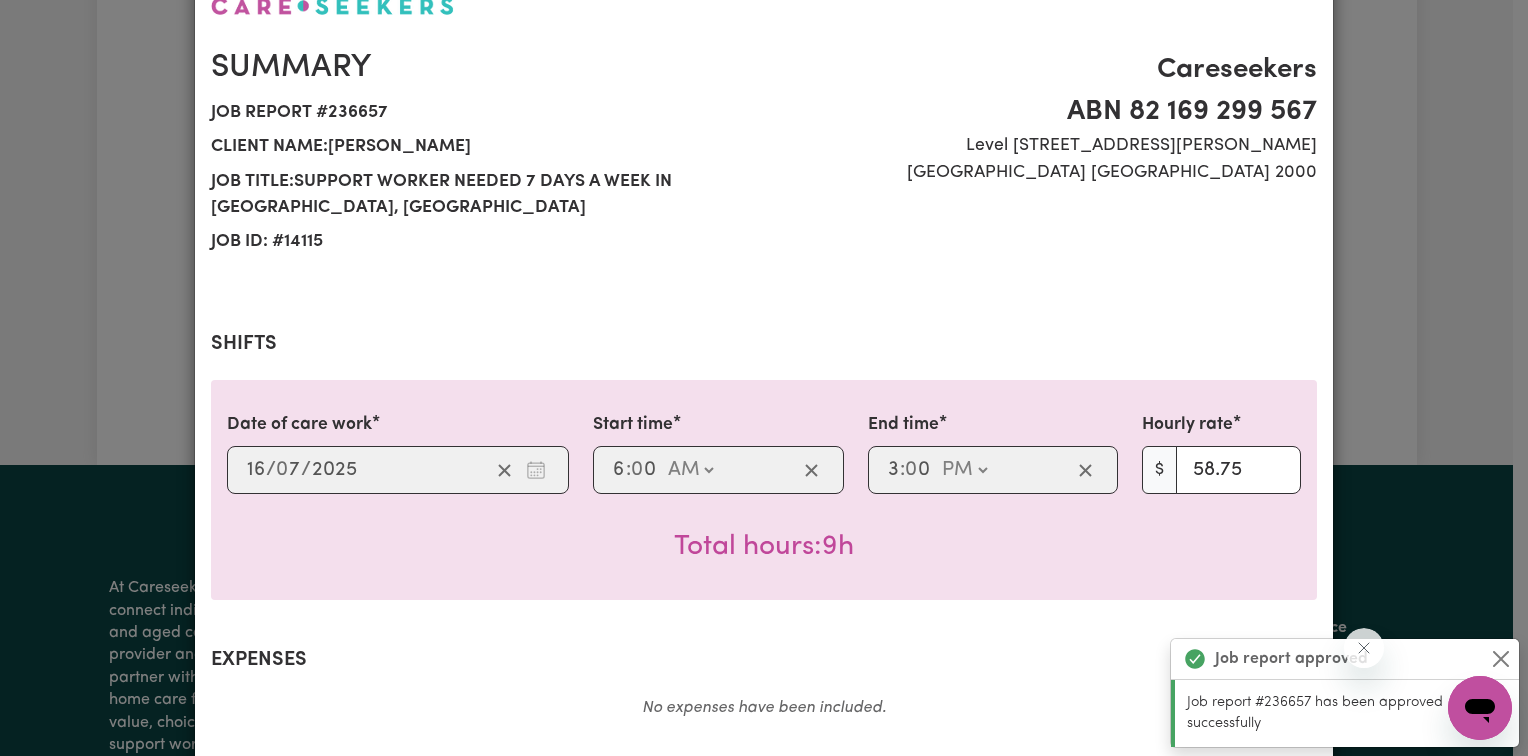scroll, scrollTop: 0, scrollLeft: 0, axis: both 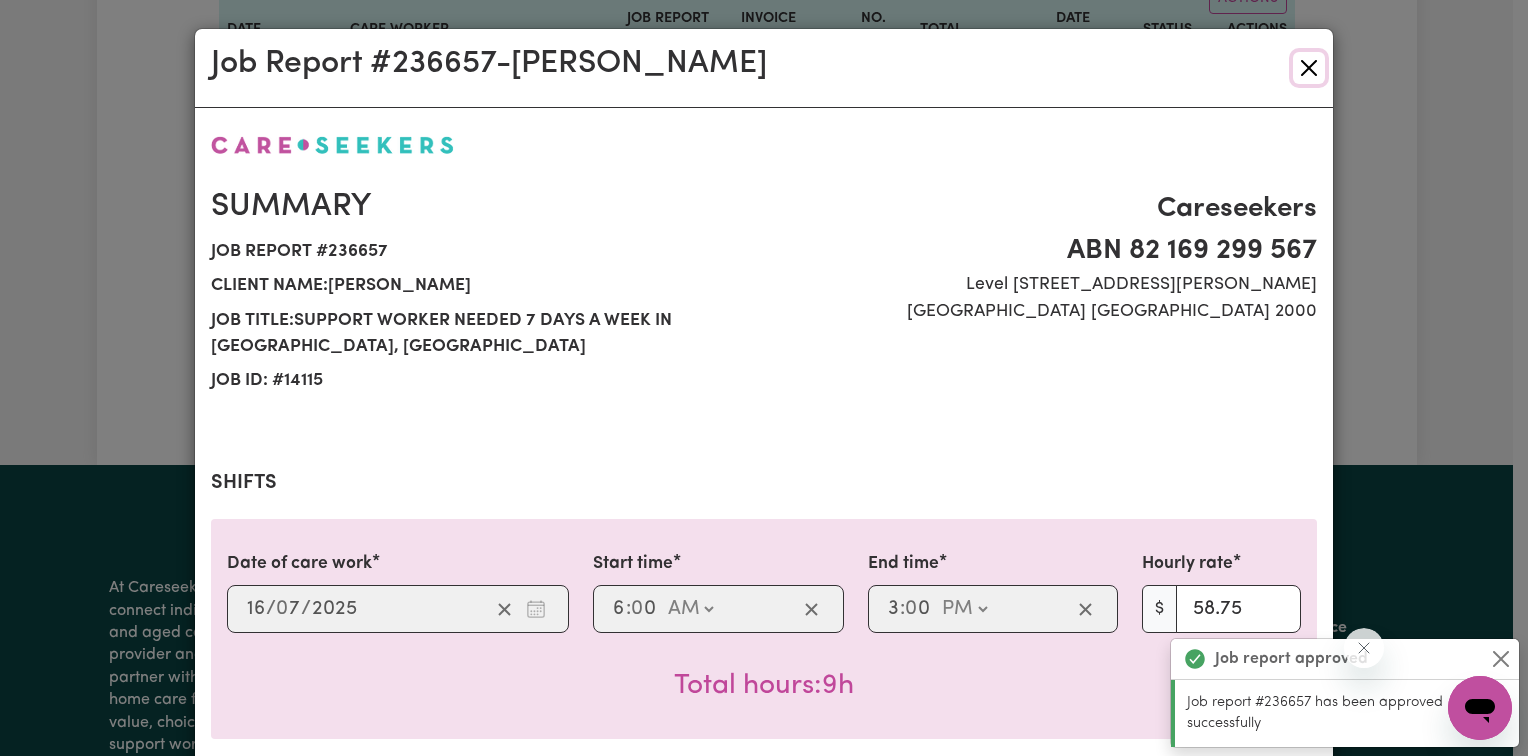 click at bounding box center (1309, 68) 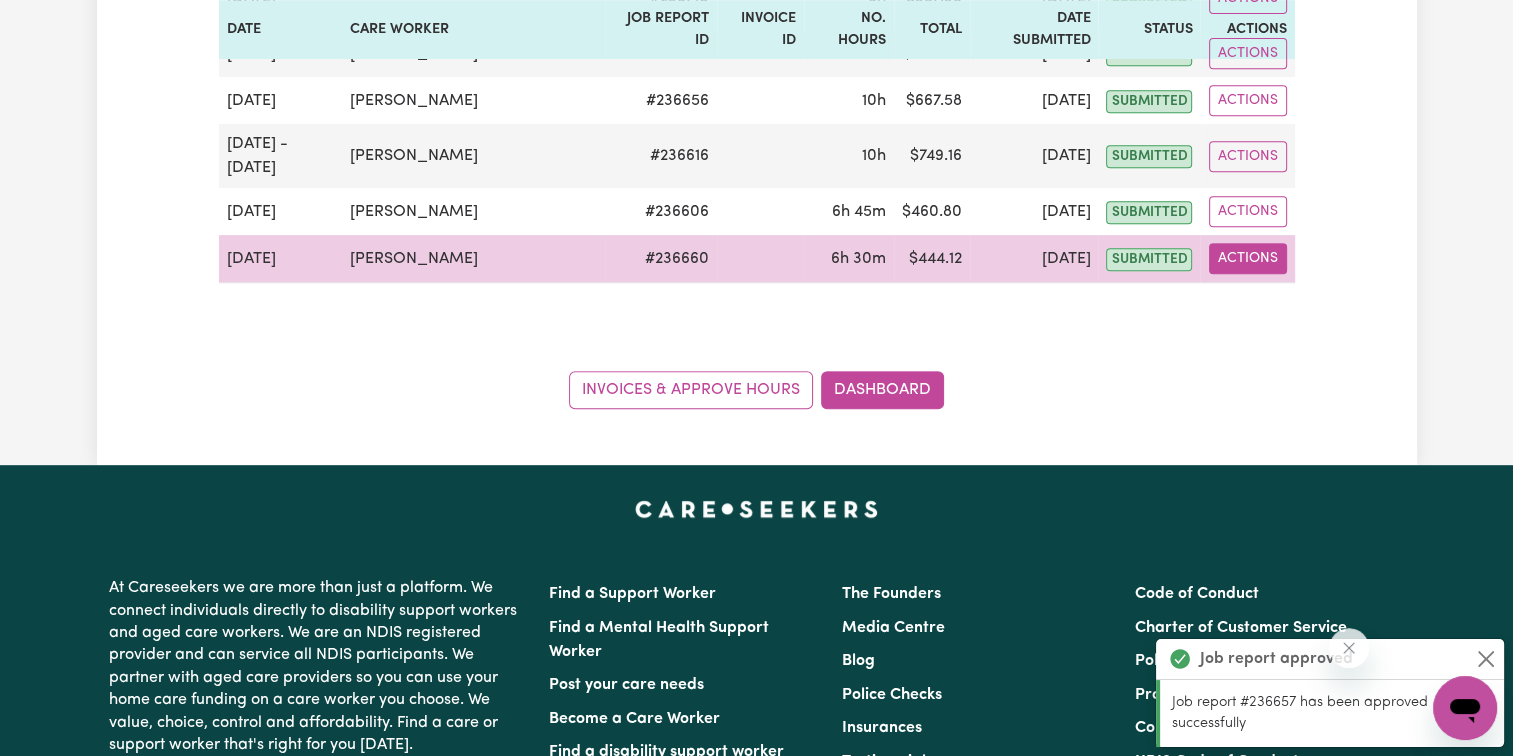 click on "Actions" at bounding box center (1248, 258) 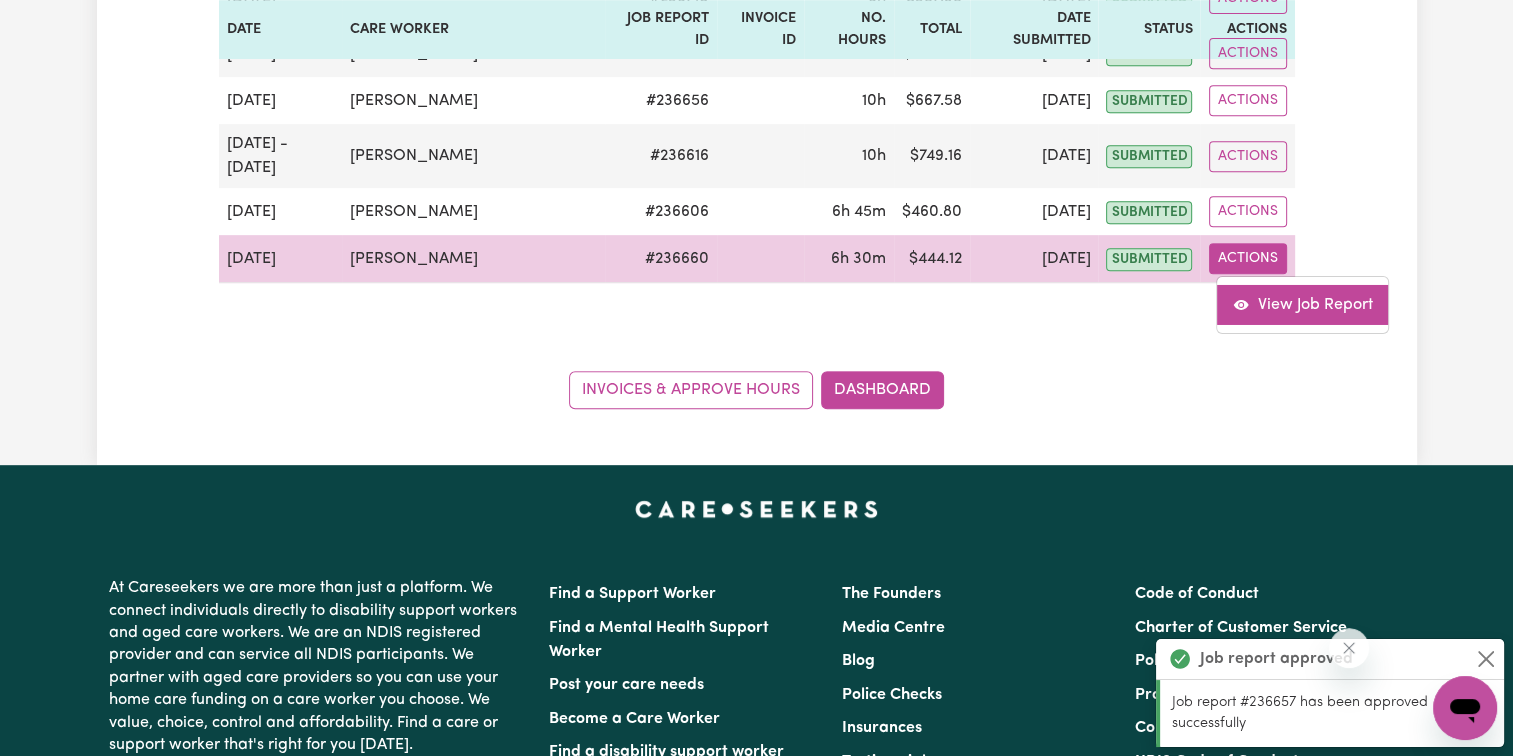 click on "View Job Report" at bounding box center (1302, 305) 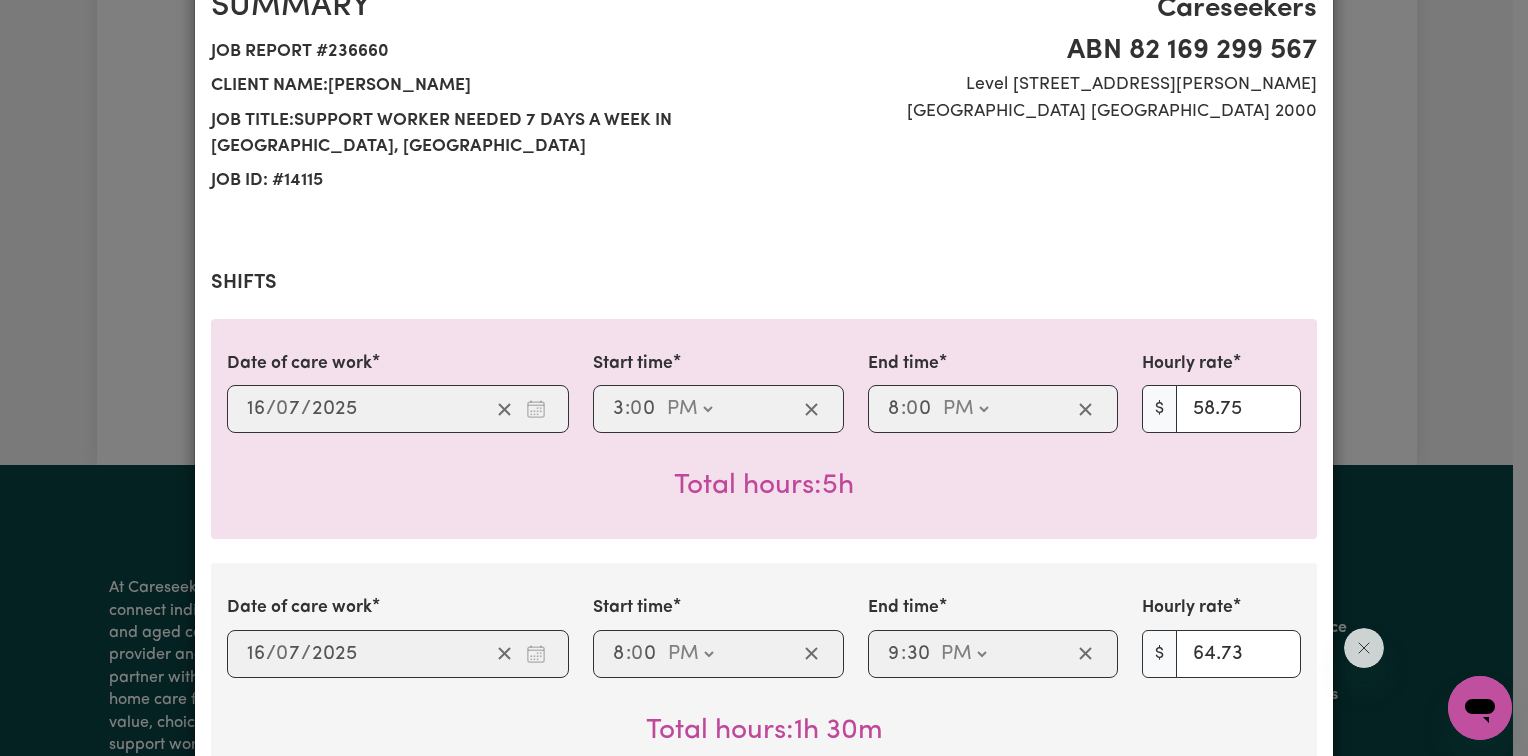 scroll, scrollTop: 0, scrollLeft: 0, axis: both 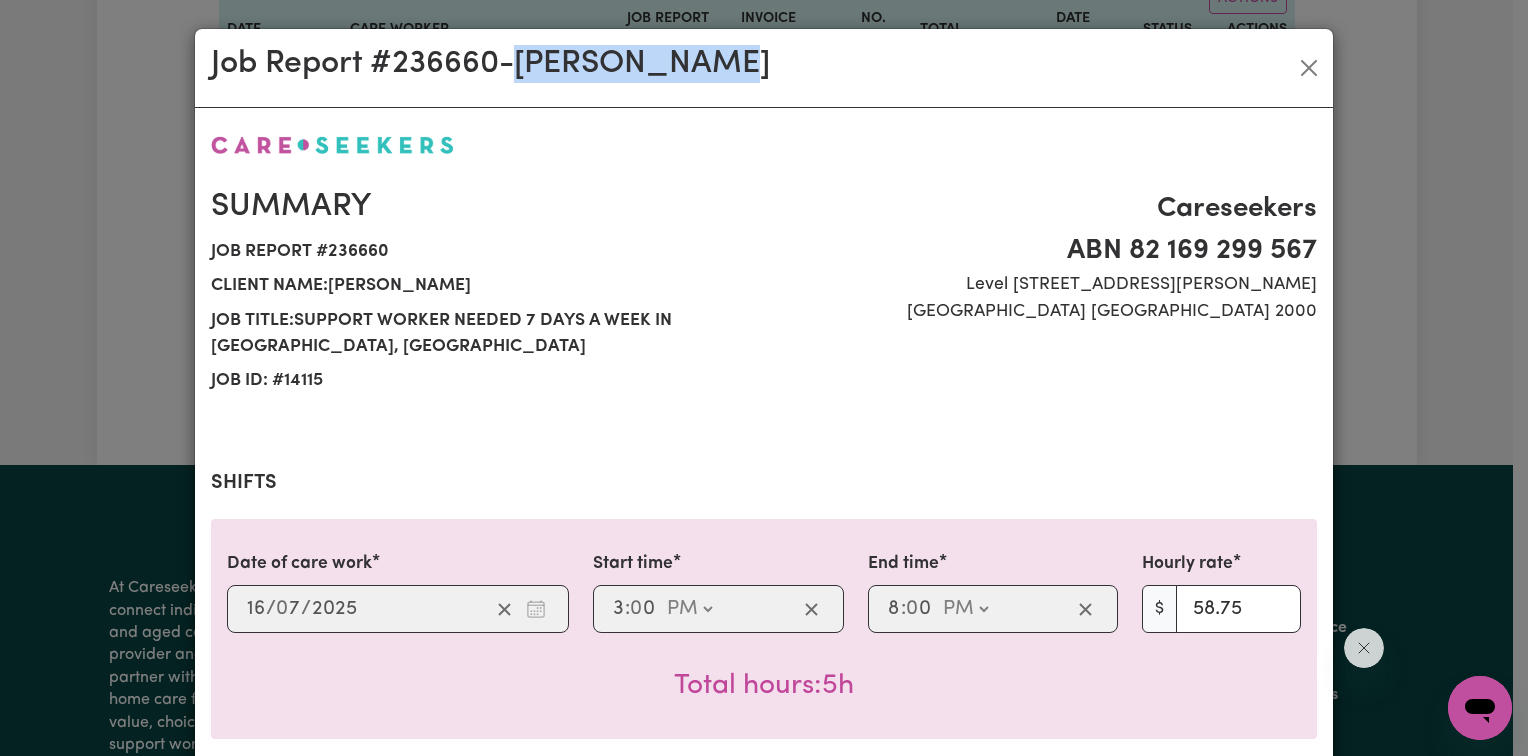 drag, startPoint x: 529, startPoint y: 52, endPoint x: 992, endPoint y: 88, distance: 464.39746 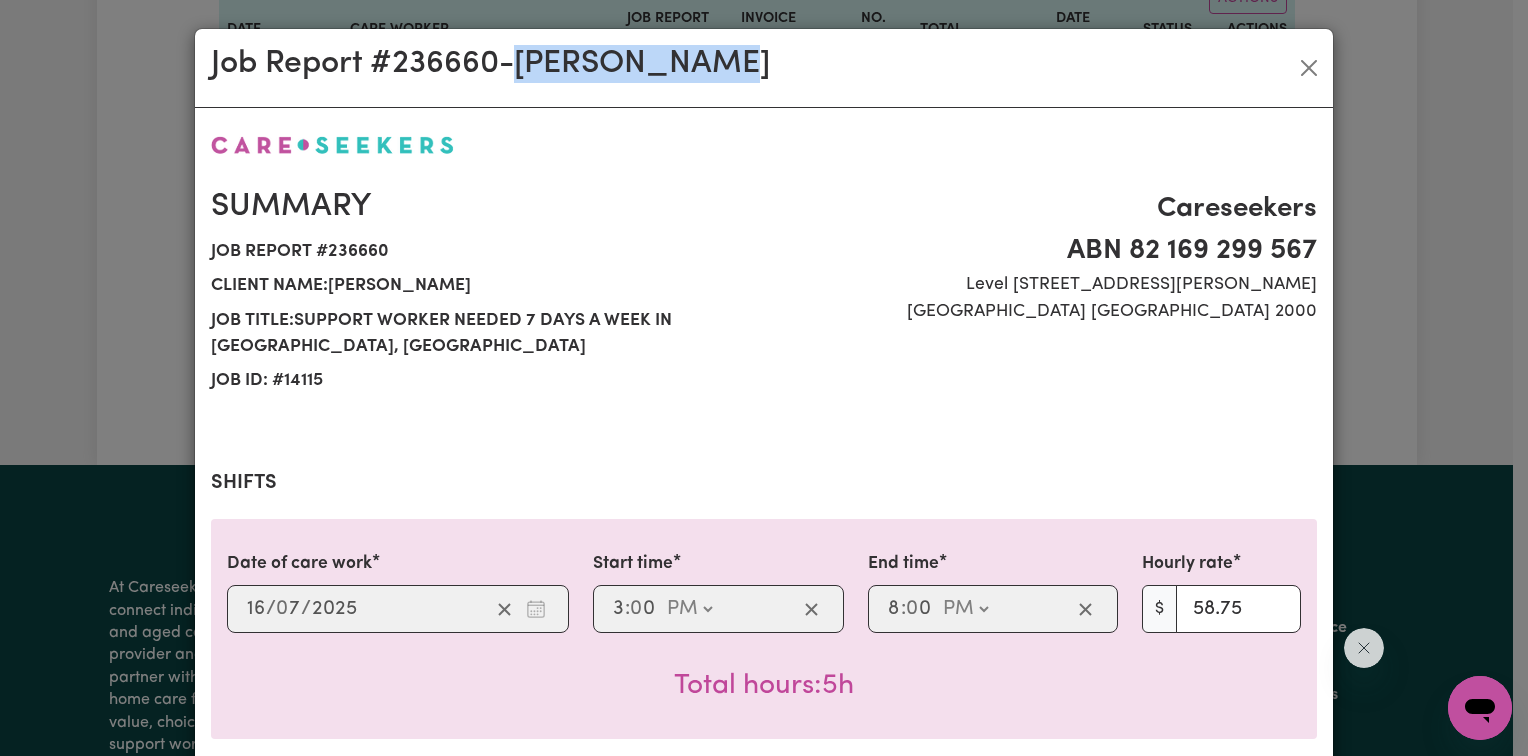 copy on "[PERSON_NAME]" 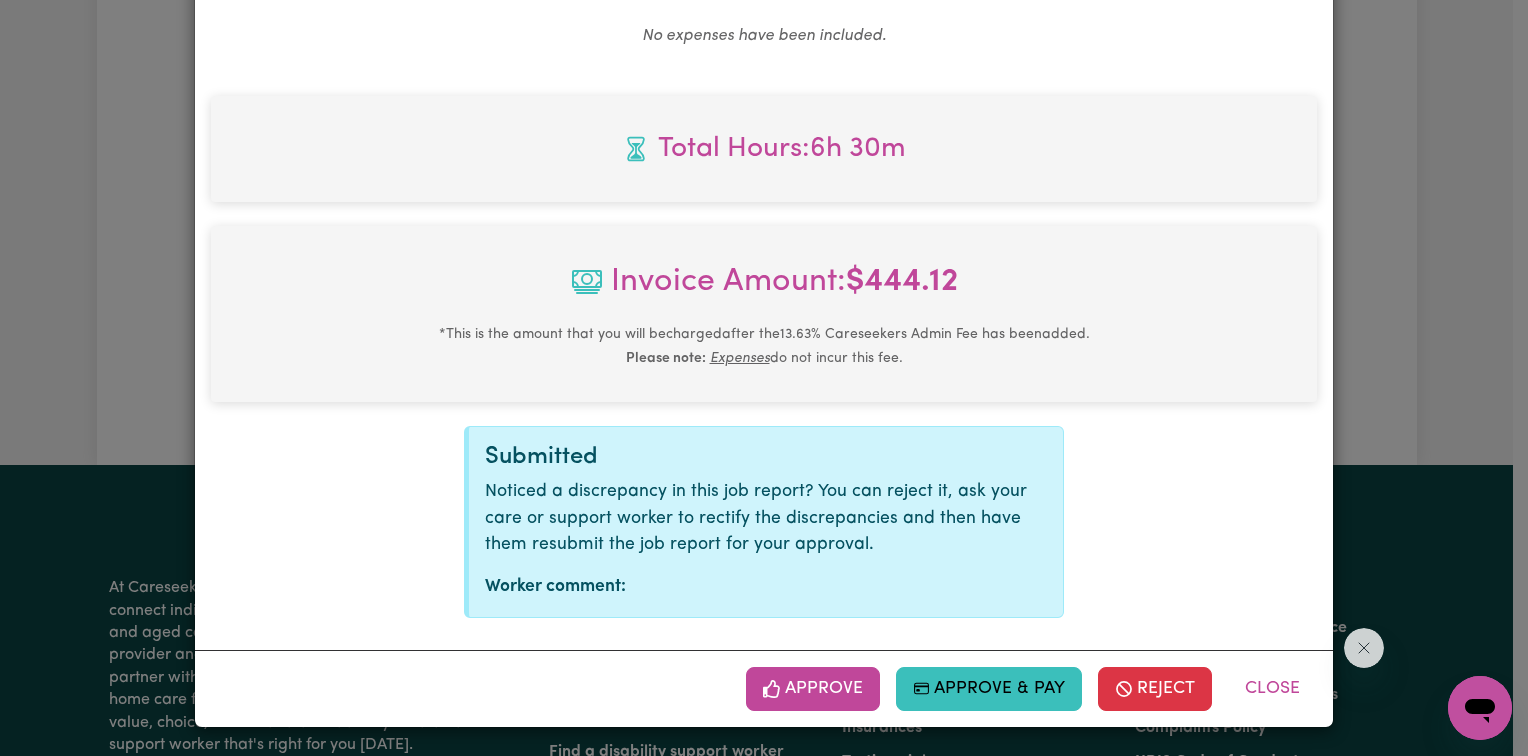 scroll, scrollTop: 1056, scrollLeft: 0, axis: vertical 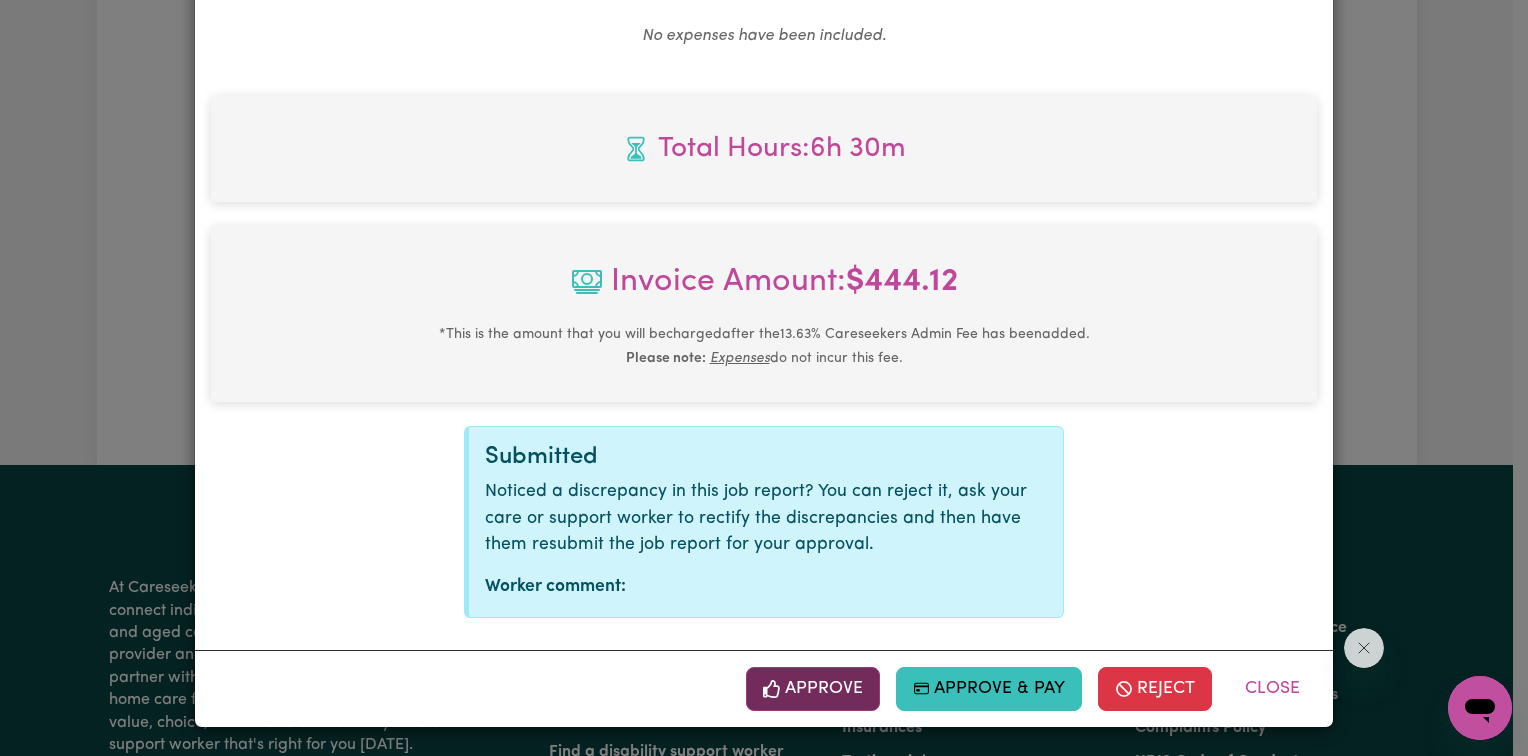 click on "Approve" at bounding box center [813, 689] 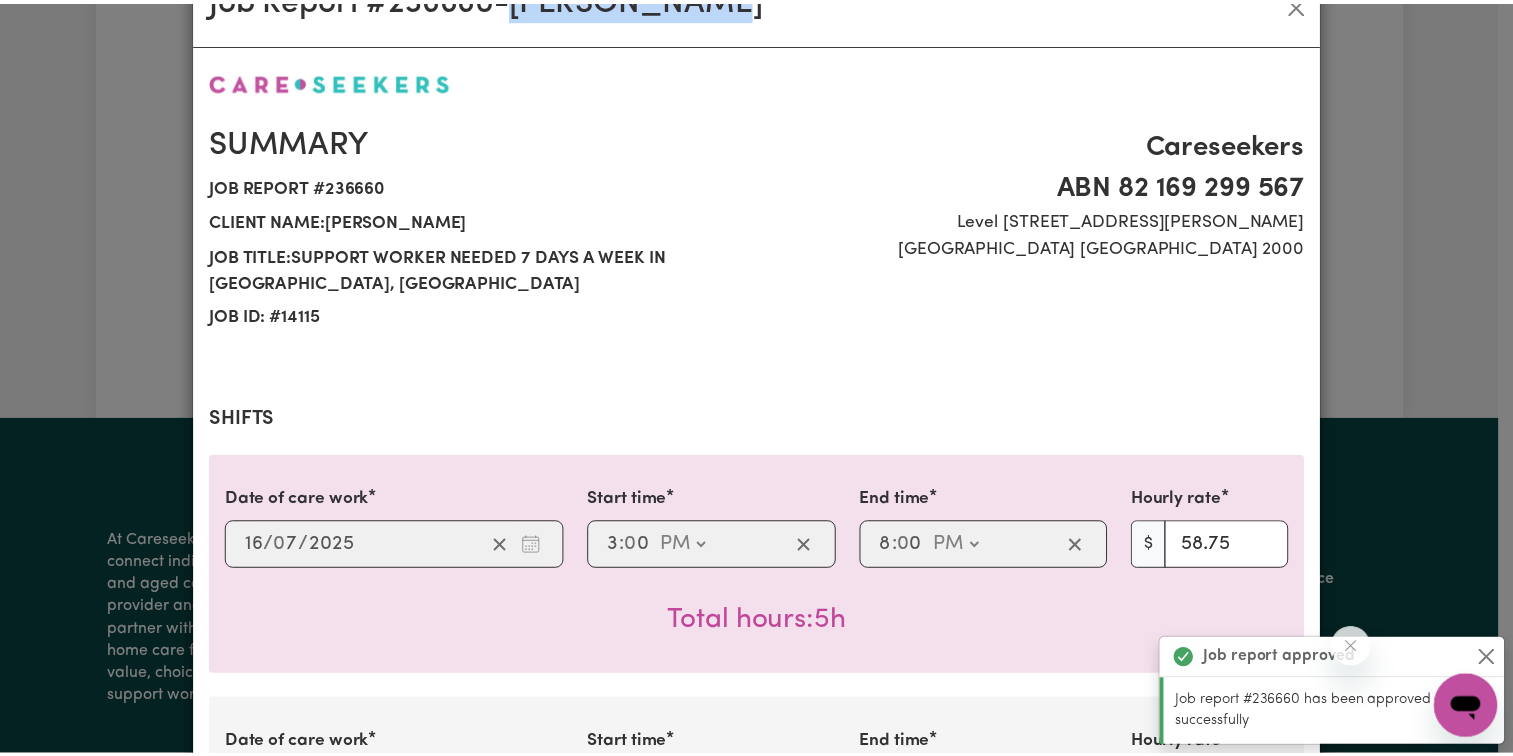 scroll, scrollTop: 0, scrollLeft: 0, axis: both 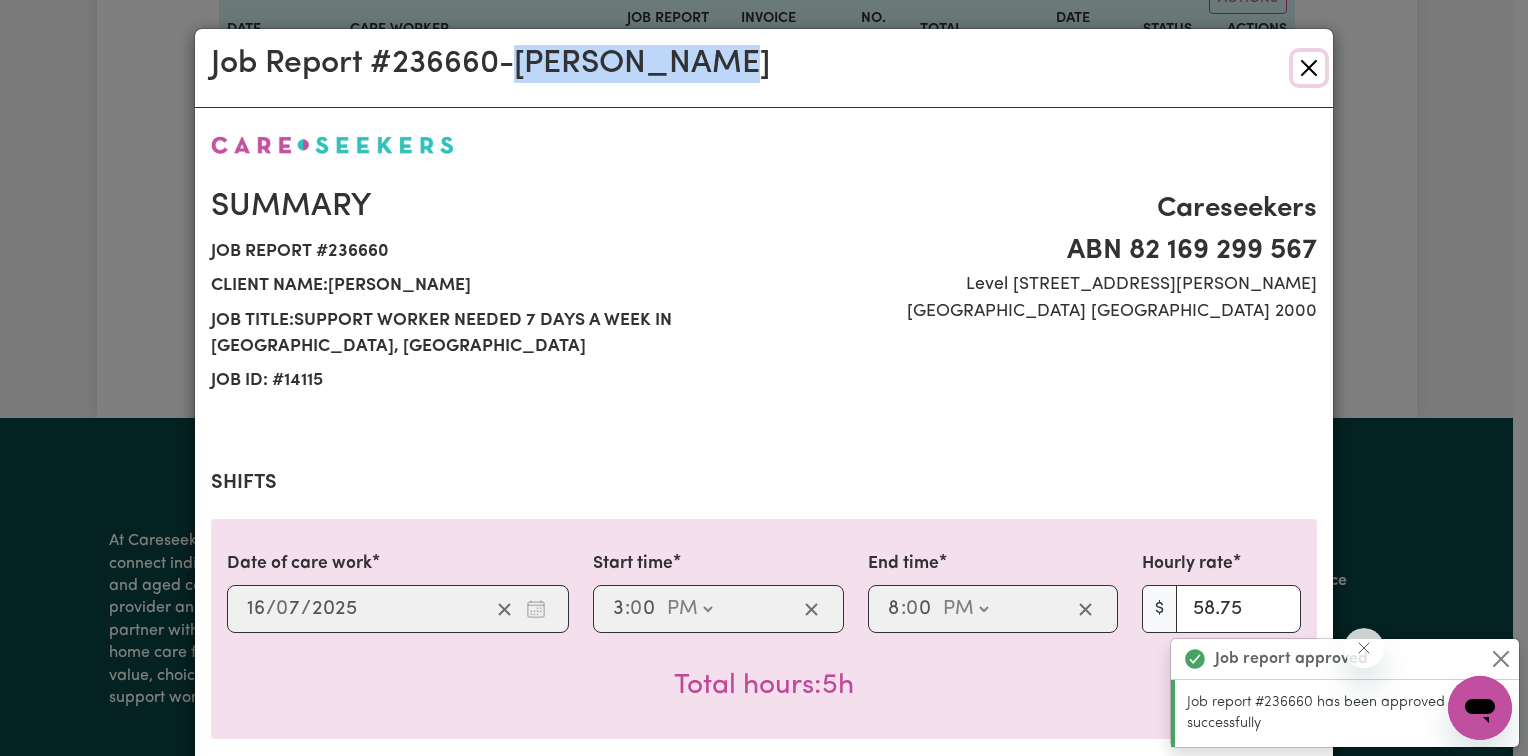 click at bounding box center (1309, 68) 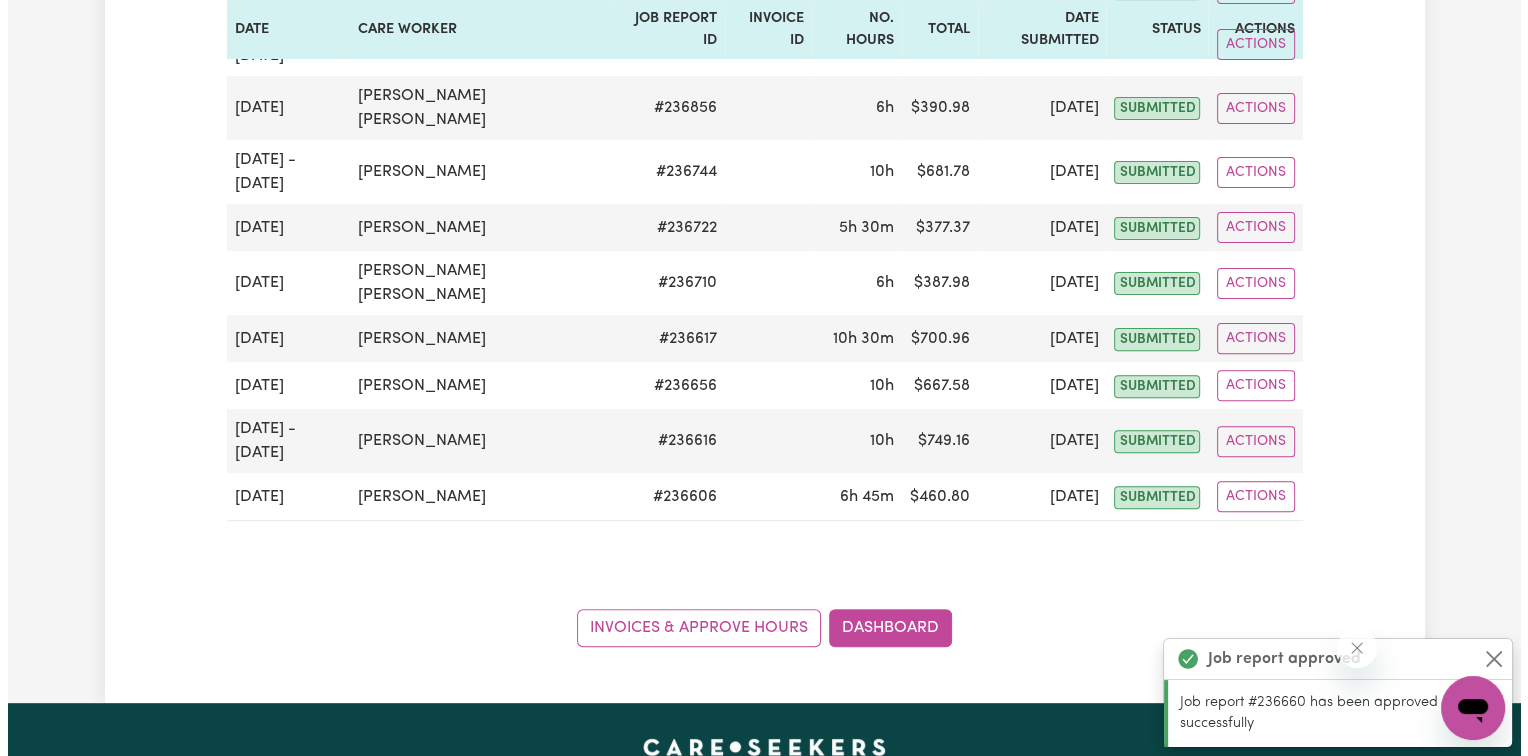 scroll, scrollTop: 600, scrollLeft: 0, axis: vertical 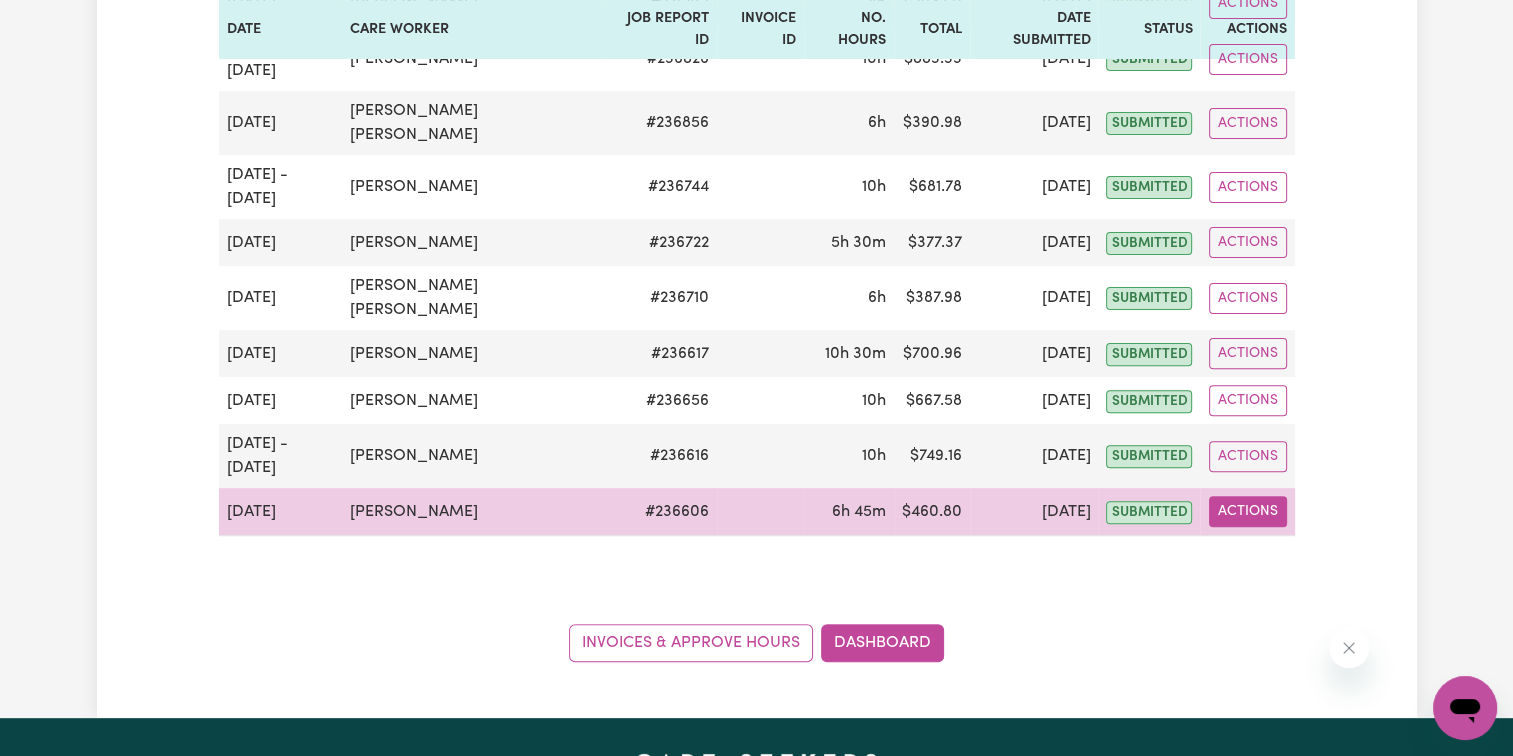 click on "Actions" at bounding box center (1248, 511) 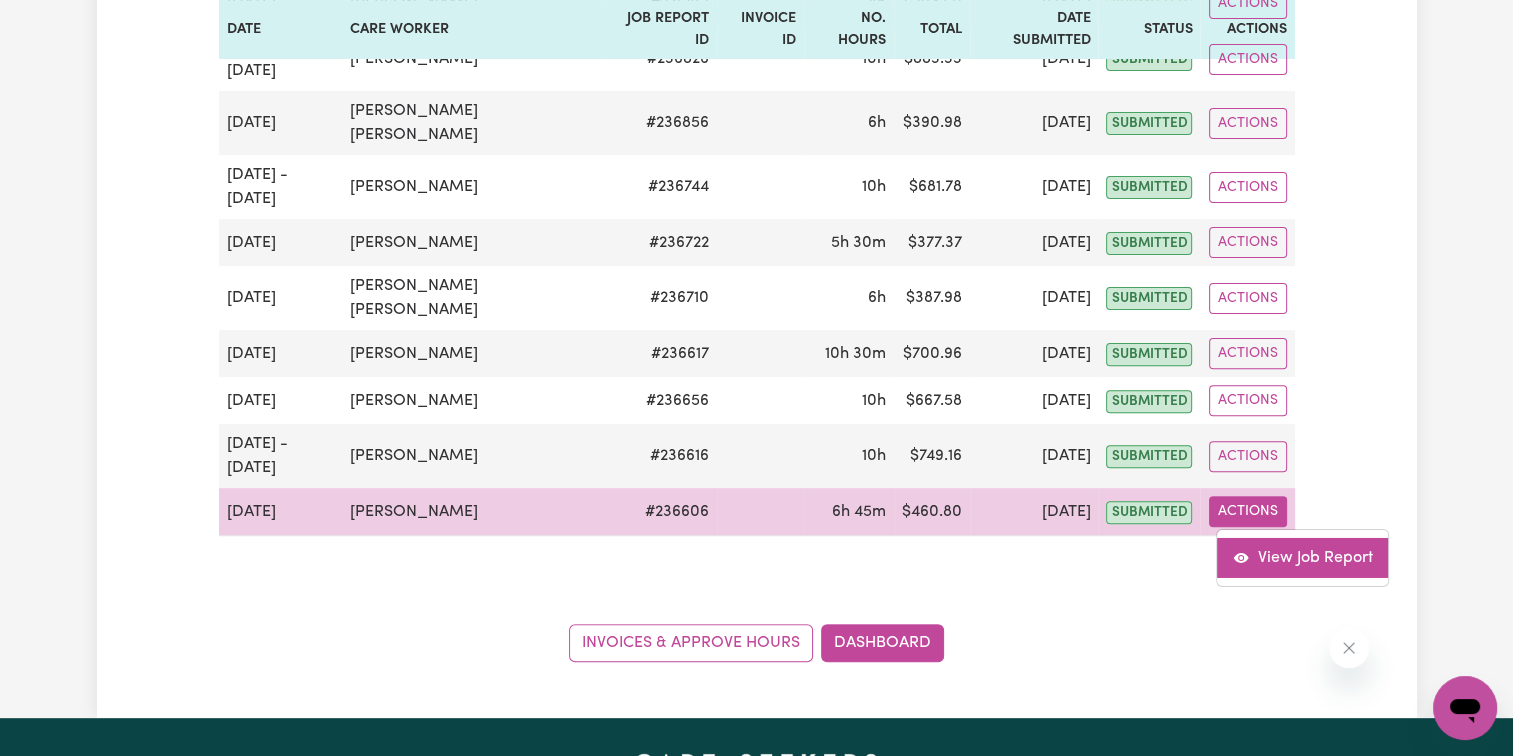 click on "View Job Report" at bounding box center (1302, 558) 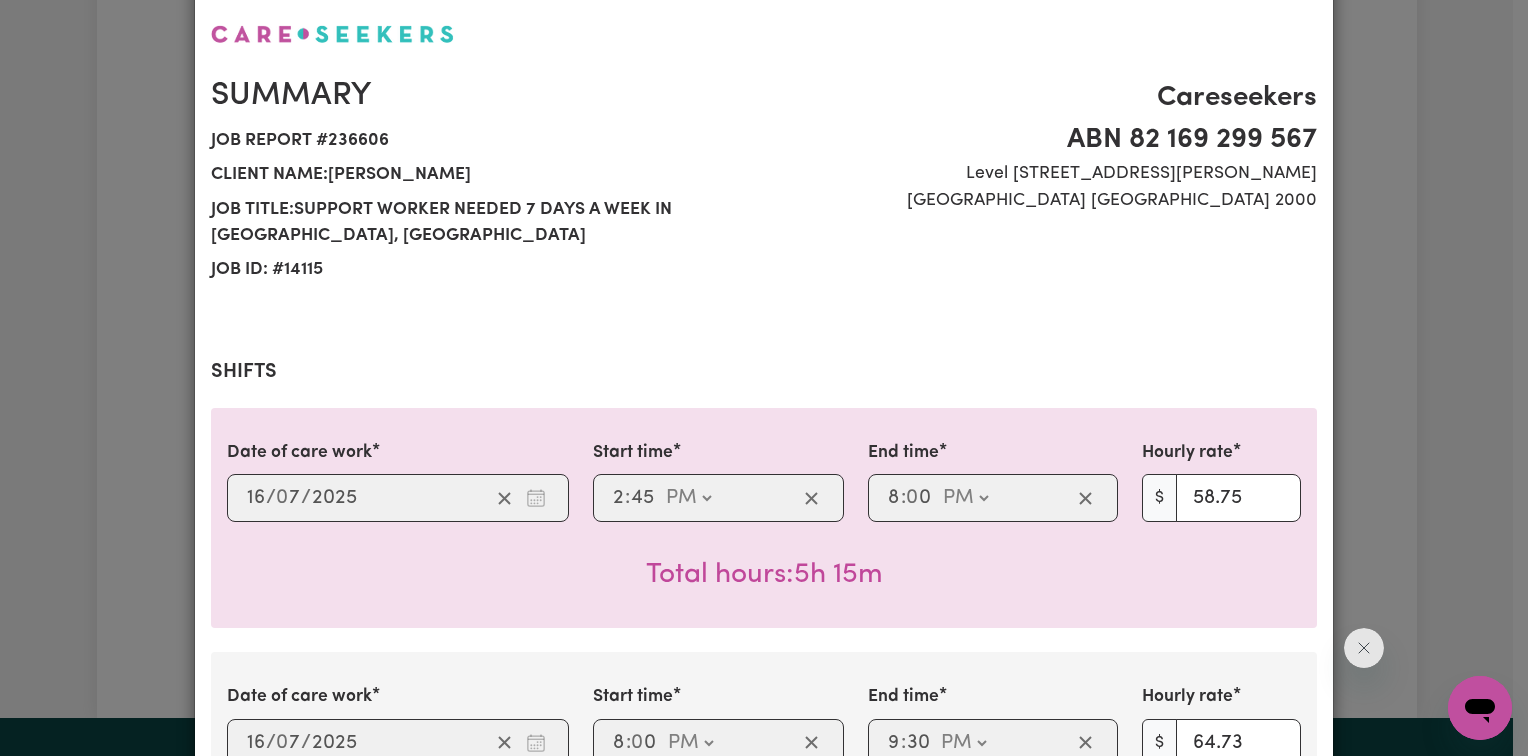 scroll, scrollTop: 0, scrollLeft: 0, axis: both 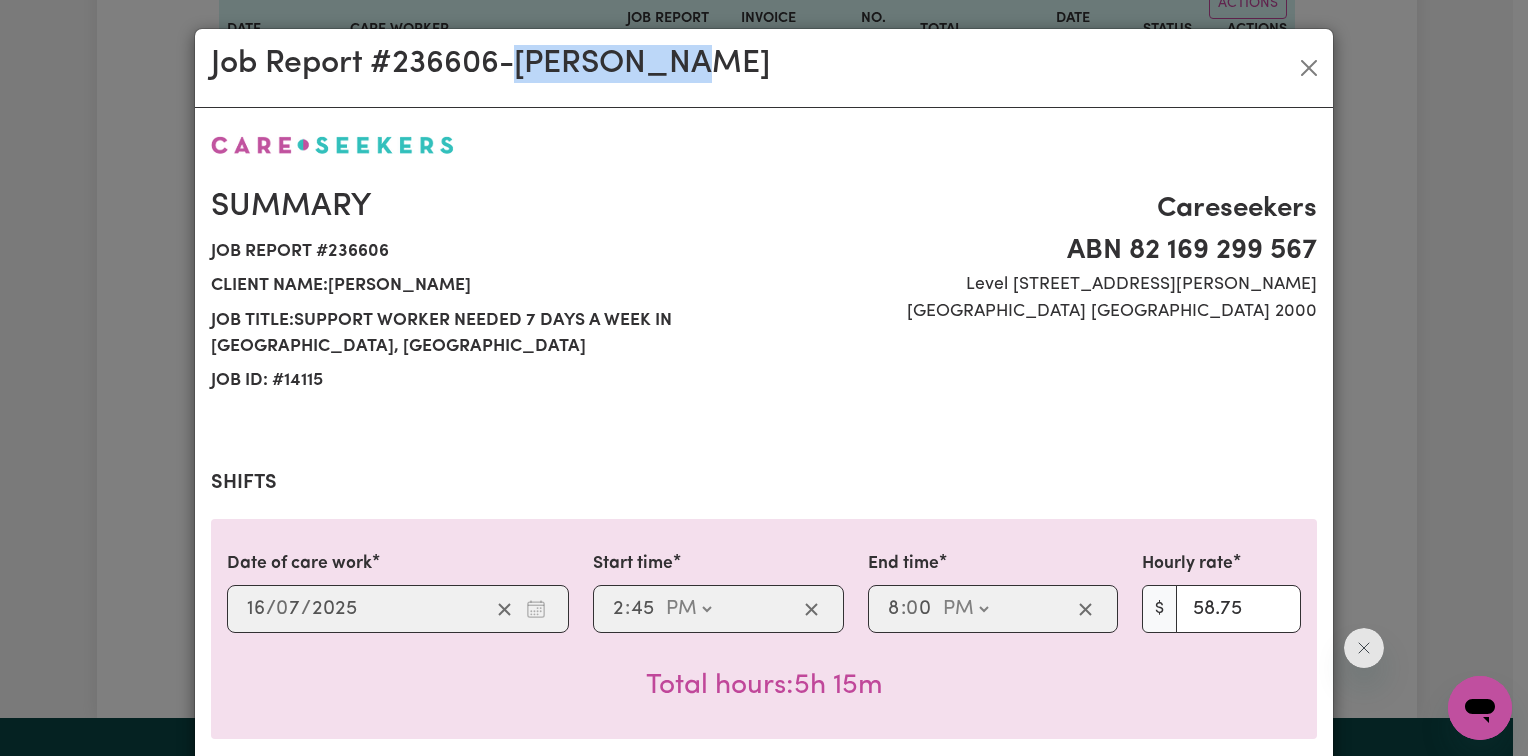 drag, startPoint x: 525, startPoint y: 56, endPoint x: 882, endPoint y: 68, distance: 357.20163 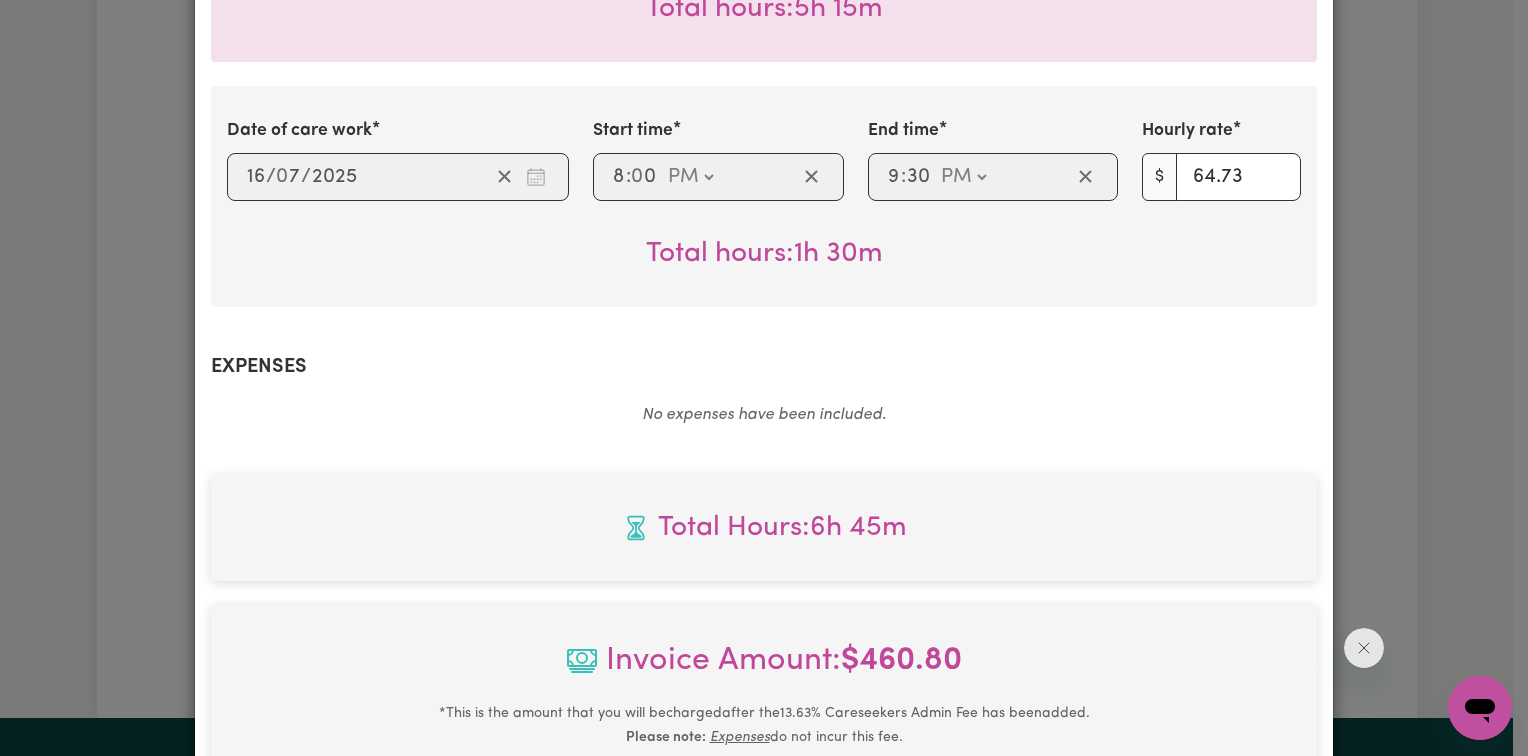 scroll, scrollTop: 1000, scrollLeft: 0, axis: vertical 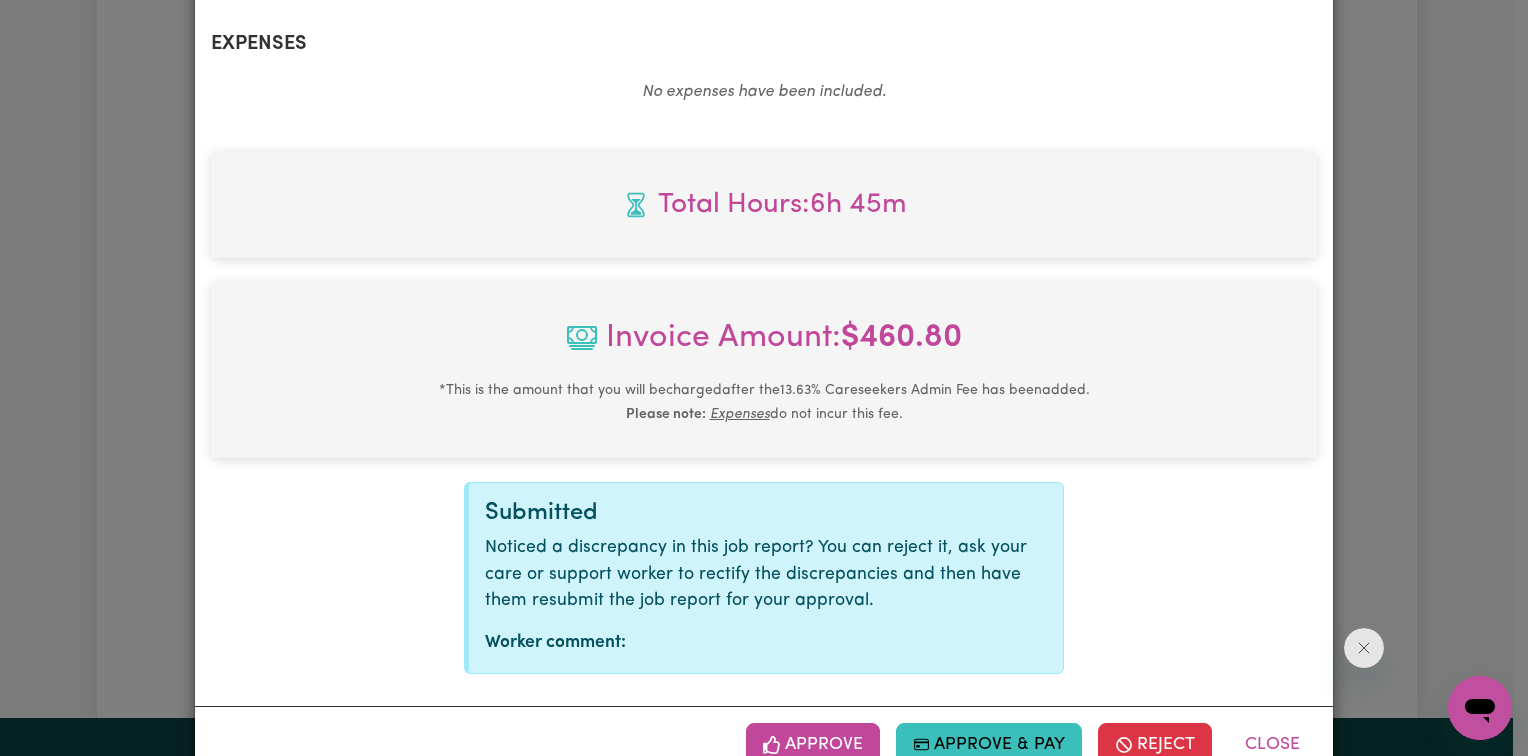 click on "Approve Approve & Pay Reject Close" at bounding box center (764, 744) 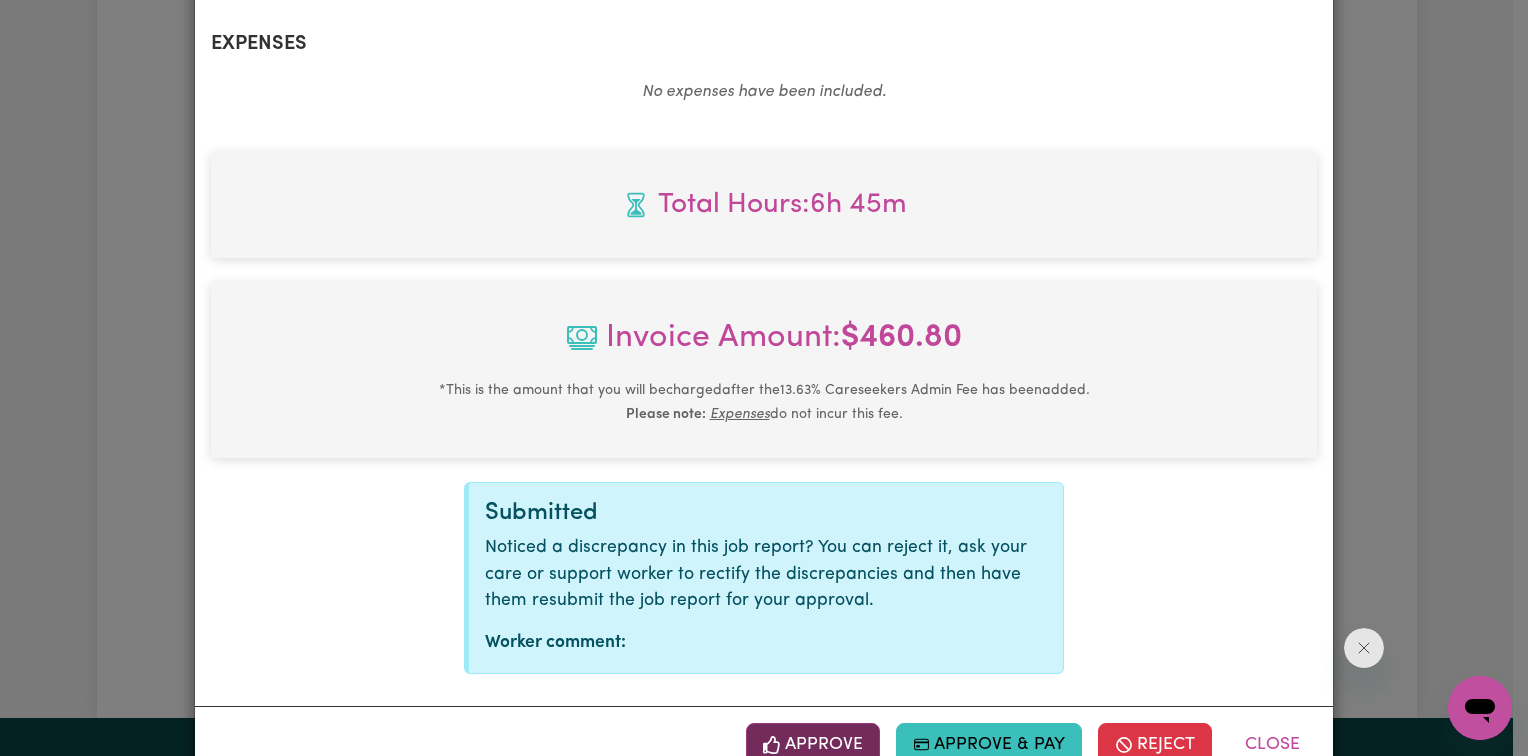 click on "Approve" at bounding box center (813, 745) 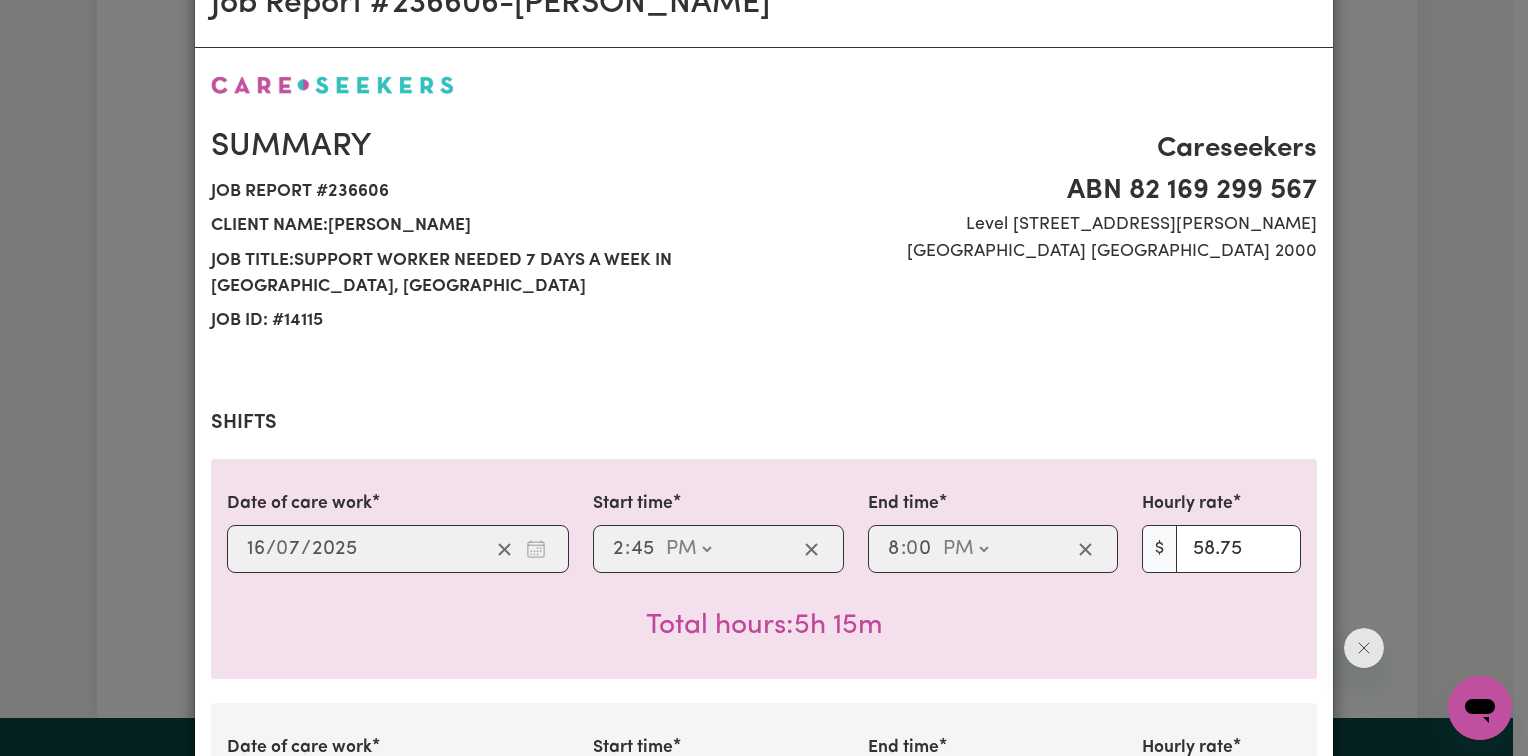 scroll, scrollTop: 0, scrollLeft: 0, axis: both 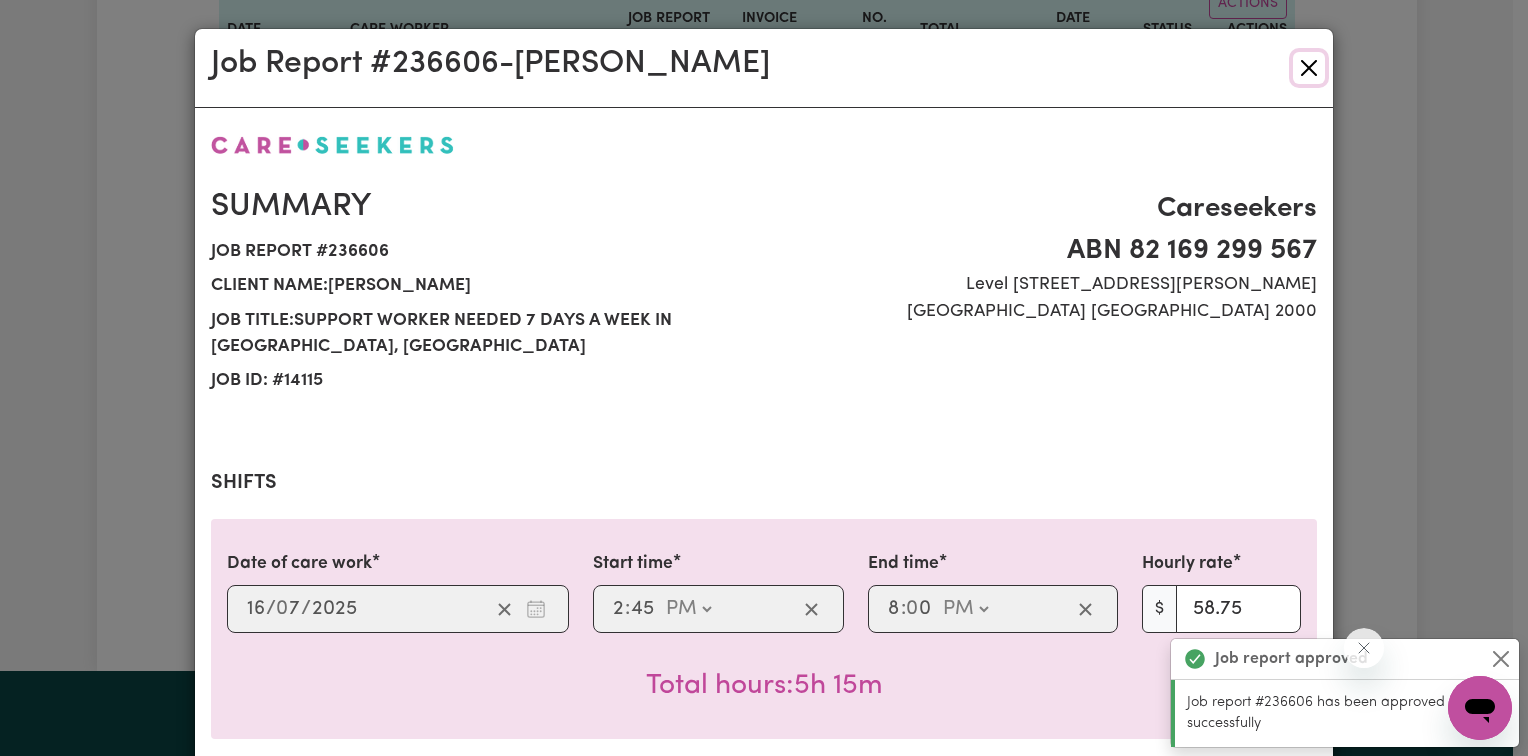 click at bounding box center (1309, 68) 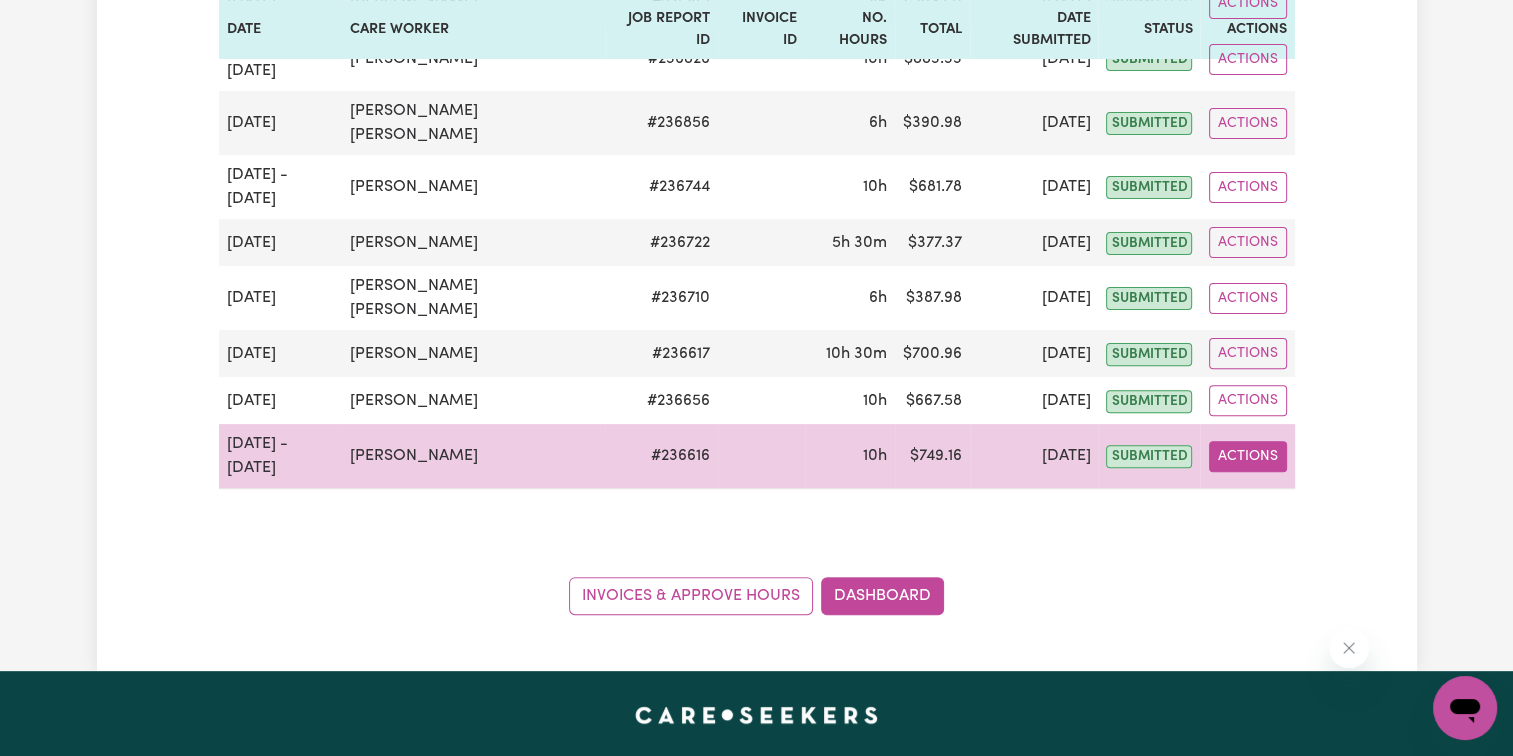 click on "Actions" at bounding box center (1248, 456) 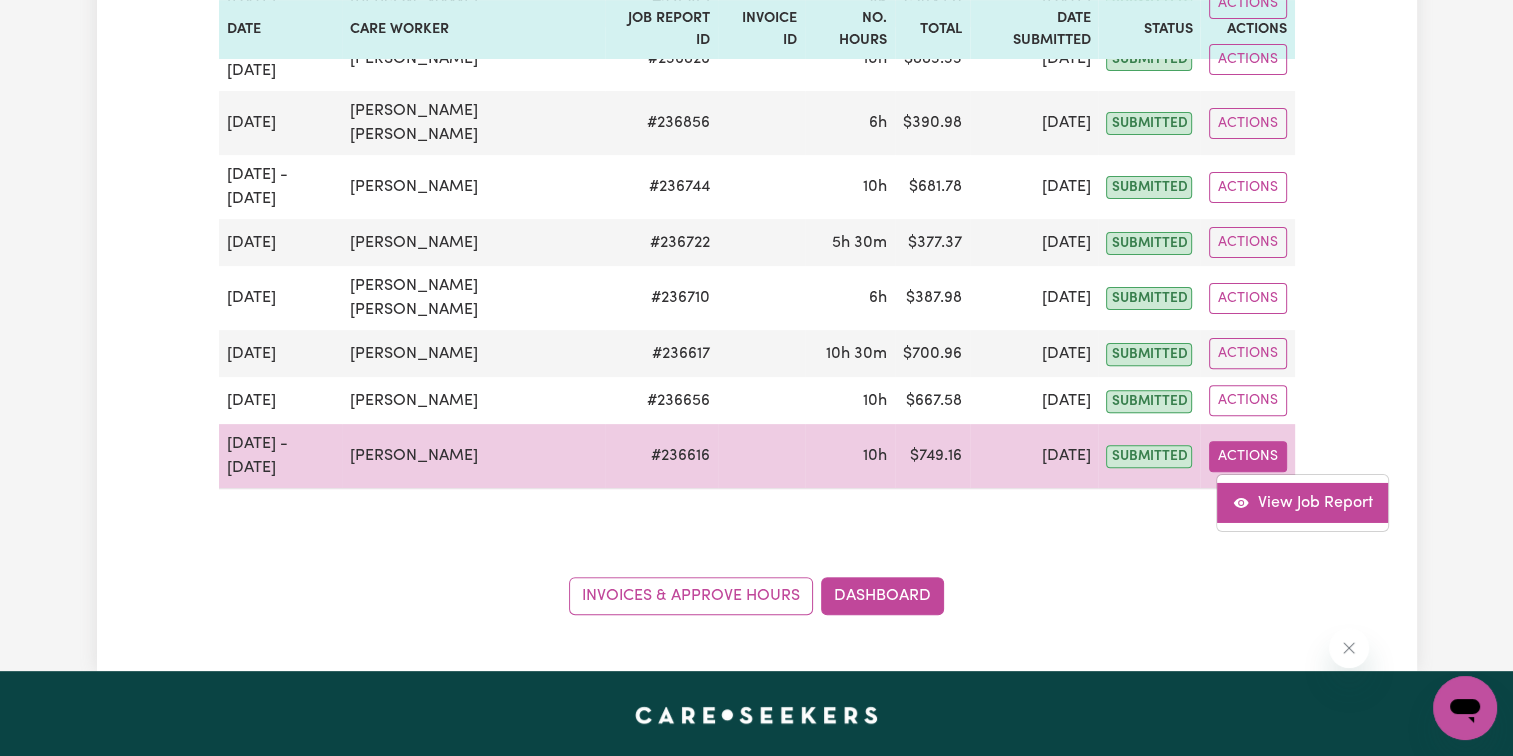 click on "View Job Report" at bounding box center (1302, 503) 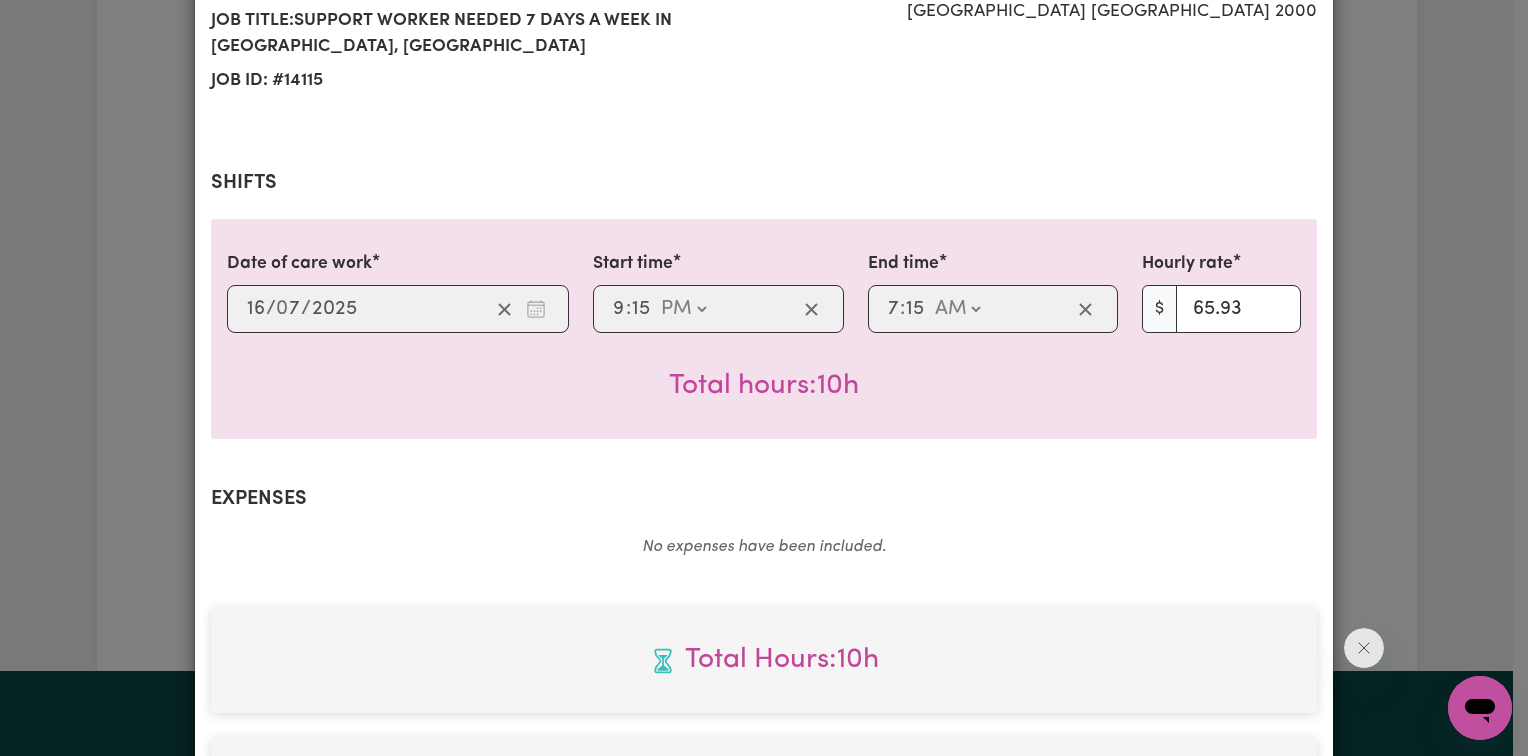 scroll, scrollTop: 0, scrollLeft: 0, axis: both 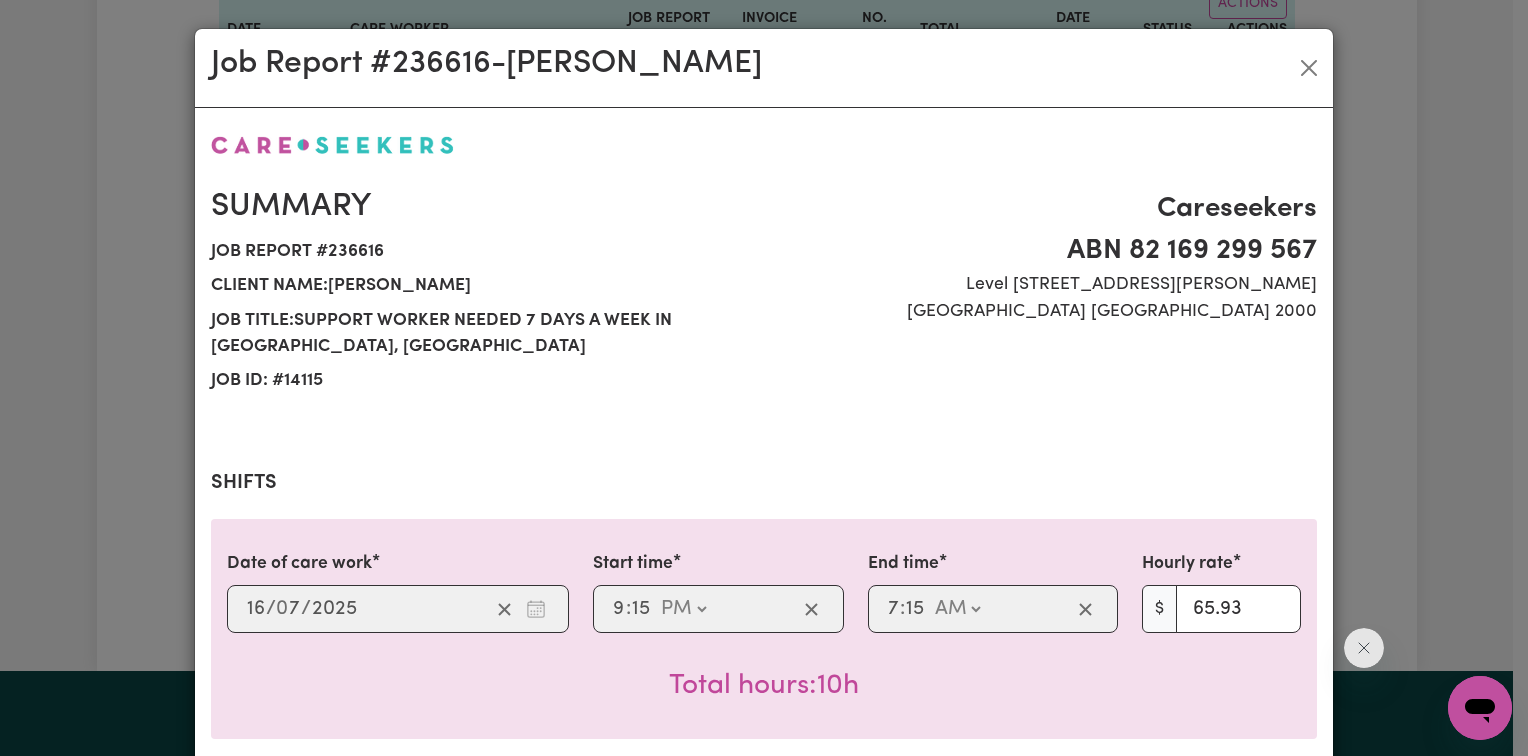 drag, startPoint x: 519, startPoint y: 55, endPoint x: 1025, endPoint y: 80, distance: 506.61722 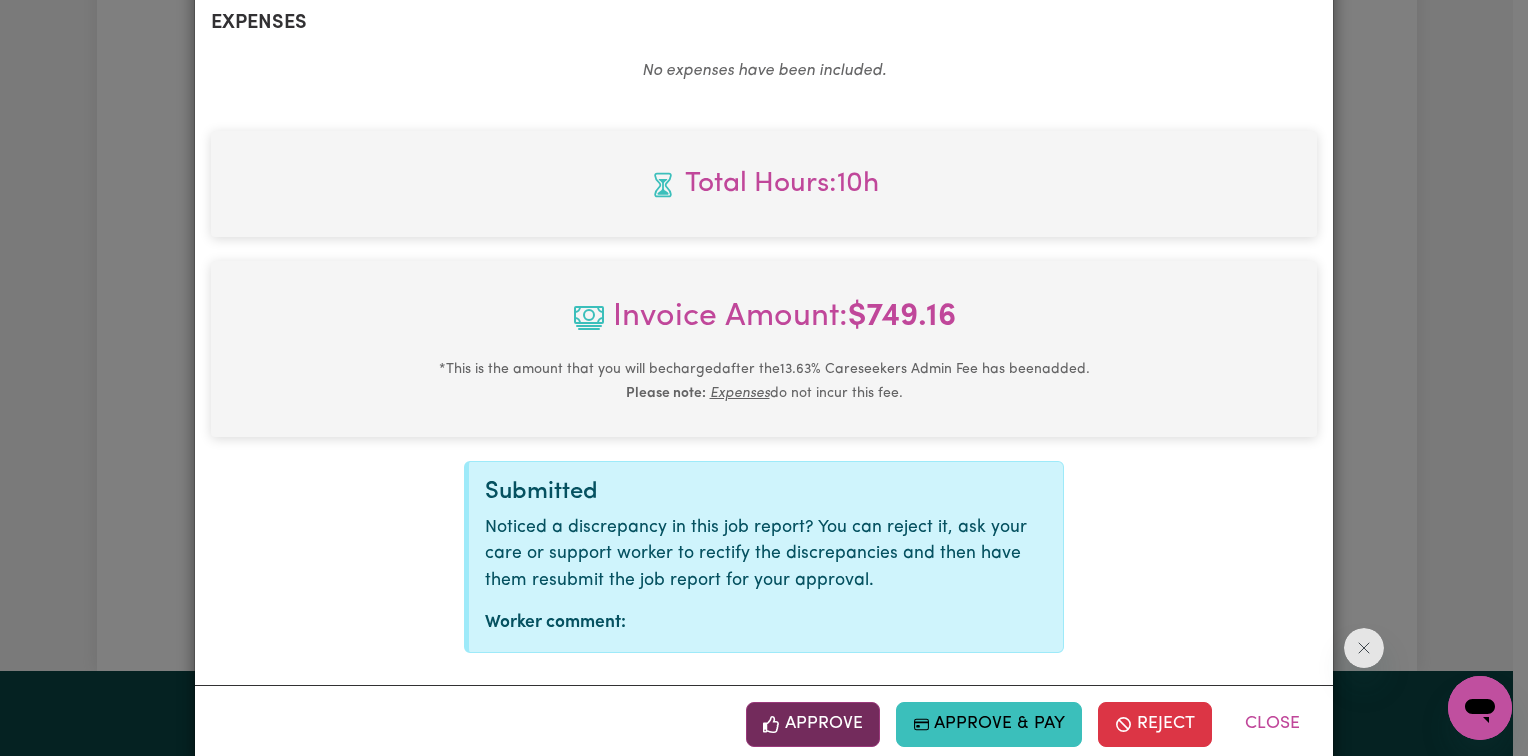 scroll, scrollTop: 812, scrollLeft: 0, axis: vertical 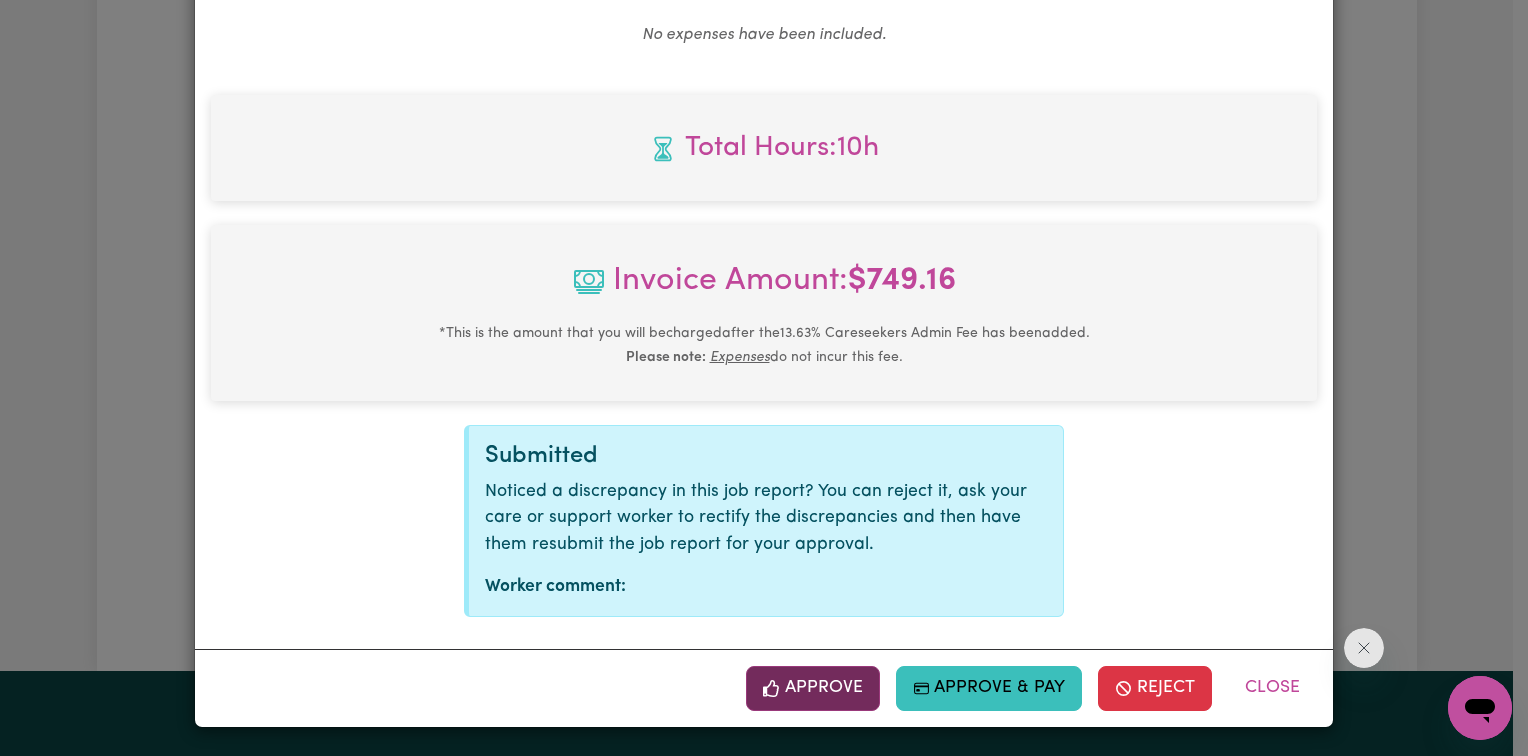 click on "Approve" at bounding box center [813, 688] 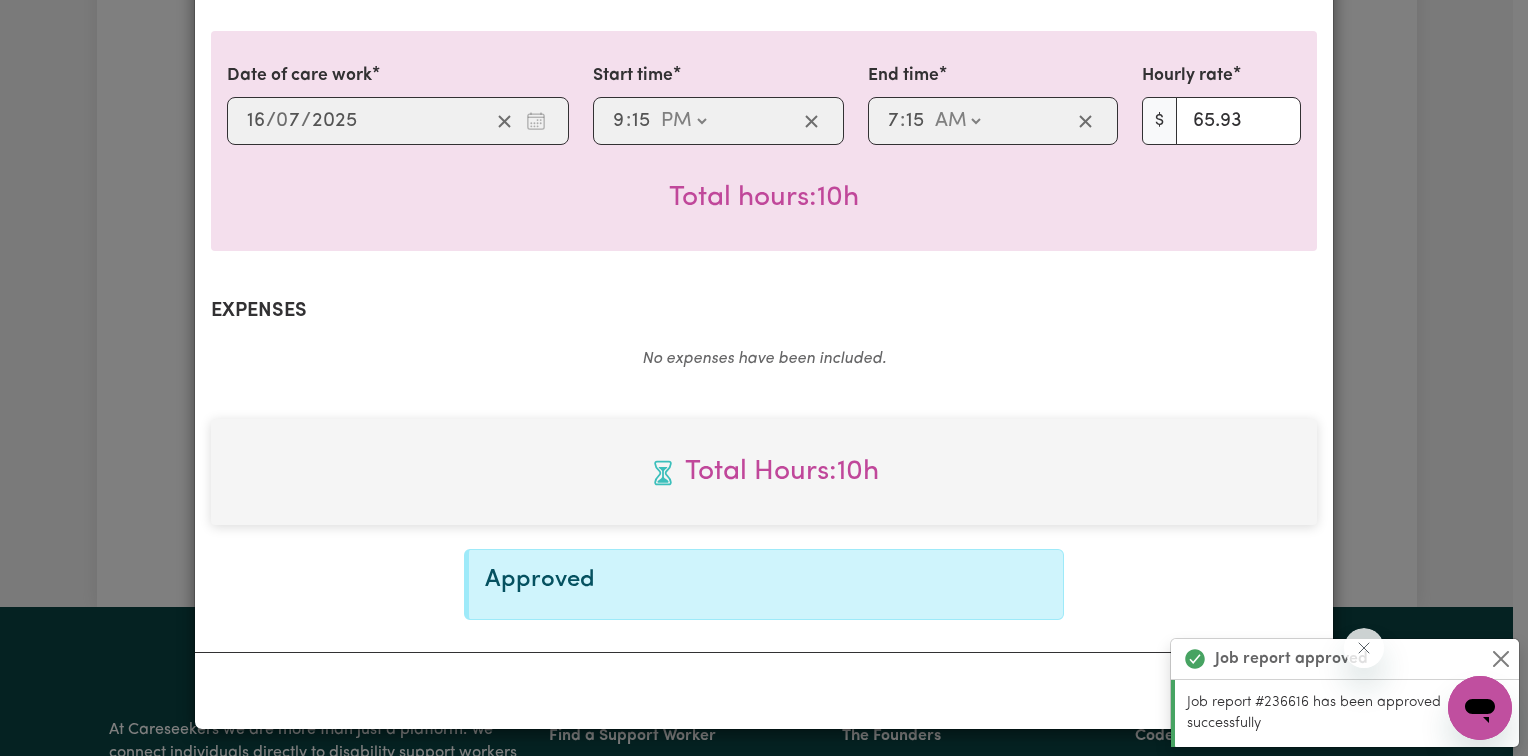scroll, scrollTop: 0, scrollLeft: 0, axis: both 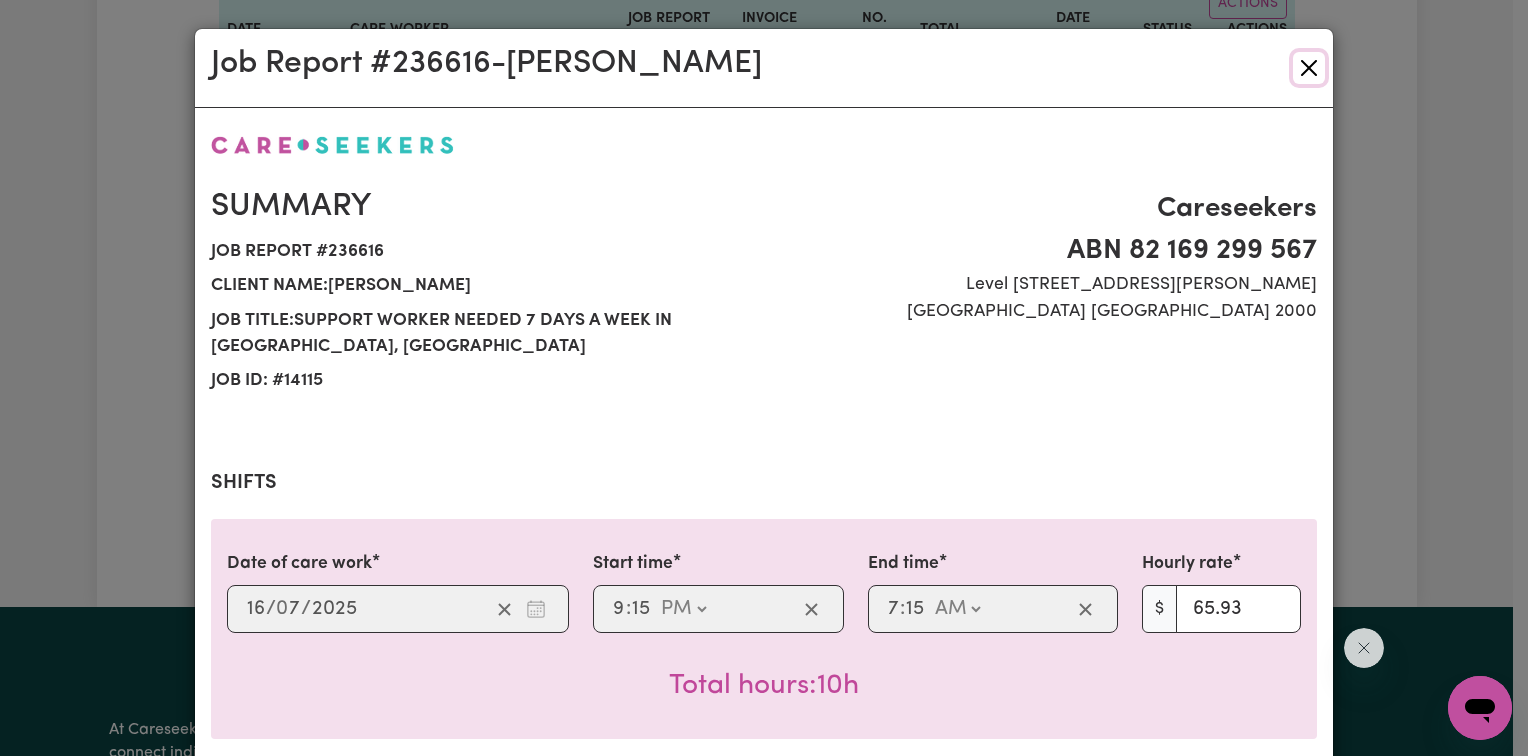 click at bounding box center (1309, 68) 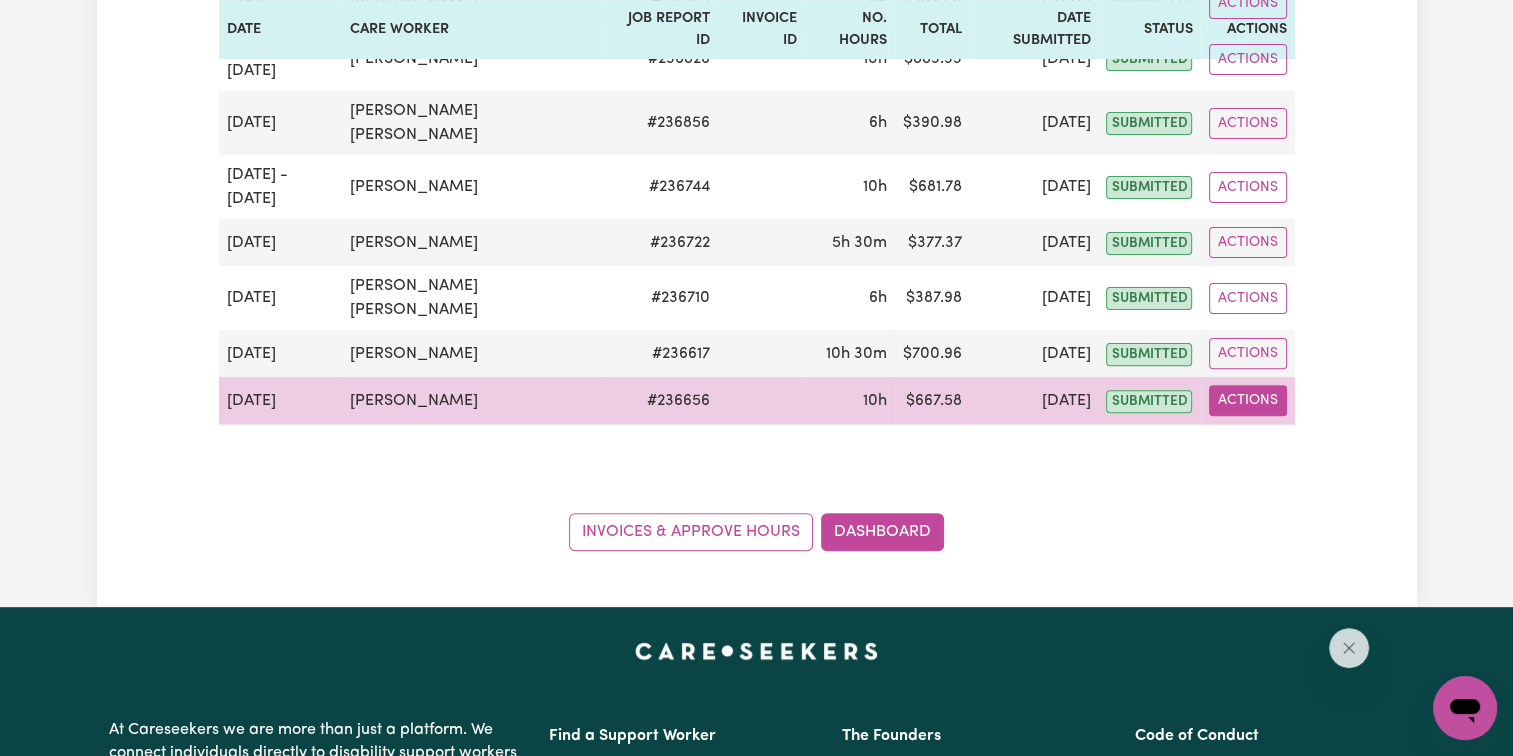 click on "Actions" at bounding box center (1248, 400) 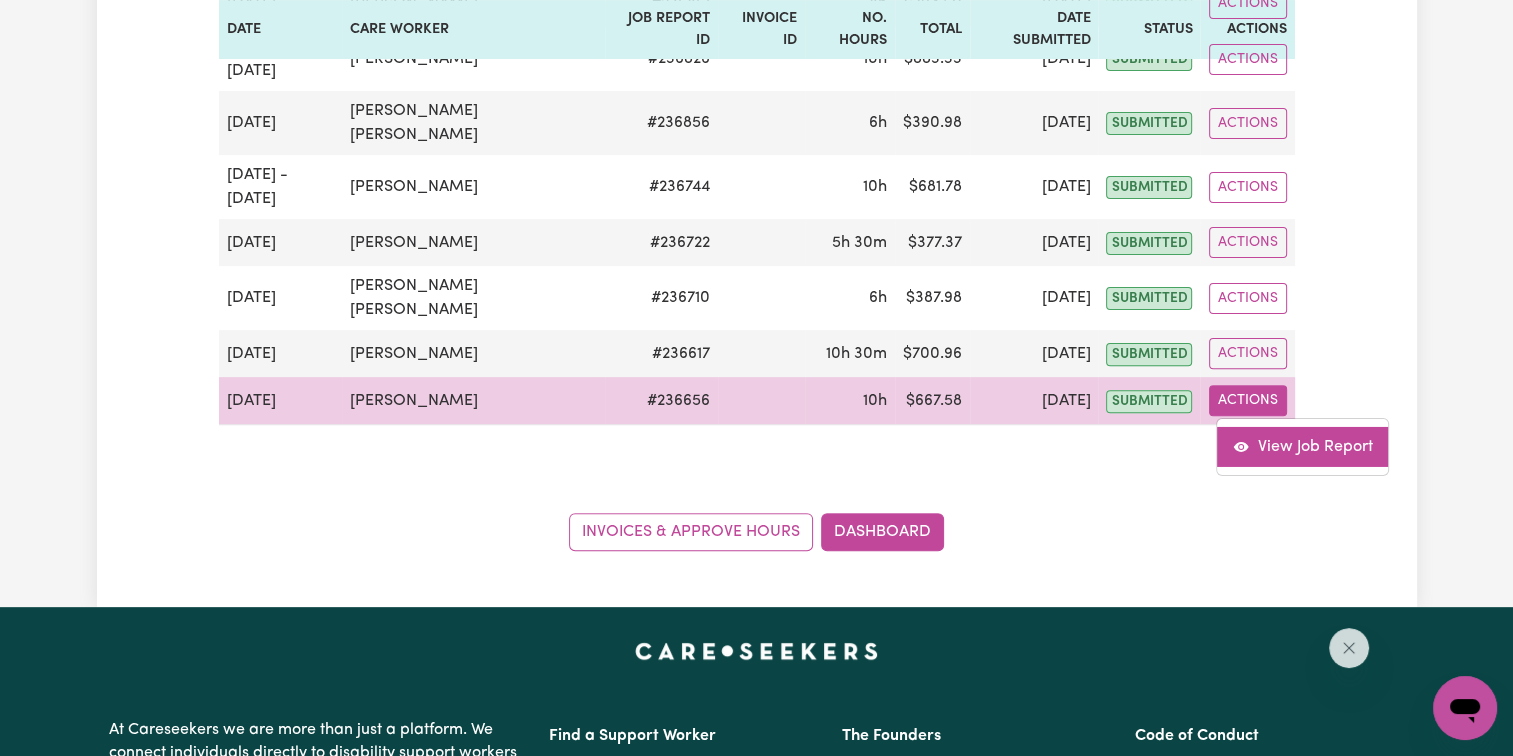click on "View Job Report" at bounding box center (1302, 447) 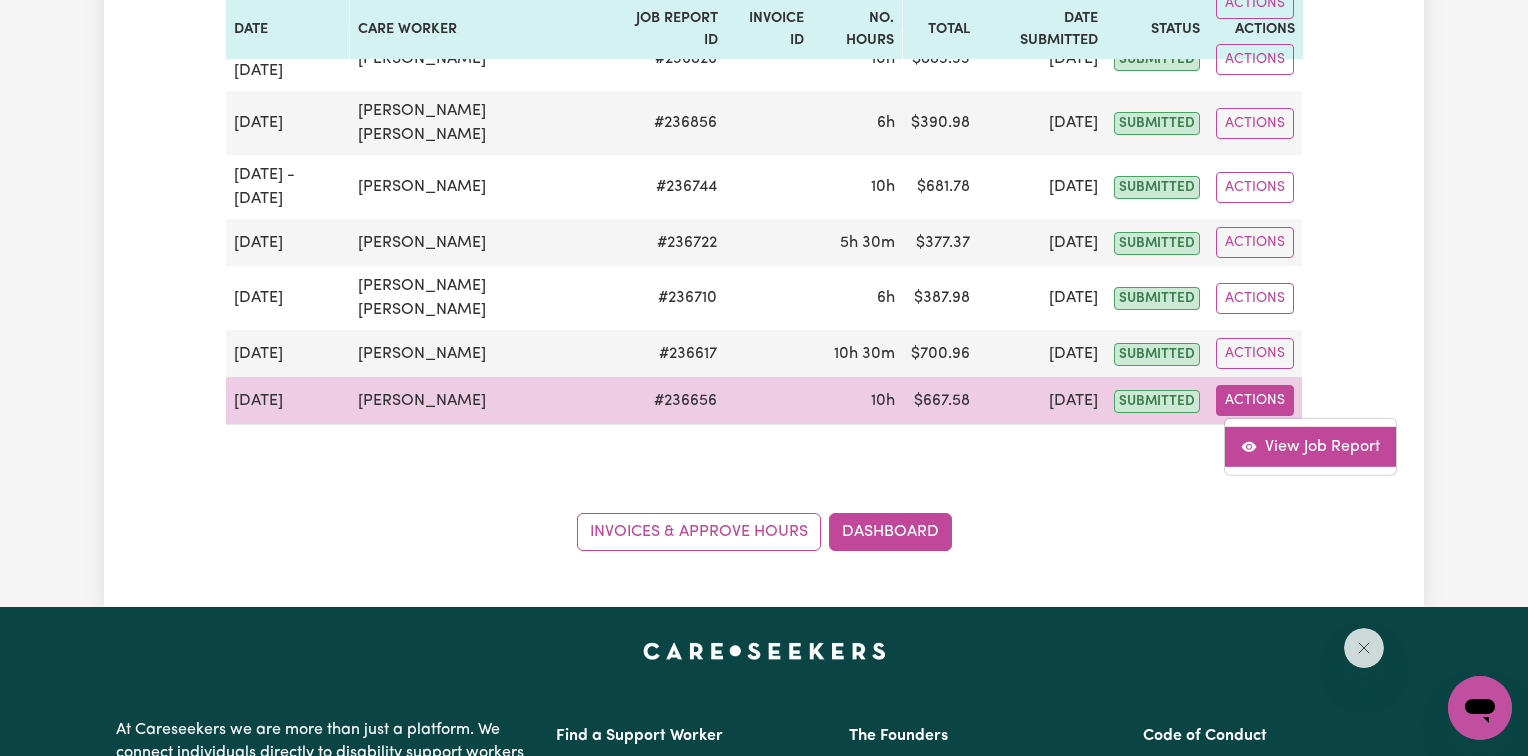select on "pm" 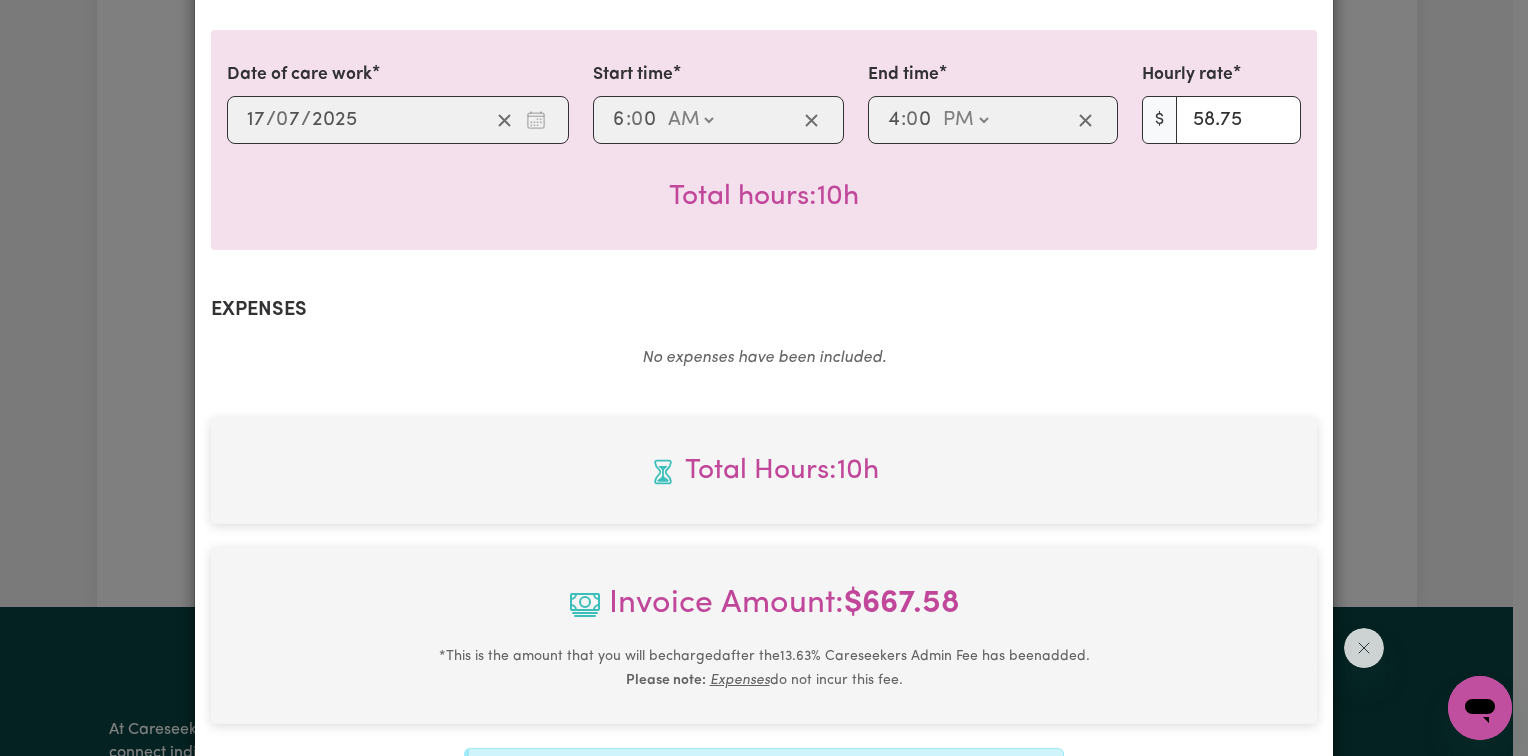 scroll, scrollTop: 812, scrollLeft: 0, axis: vertical 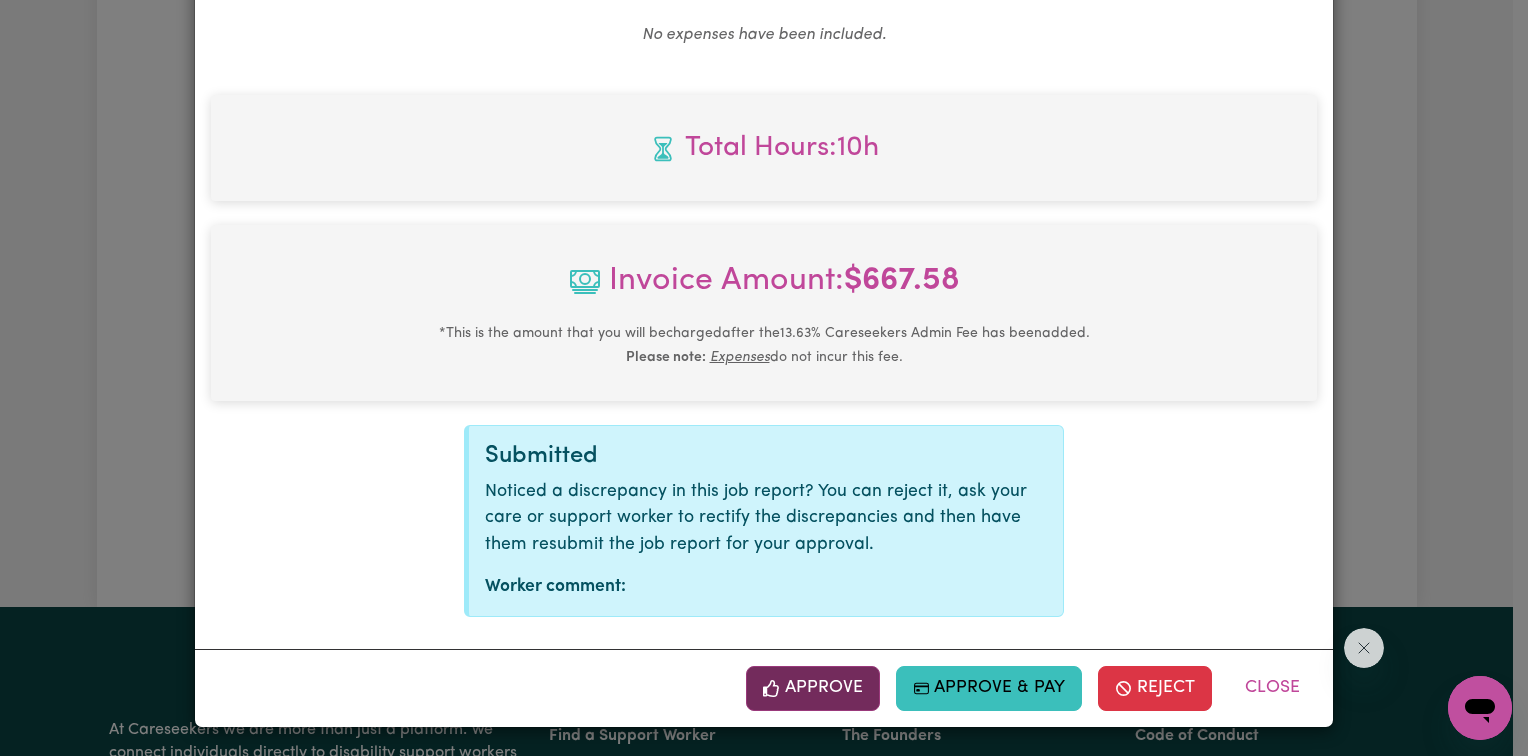 click 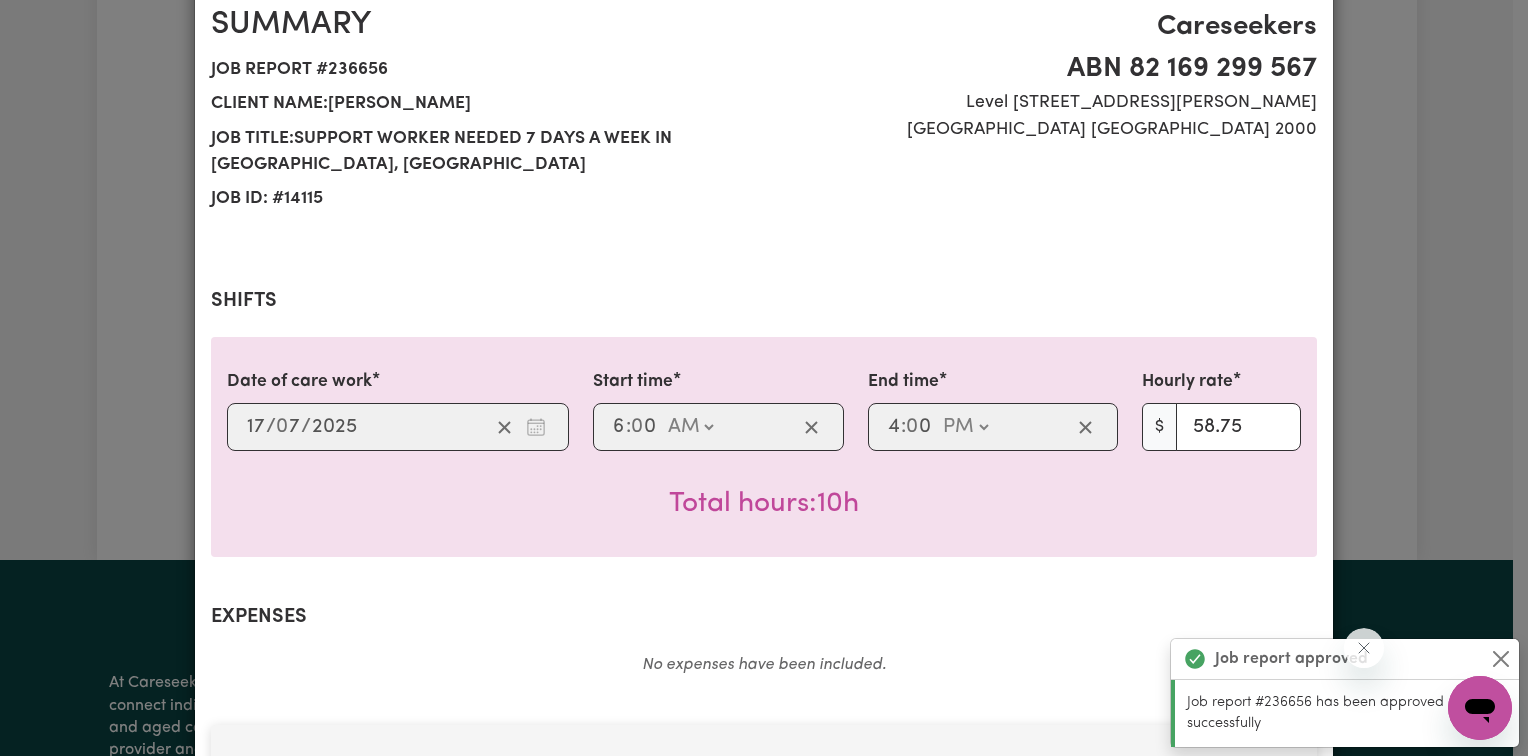 scroll, scrollTop: 0, scrollLeft: 0, axis: both 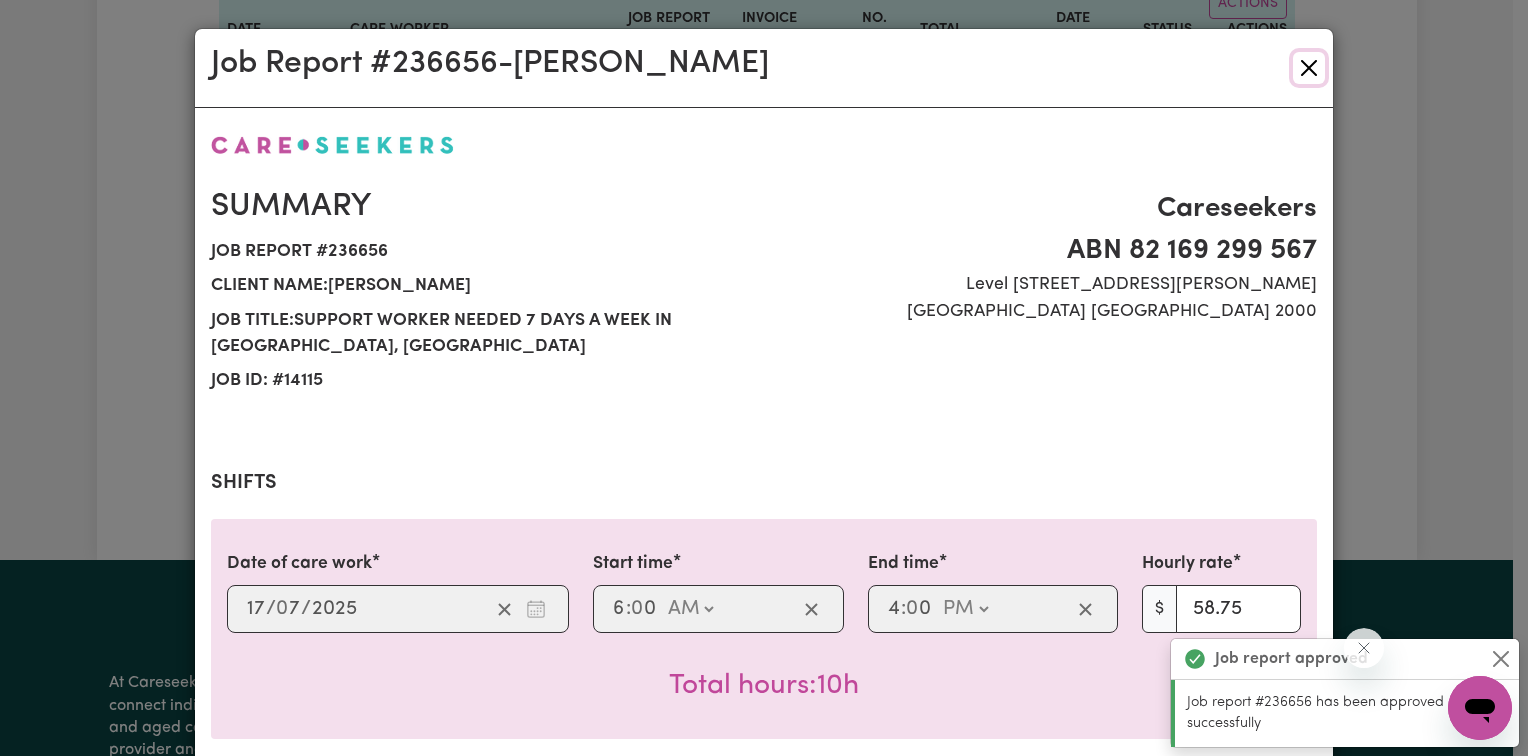 click at bounding box center (1309, 68) 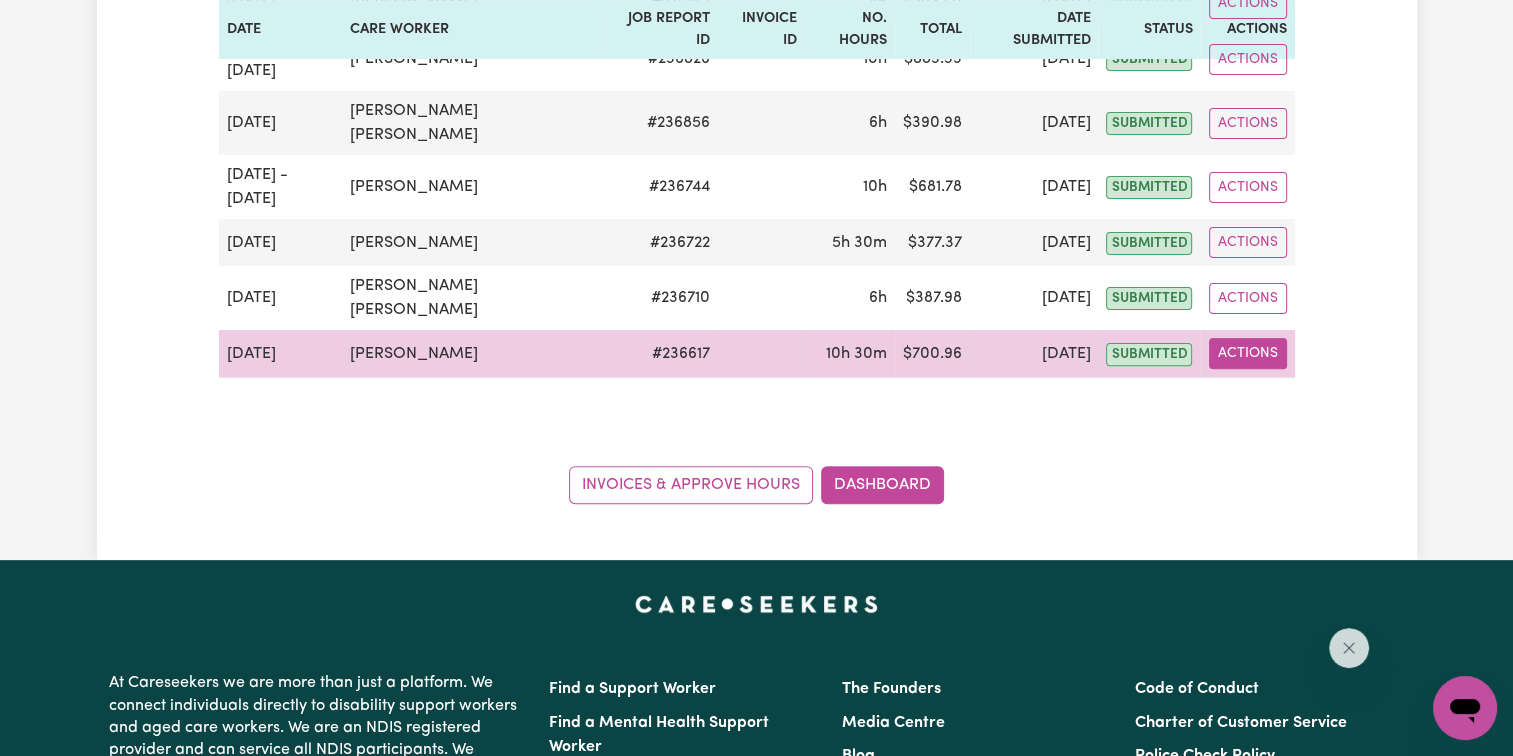 click on "Actions" at bounding box center (1248, 353) 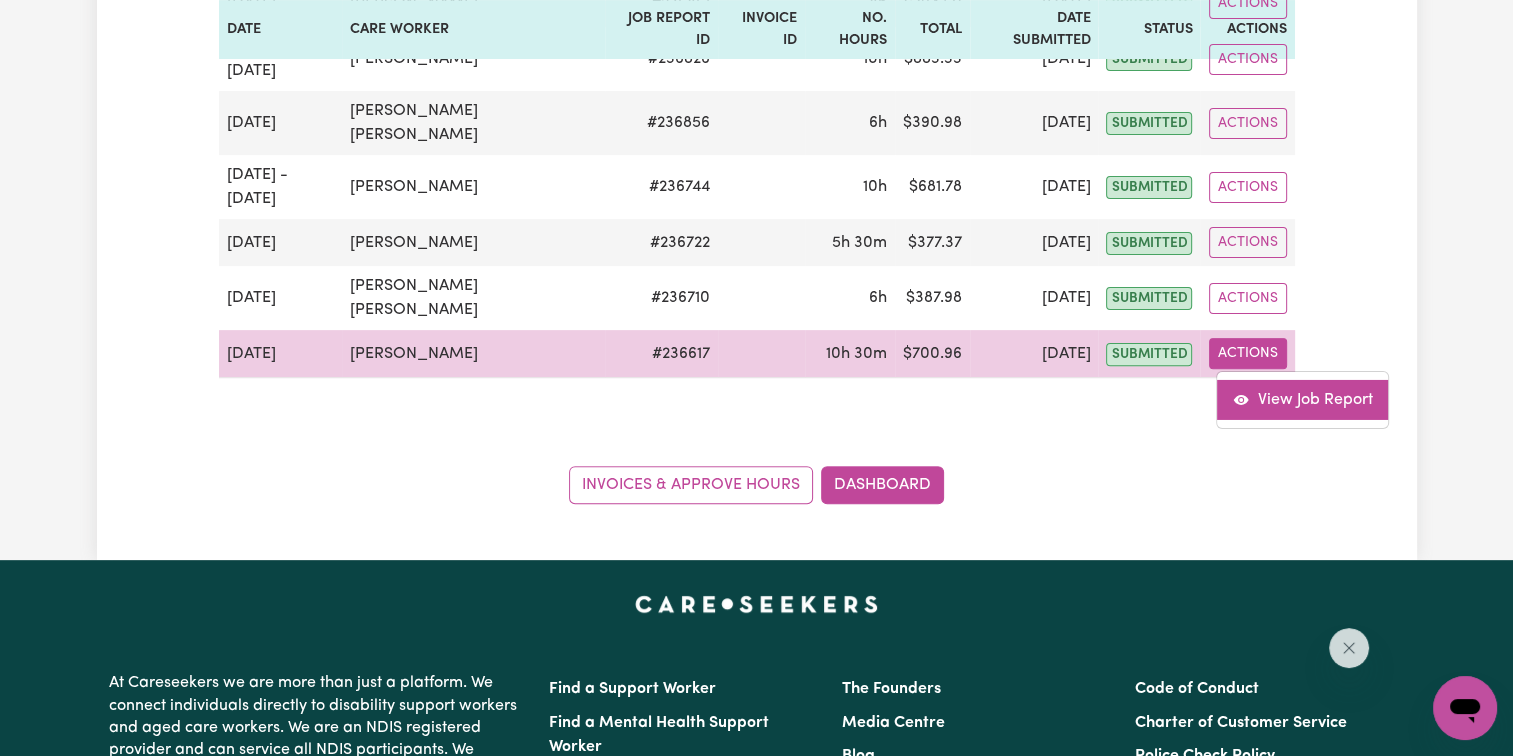 drag, startPoint x: 1264, startPoint y: 254, endPoint x: 1279, endPoint y: 288, distance: 37.161808 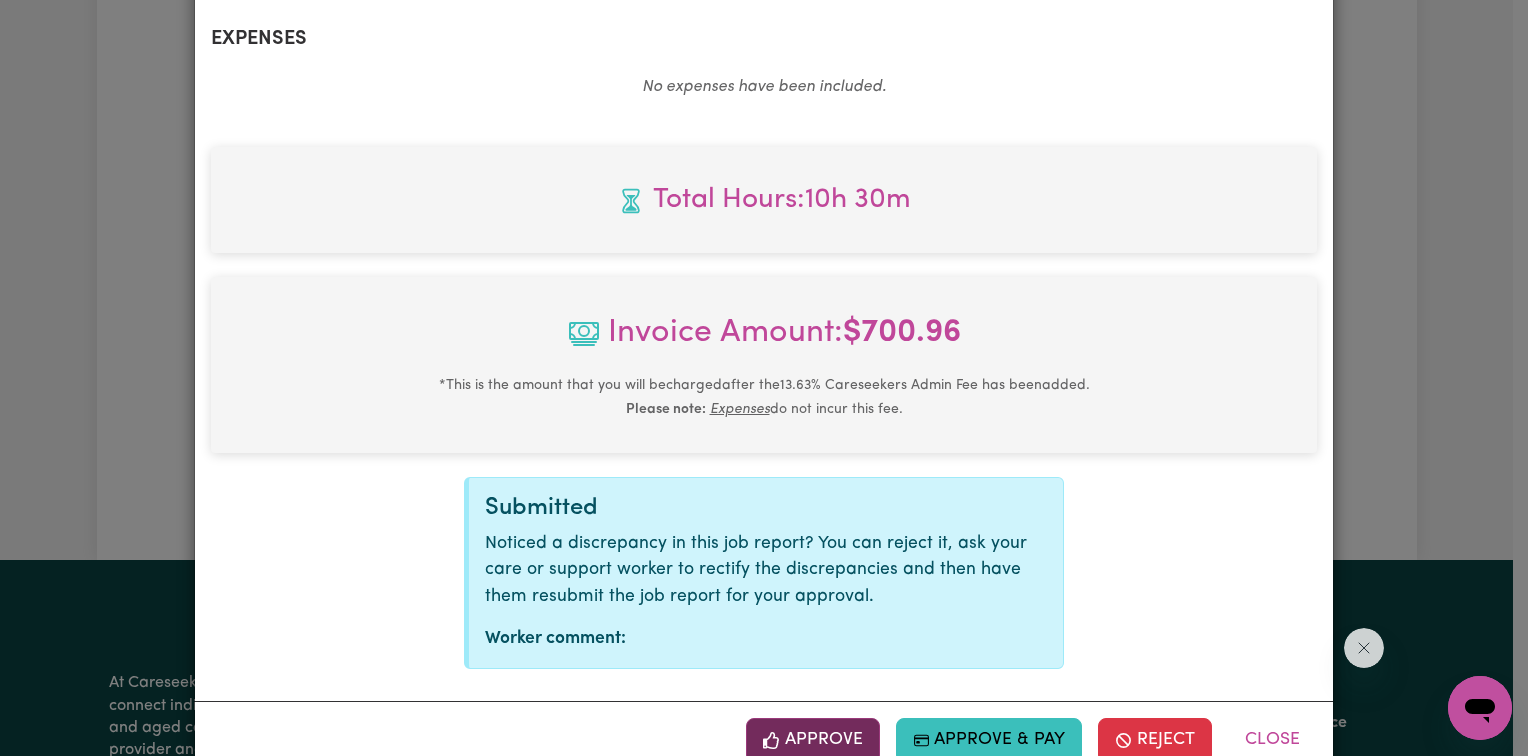 scroll, scrollTop: 812, scrollLeft: 0, axis: vertical 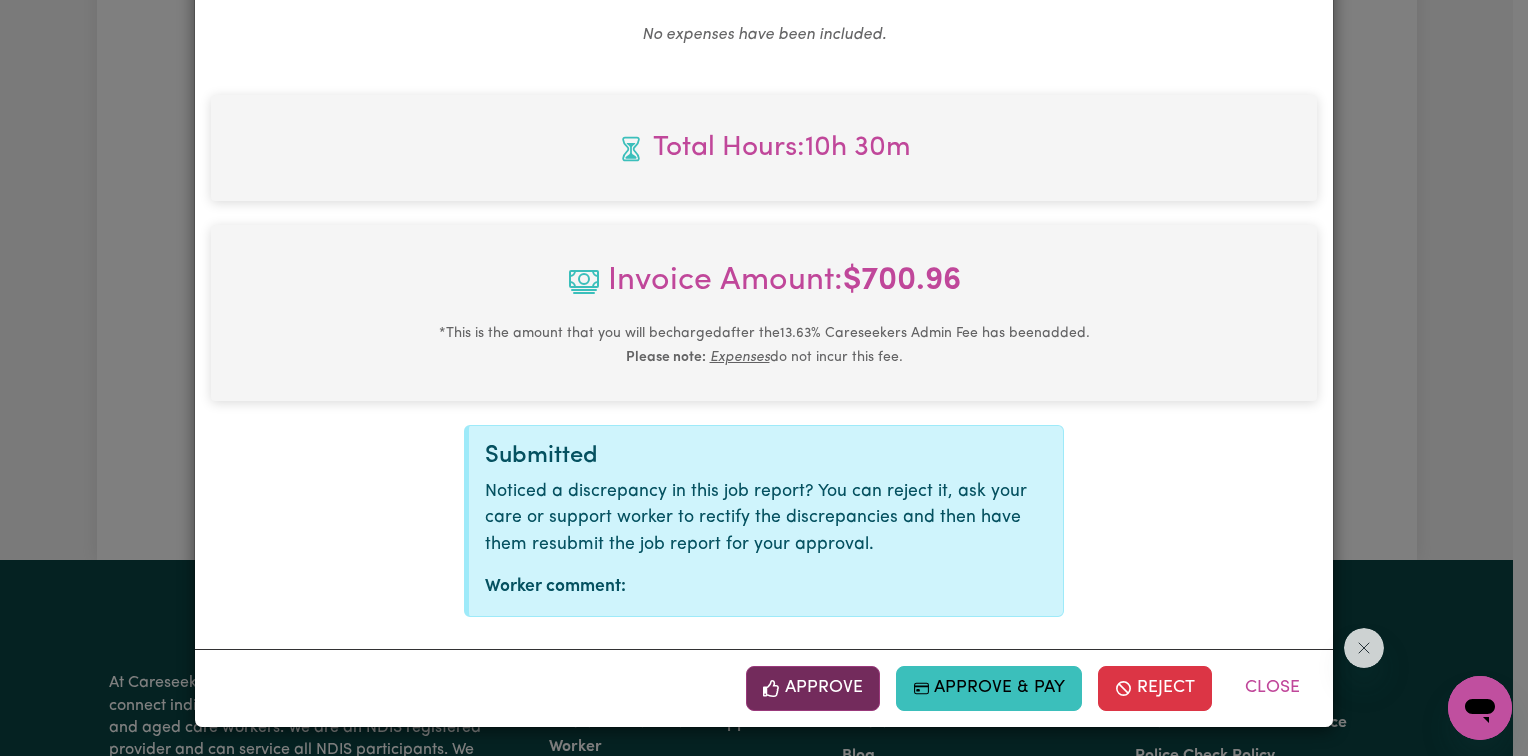 click on "Approve" at bounding box center [813, 688] 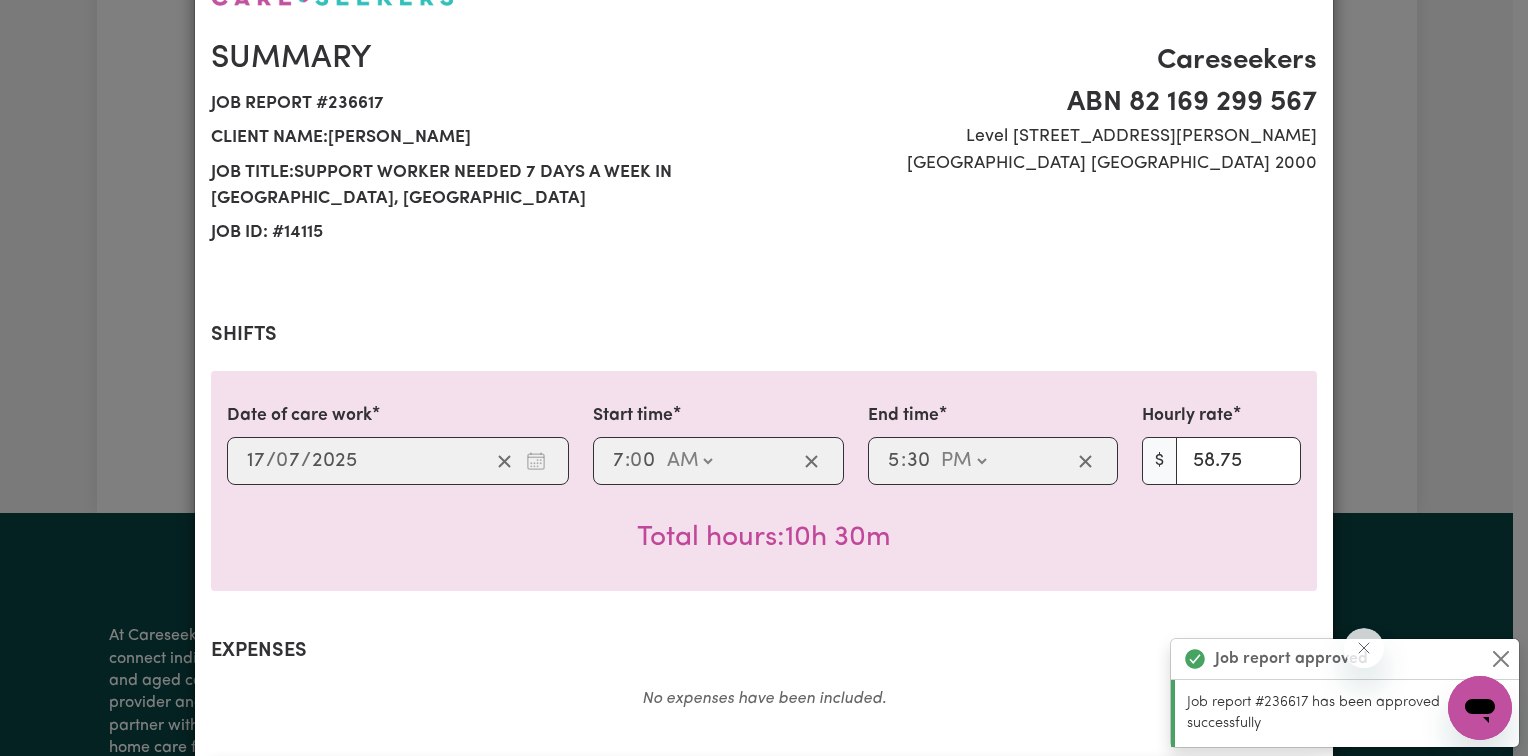scroll, scrollTop: 0, scrollLeft: 0, axis: both 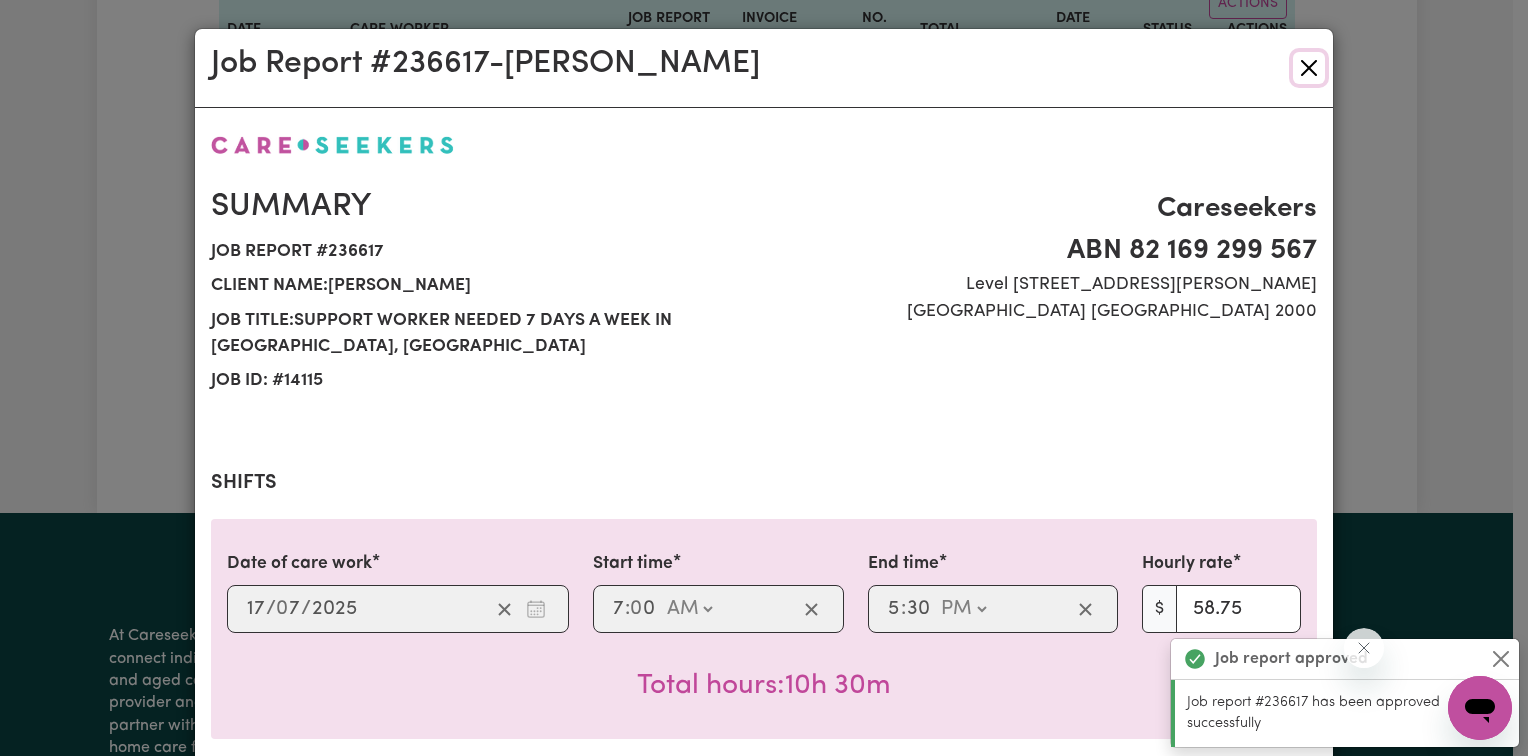 click at bounding box center (1309, 68) 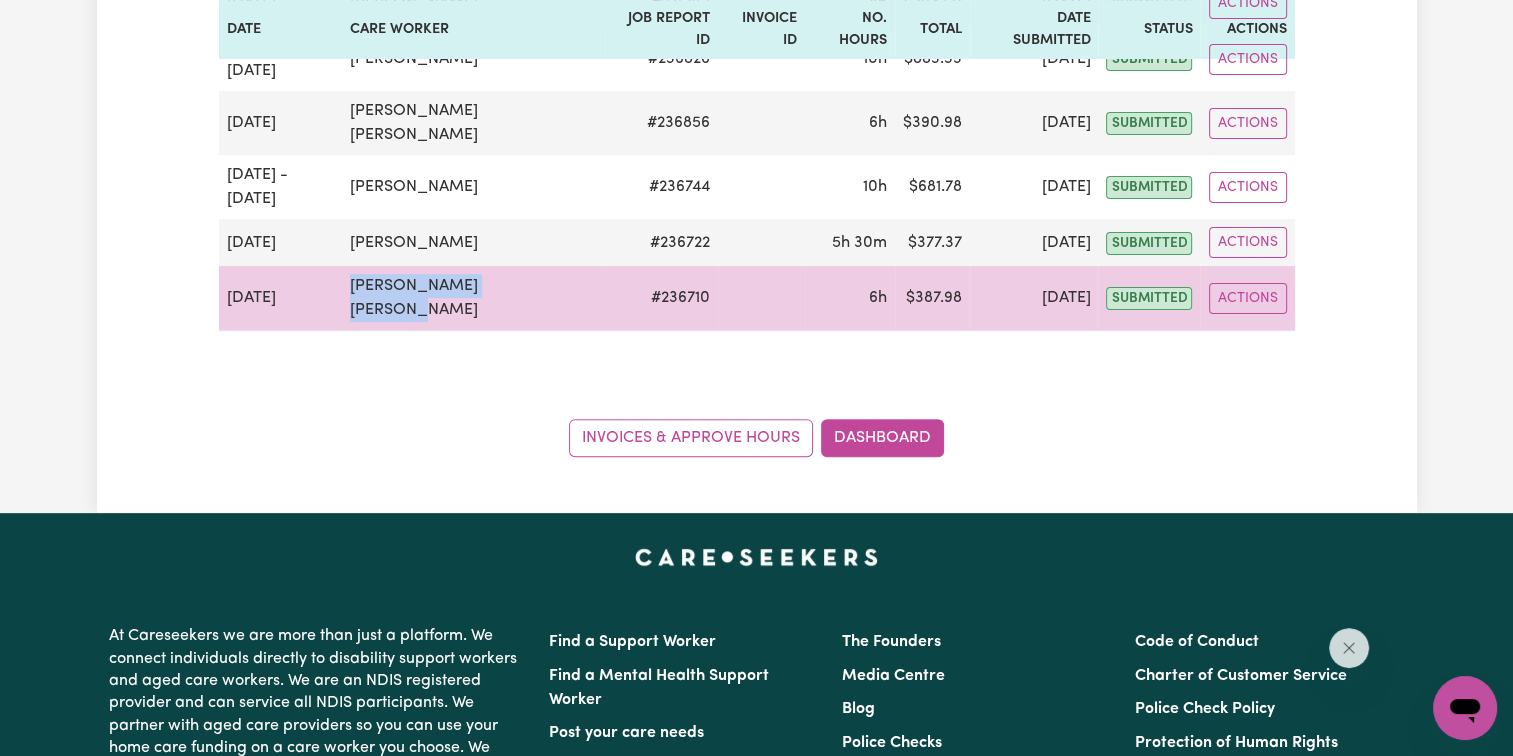 drag, startPoint x: 514, startPoint y: 193, endPoint x: 347, endPoint y: 192, distance: 167.00299 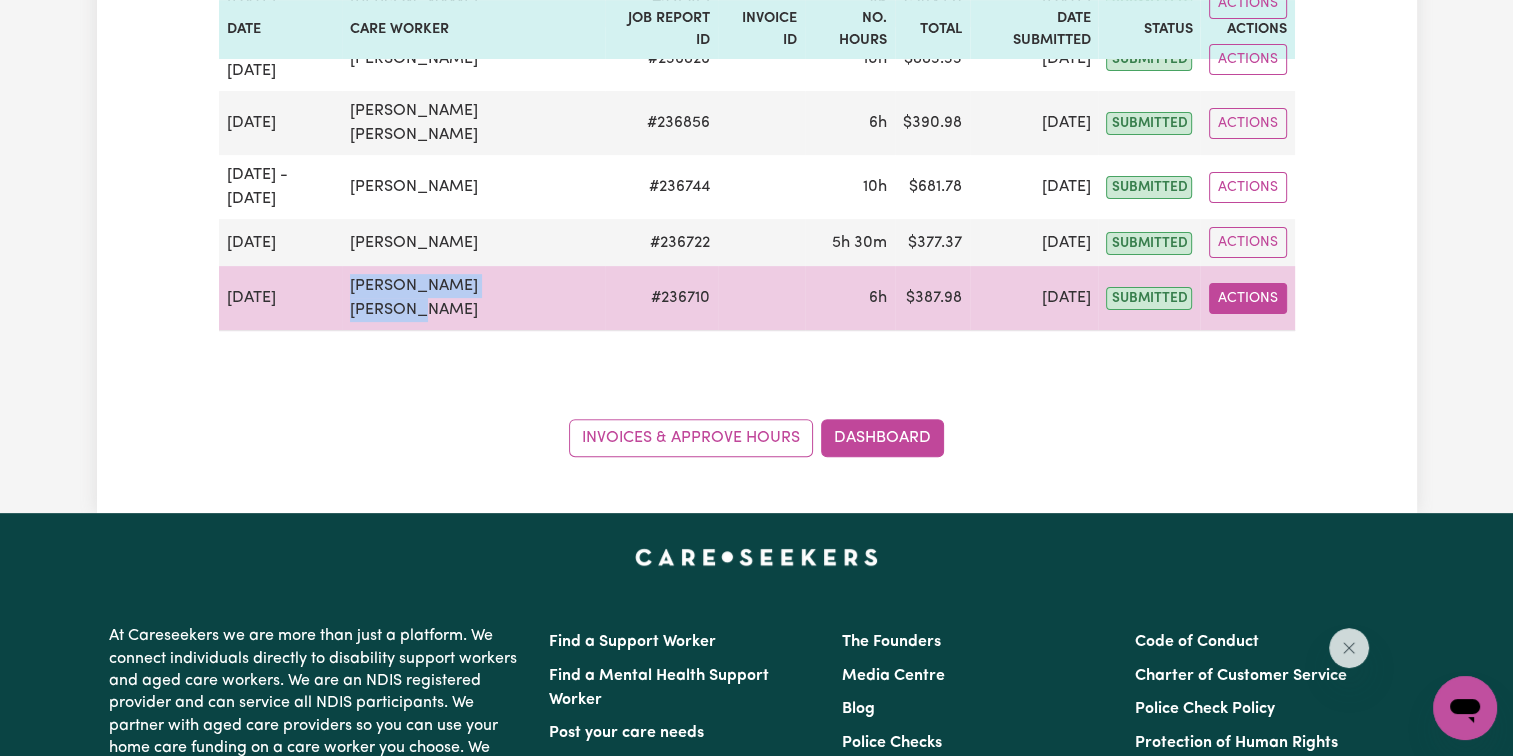 click on "Actions" at bounding box center [1248, 298] 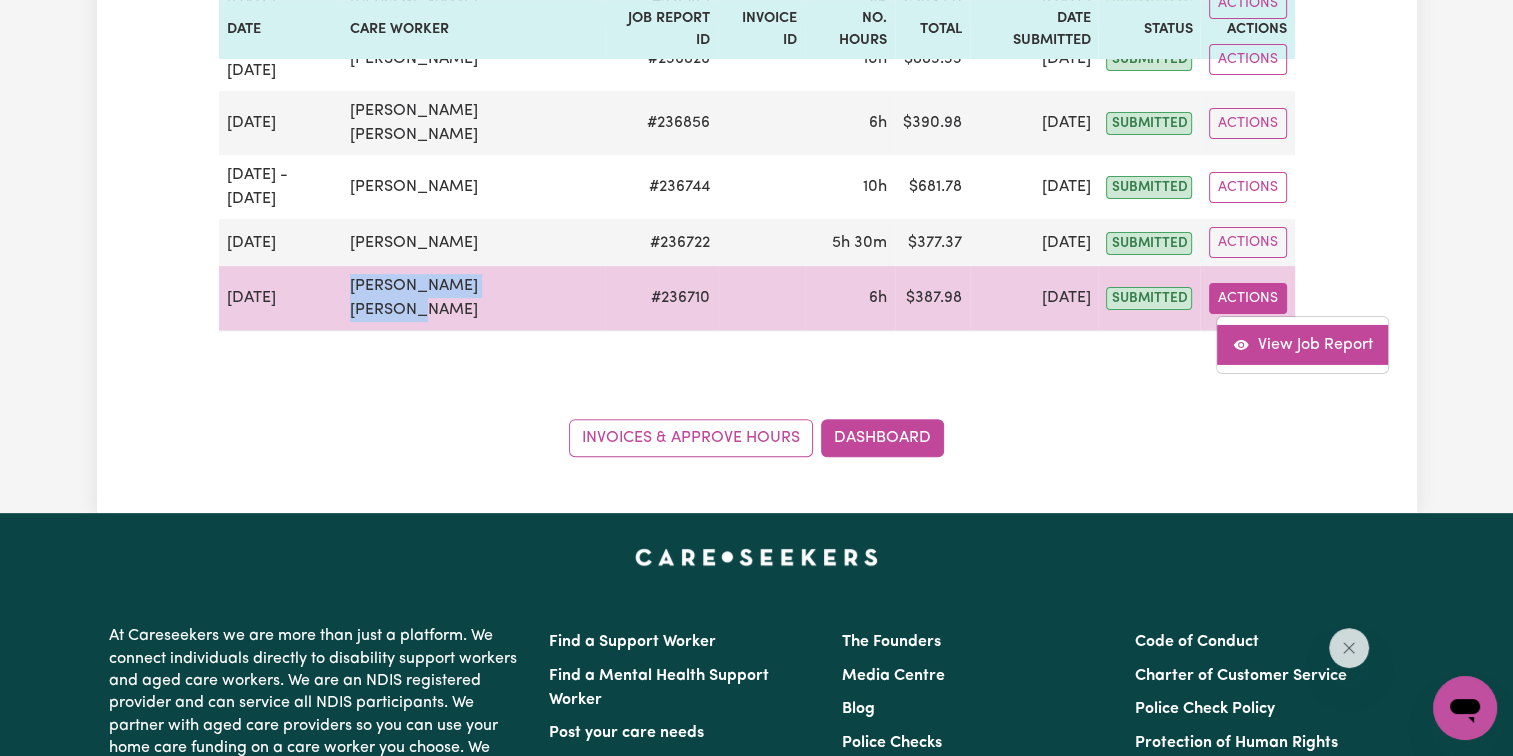 drag, startPoint x: 1268, startPoint y: 212, endPoint x: 1272, endPoint y: 250, distance: 38.209946 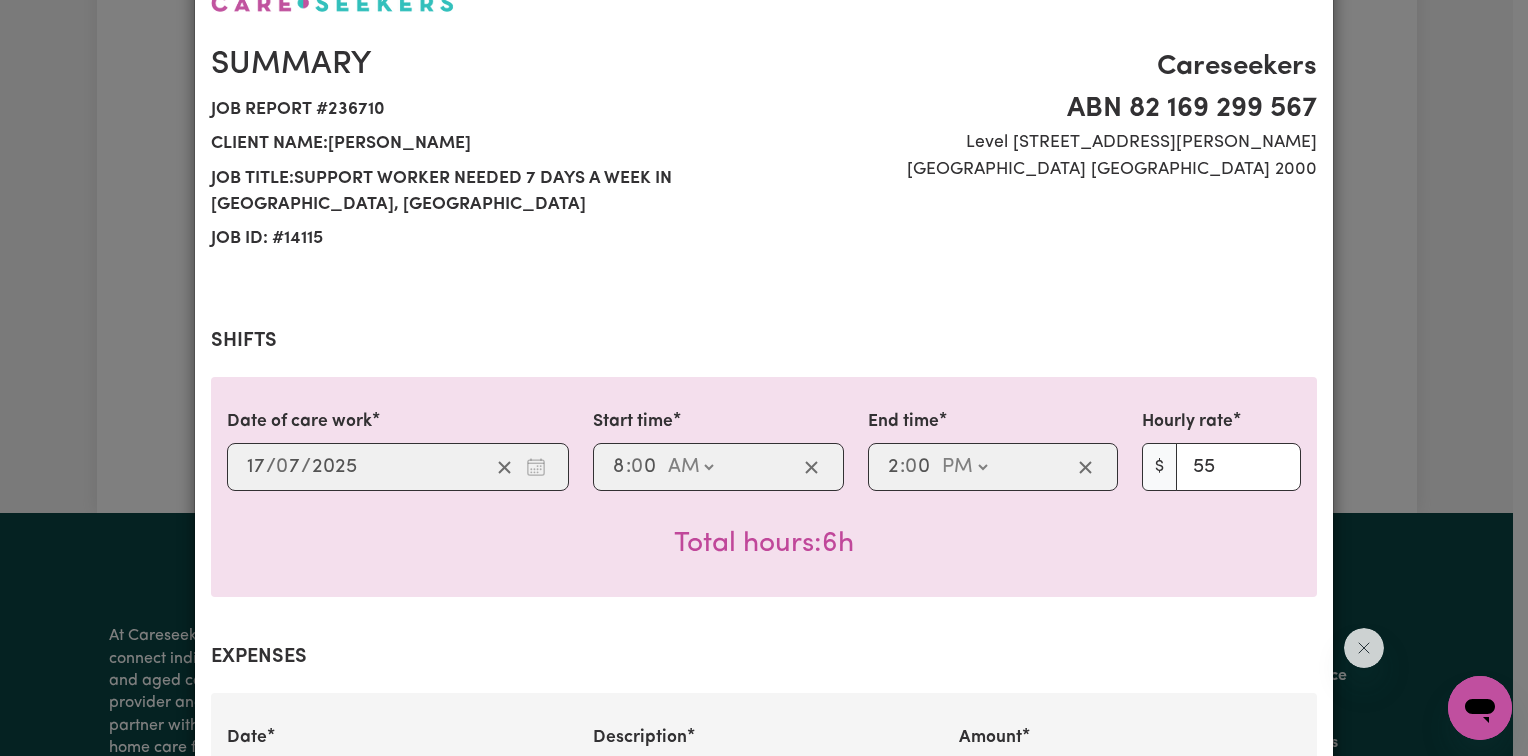 scroll, scrollTop: 500, scrollLeft: 0, axis: vertical 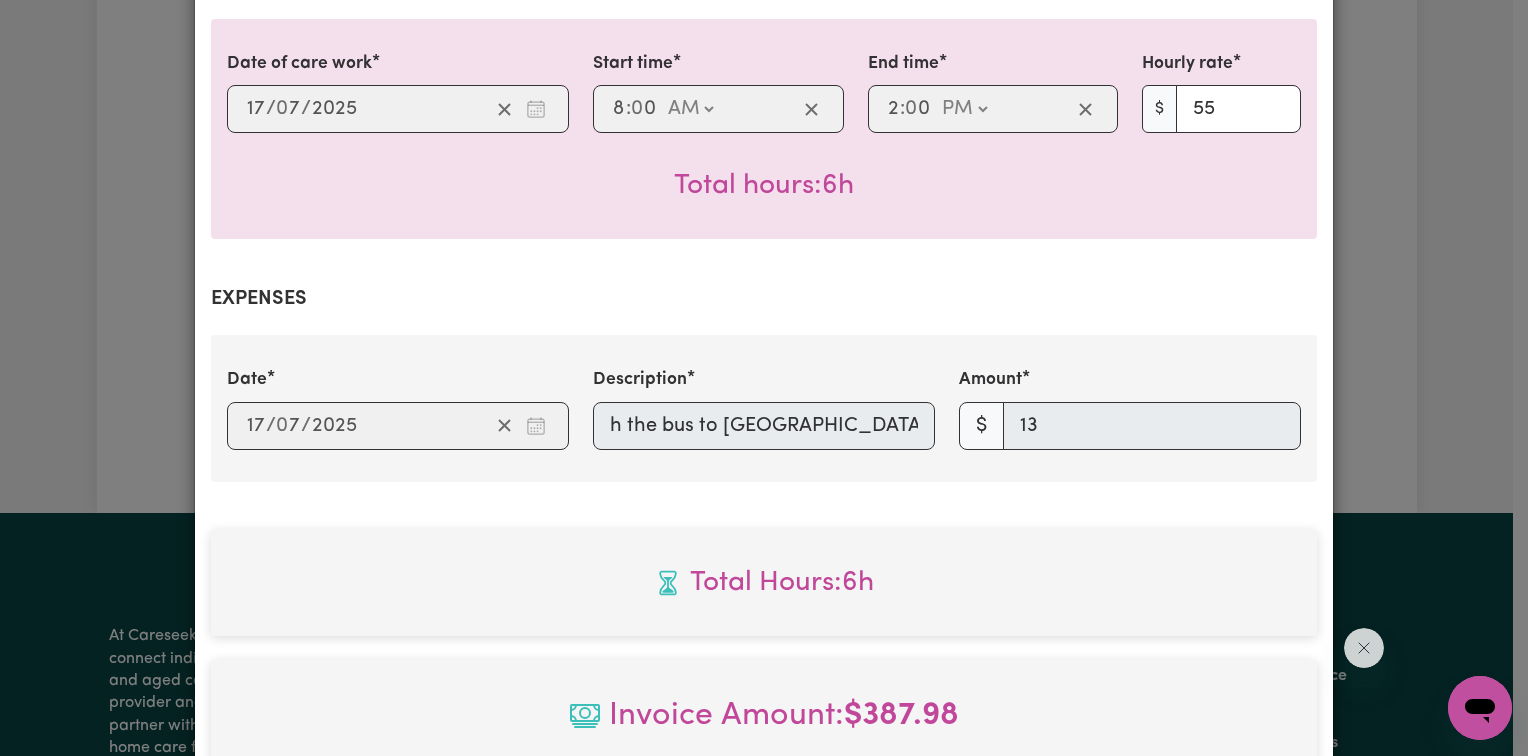 click on "Date [DATE] 17 / 0 7 / 2025 Description Drove to [GEOGRAPHIC_DATA] to catch the bus to [GEOGRAPHIC_DATA] and back to home-13km Amount $ 13" at bounding box center (764, 408) 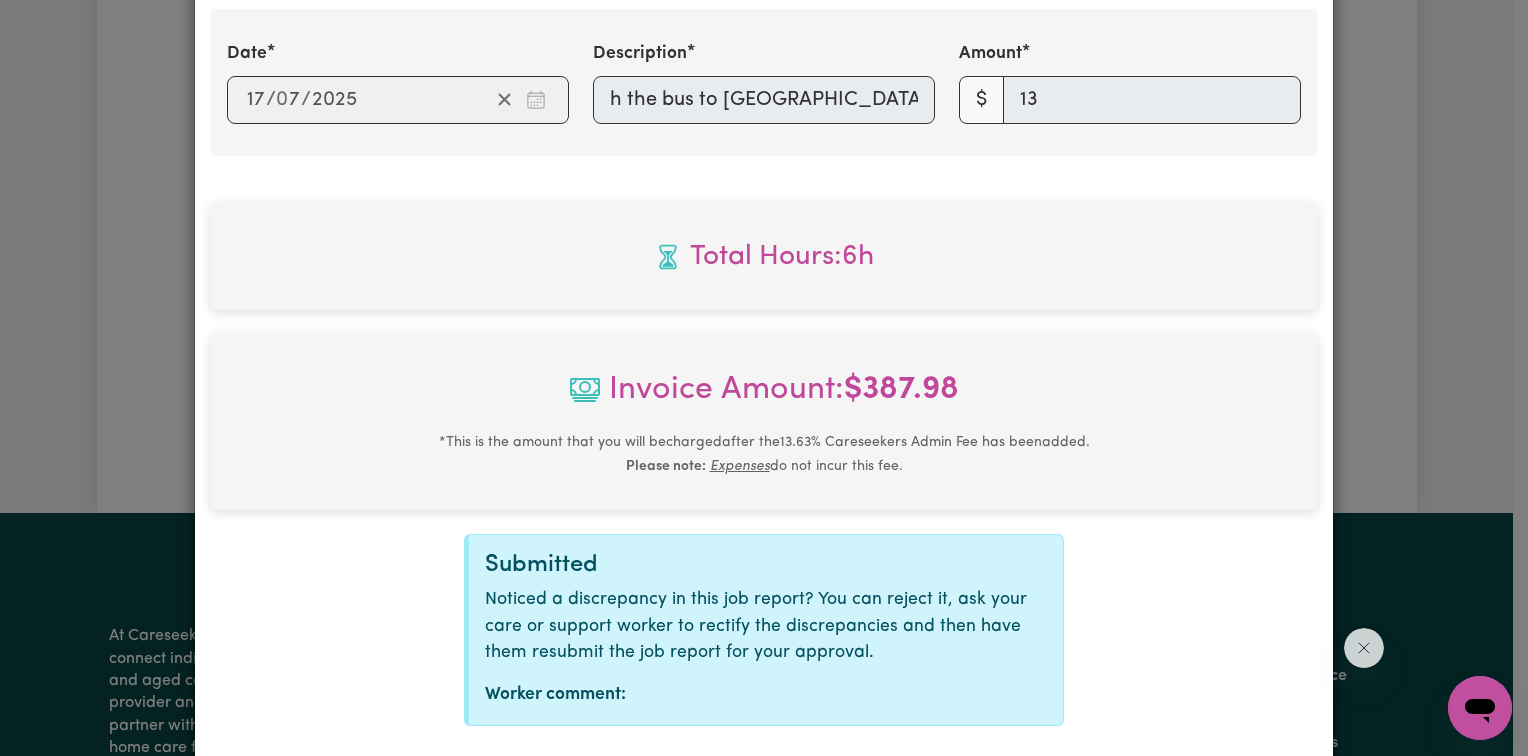 scroll, scrollTop: 934, scrollLeft: 0, axis: vertical 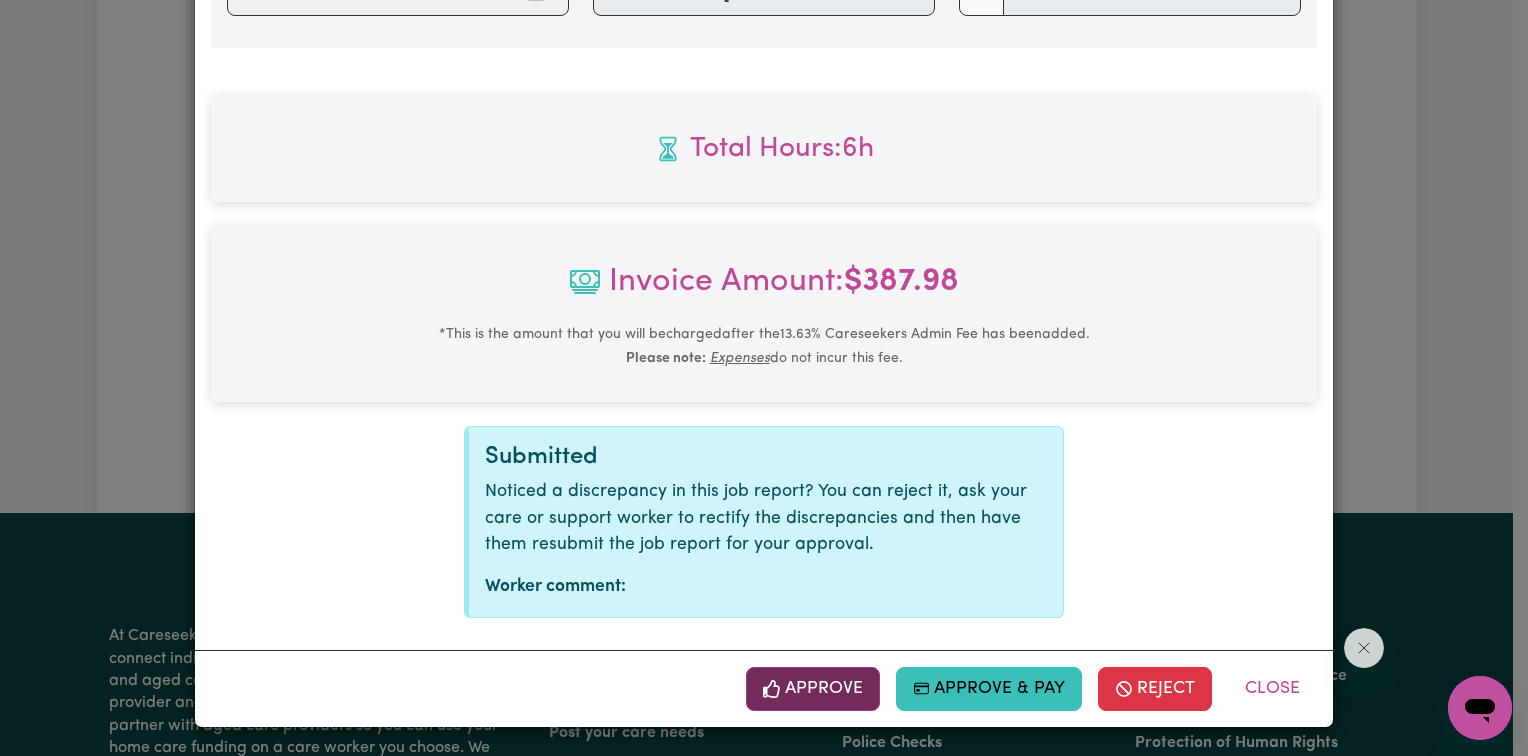 click on "Approve" at bounding box center (813, 689) 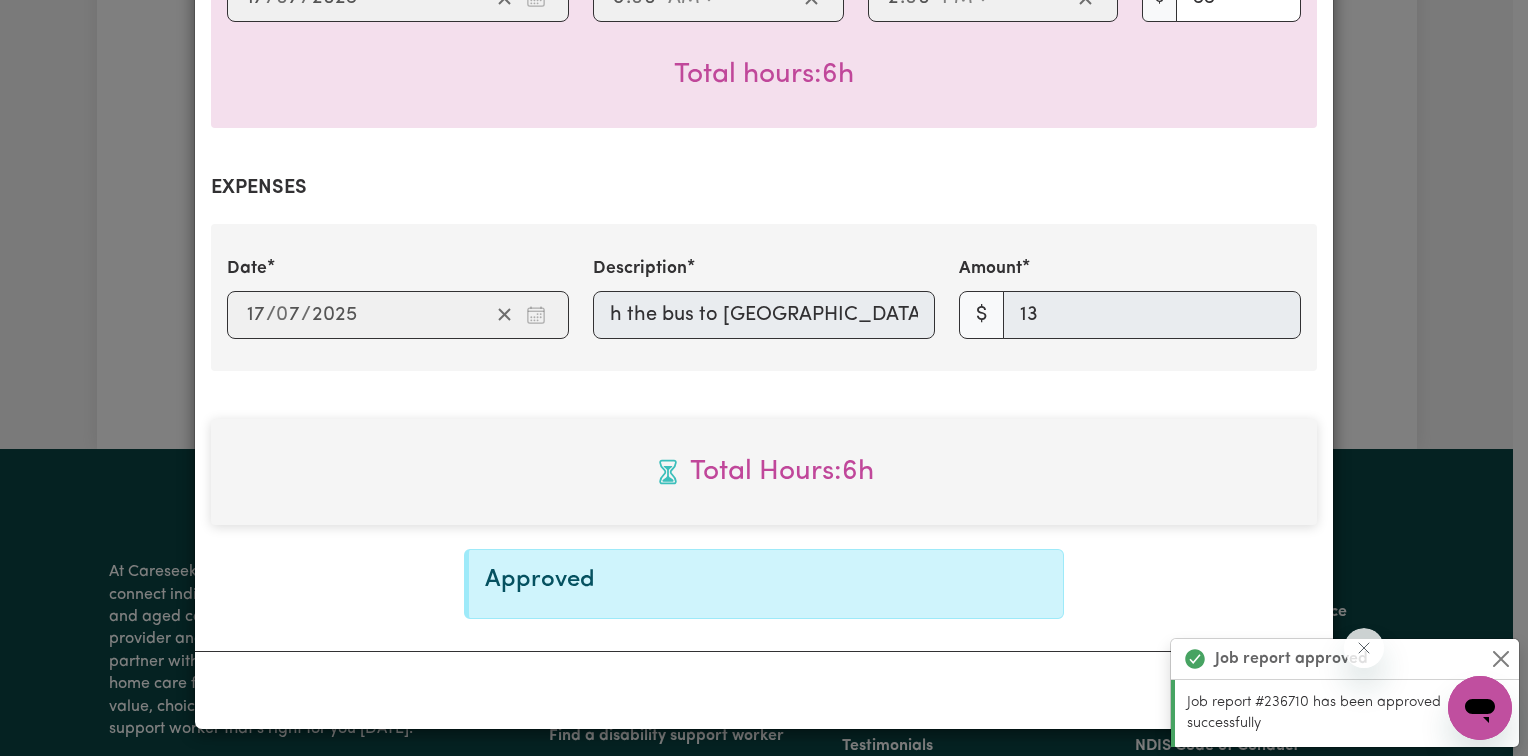 scroll, scrollTop: 0, scrollLeft: 0, axis: both 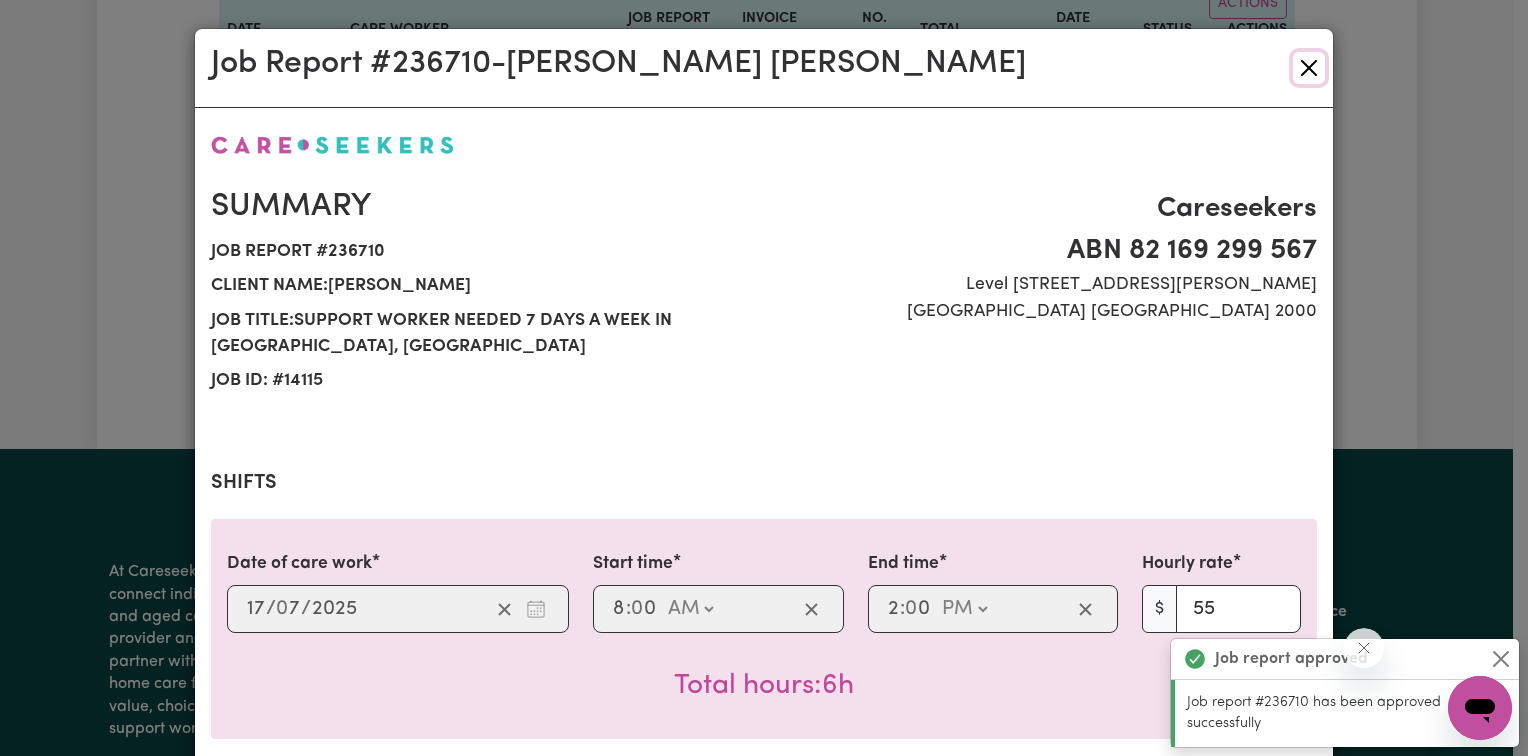 click at bounding box center [1309, 68] 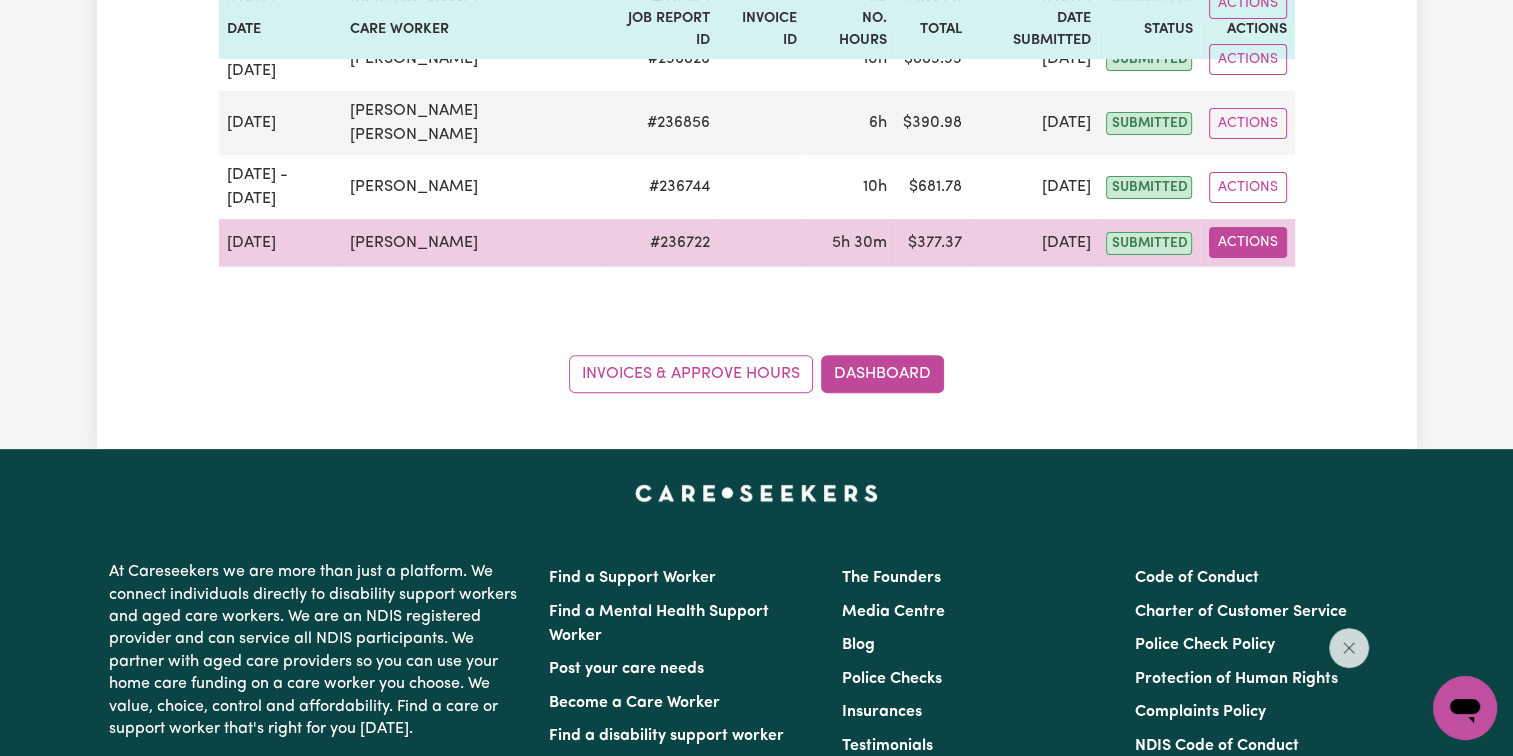click on "Actions" at bounding box center (1248, 242) 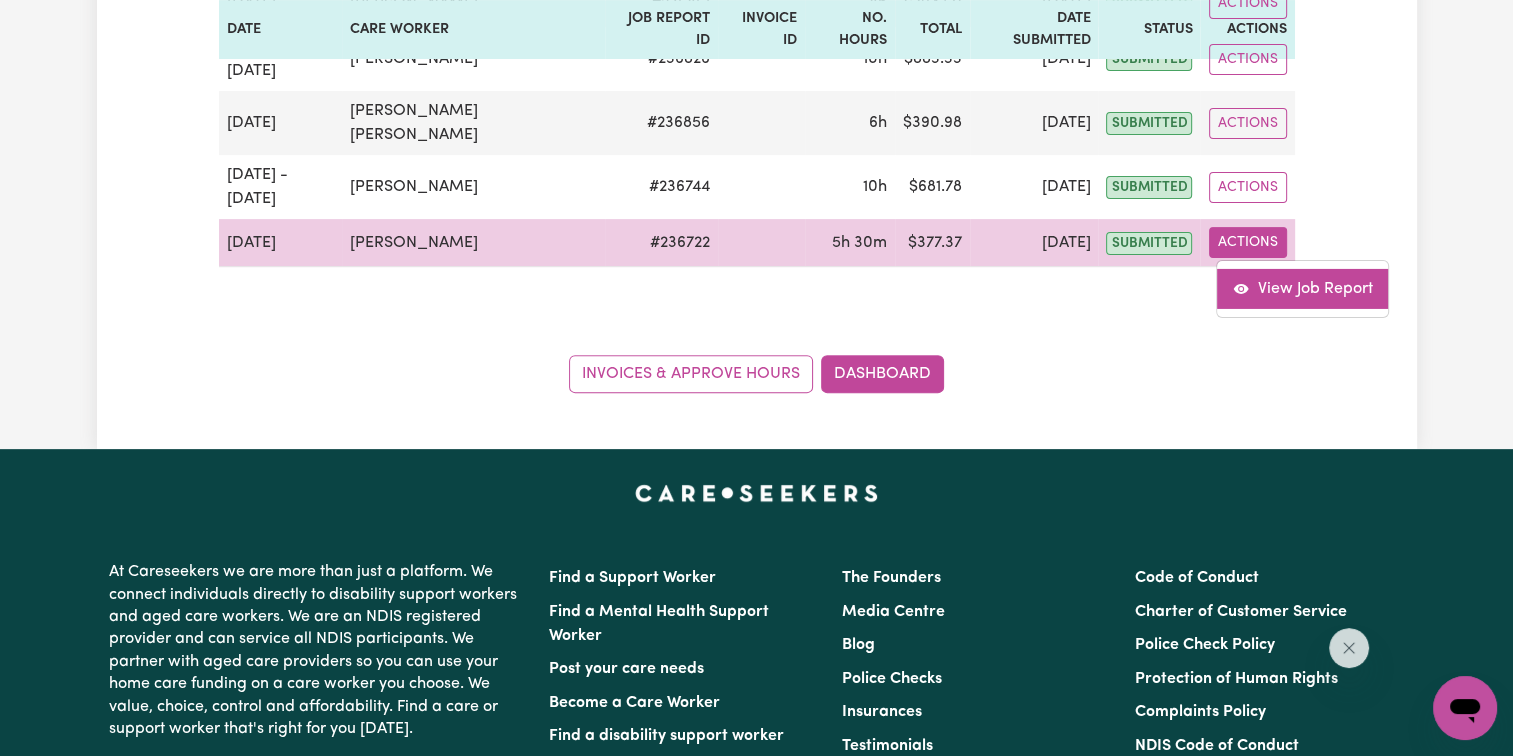click on "View Job Report" at bounding box center (1302, 289) 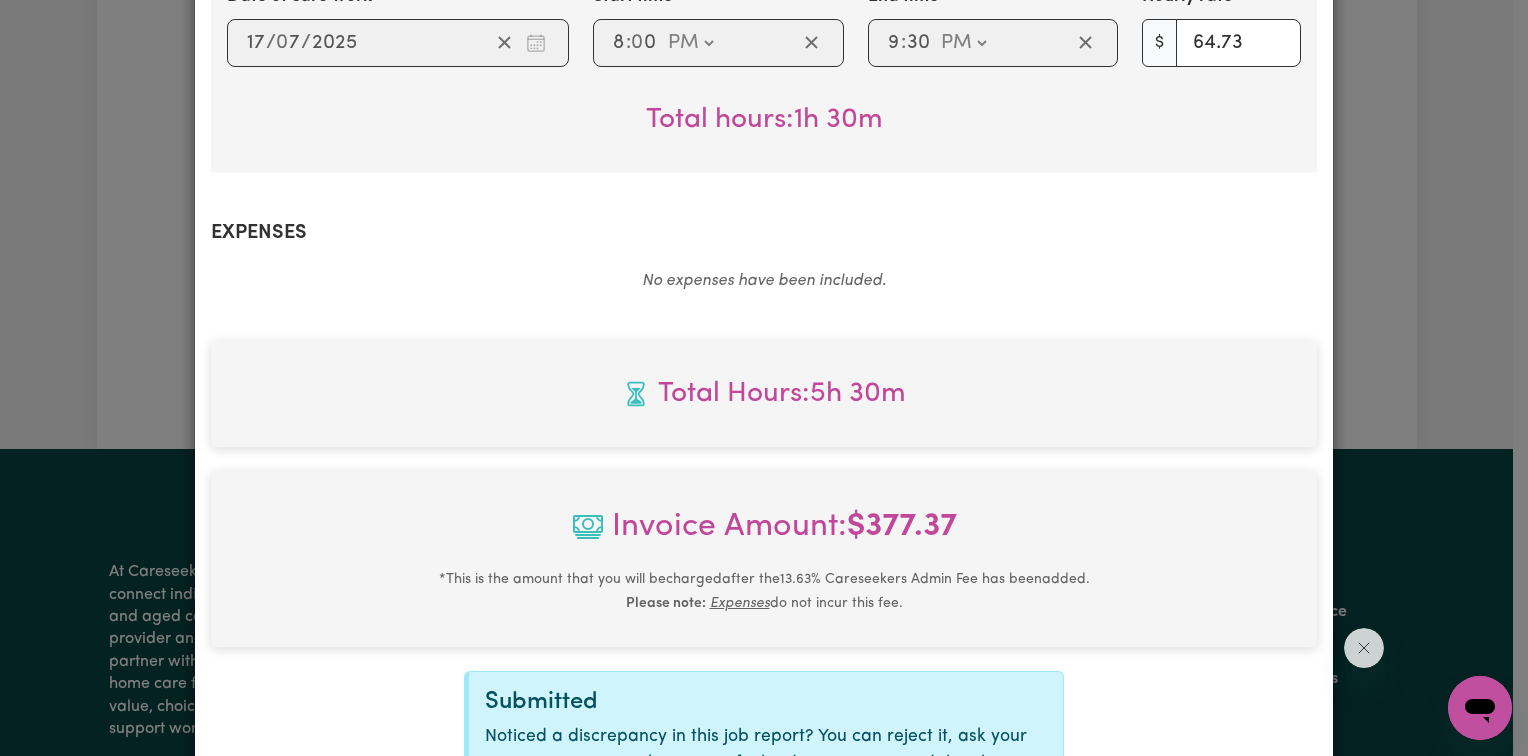 scroll, scrollTop: 1056, scrollLeft: 0, axis: vertical 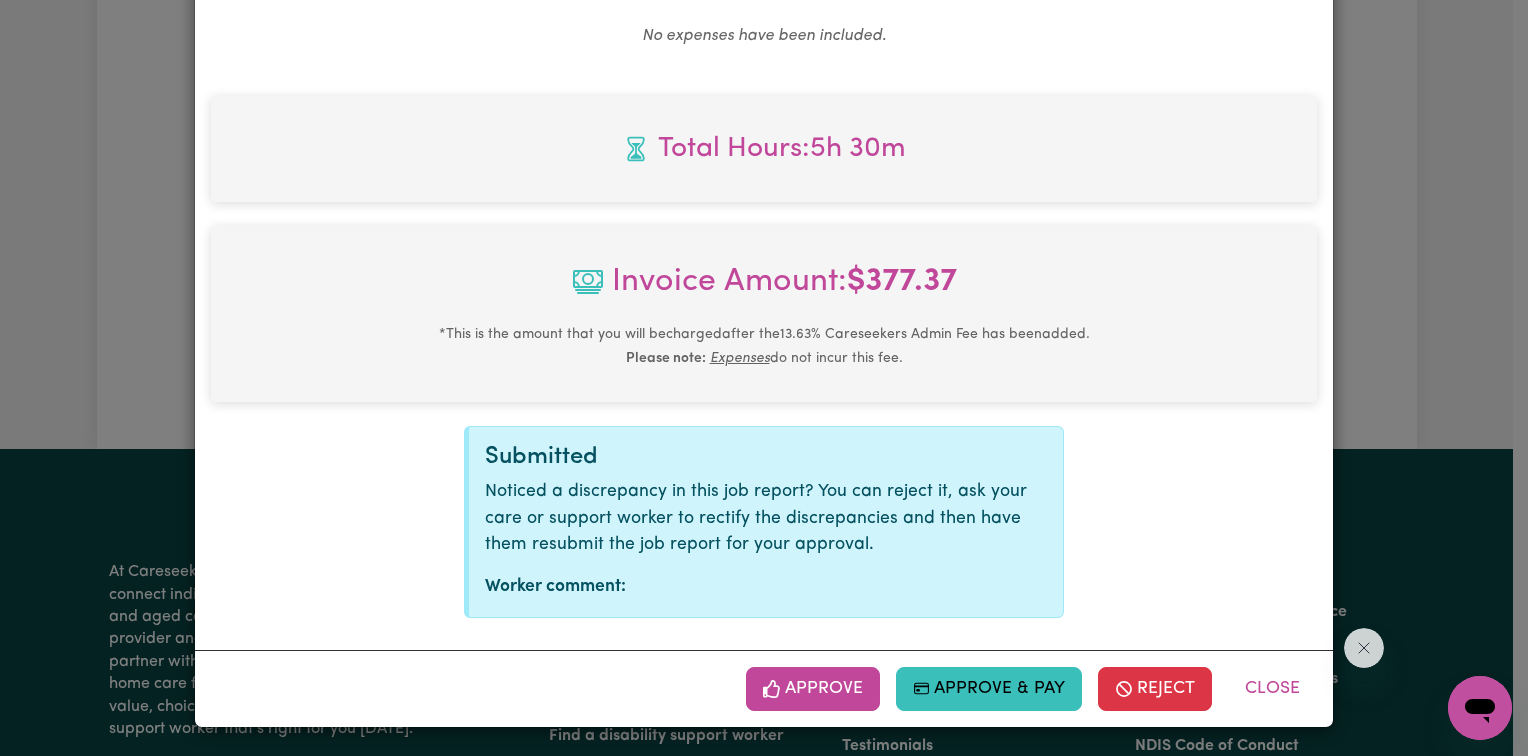 click 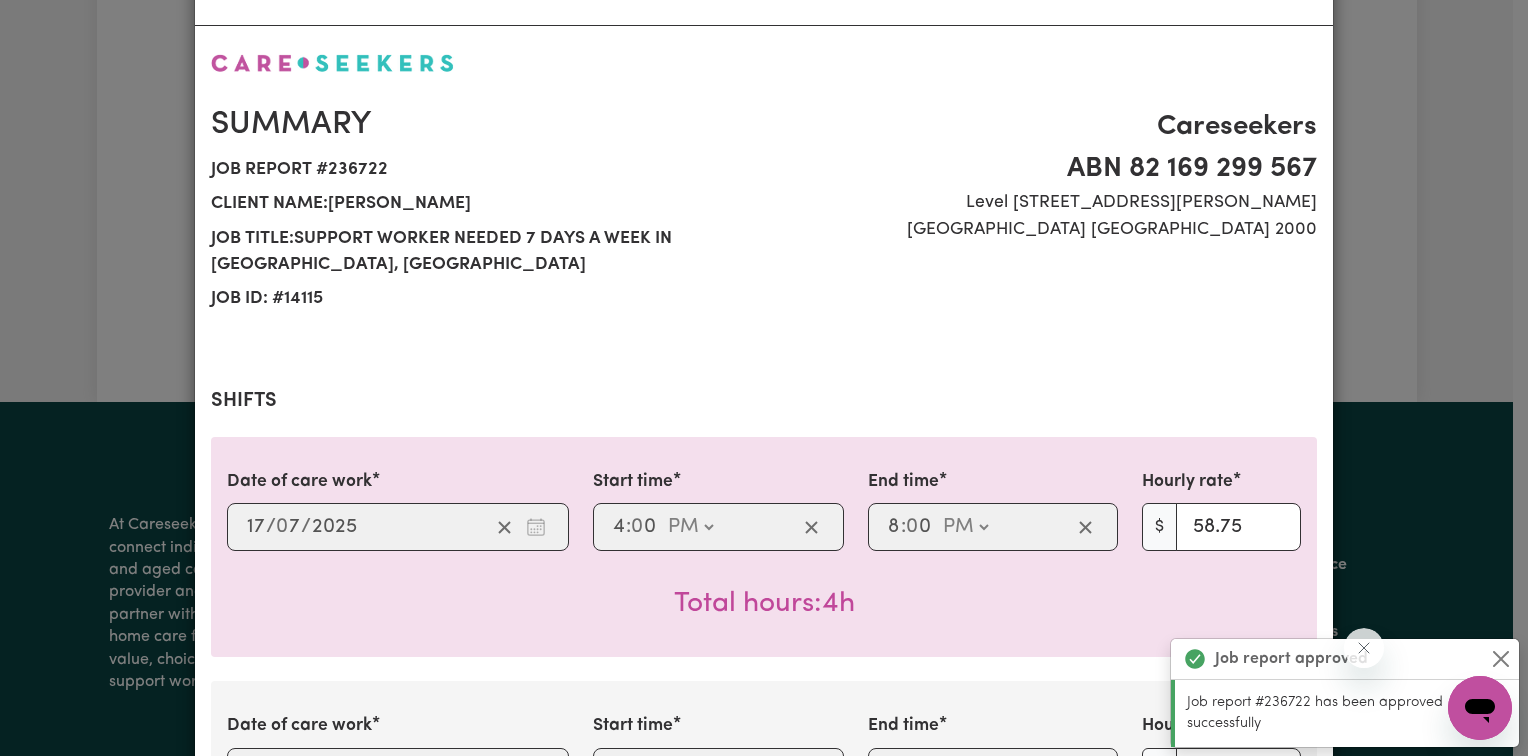 scroll, scrollTop: 0, scrollLeft: 0, axis: both 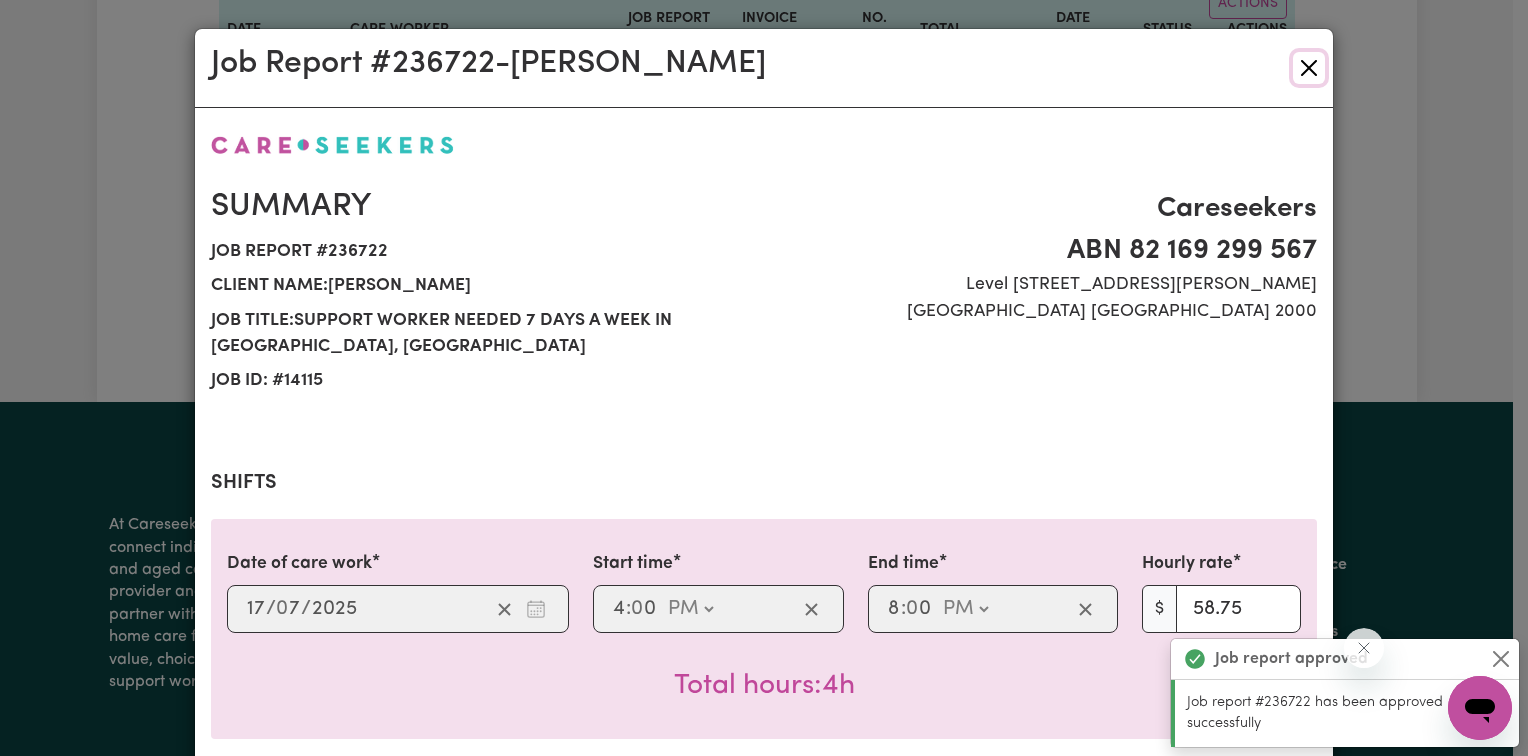 click at bounding box center (1309, 68) 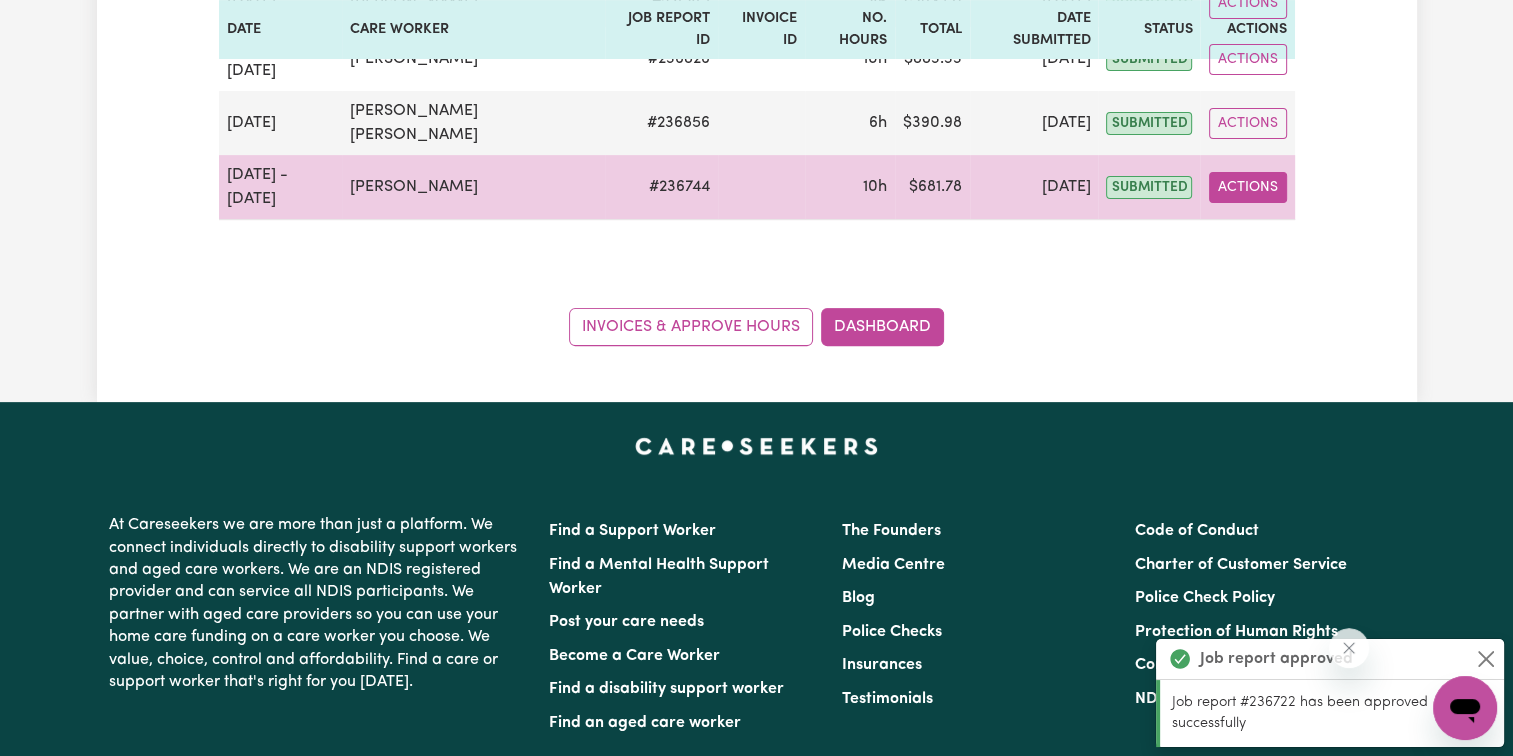click on "Actions" at bounding box center (1248, 187) 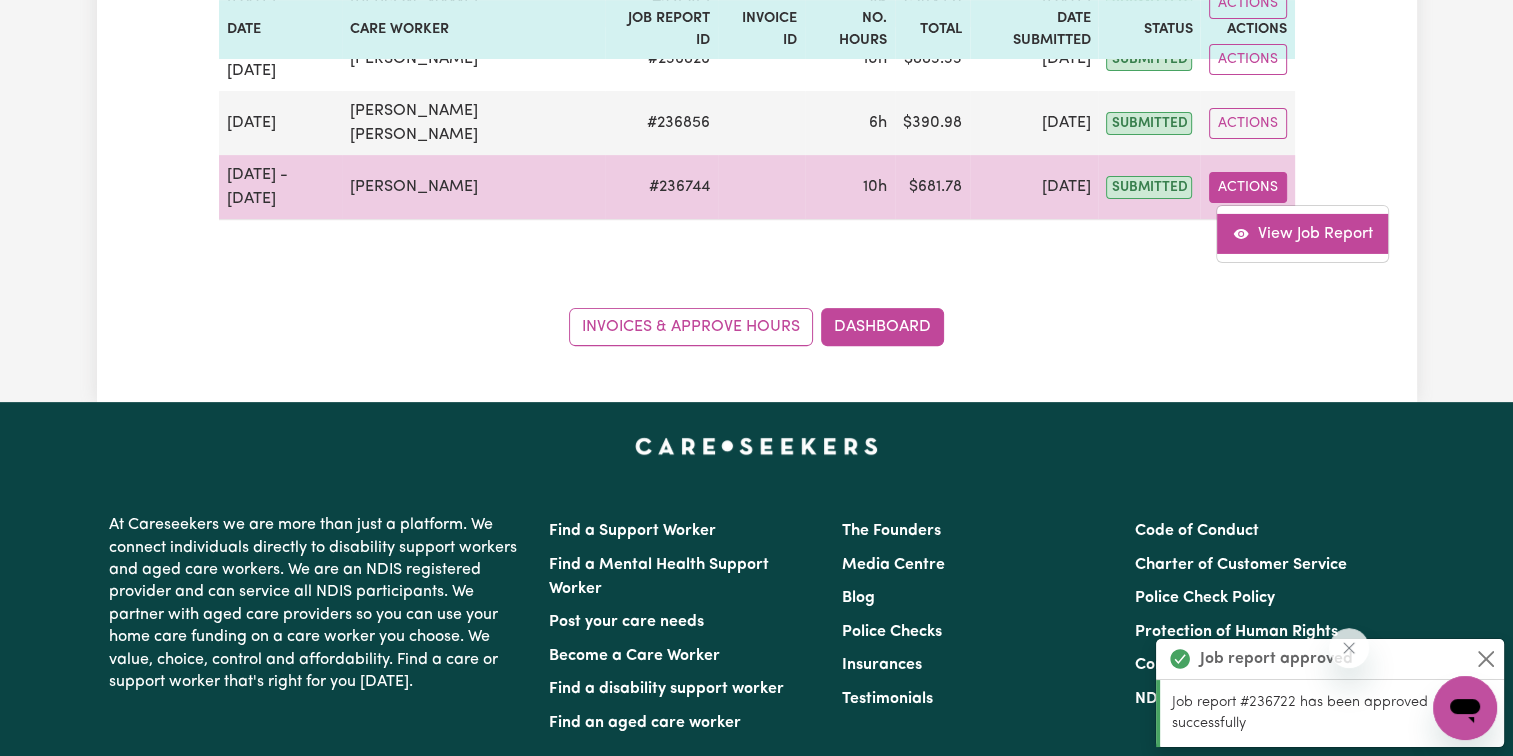 drag, startPoint x: 1247, startPoint y: 113, endPoint x: 1259, endPoint y: 140, distance: 29.546574 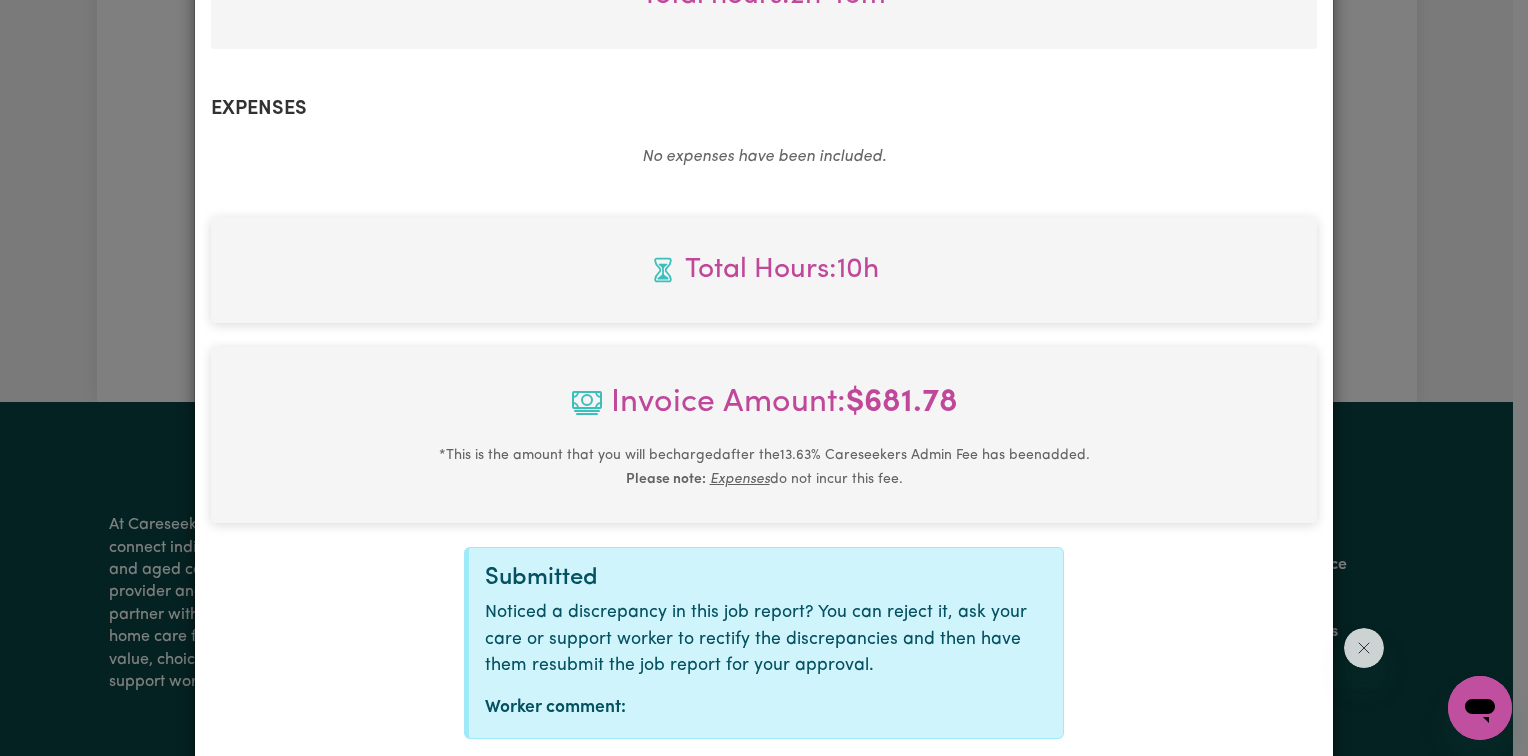 scroll, scrollTop: 1056, scrollLeft: 0, axis: vertical 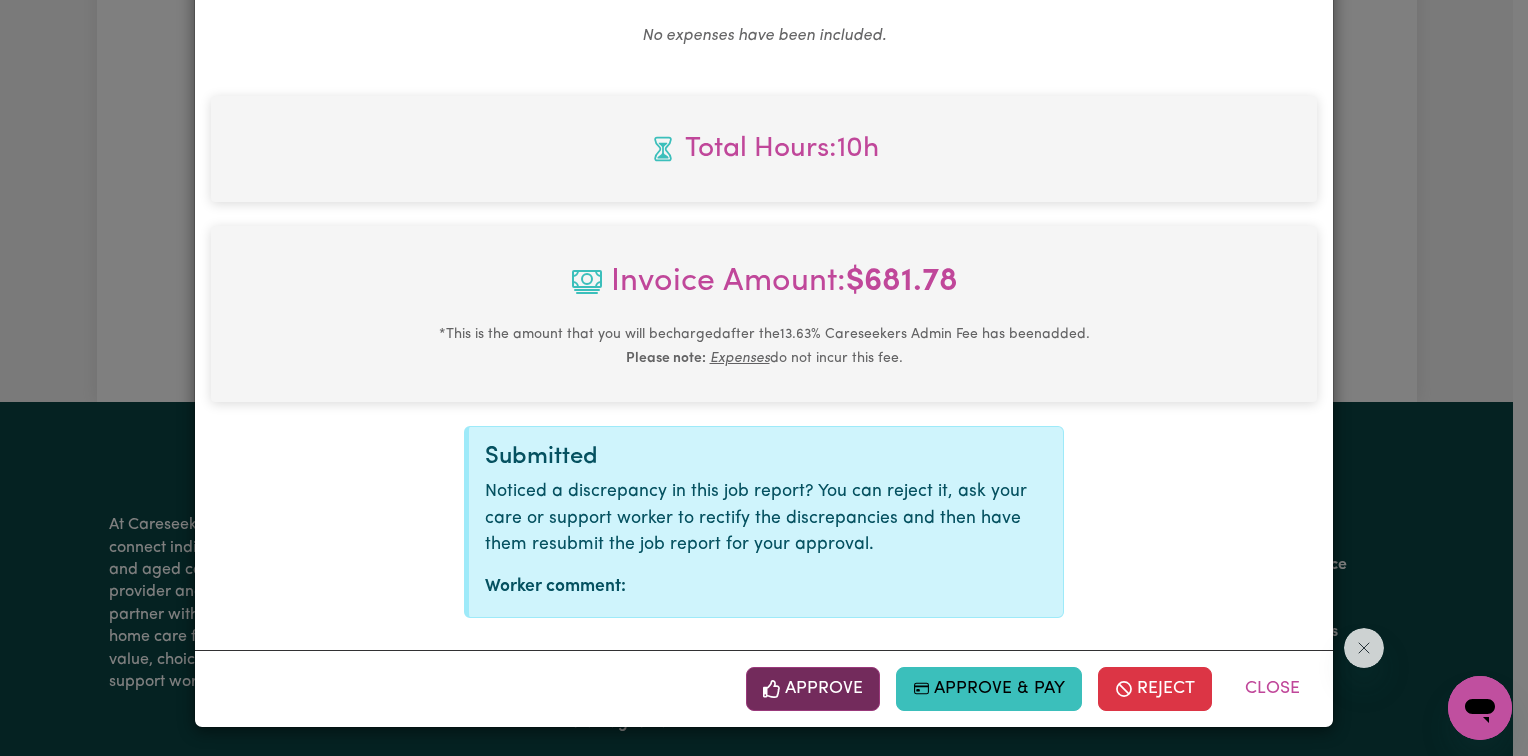 click on "Approve" at bounding box center [813, 689] 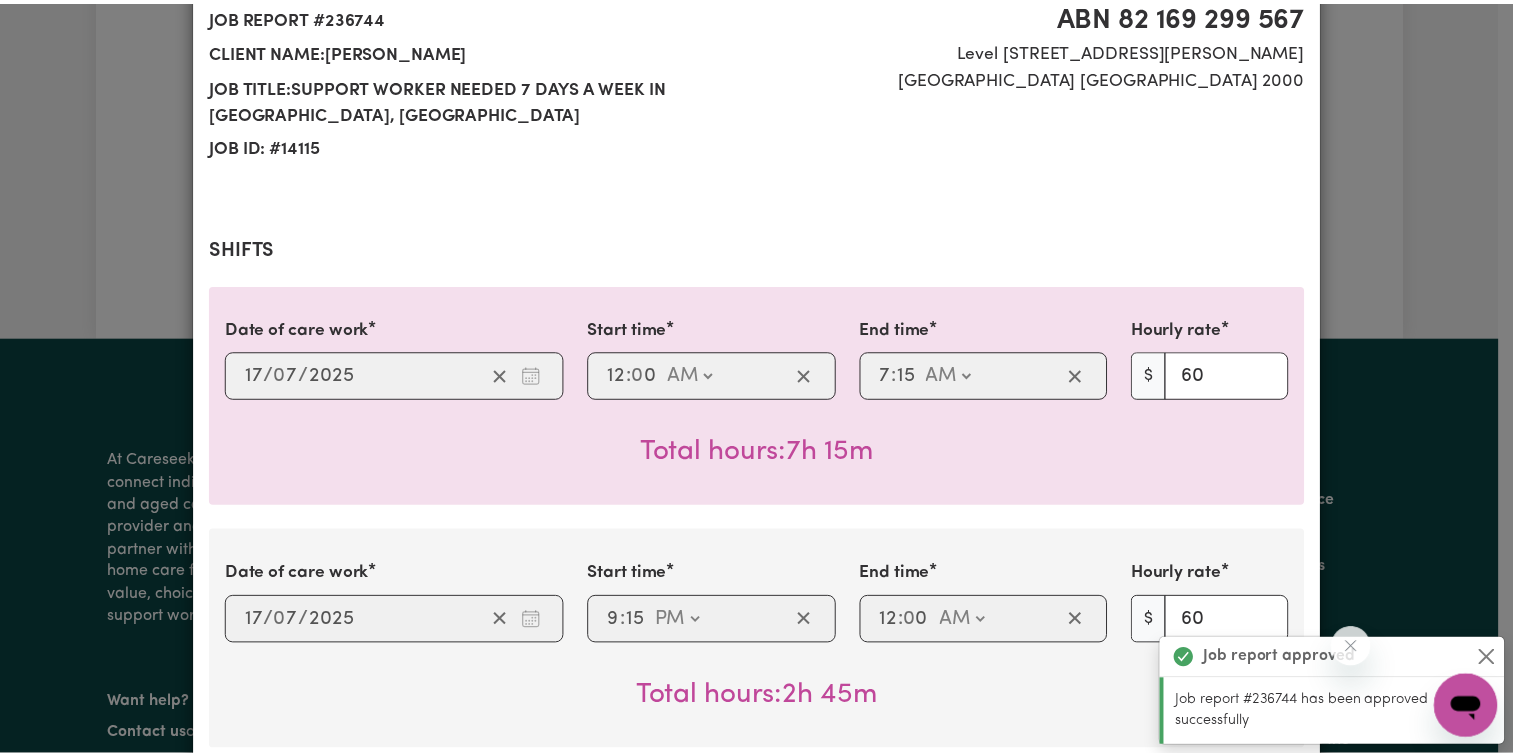 scroll, scrollTop: 0, scrollLeft: 0, axis: both 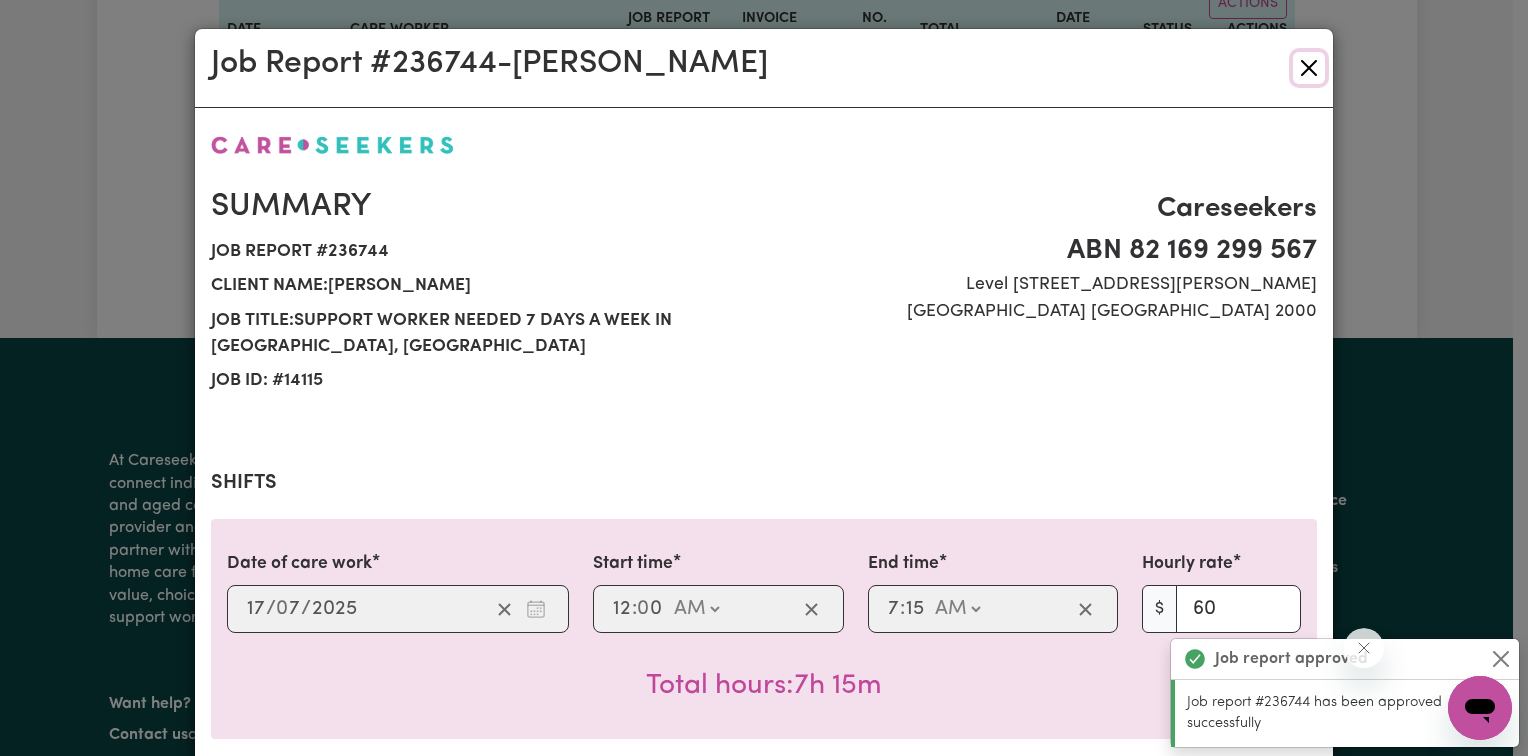 click at bounding box center [1309, 68] 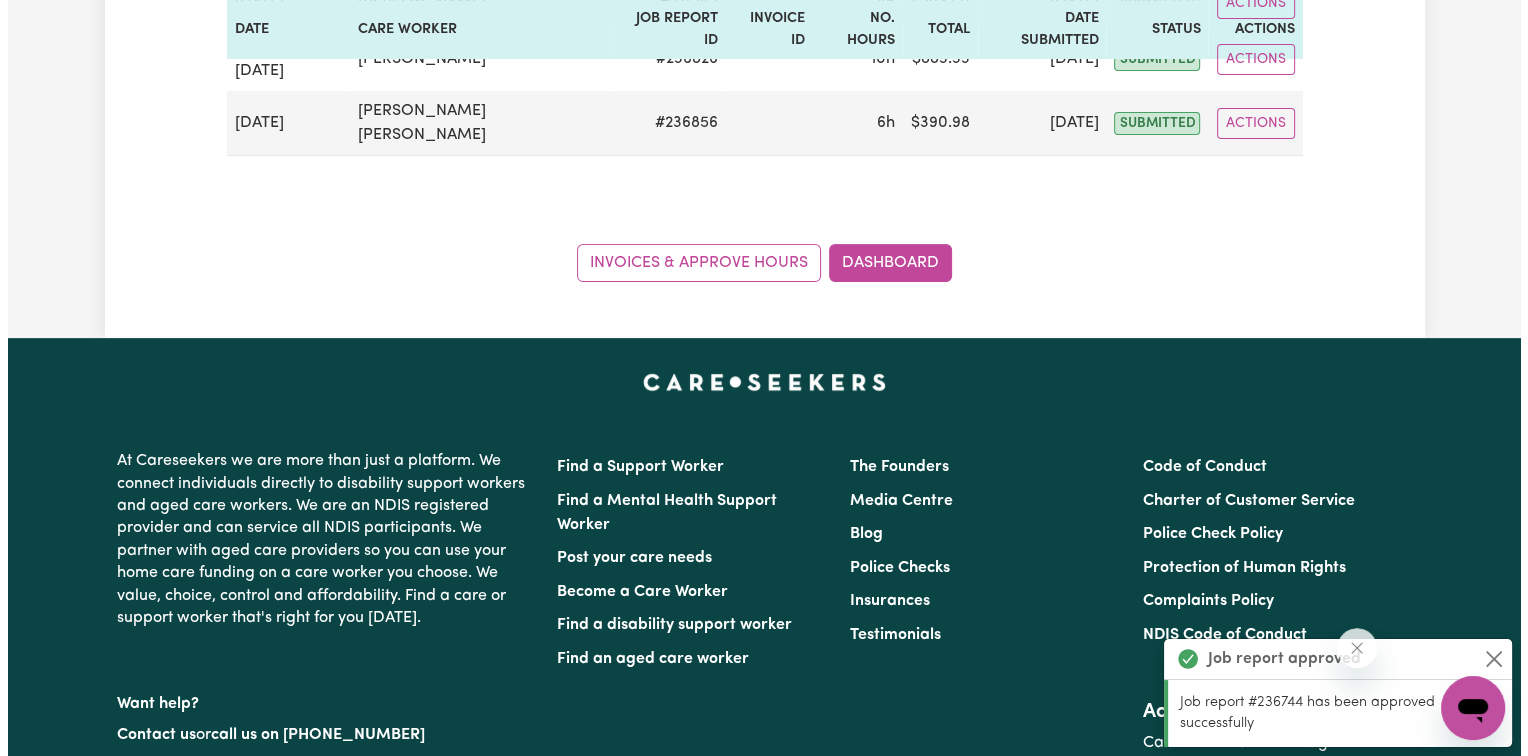 scroll, scrollTop: 400, scrollLeft: 0, axis: vertical 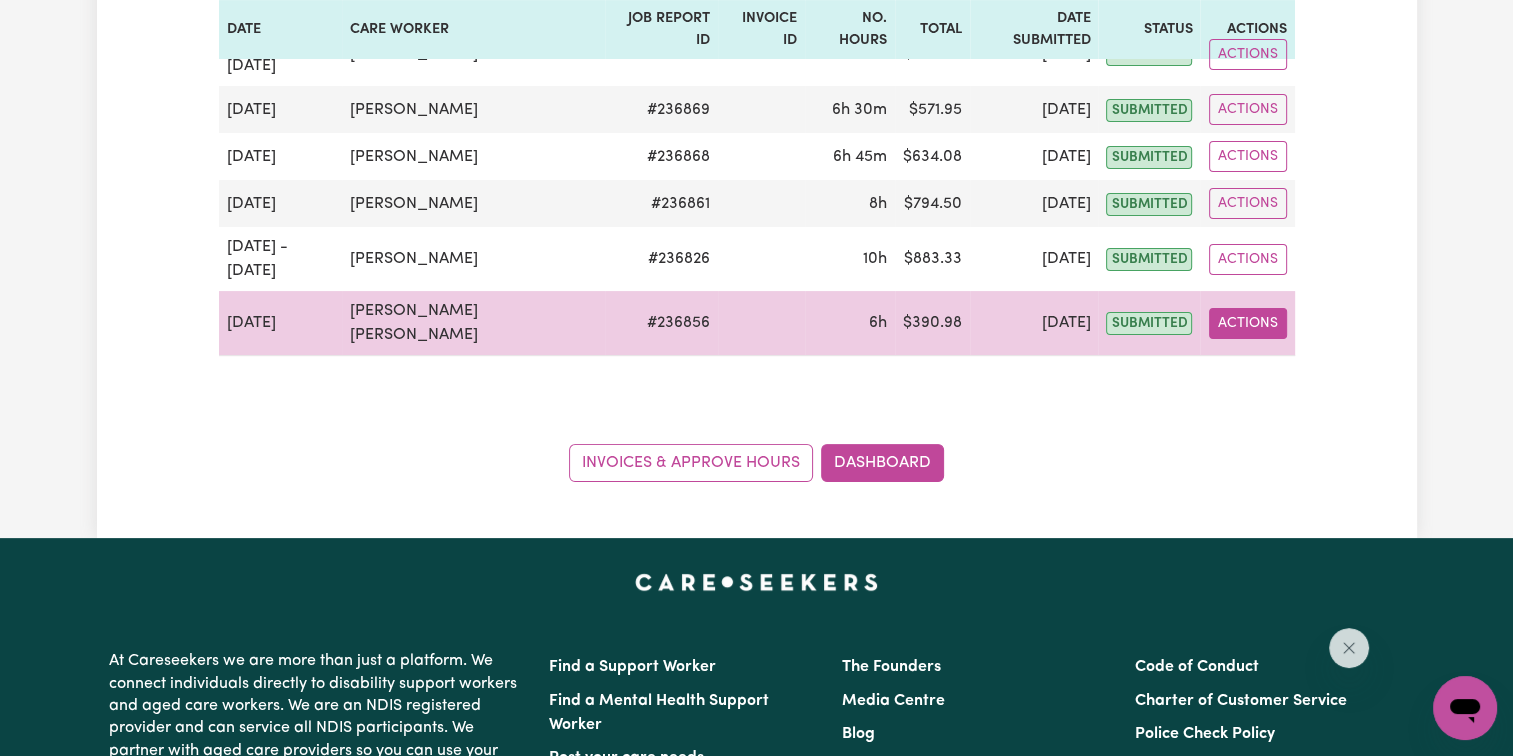 click on "Actions" at bounding box center [1248, 323] 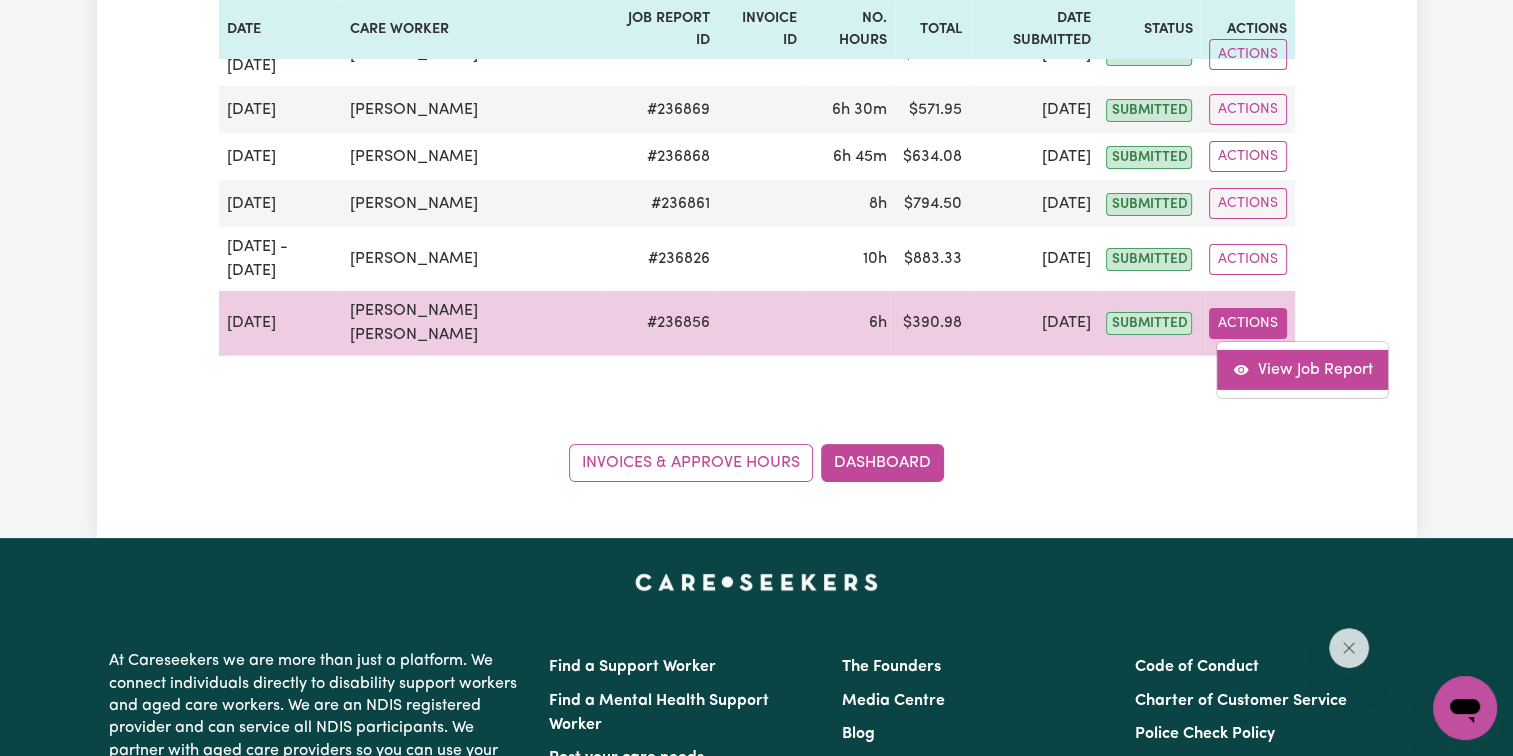 click on "View Job Report" at bounding box center [1302, 370] 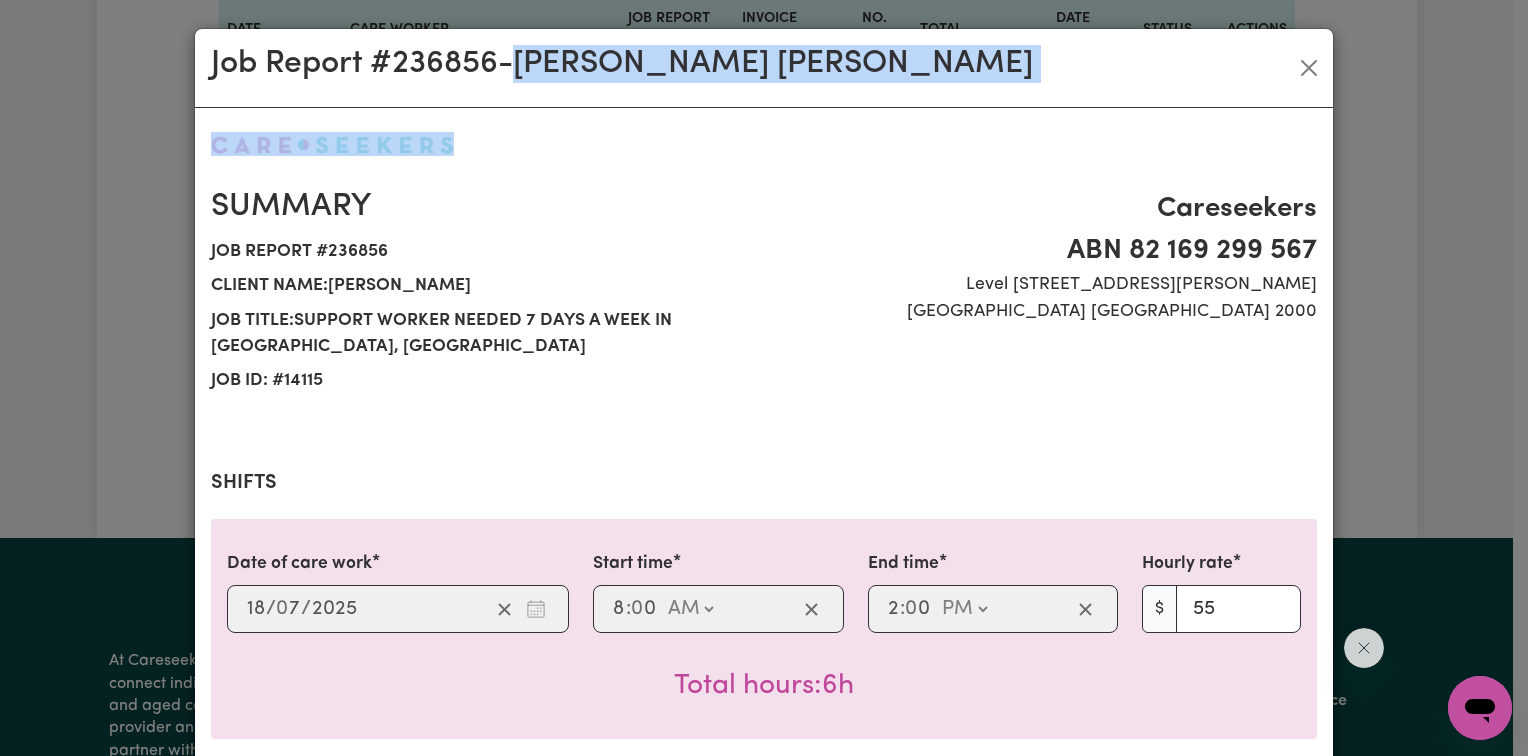 drag, startPoint x: 527, startPoint y: 56, endPoint x: 1078, endPoint y: 111, distance: 553.7382 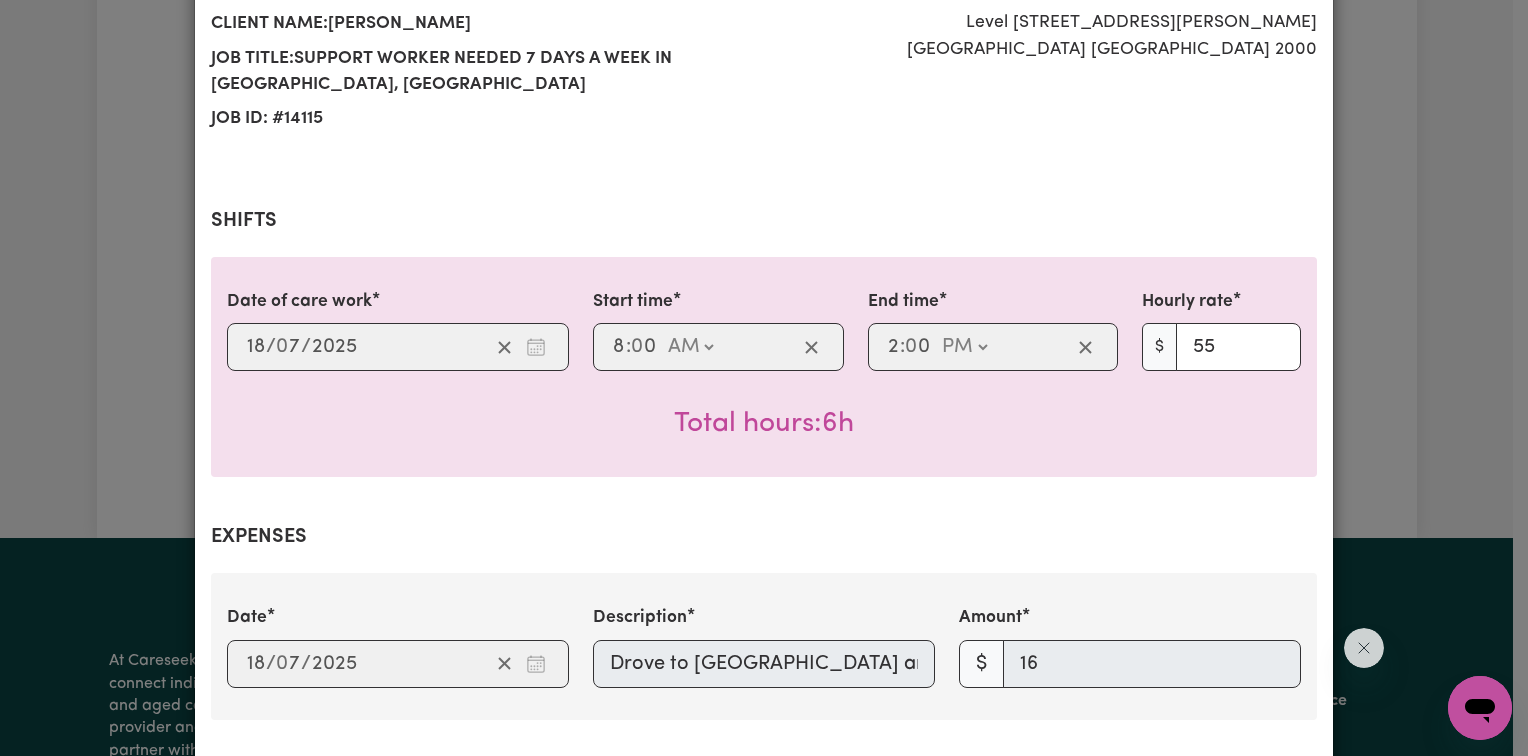 scroll, scrollTop: 300, scrollLeft: 0, axis: vertical 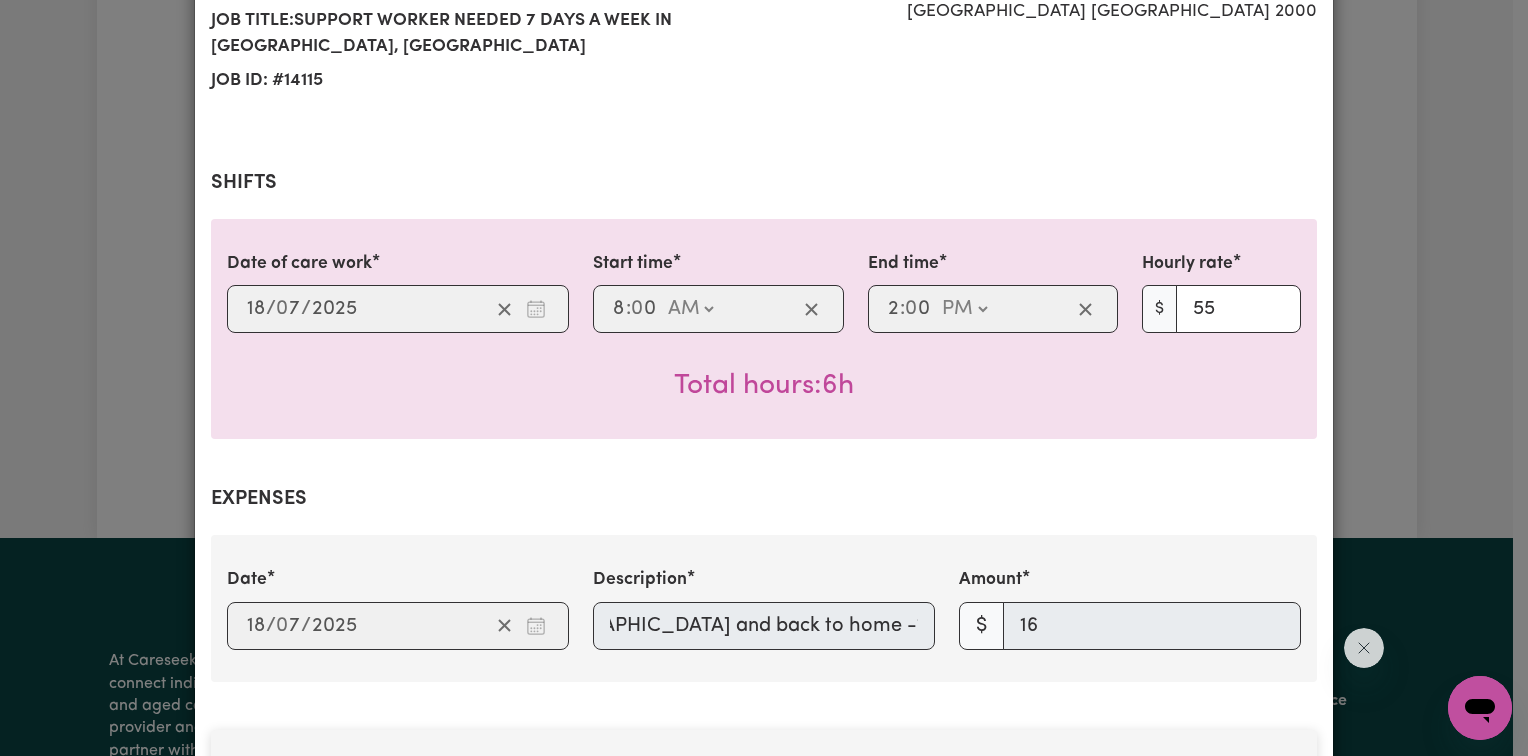click on "Date [DATE] 18 / 0 7 / 2025 Description Drove to [GEOGRAPHIC_DATA] and back to home -16km Amount $ 16" at bounding box center [764, 608] 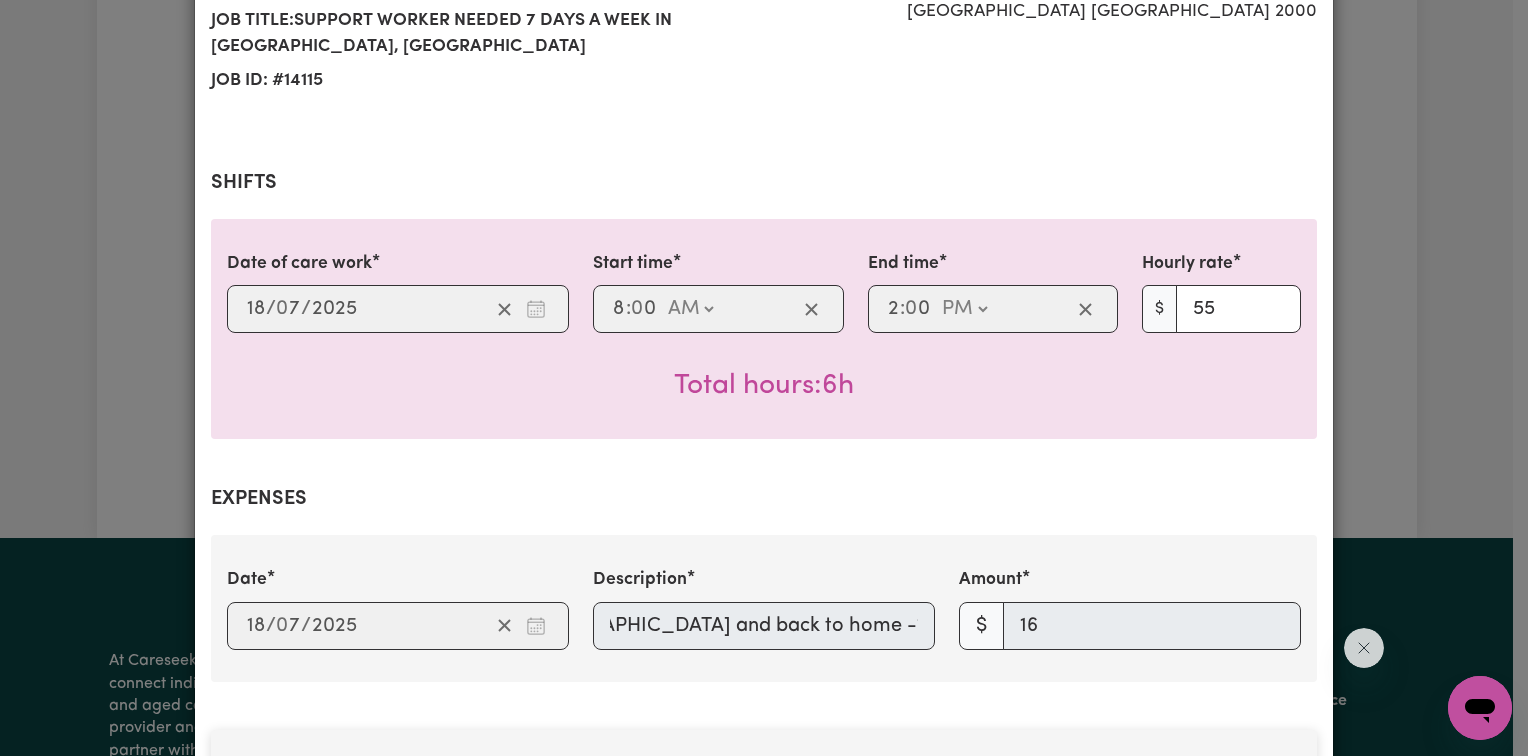 drag, startPoint x: 815, startPoint y: 584, endPoint x: 804, endPoint y: 593, distance: 14.21267 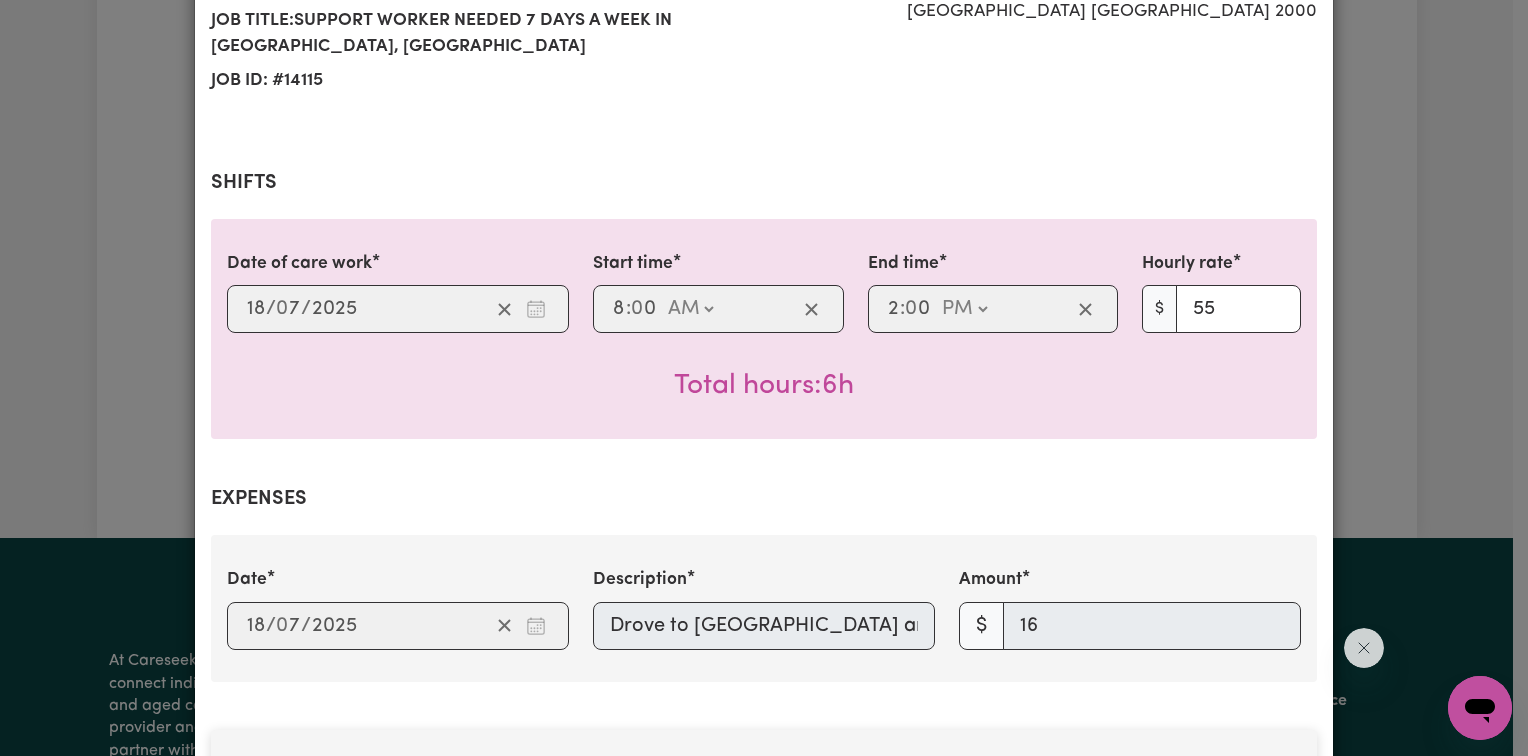 click on "Date [DATE] 18 / 0 7 / 2025 Description Drove to [GEOGRAPHIC_DATA] and back to home -16km Amount $ 16" at bounding box center (764, 608) 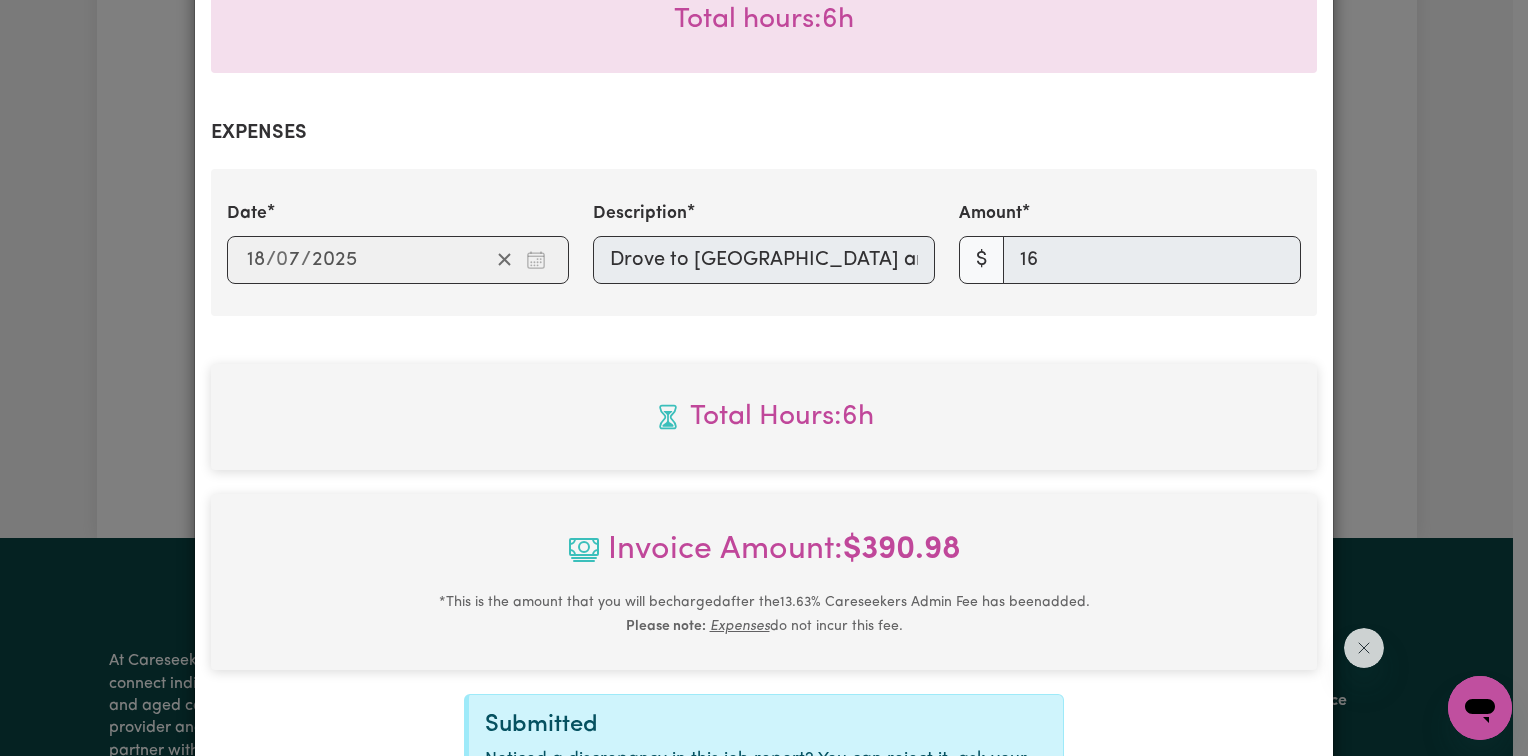 scroll, scrollTop: 900, scrollLeft: 0, axis: vertical 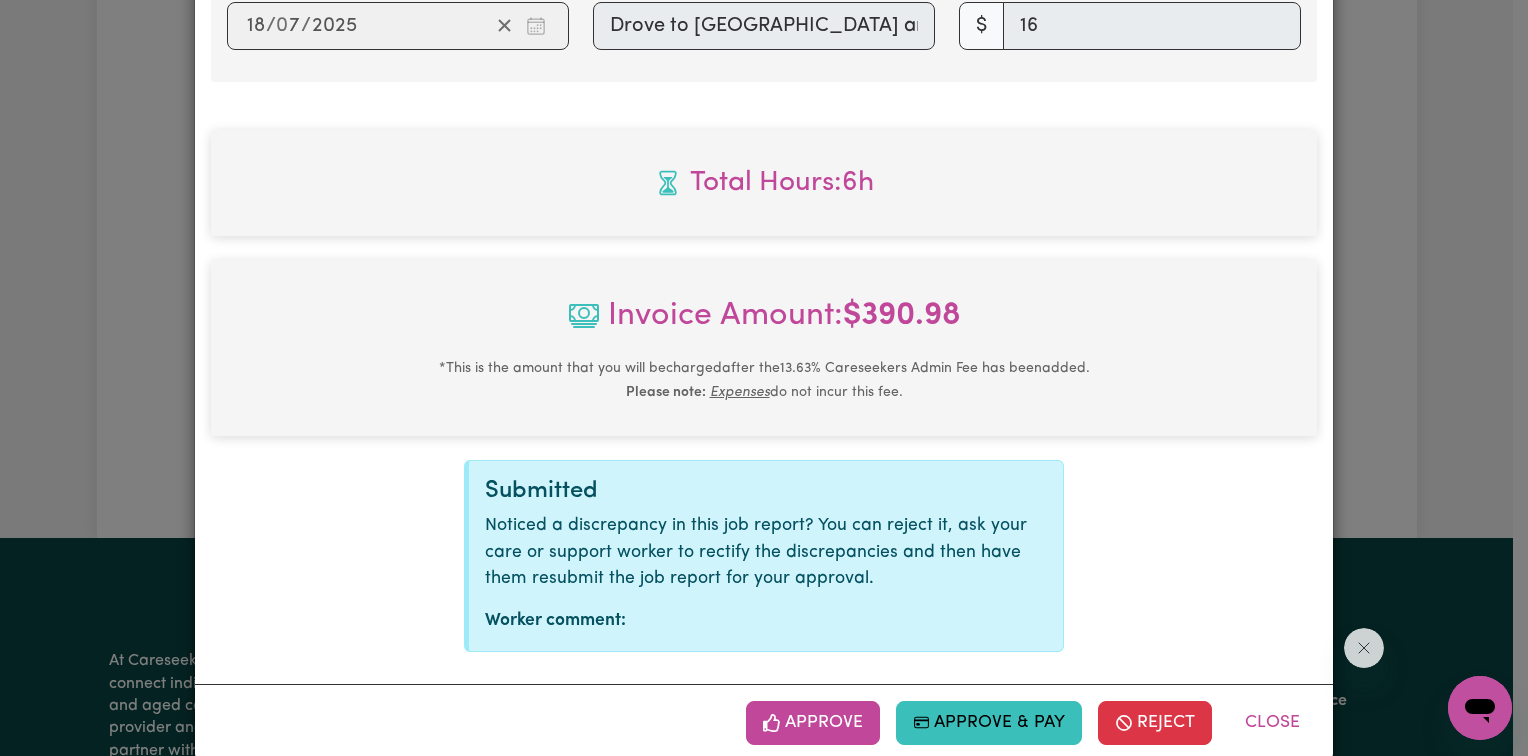 click on "Approve" at bounding box center (813, 723) 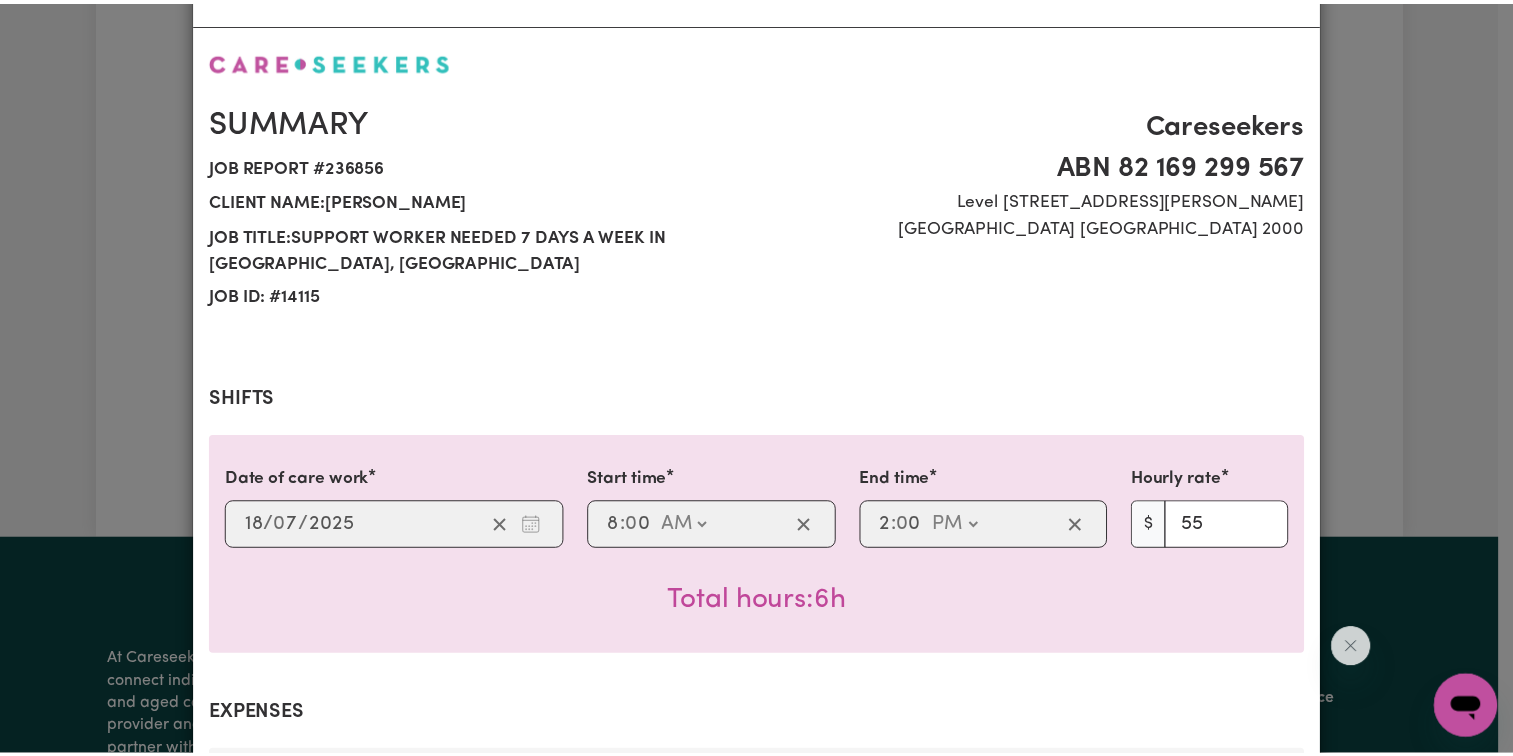 scroll, scrollTop: 0, scrollLeft: 0, axis: both 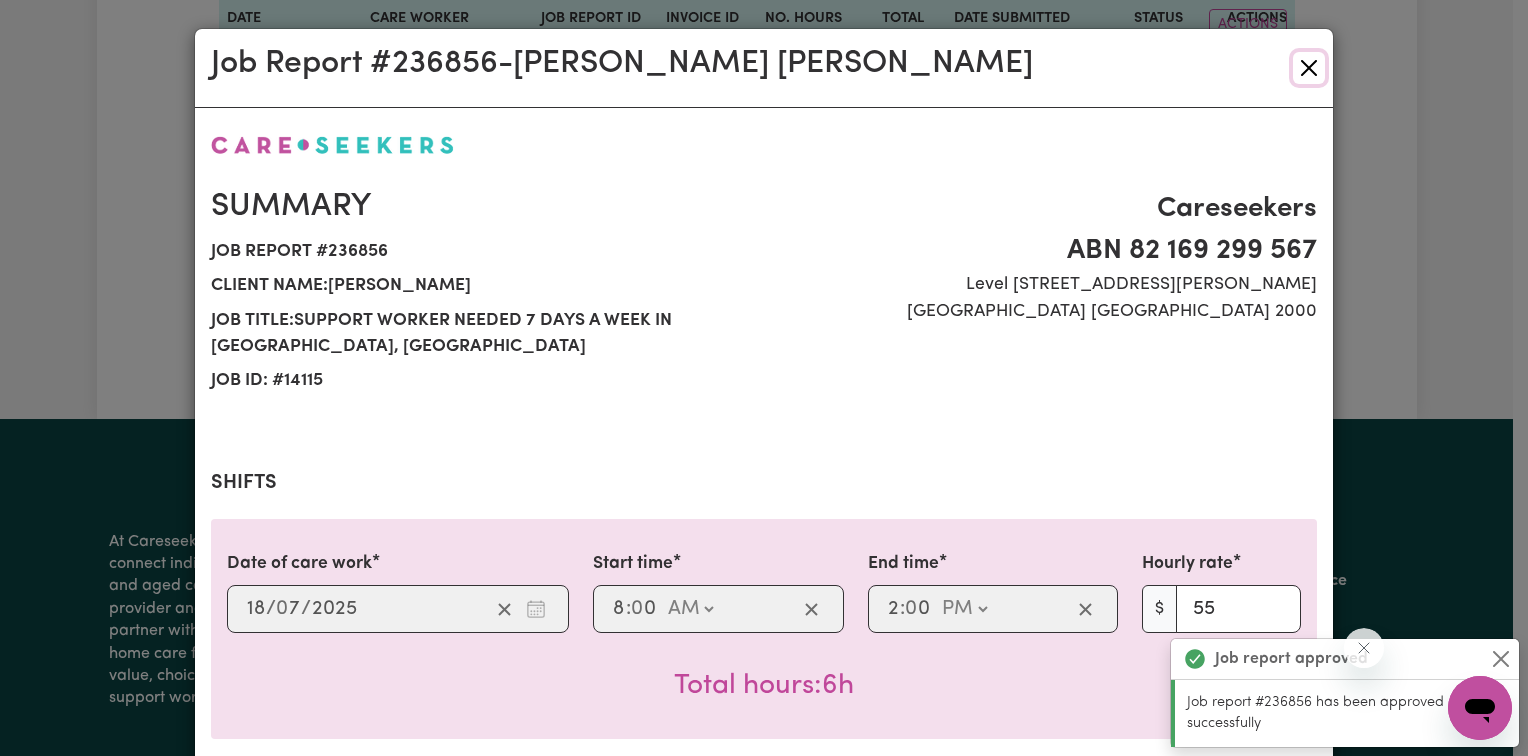 click at bounding box center [1309, 68] 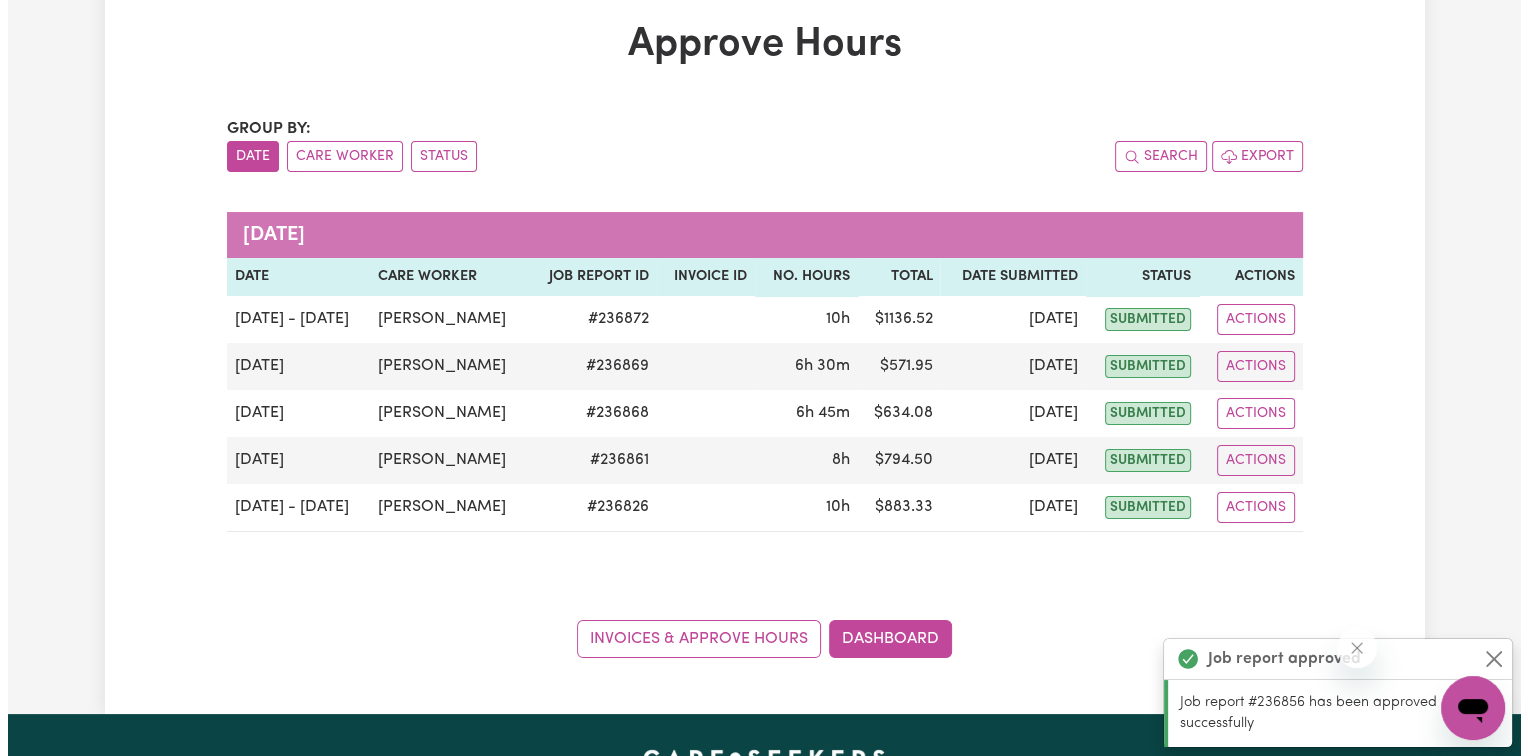 scroll, scrollTop: 100, scrollLeft: 0, axis: vertical 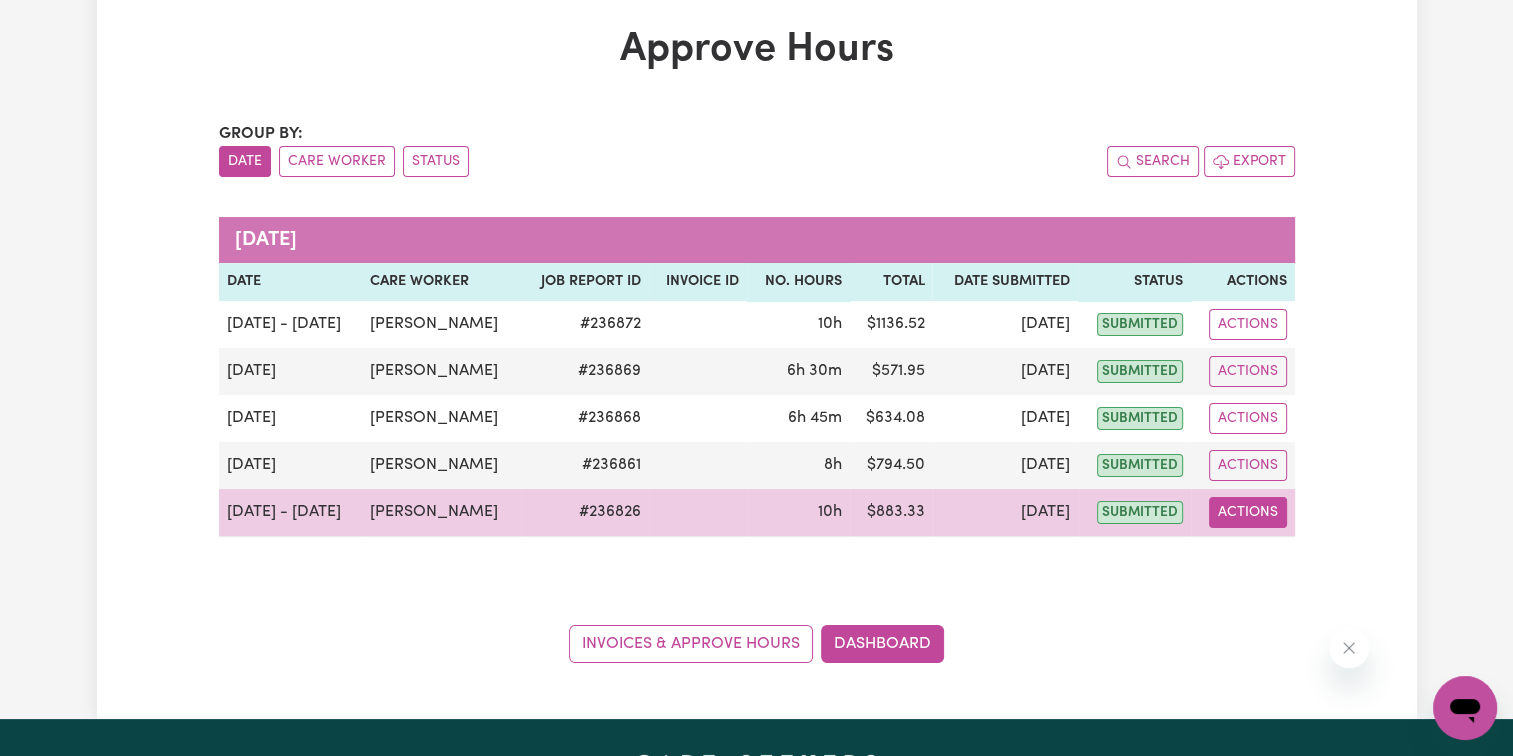 click on "Actions" at bounding box center [1248, 512] 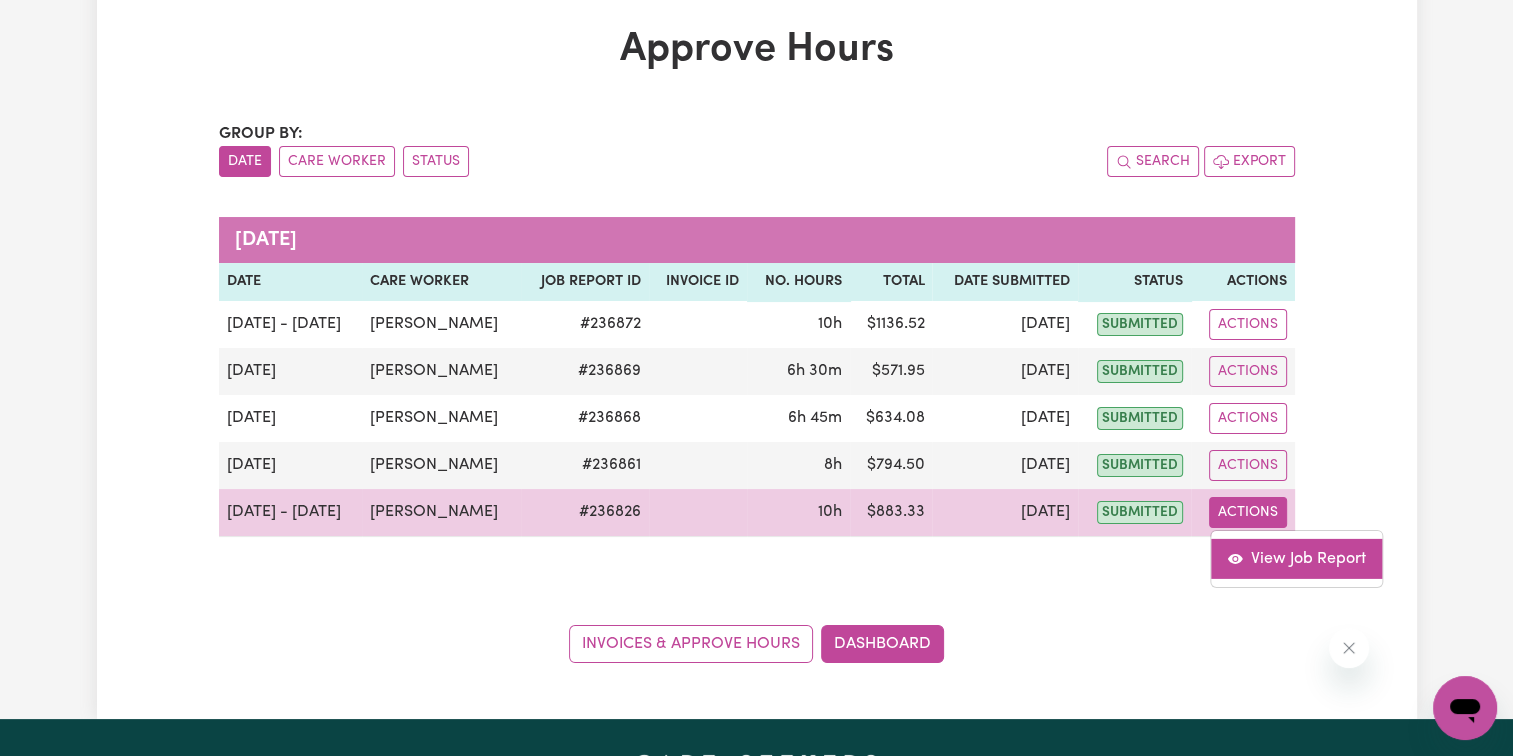 click on "View Job Report" at bounding box center (1296, 558) 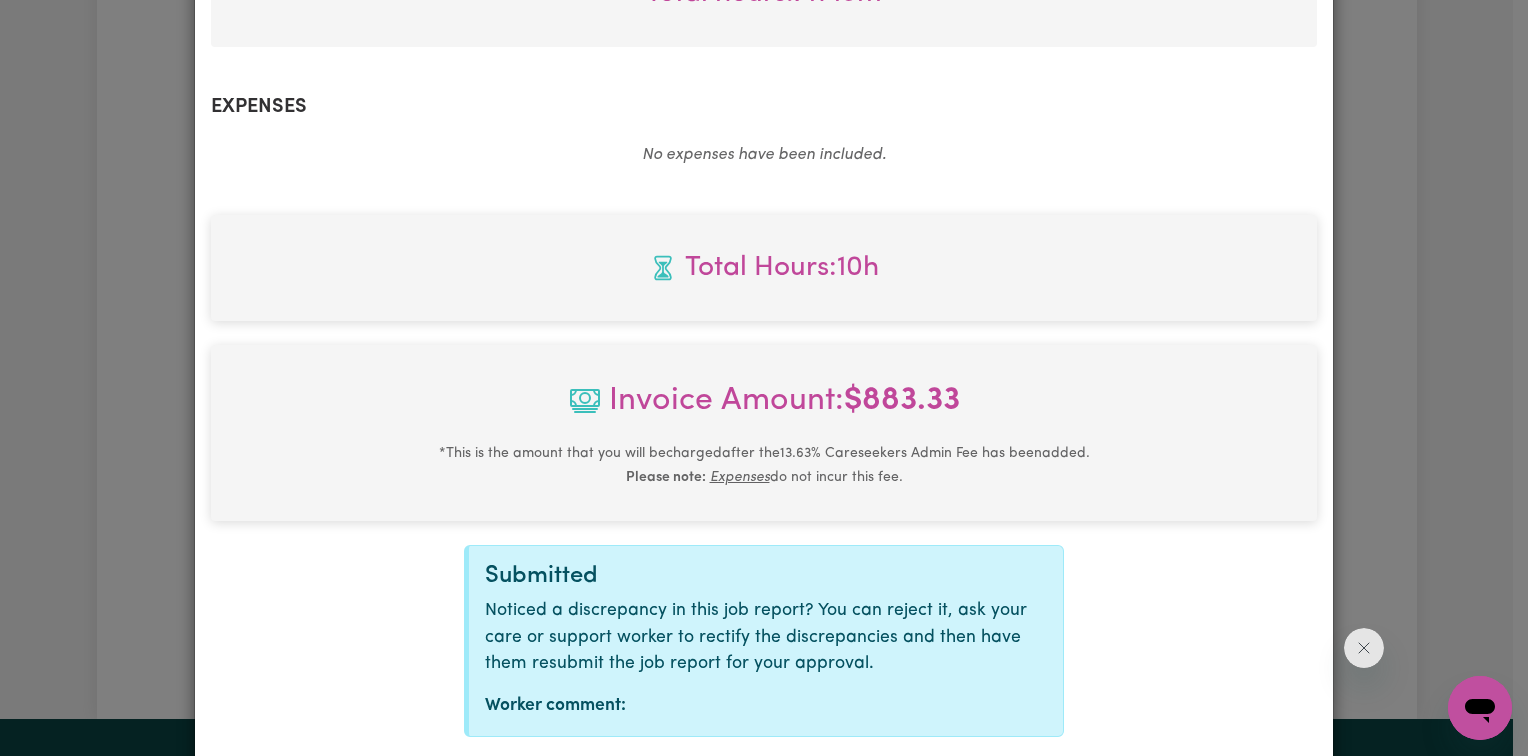 scroll, scrollTop: 1056, scrollLeft: 0, axis: vertical 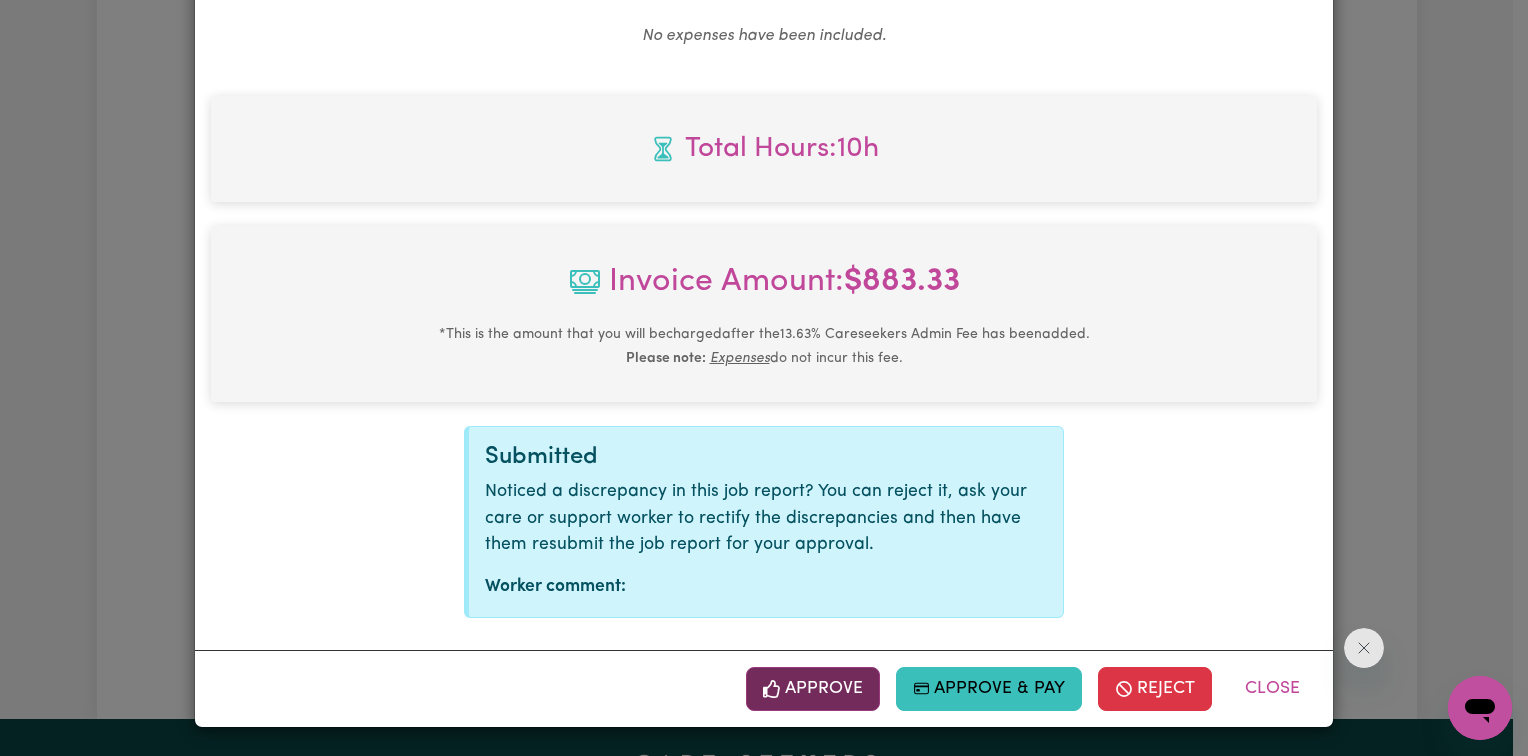click on "Approve" at bounding box center [813, 689] 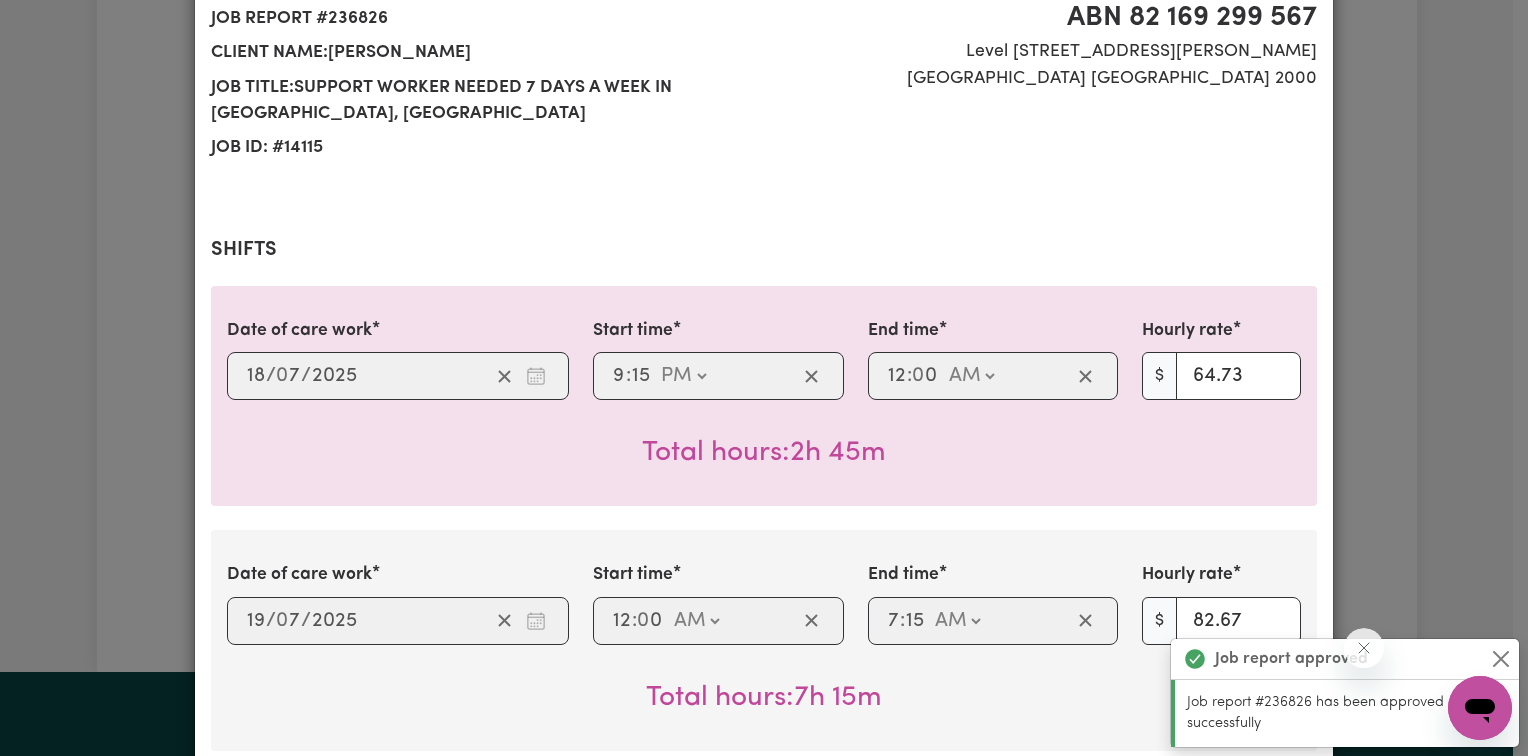 scroll, scrollTop: 0, scrollLeft: 0, axis: both 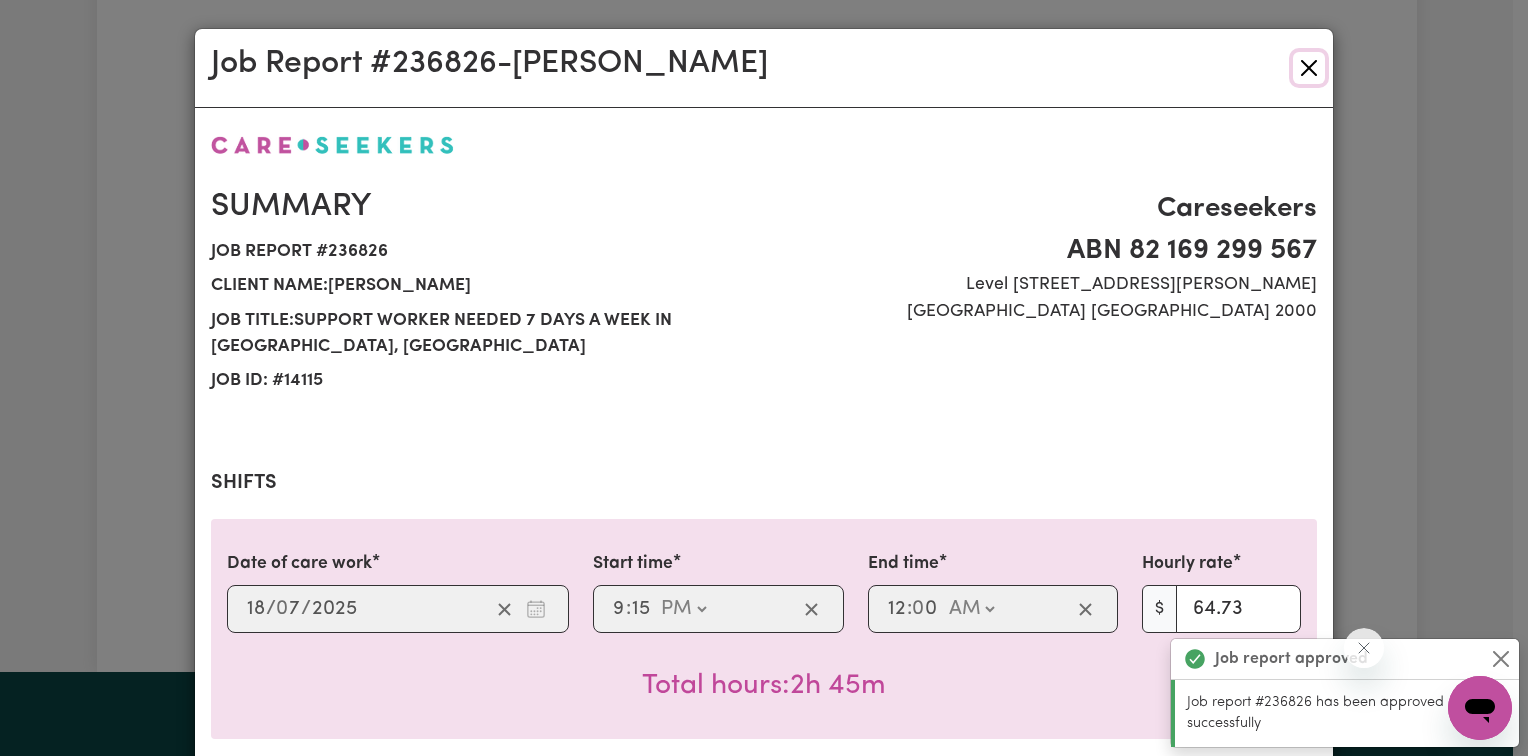 click at bounding box center [1309, 68] 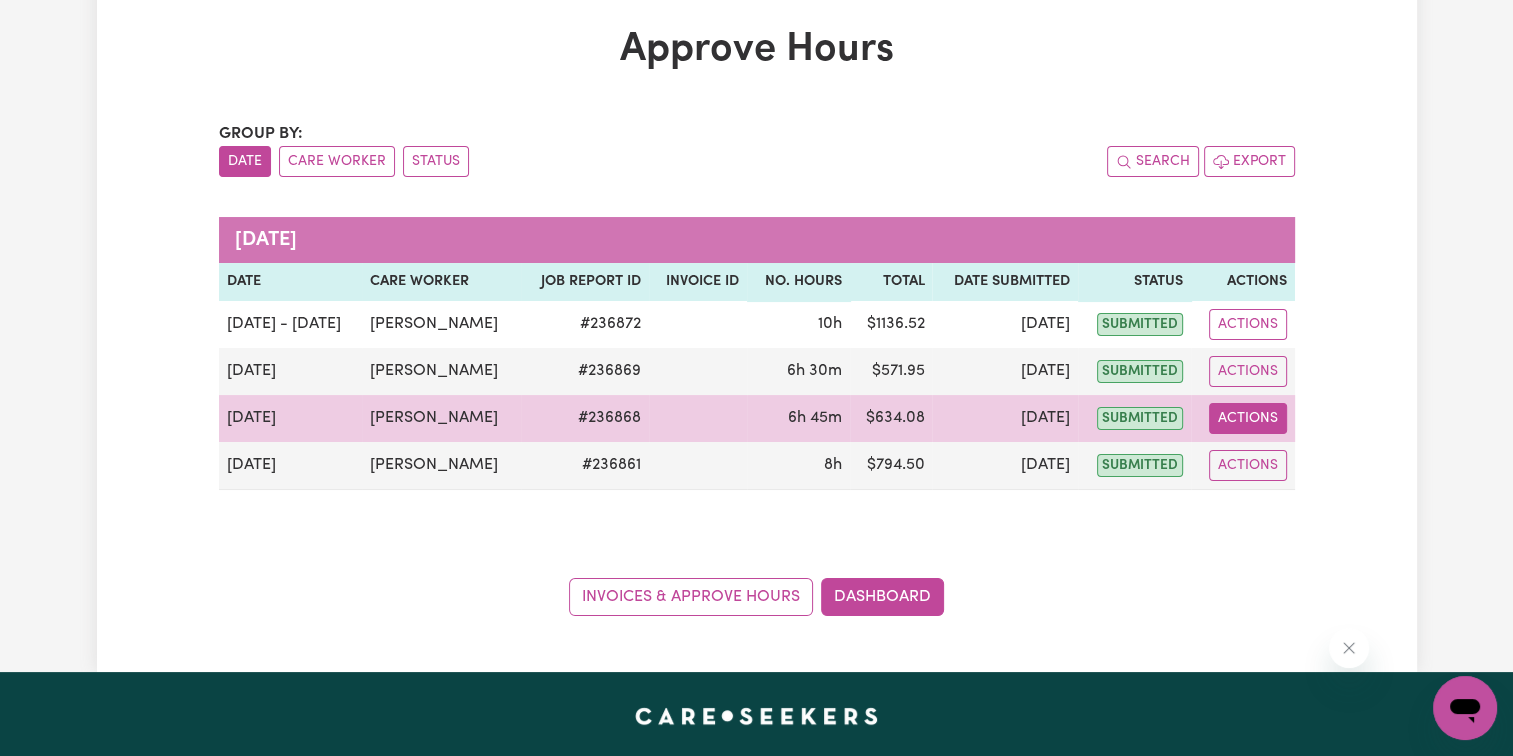 click on "Actions" at bounding box center (1248, 418) 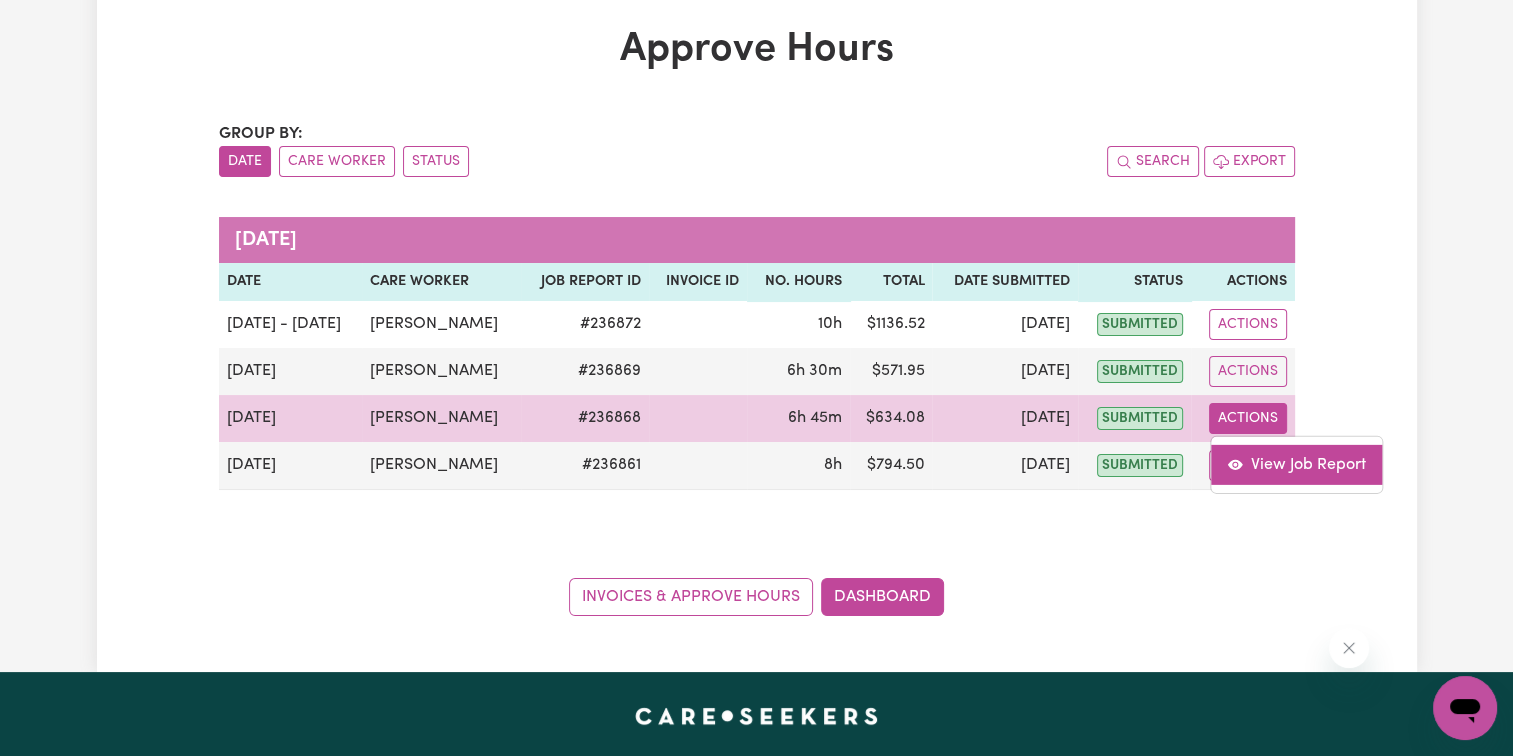 click on "View Job Report" at bounding box center [1296, 464] 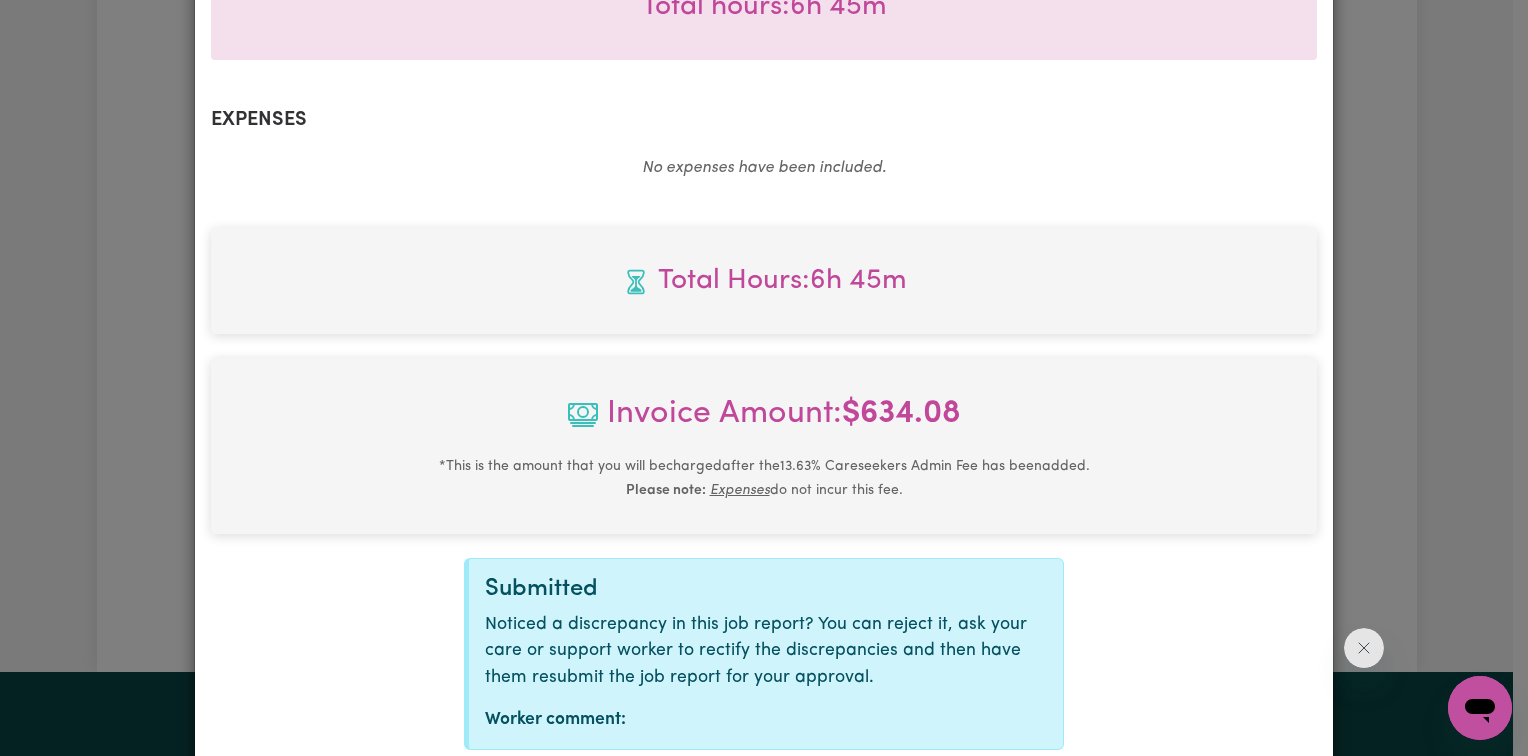 scroll, scrollTop: 812, scrollLeft: 0, axis: vertical 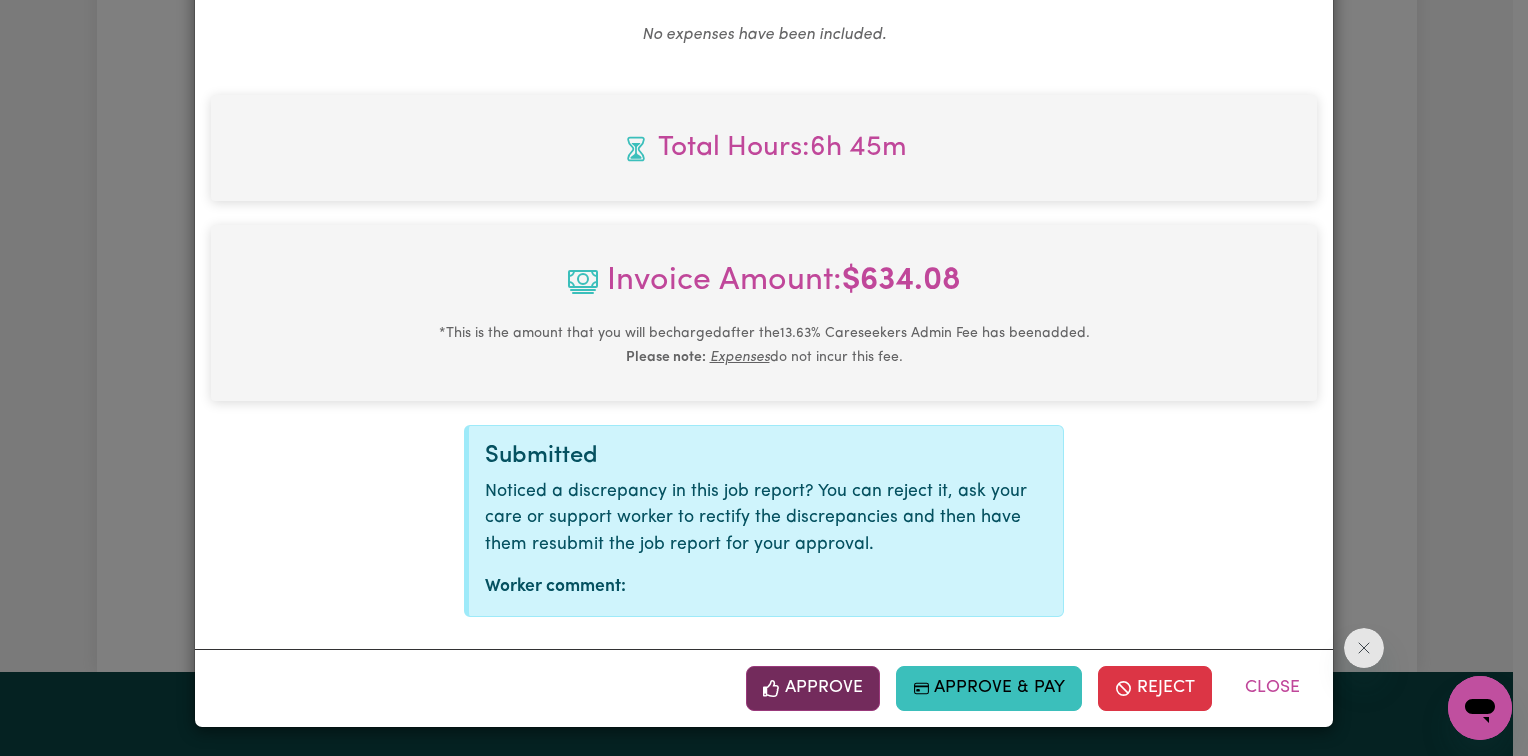 click on "Approve" at bounding box center (813, 688) 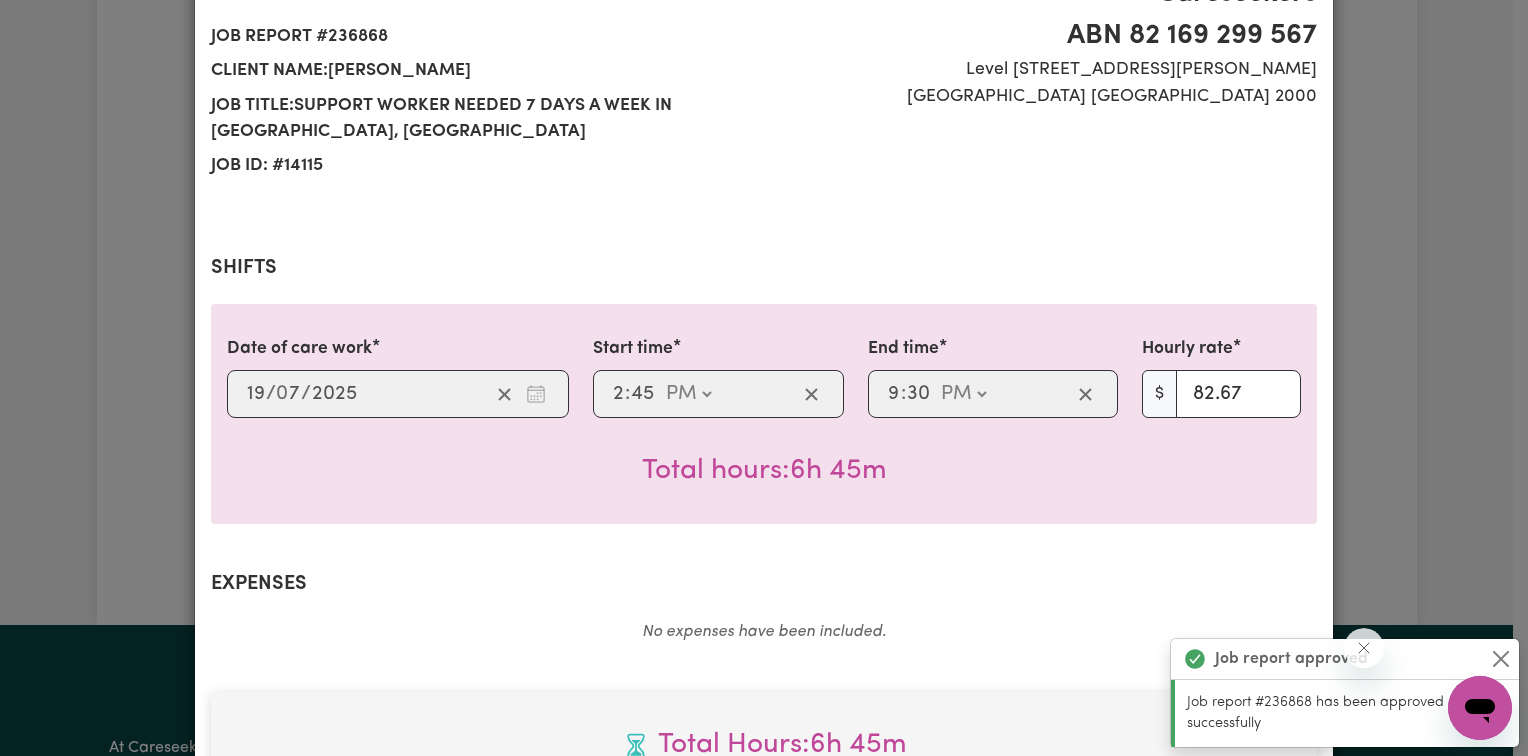 scroll, scrollTop: 0, scrollLeft: 0, axis: both 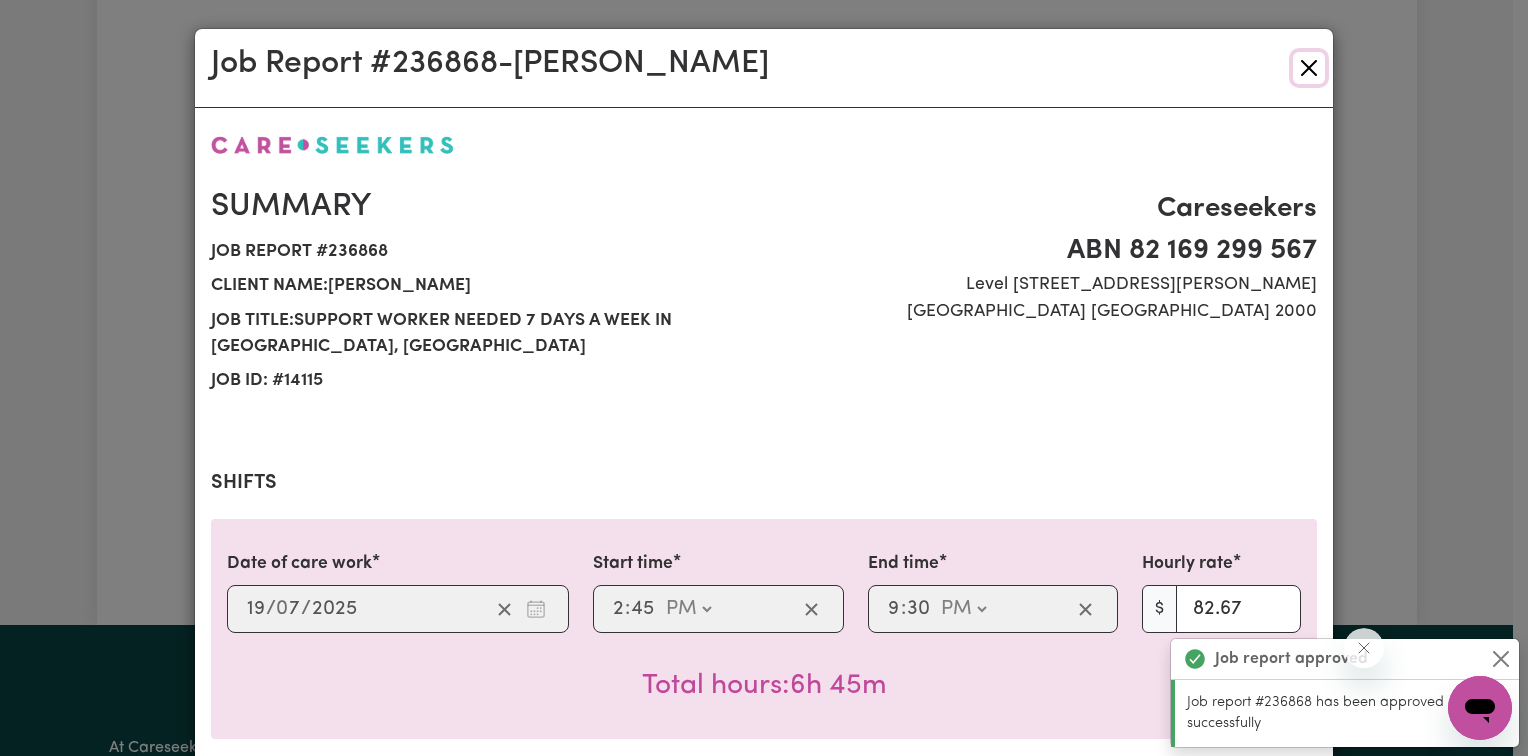 click at bounding box center [1309, 68] 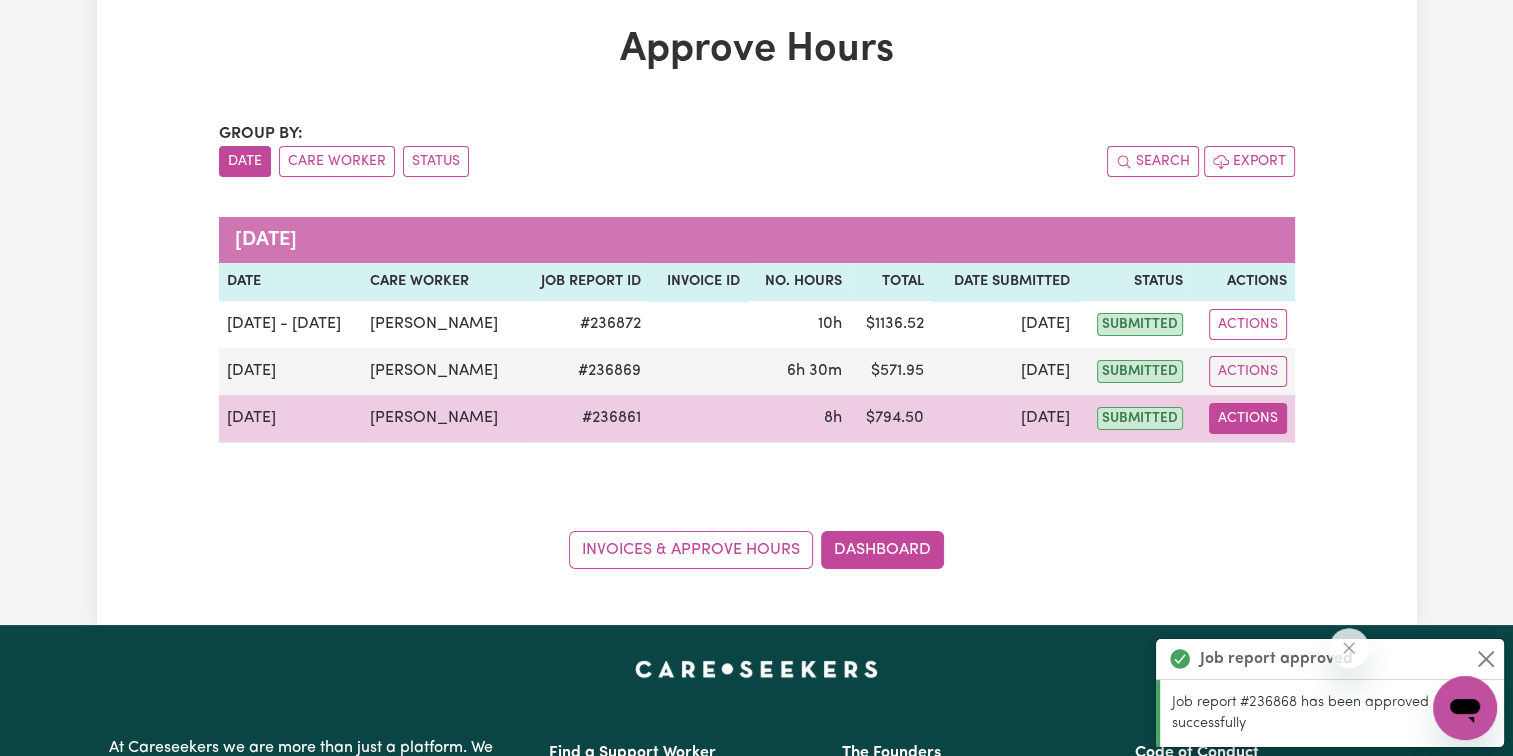 click on "Actions" at bounding box center [1248, 418] 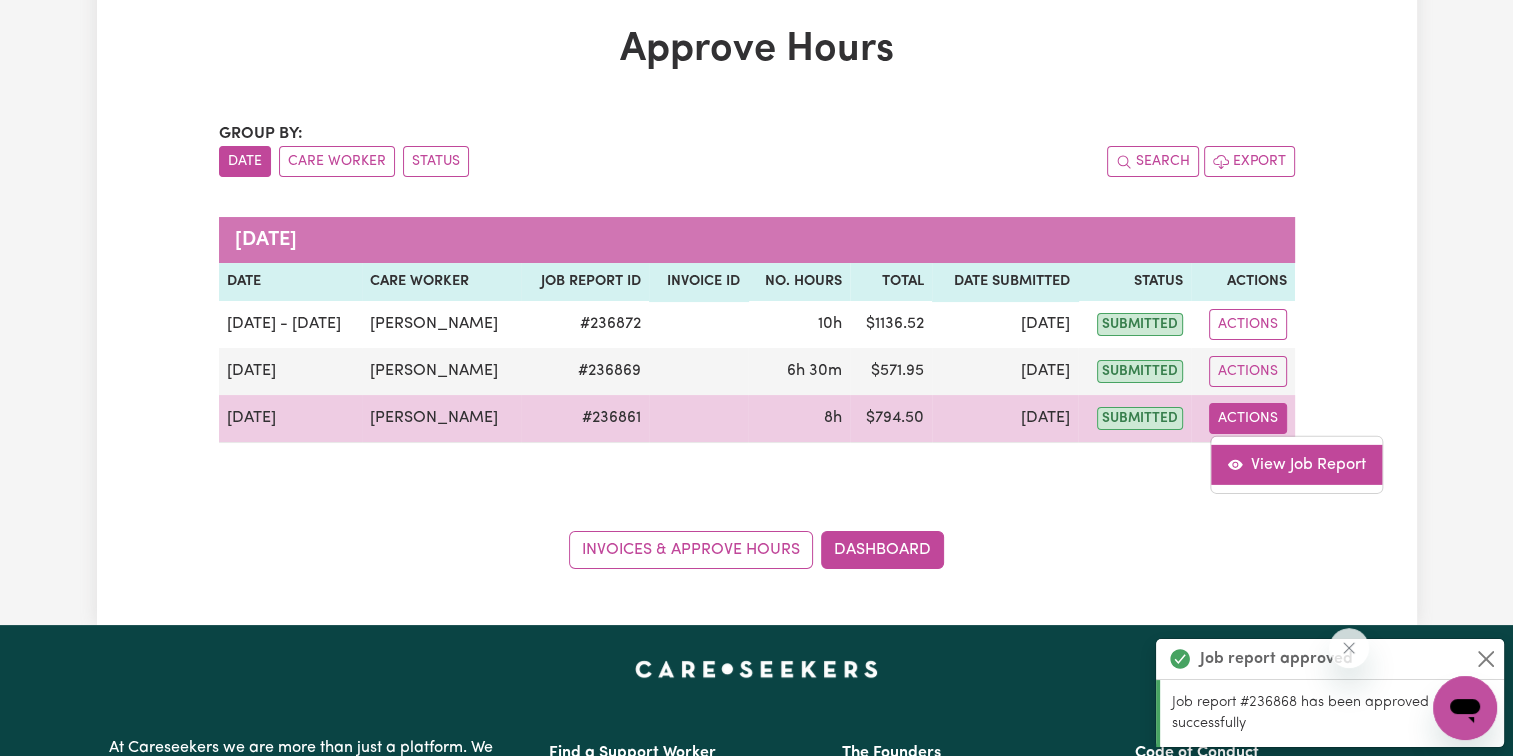 click on "View Job Report" at bounding box center (1296, 464) 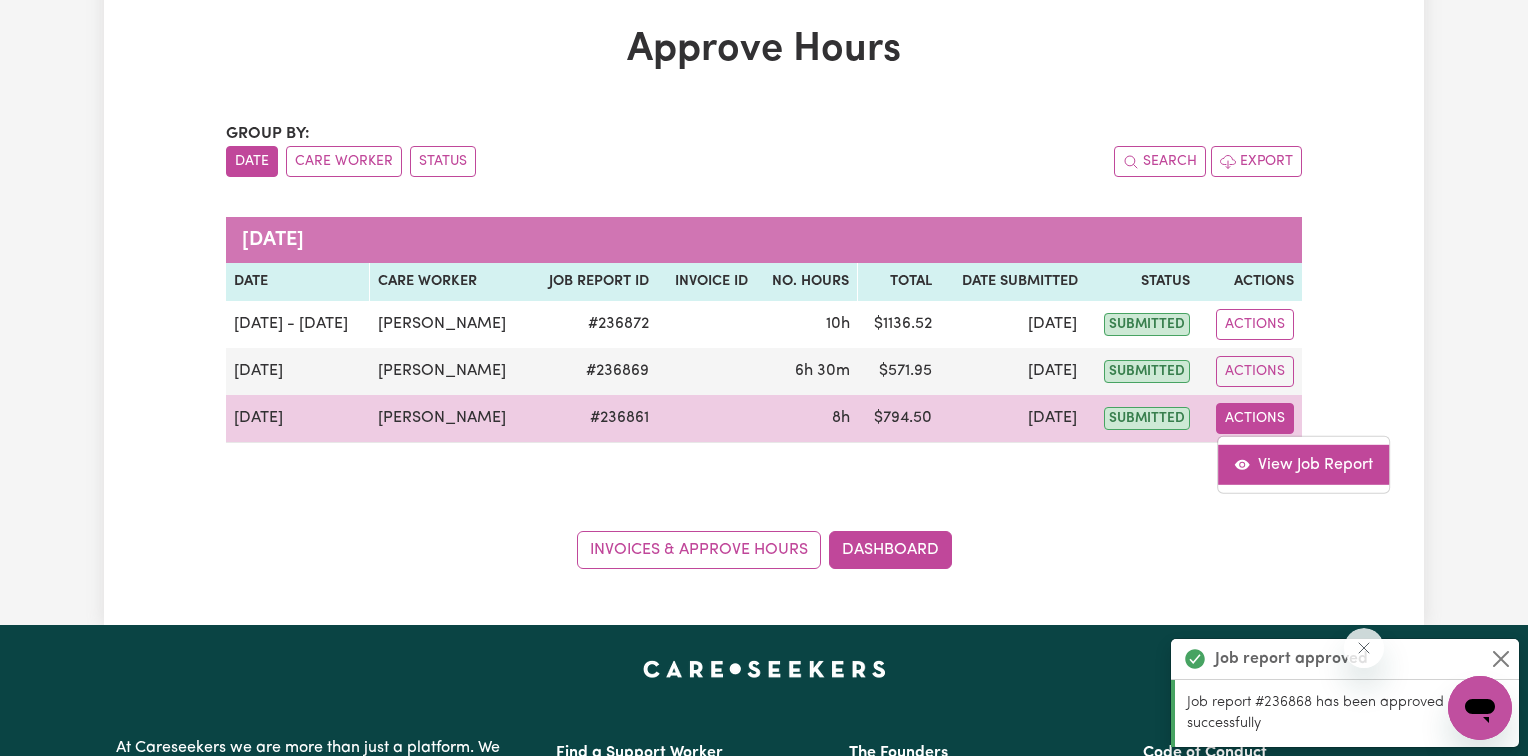 select on "pm" 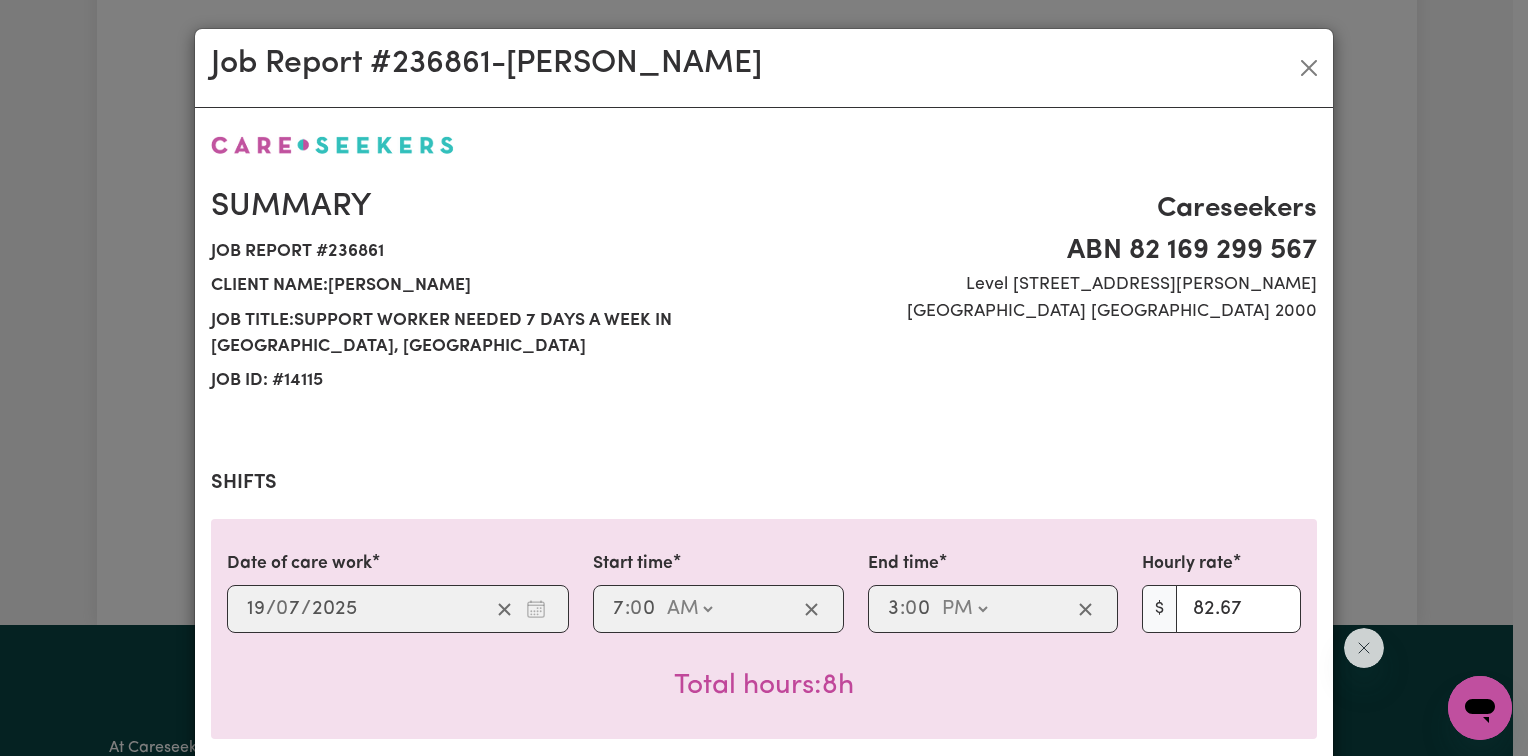 scroll, scrollTop: 300, scrollLeft: 0, axis: vertical 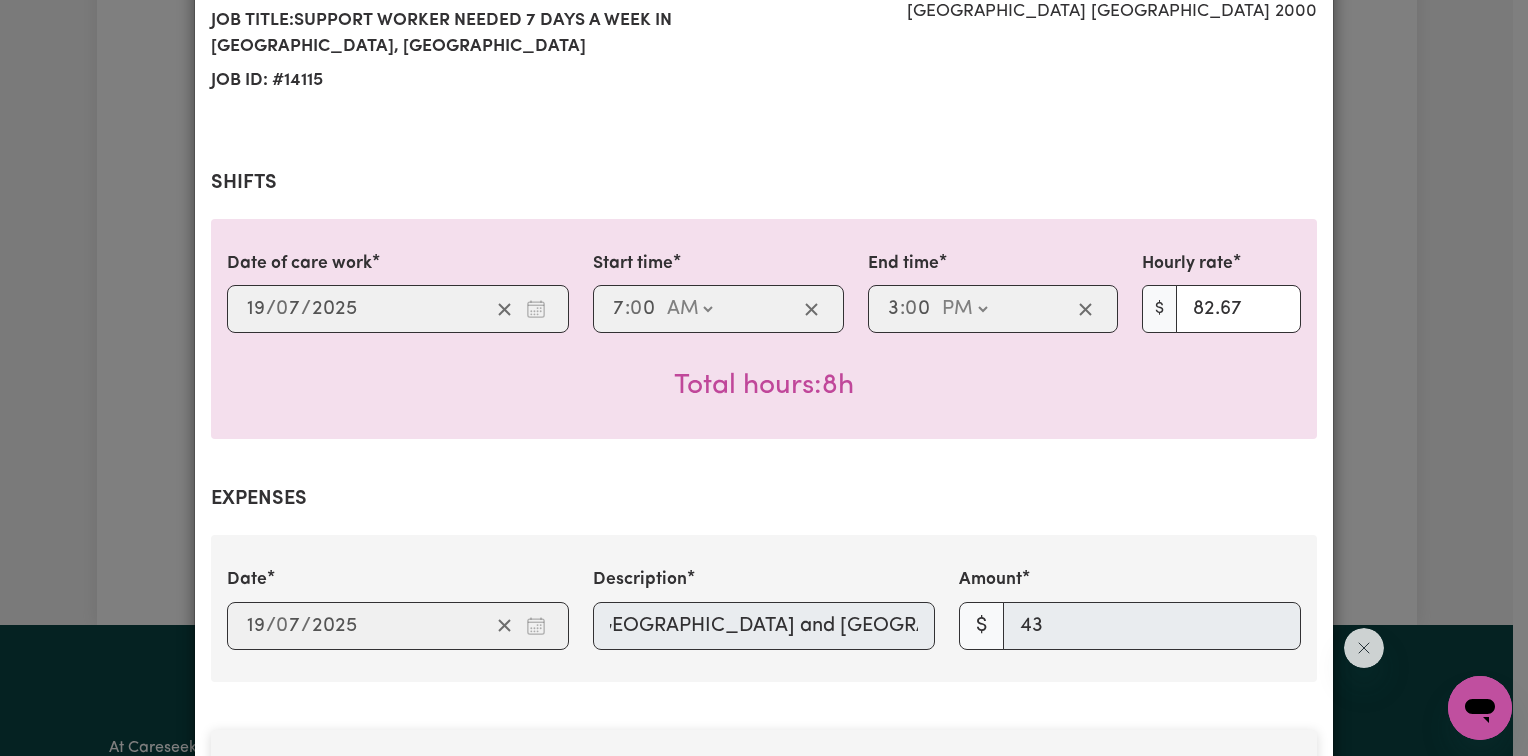click on "Date [DATE] 19 / 0 7 / 2025 Description Drove [PERSON_NAME] from home ( [GEOGRAPHIC_DATA]) to [GEOGRAPHIC_DATA] and [GEOGRAPHIC_DATA] round trip 43 km Amount $ 43" at bounding box center [764, 608] 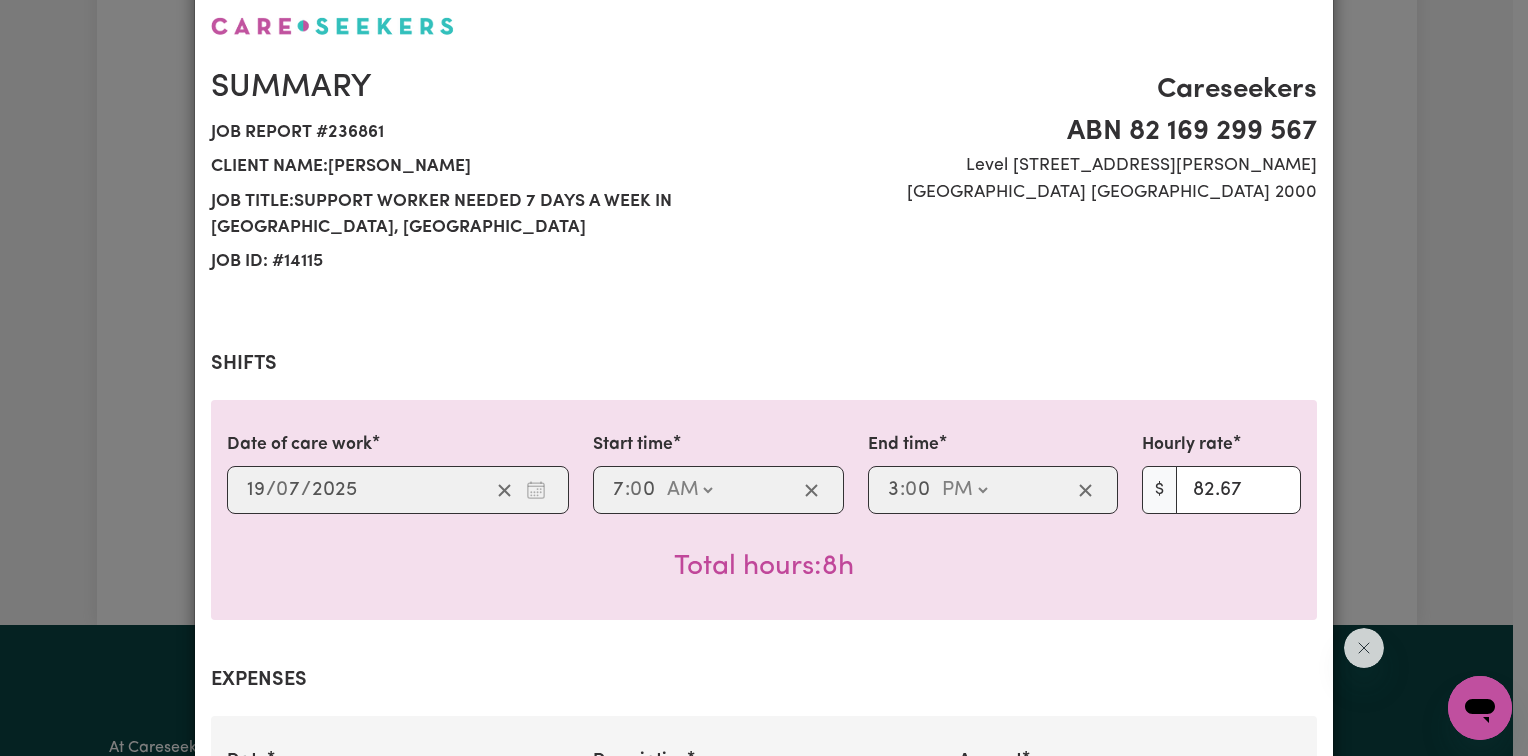scroll, scrollTop: 0, scrollLeft: 0, axis: both 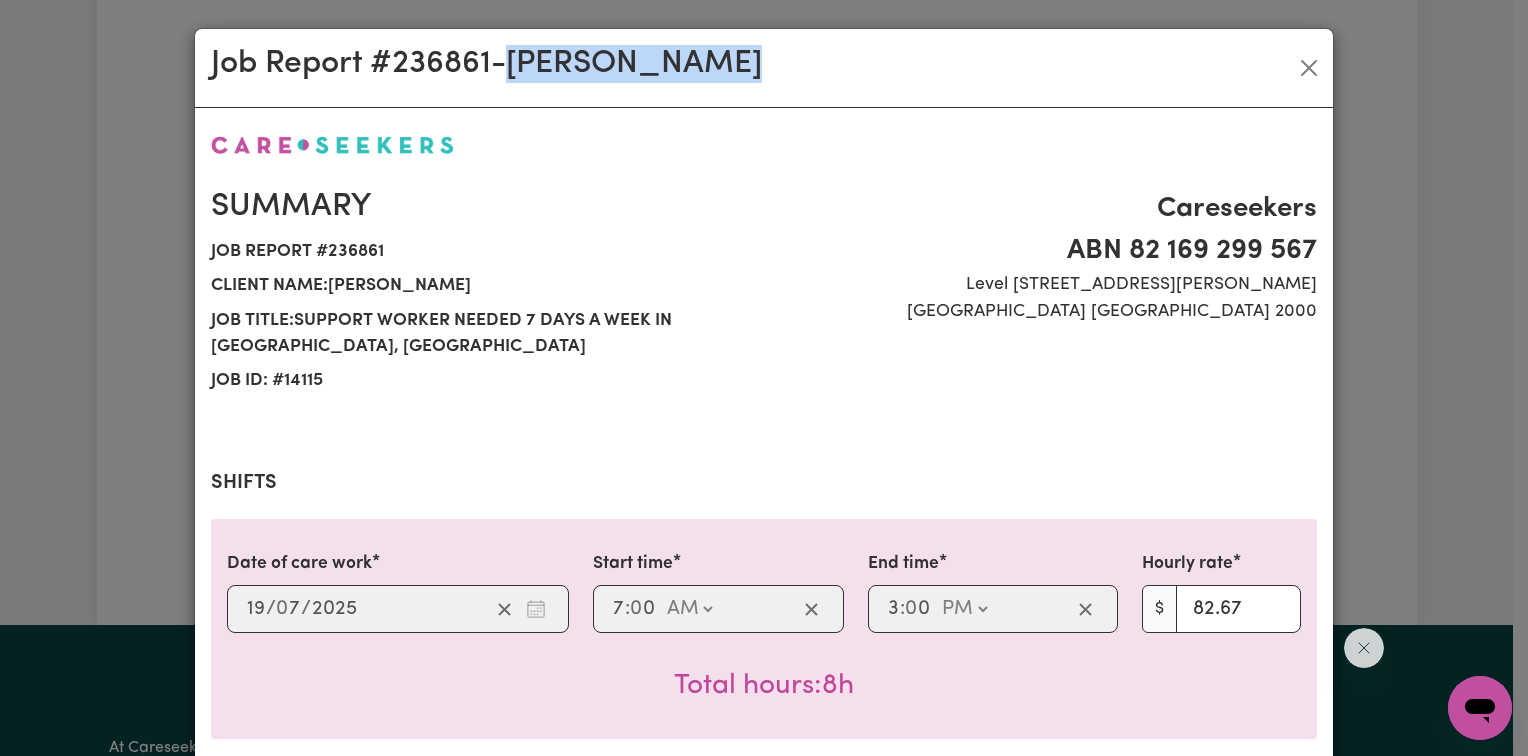 drag, startPoint x: 516, startPoint y: 66, endPoint x: 1031, endPoint y: 69, distance: 515.0087 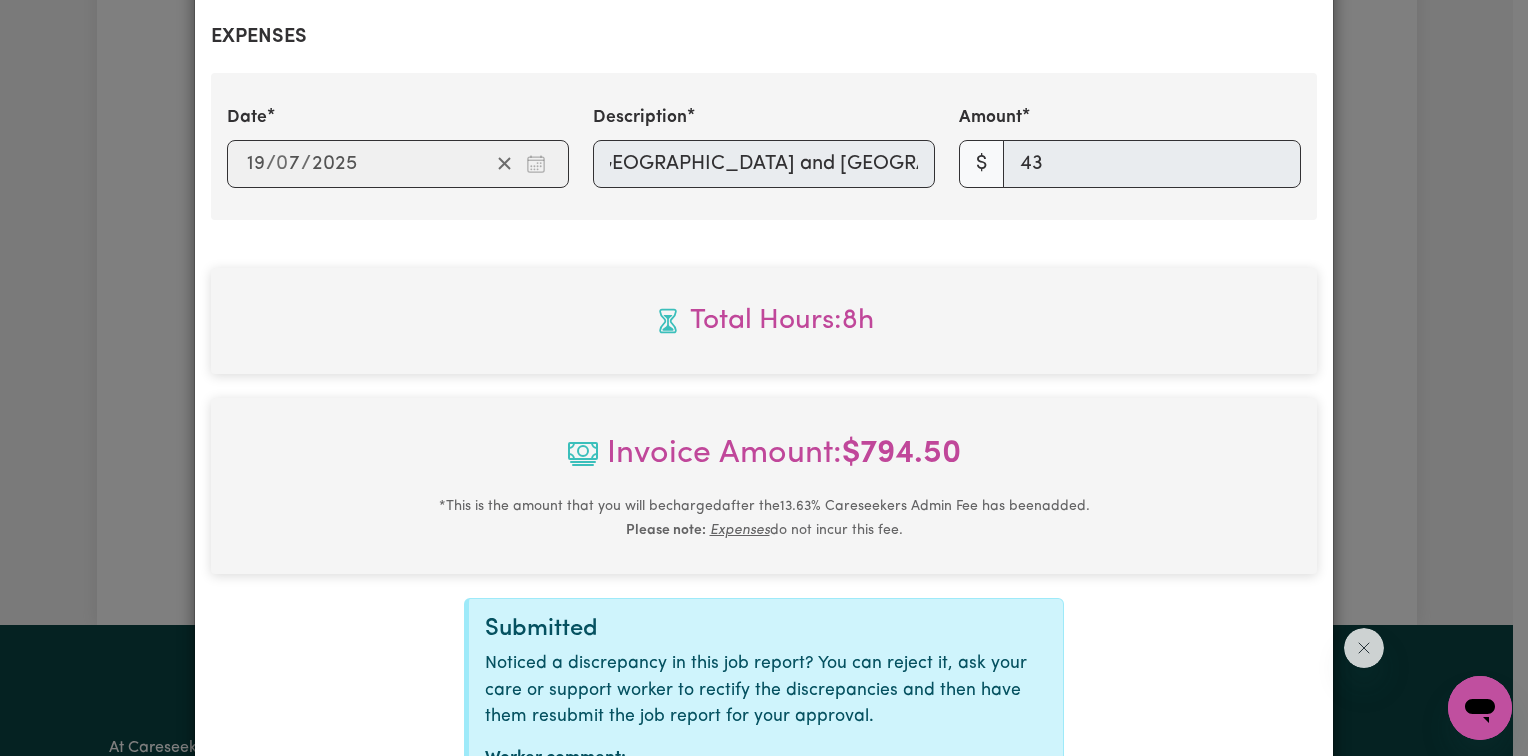 scroll, scrollTop: 934, scrollLeft: 0, axis: vertical 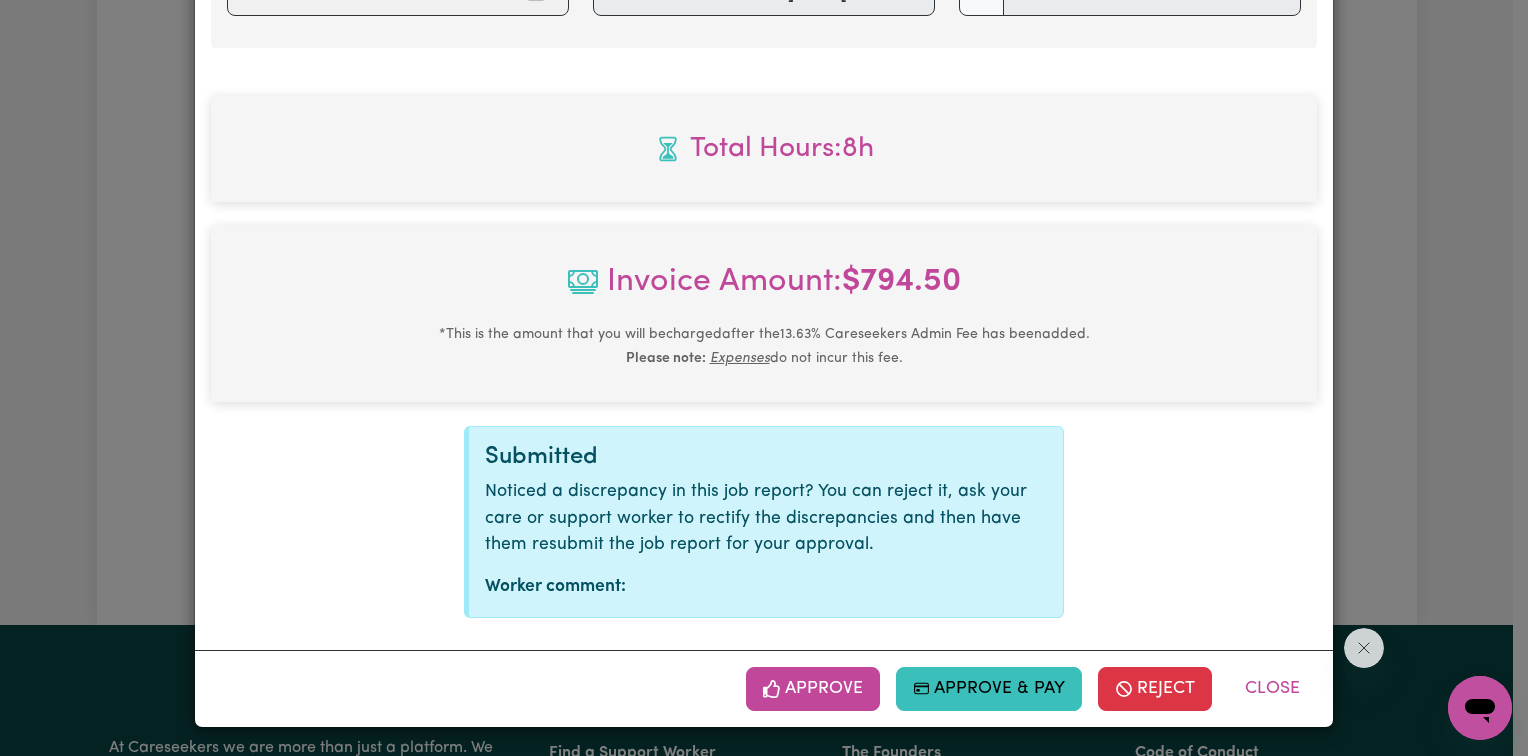 click on "Approve" at bounding box center [813, 689] 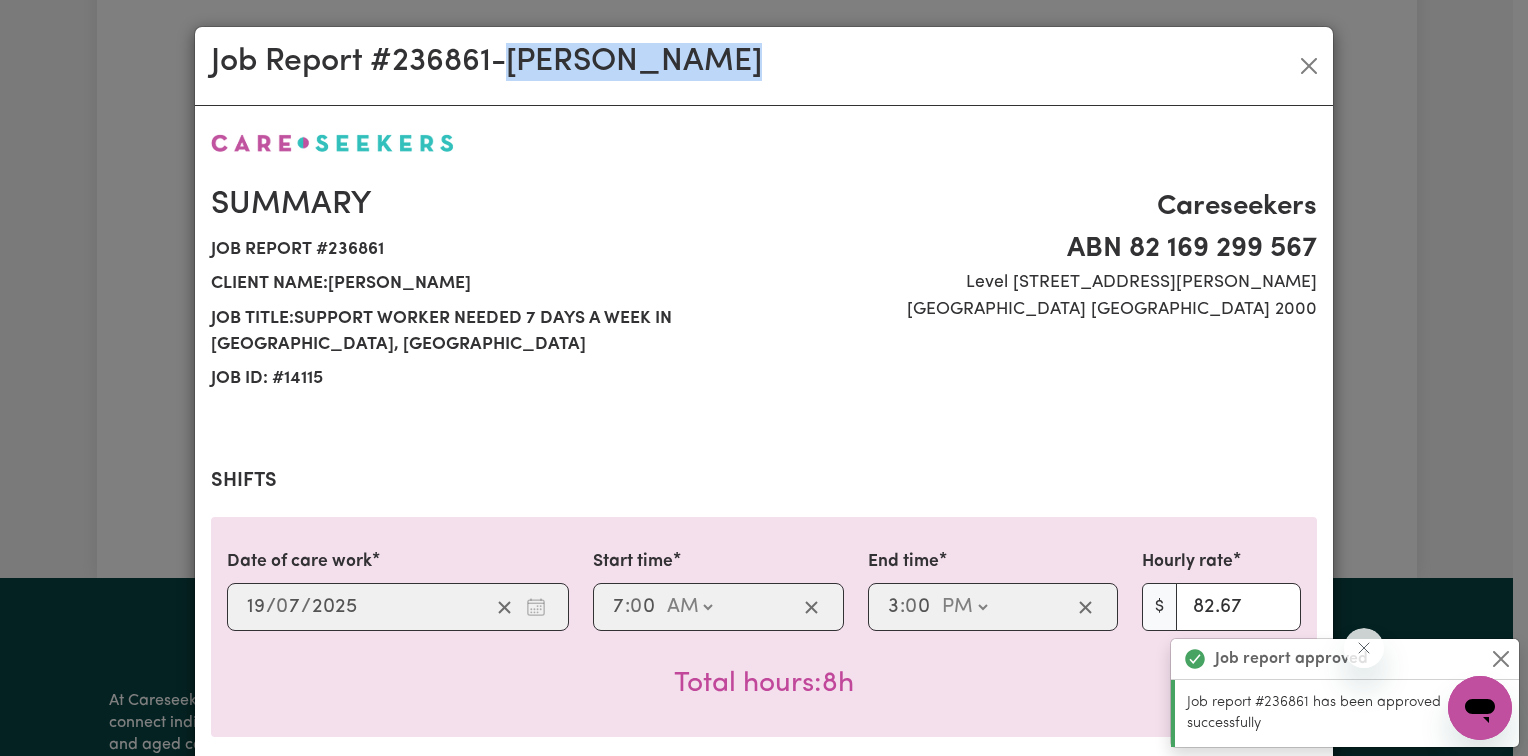 scroll, scrollTop: 0, scrollLeft: 0, axis: both 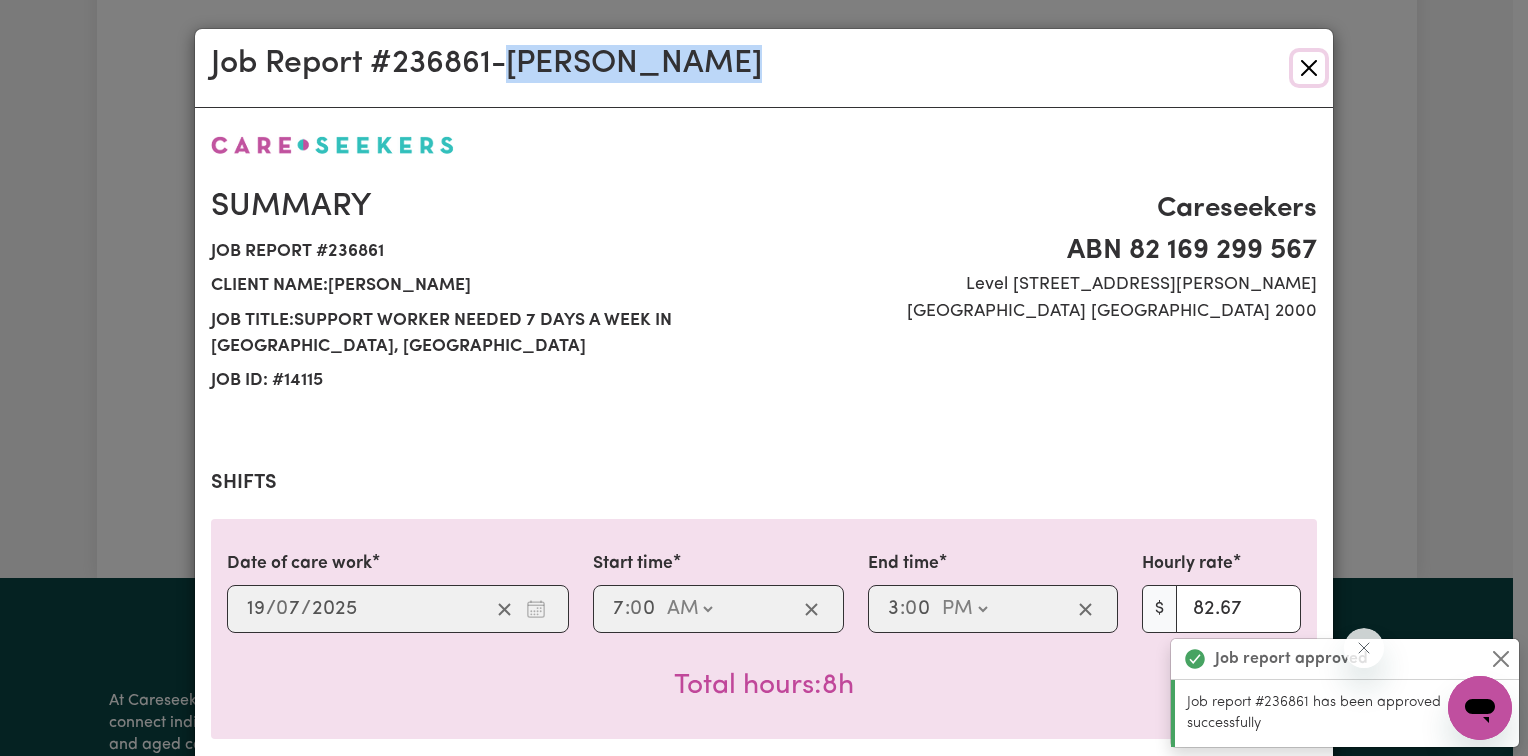click at bounding box center [1309, 68] 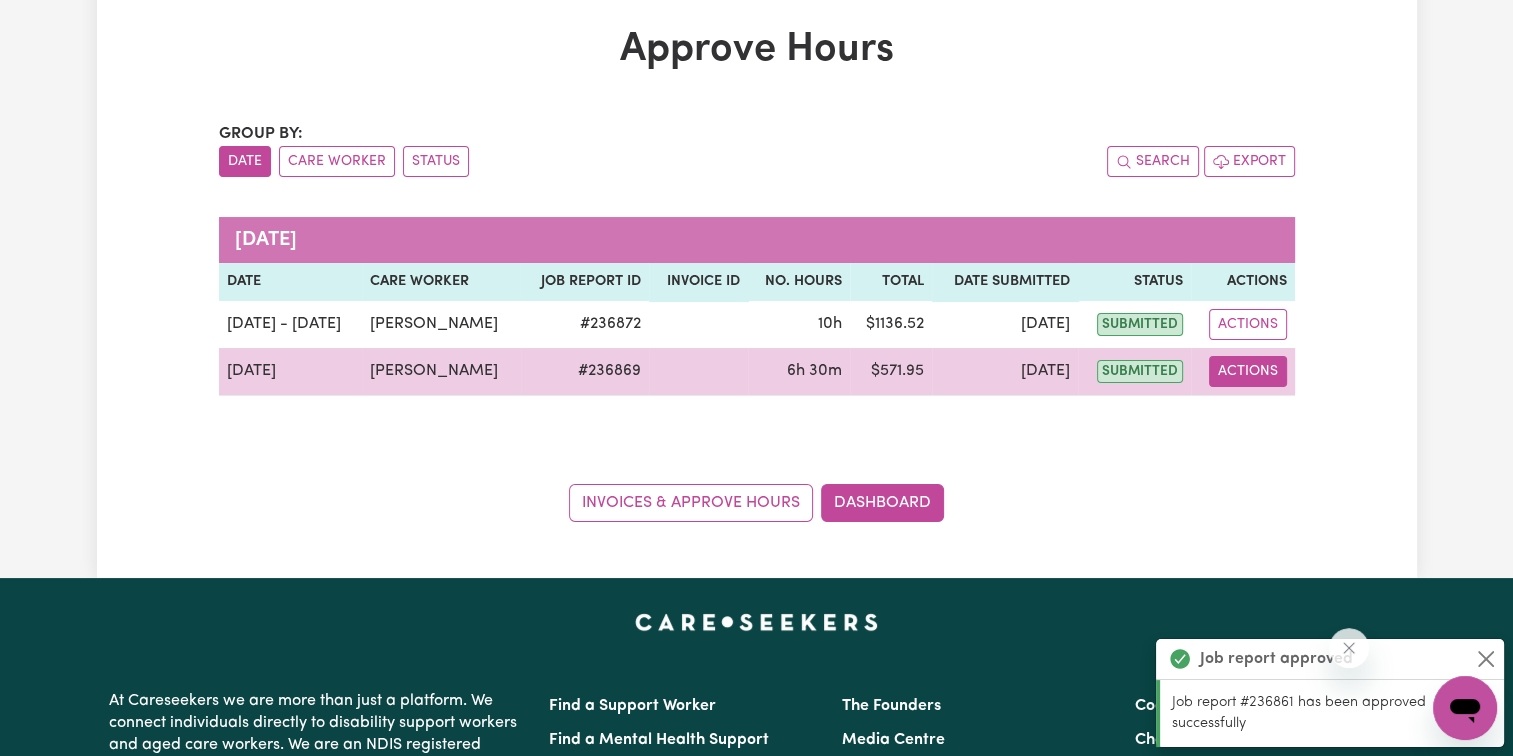 click on "Actions" at bounding box center (1248, 371) 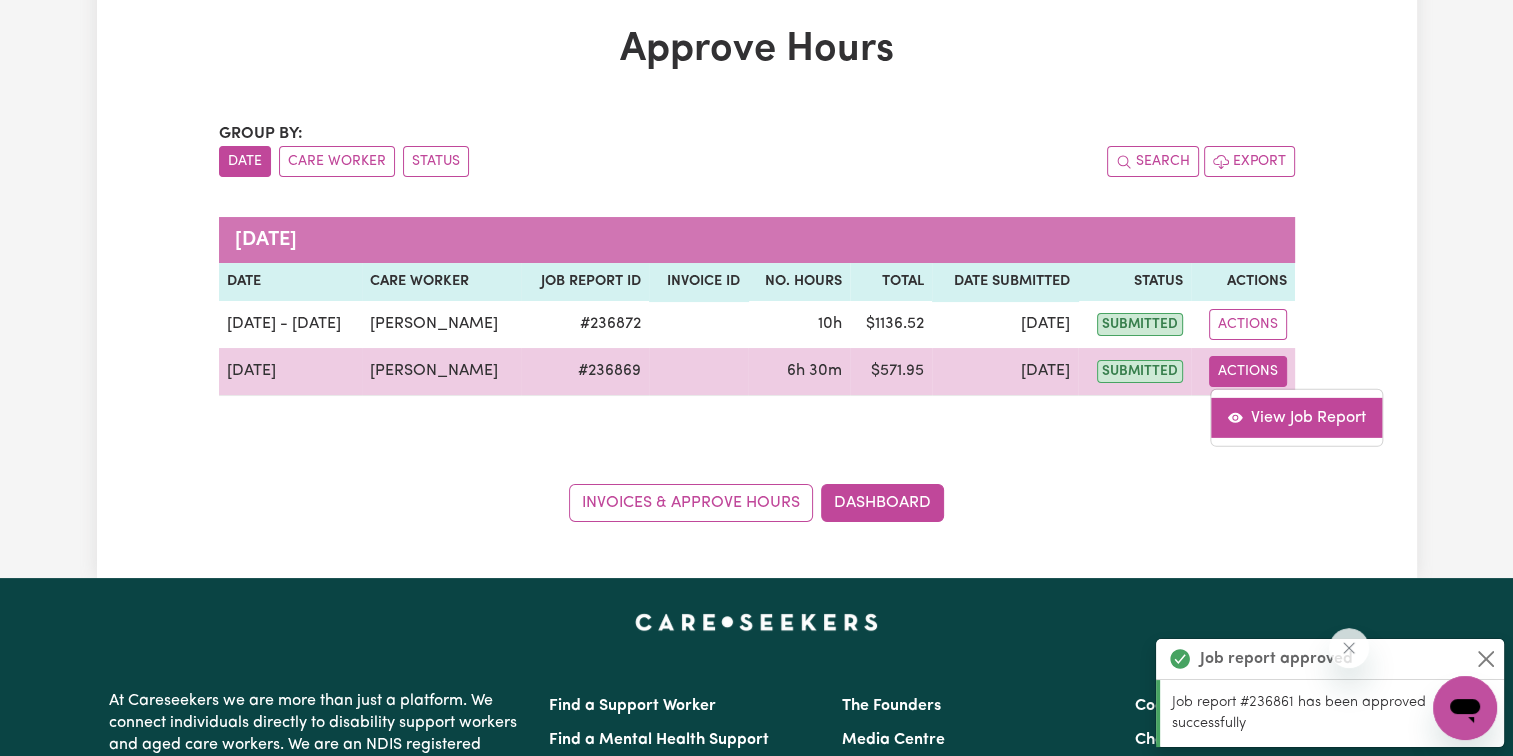 click on "View Job Report" at bounding box center [1296, 417] 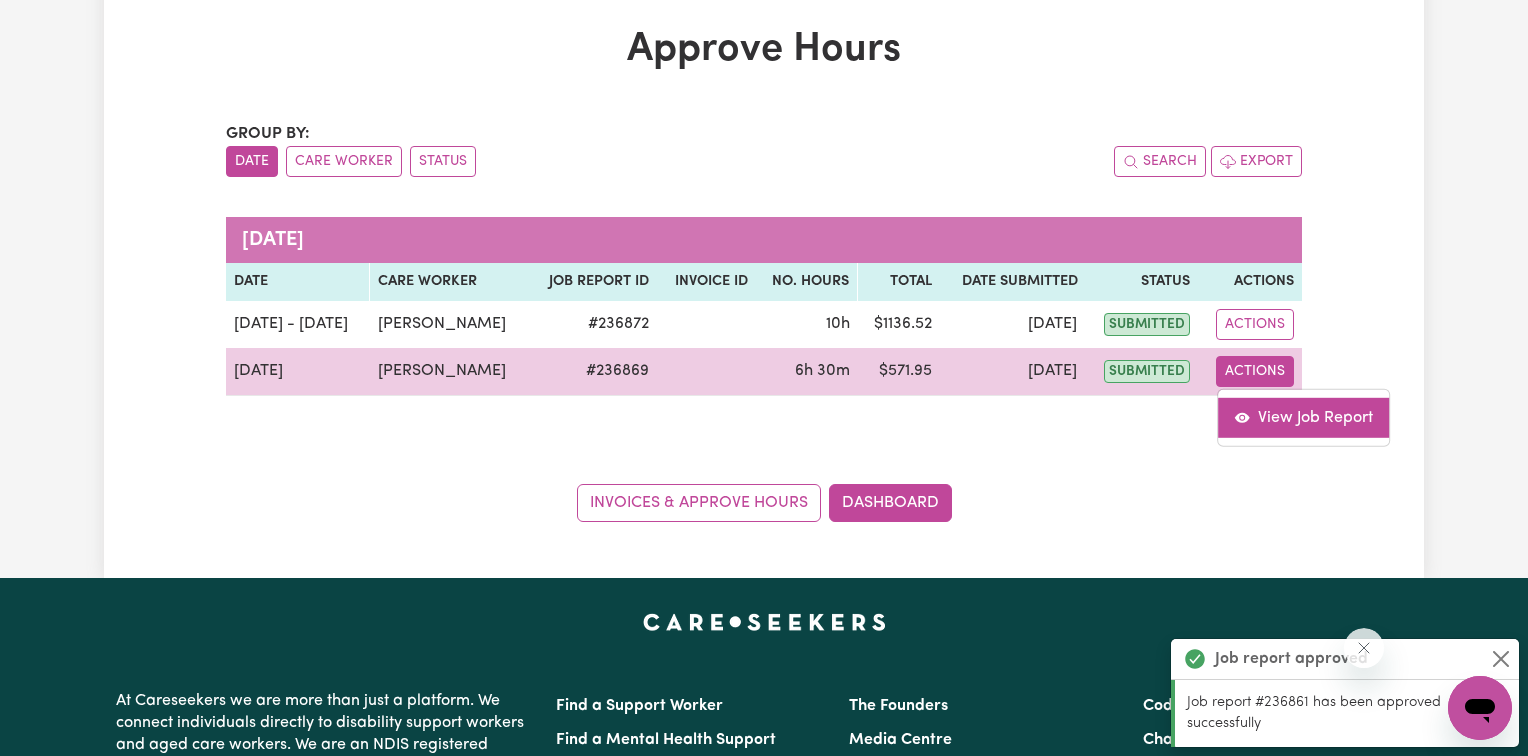 select on "pm" 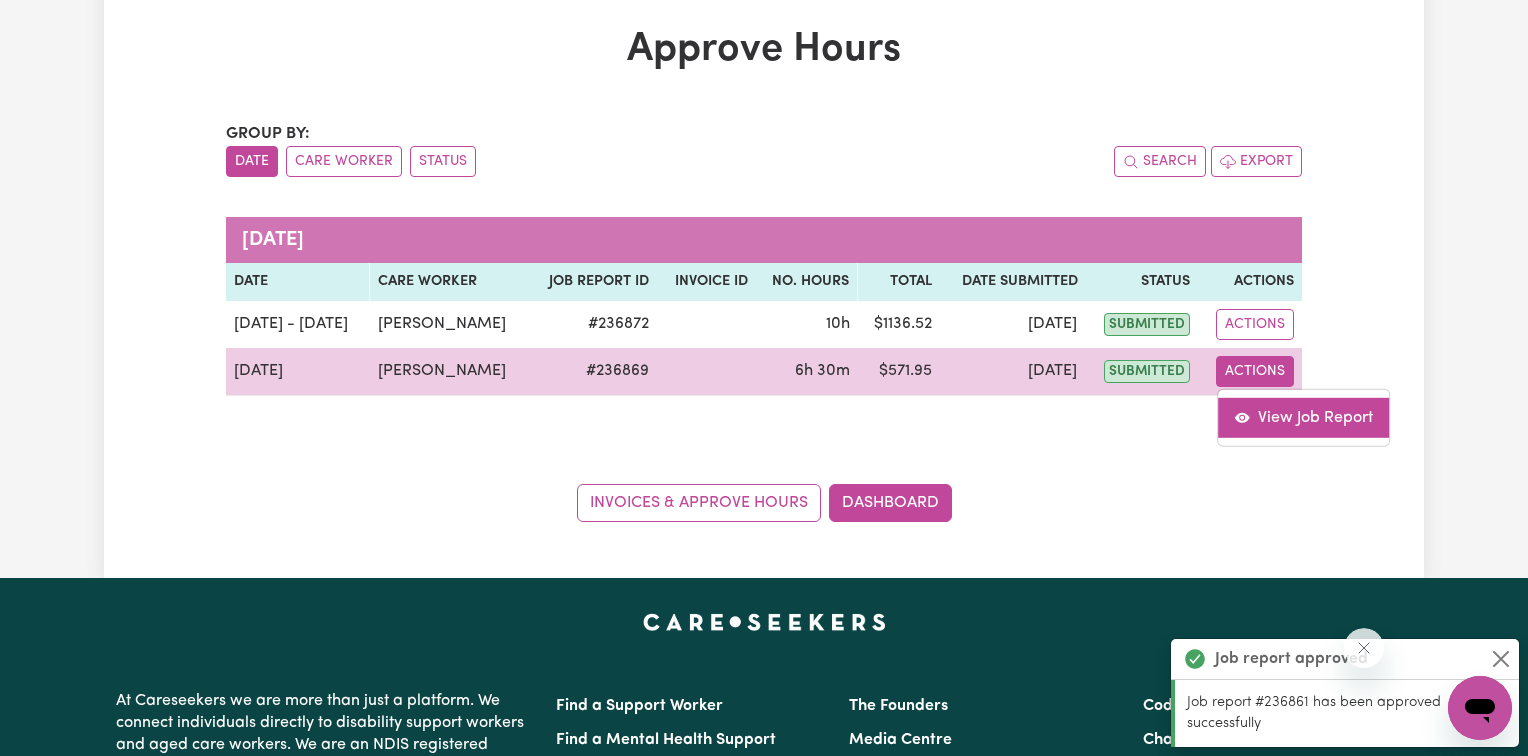 select on "pm" 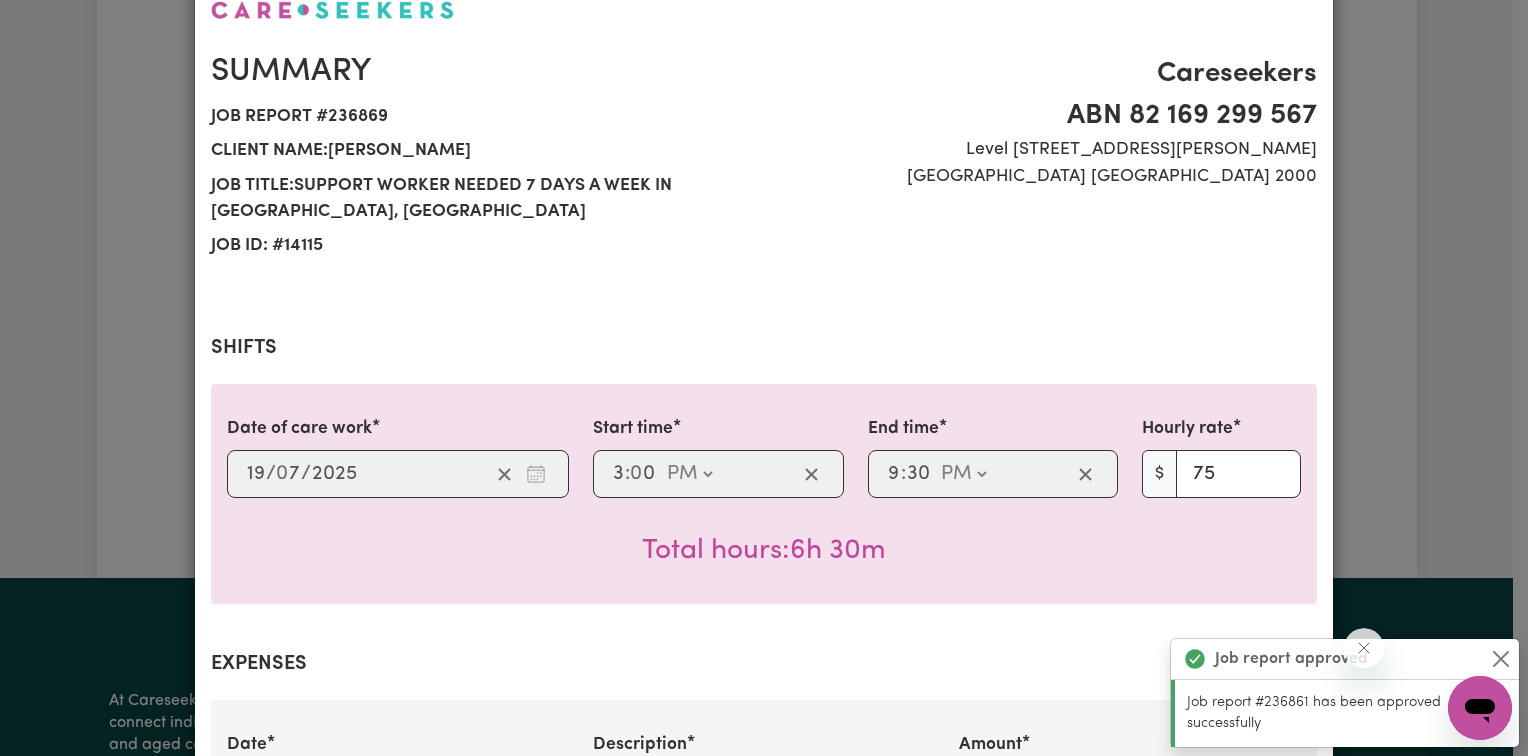 scroll, scrollTop: 300, scrollLeft: 0, axis: vertical 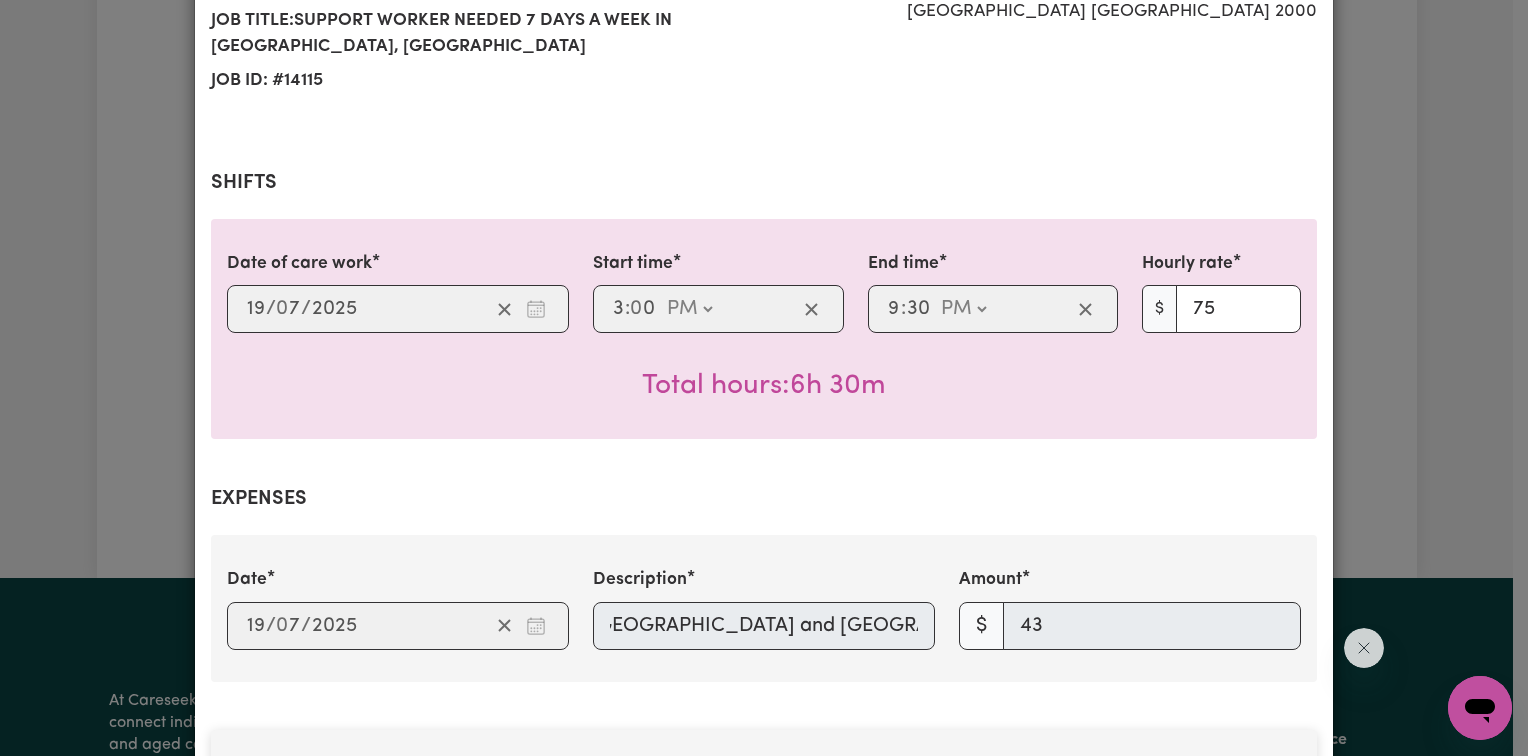 click on "Date [DATE] 19 / 0 7 / 2025 Description Drove [PERSON_NAME] from home ( [GEOGRAPHIC_DATA]) to [GEOGRAPHIC_DATA] and [GEOGRAPHIC_DATA] round trip 43 km Amount $ 43" at bounding box center [764, 608] 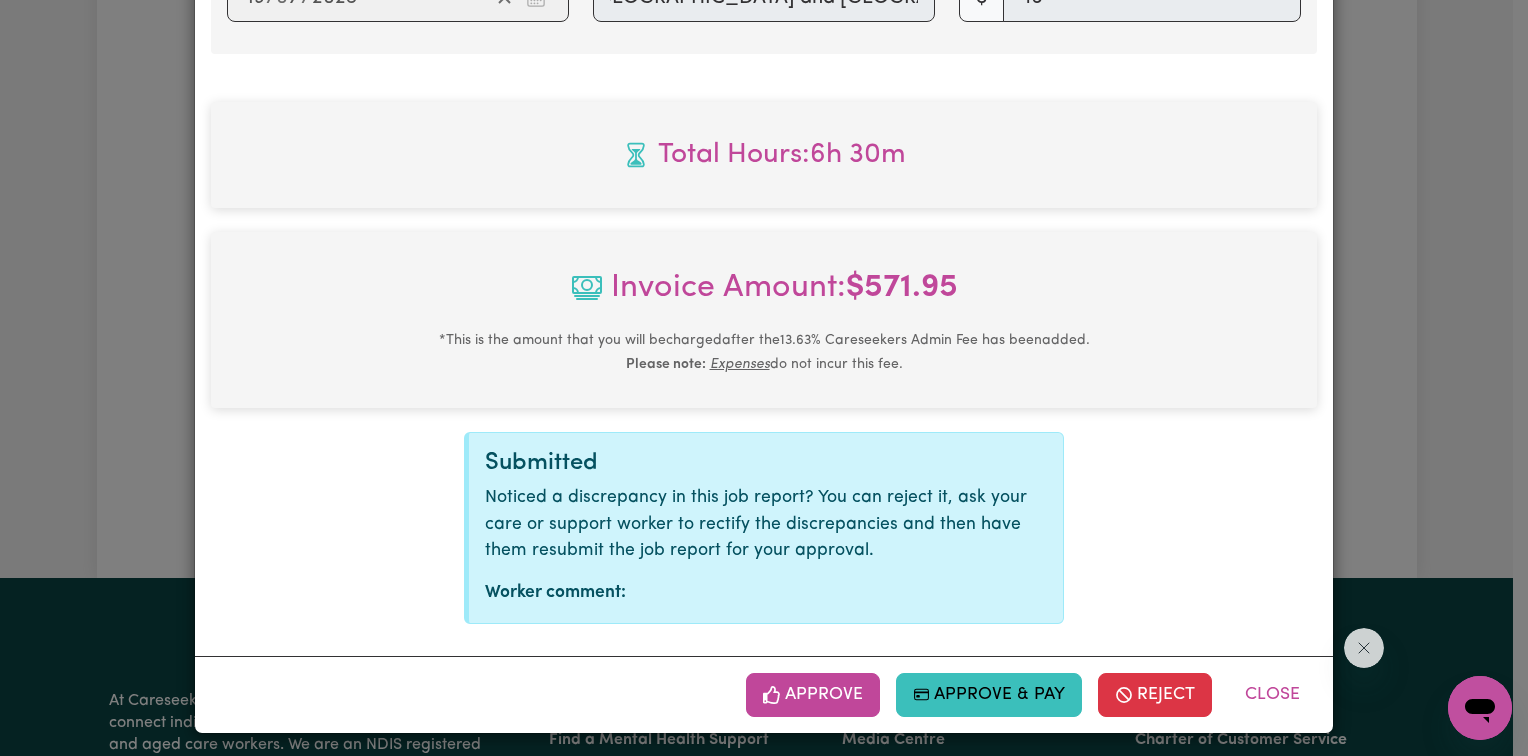 scroll, scrollTop: 934, scrollLeft: 0, axis: vertical 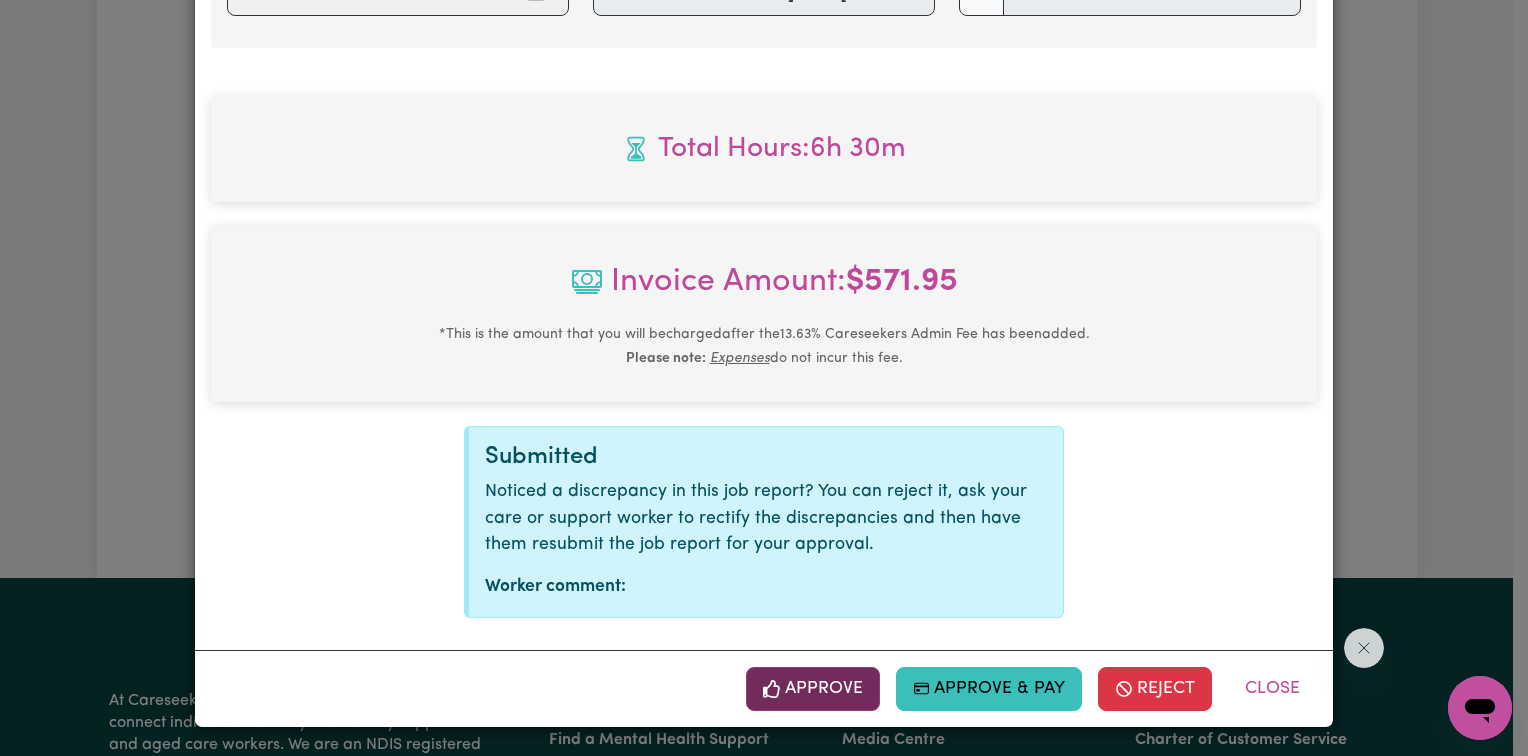 click on "Approve" at bounding box center (813, 689) 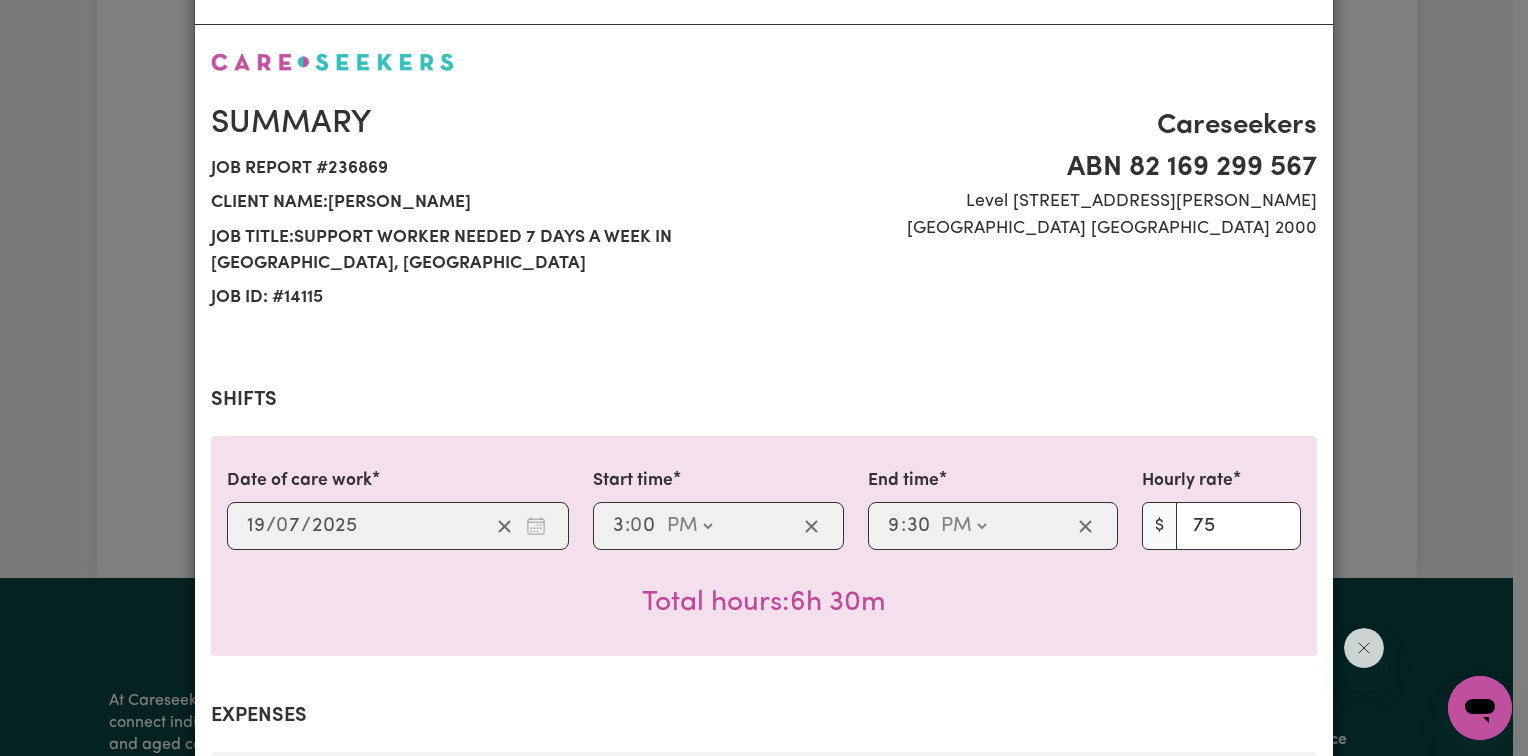 scroll, scrollTop: 0, scrollLeft: 0, axis: both 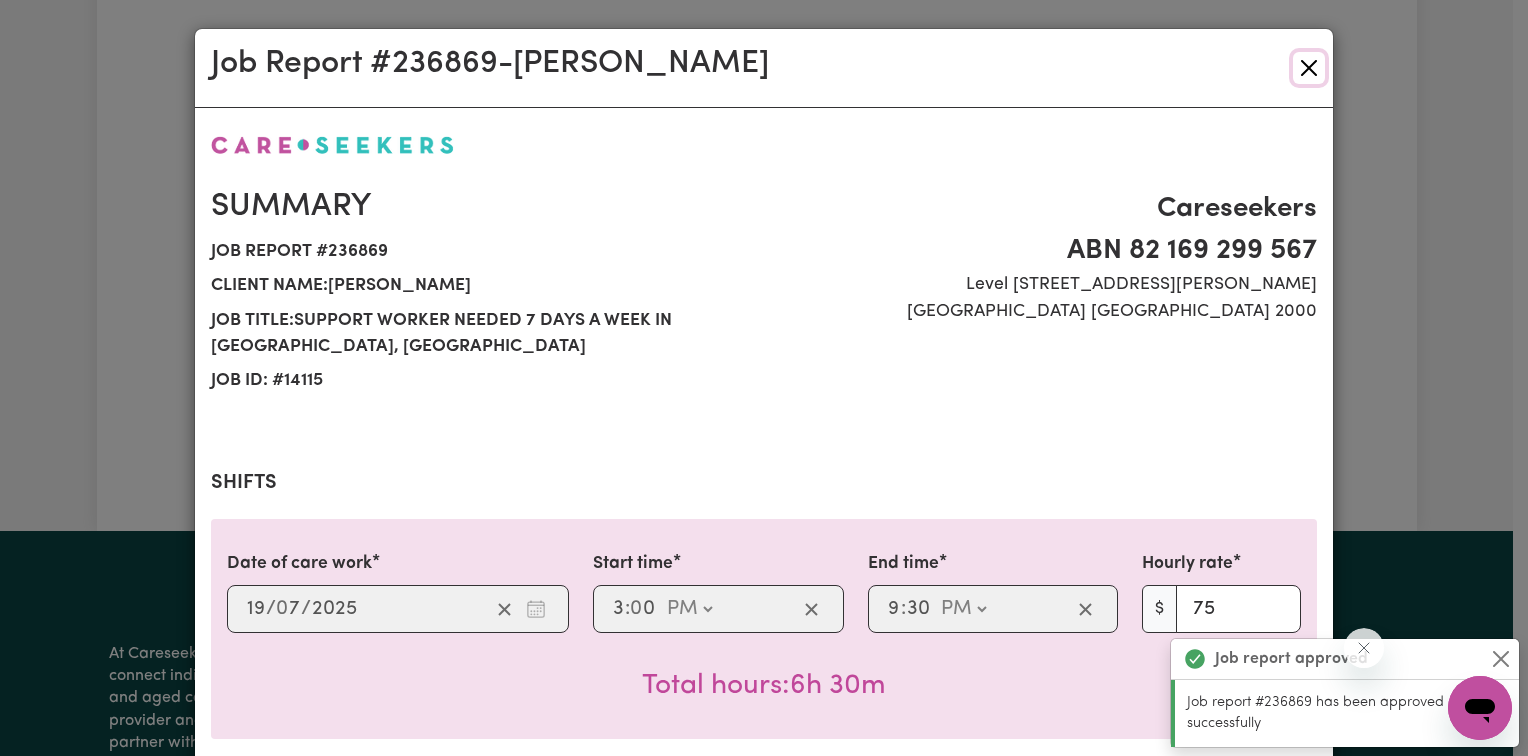 click at bounding box center (1309, 68) 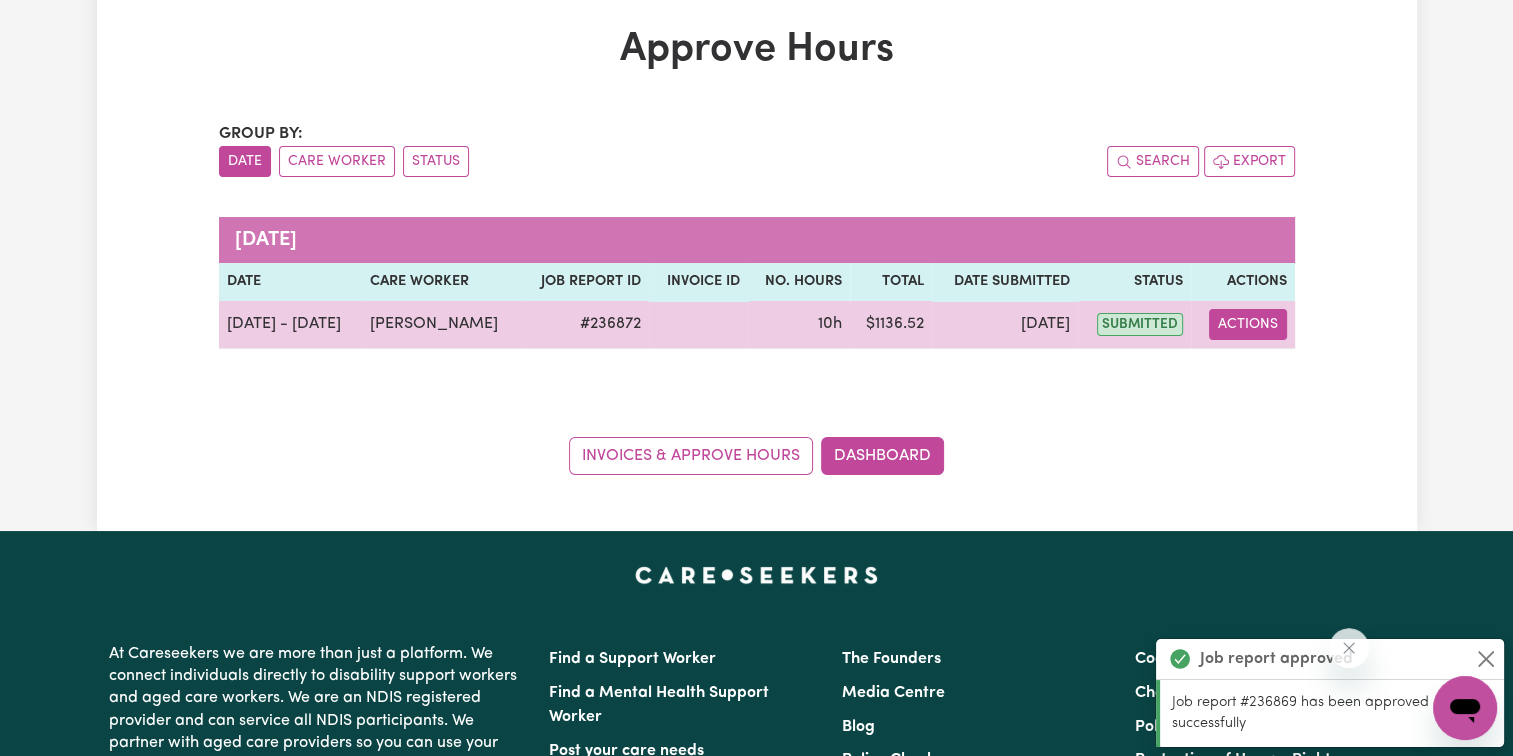 click on "Actions" at bounding box center [1248, 324] 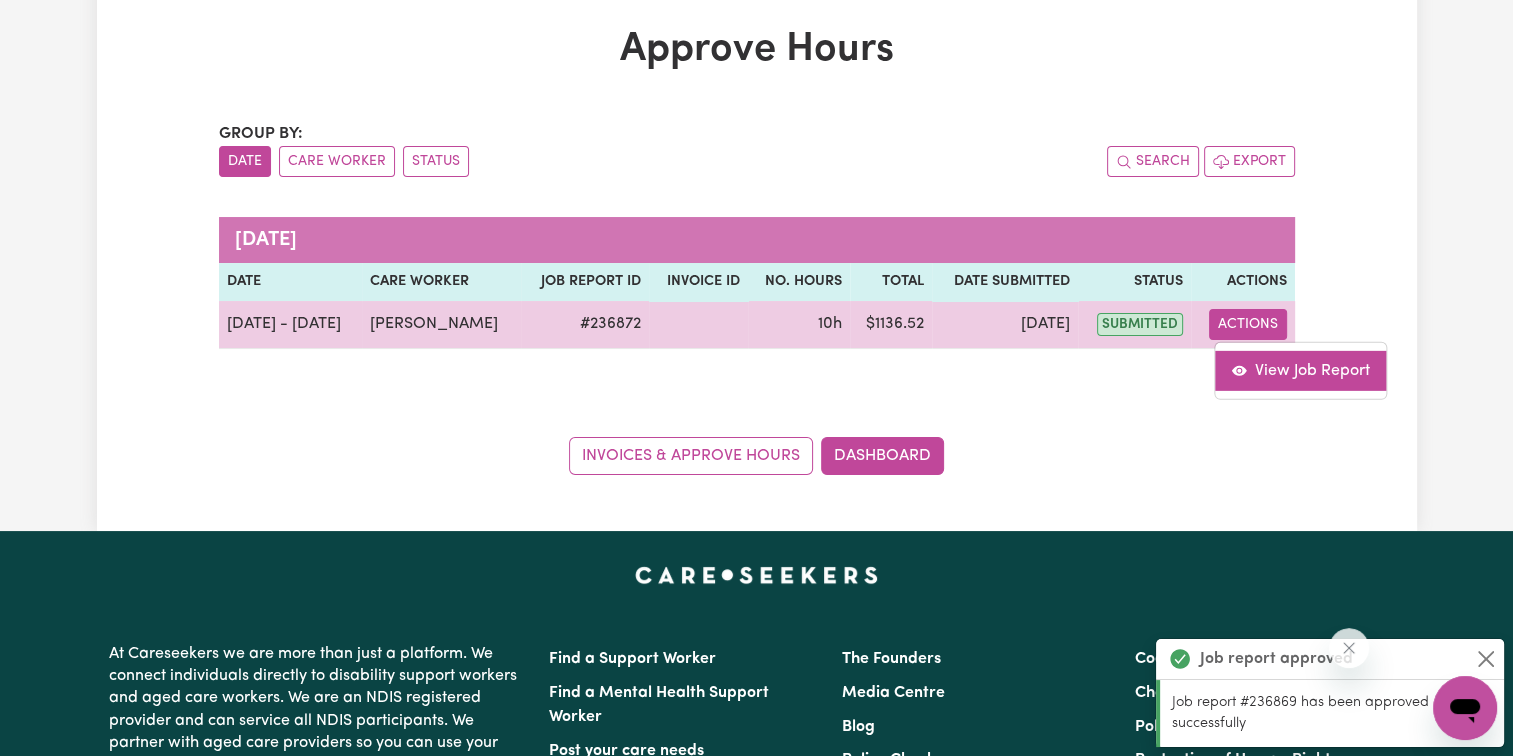 click on "View Job Report" at bounding box center [1300, 370] 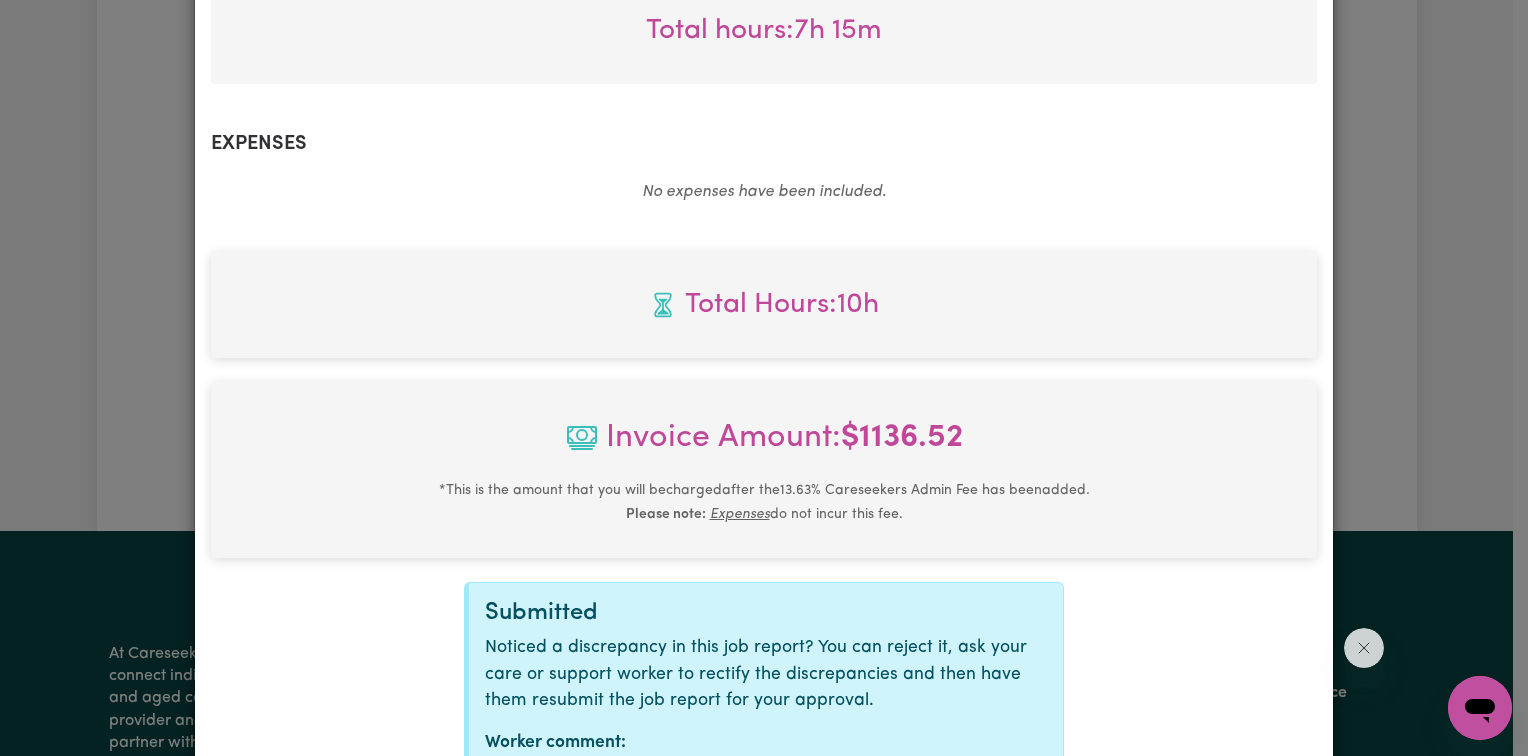 scroll, scrollTop: 1056, scrollLeft: 0, axis: vertical 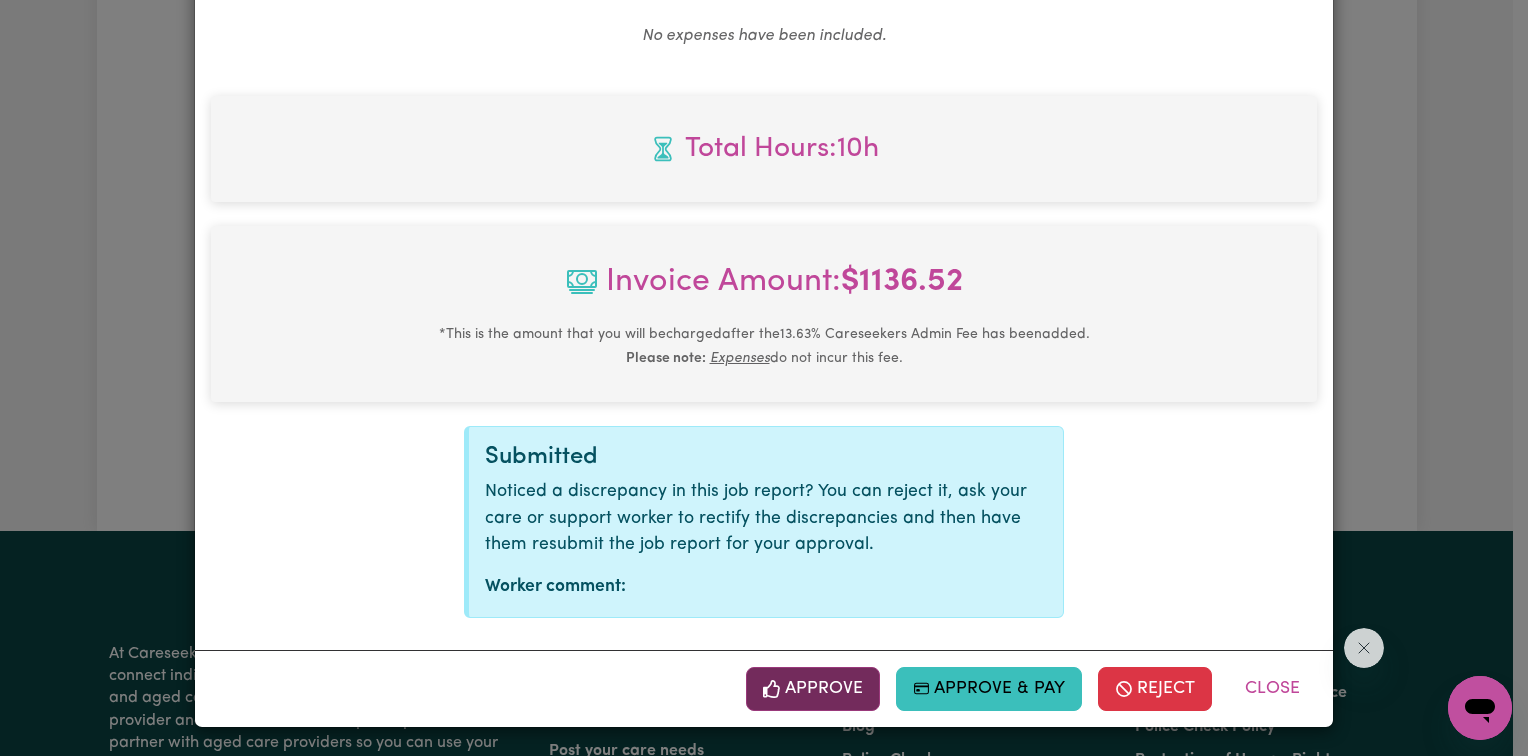 click on "Approve" at bounding box center (813, 689) 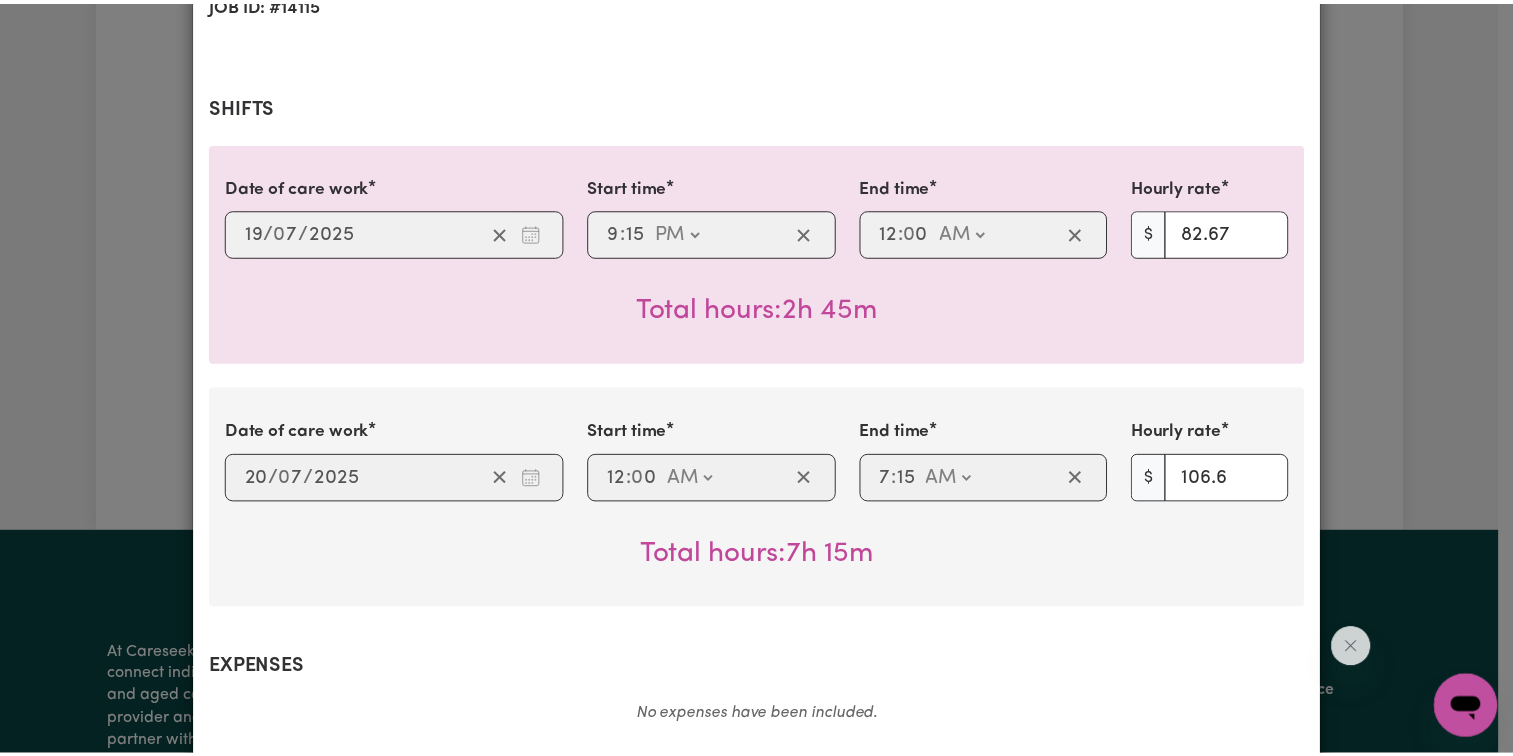 scroll, scrollTop: 0, scrollLeft: 0, axis: both 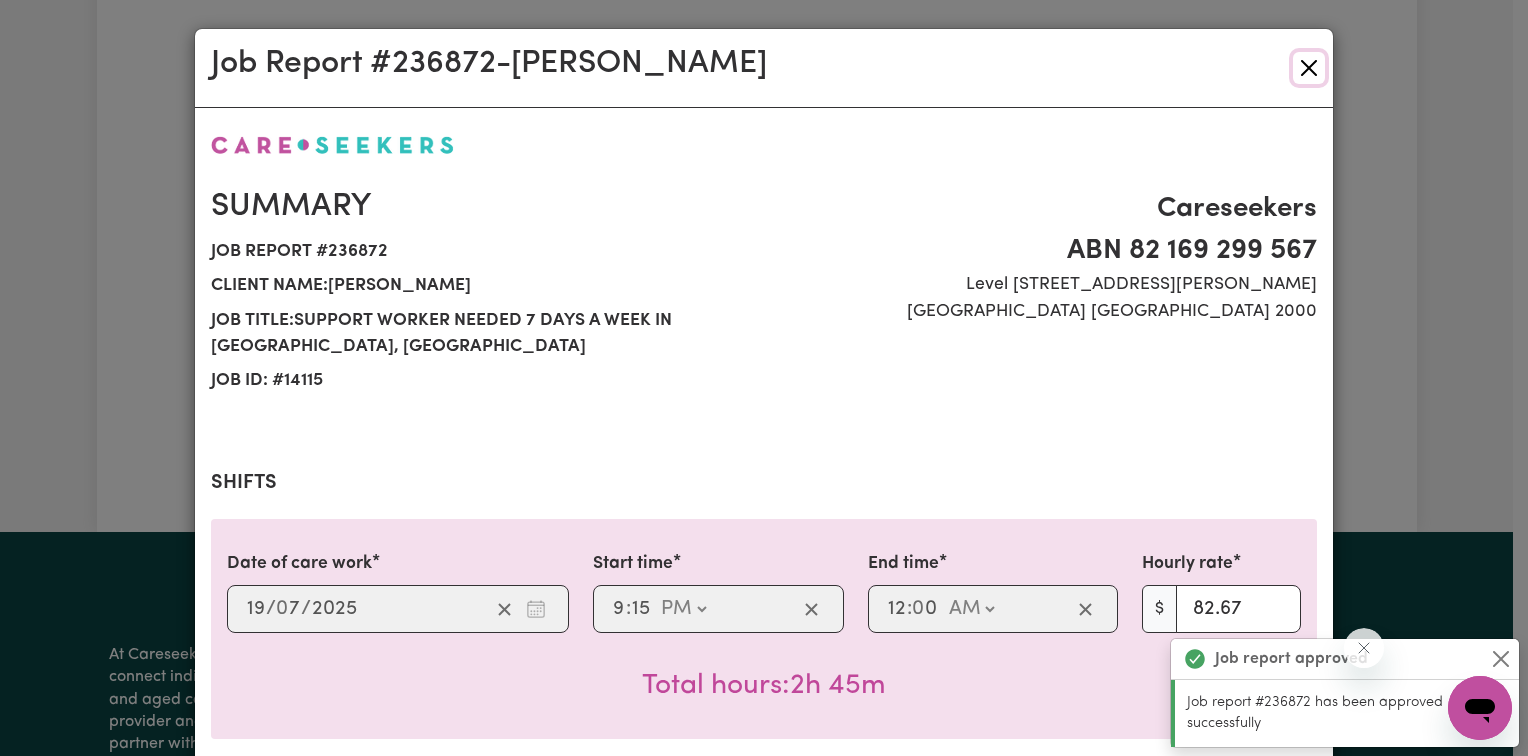 click at bounding box center (1309, 68) 